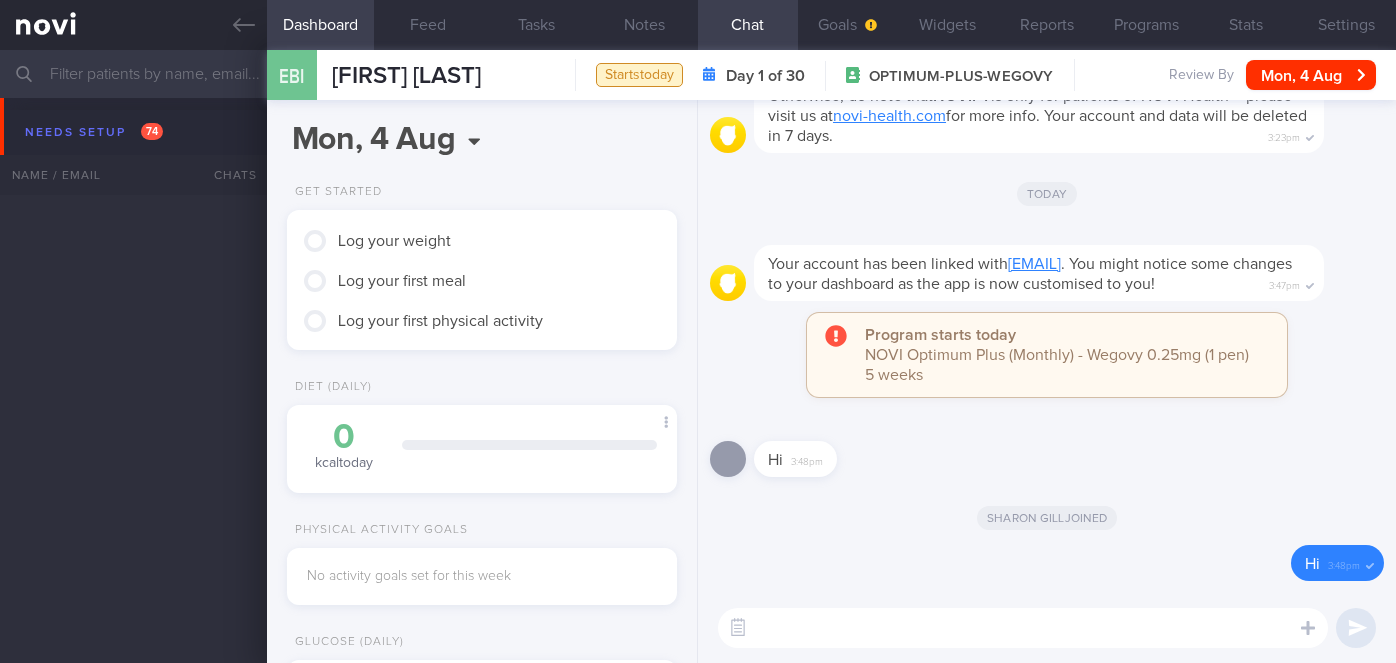 scroll, scrollTop: 0, scrollLeft: 0, axis: both 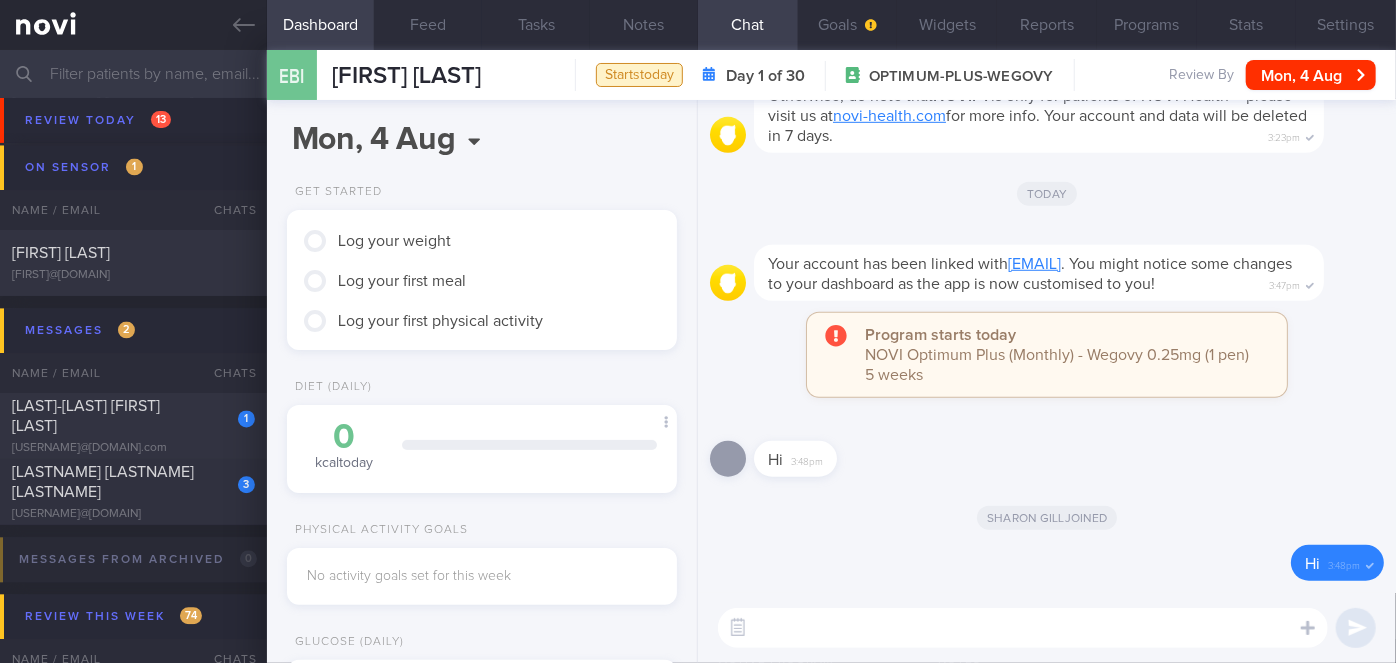 click at bounding box center (1023, 628) 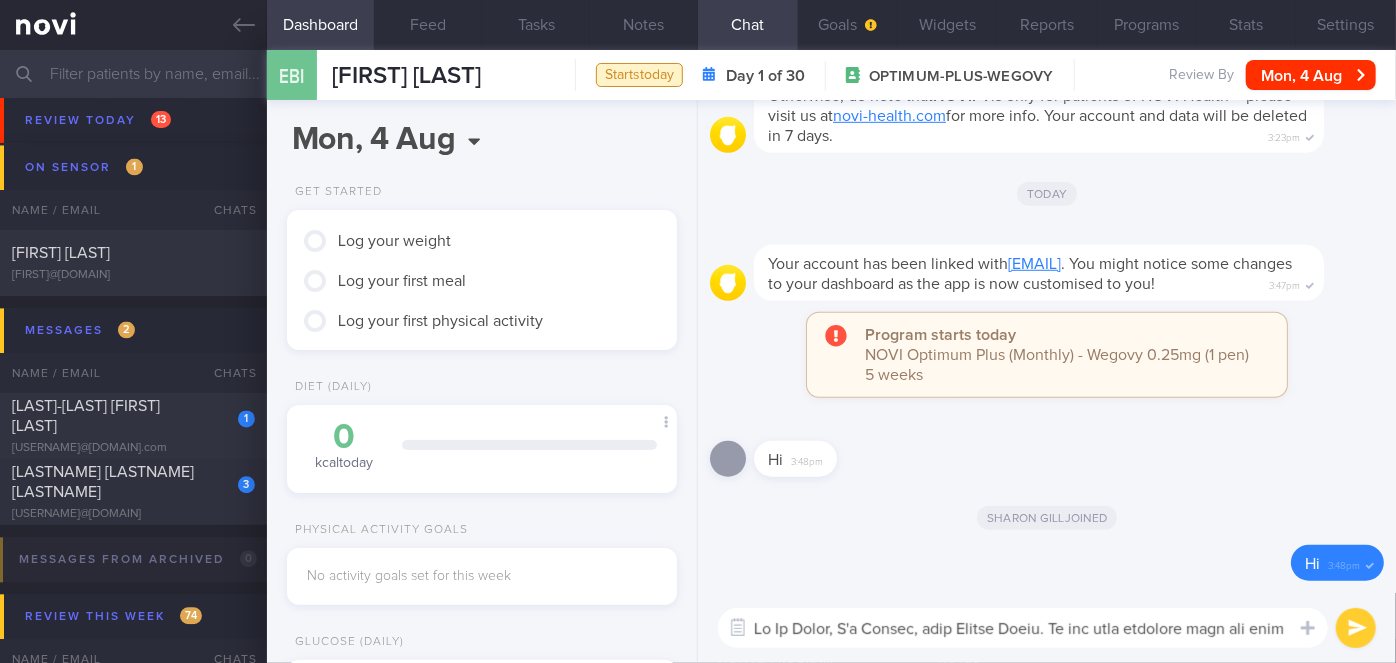 scroll, scrollTop: 119, scrollLeft: 0, axis: vertical 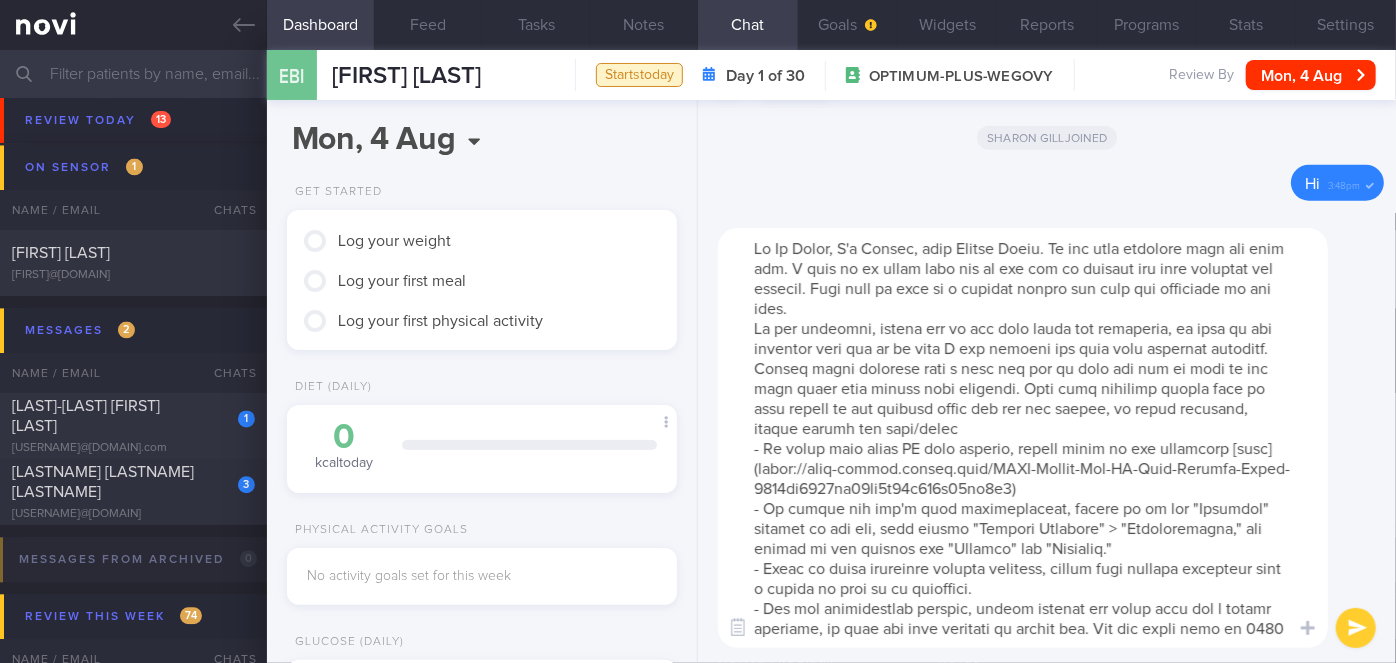 click at bounding box center [1023, 438] 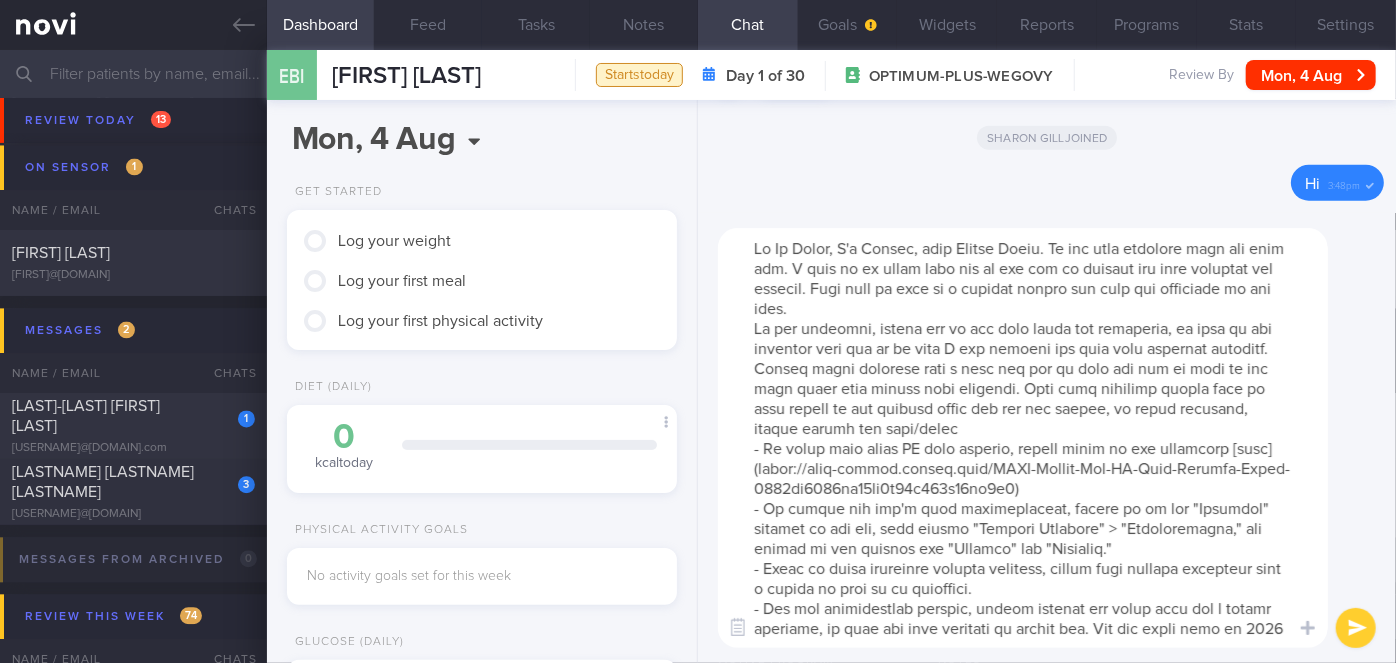 click at bounding box center [1023, 438] 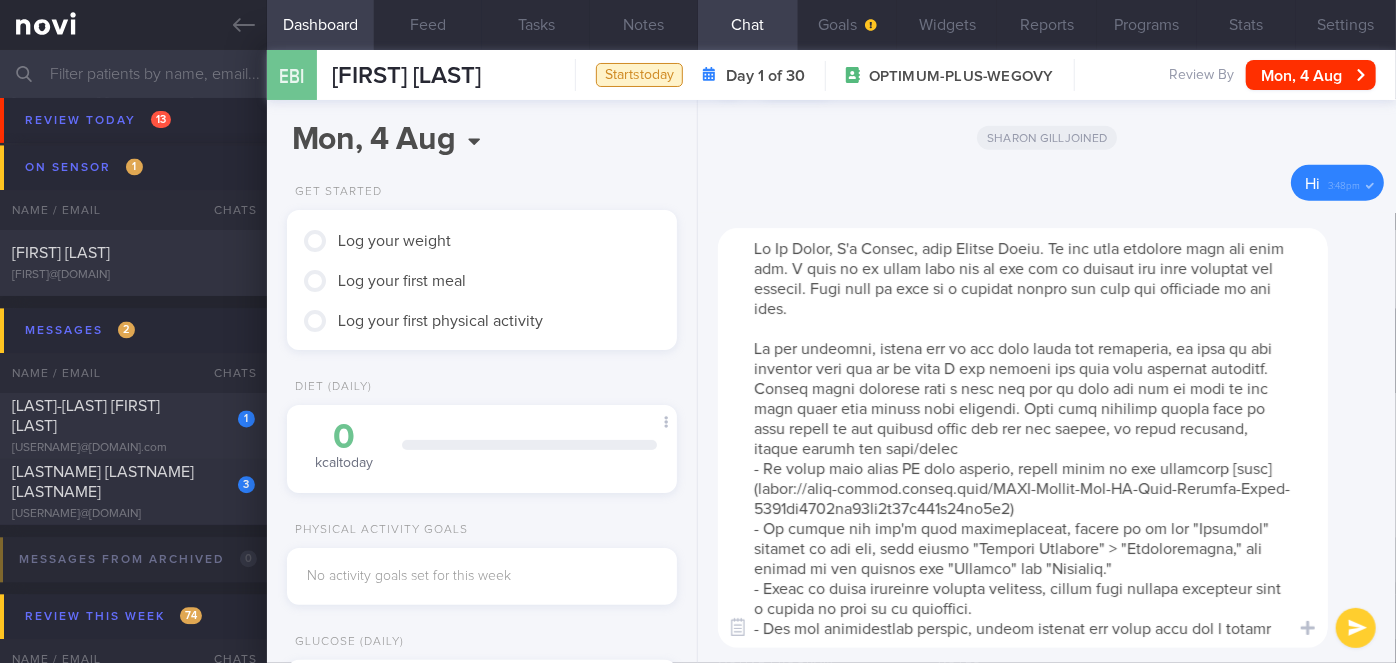 click at bounding box center [1023, 438] 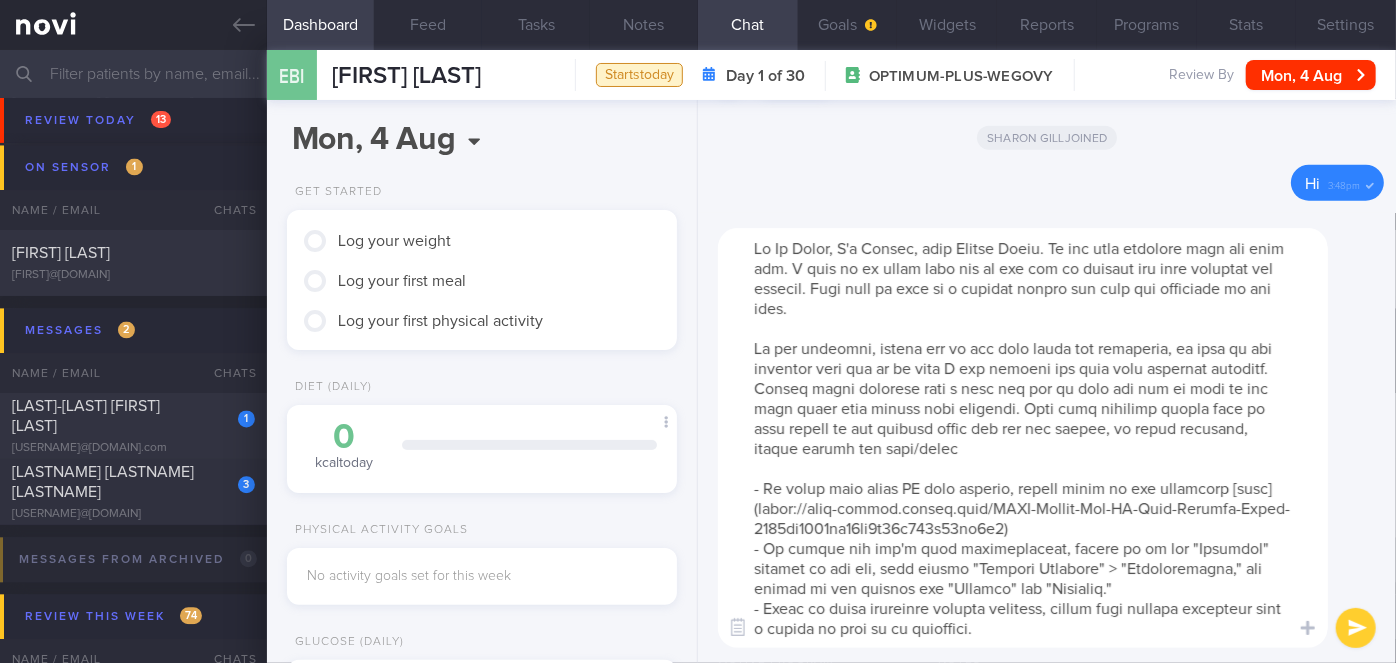 scroll, scrollTop: 159, scrollLeft: 0, axis: vertical 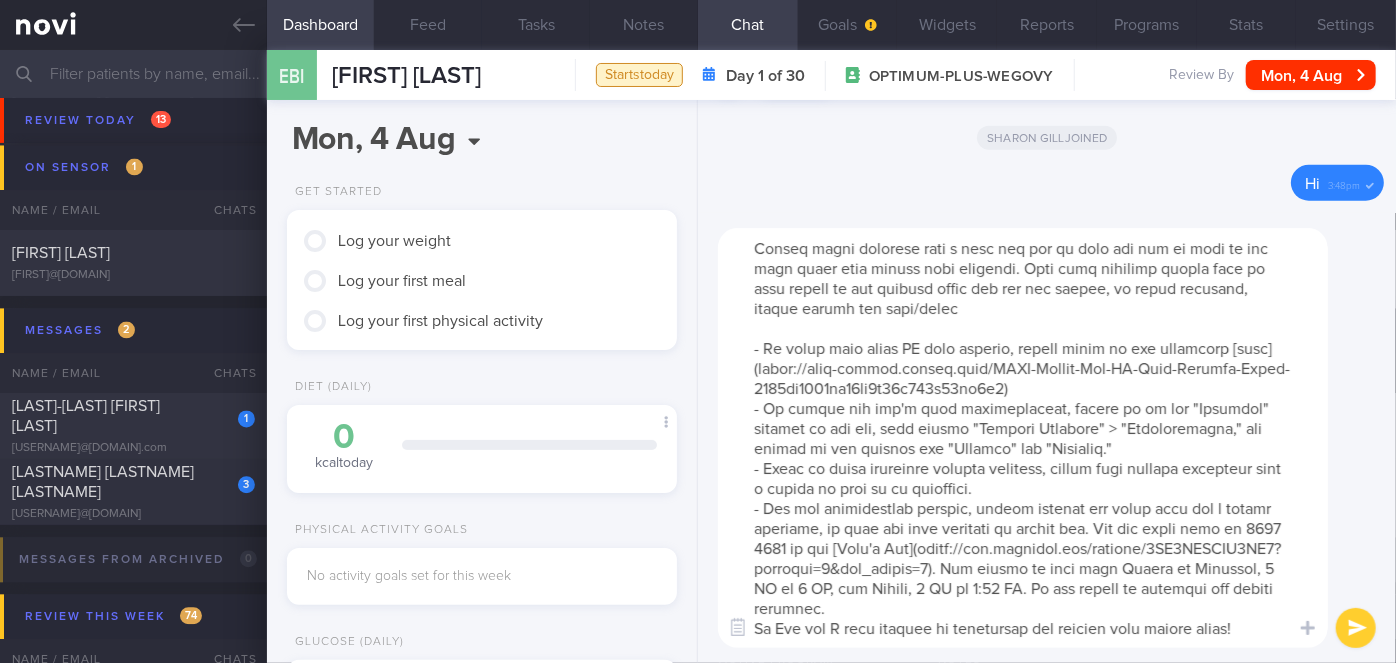 click at bounding box center [1023, 438] 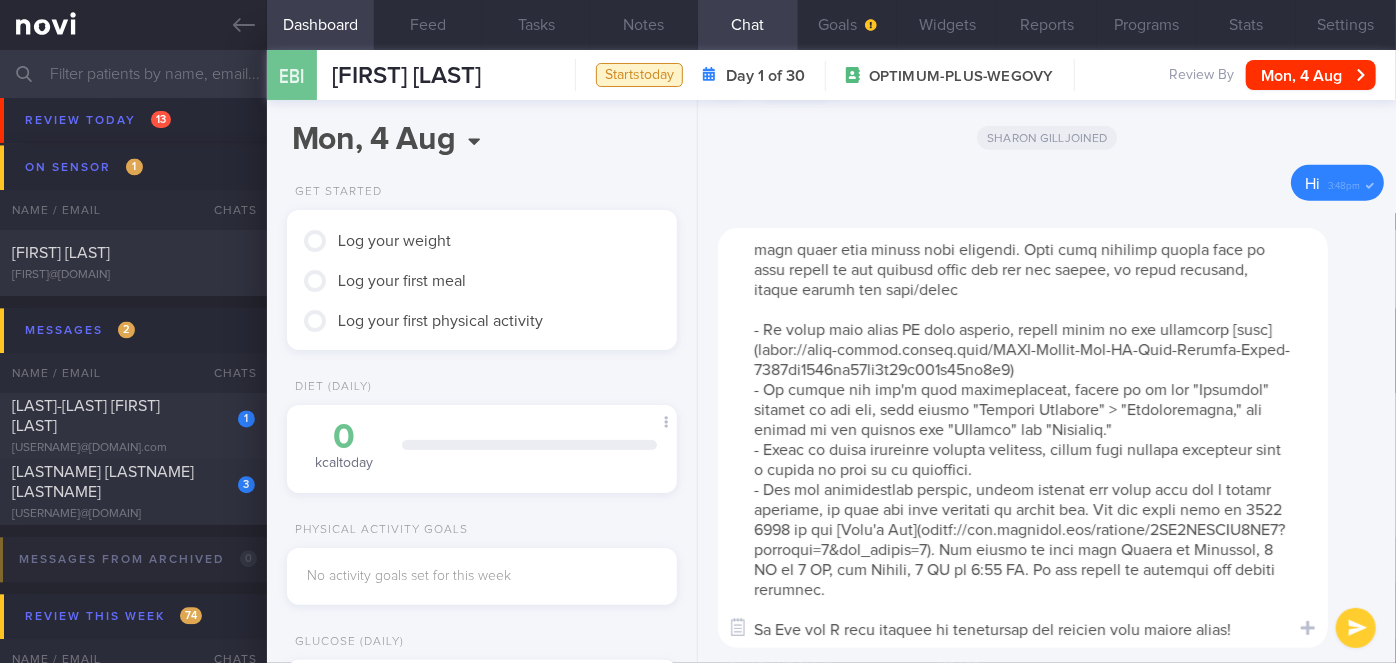 scroll, scrollTop: 175, scrollLeft: 0, axis: vertical 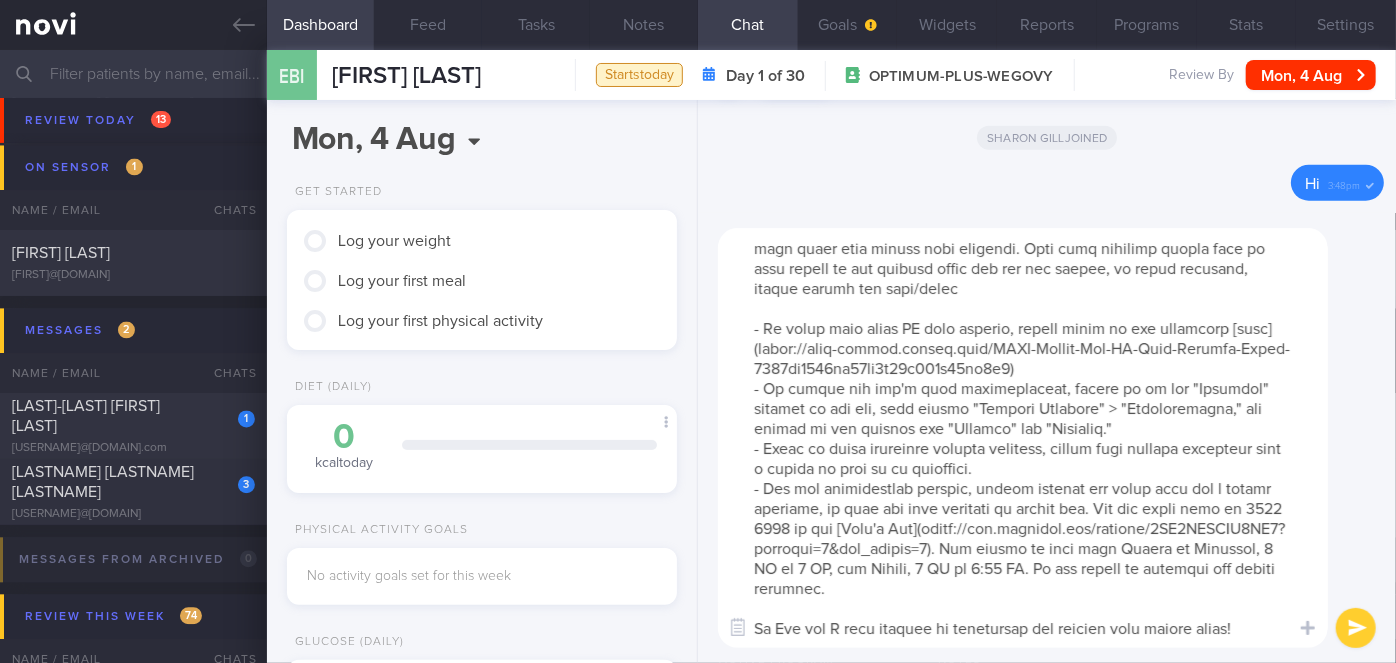 click at bounding box center [1023, 438] 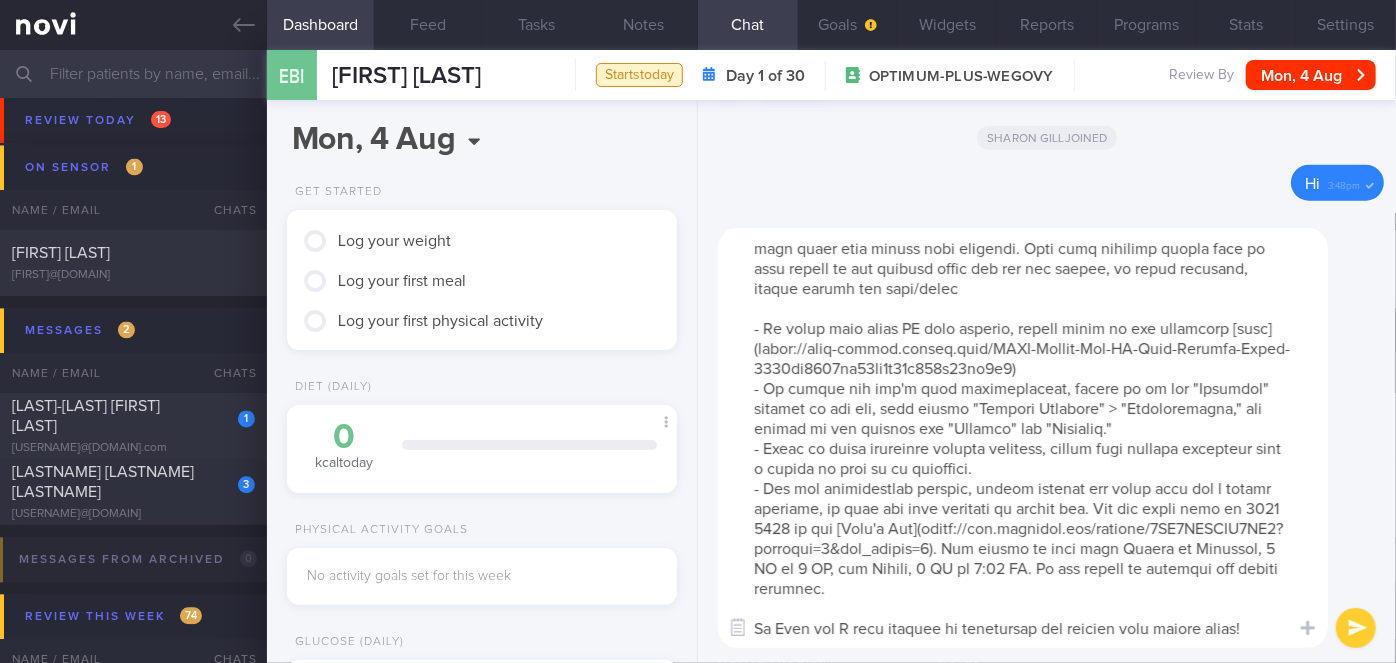 type on "Hi Mr [PERSON], I'm [PERSON], your Health Coach. It was nice speaking with you just now. I will be in touch with you on the app to provide you with guidance and support. Feel free to drop me a message should you have any questions at any time.
In the meantime, please log in all your meals and beverages, as well as the exercise that you do so that I can provide you with more specific feedback. Please weigh yourself once a week and log it into the app so that we can also track your weight loss progress. Your most accurate weight will be your weight in the morning after you use the toilet, in light clothing, before taking any food/drink
- To learn more about AI food logging, please click on the following [link](https://novi-health.notion.site/NOVI-Health-App-AI-Food-Logging-Guide-1273ed7319fc80ca8a78d543a26dc6d2)
- To ensure you don't miss notifications, please go to the "Settings" section of the app, then select "Account Settings" > "Notifications," and toggle on all options for "General" and "Coaching."
- Sinc..." 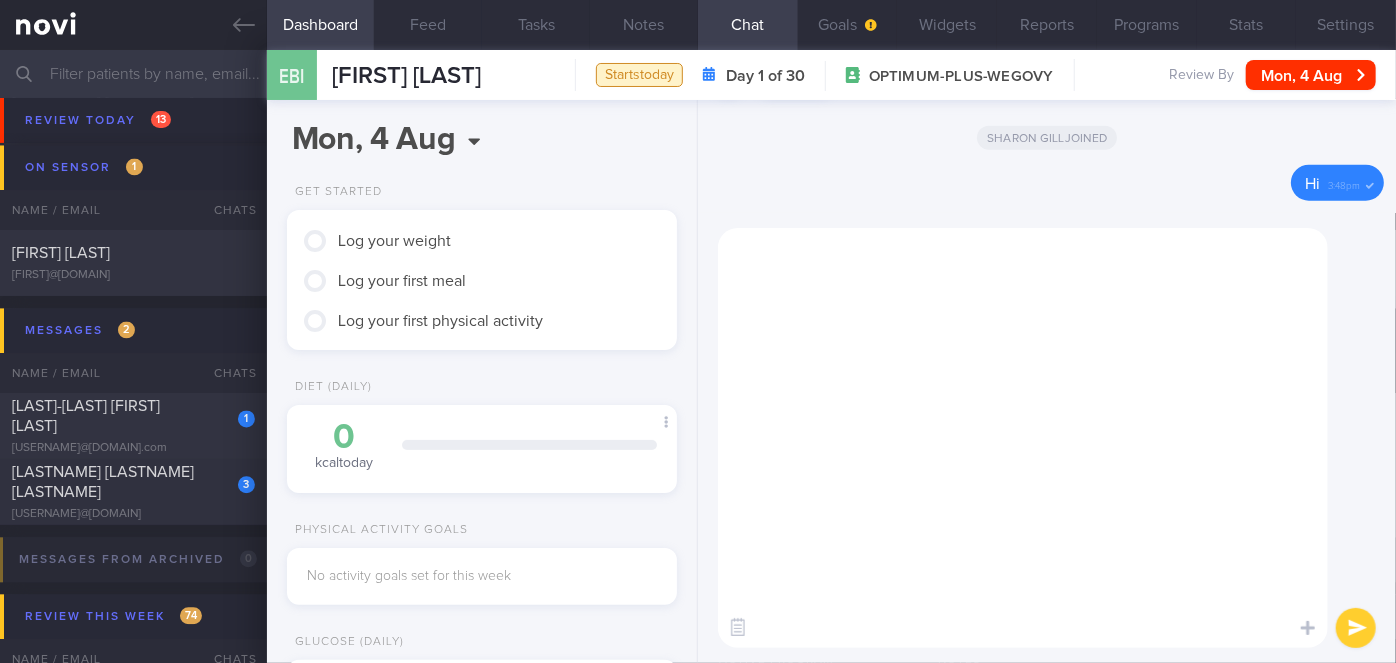 scroll, scrollTop: 0, scrollLeft: 0, axis: both 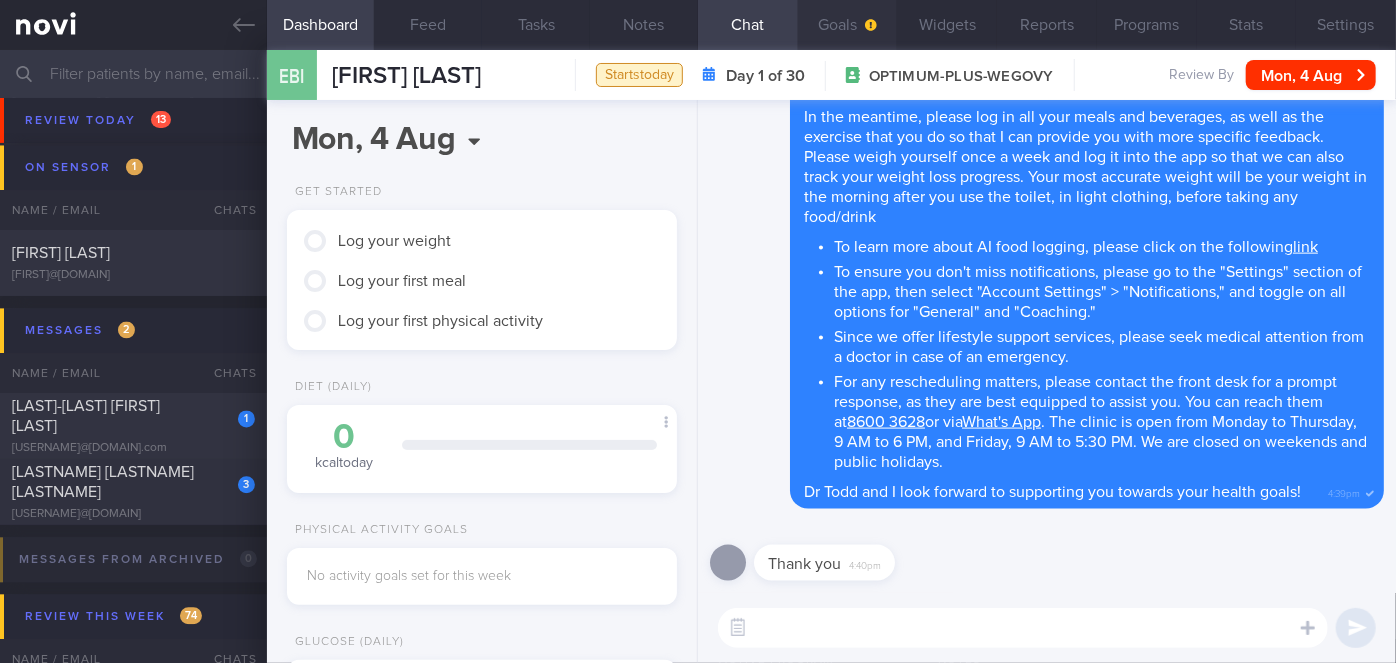 click on "Goals" at bounding box center (848, 25) 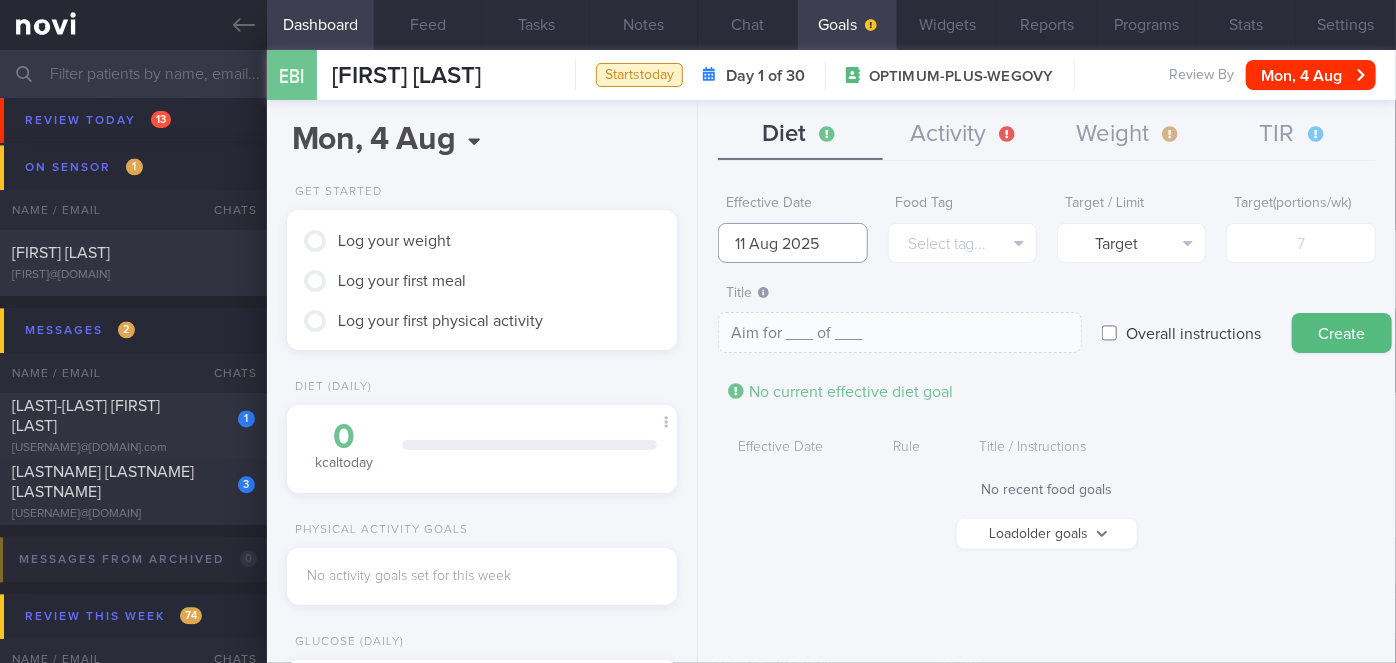 click on "11 Aug 2025" at bounding box center [792, 243] 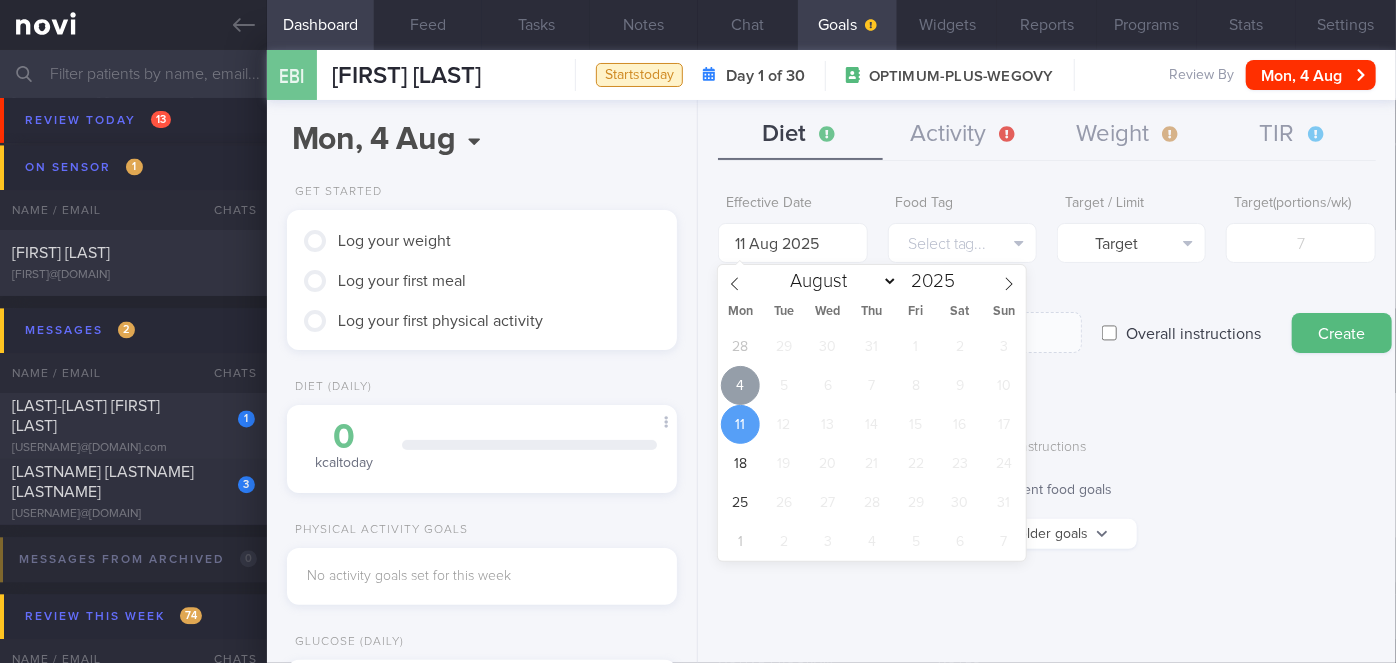 click on "4" at bounding box center [740, 385] 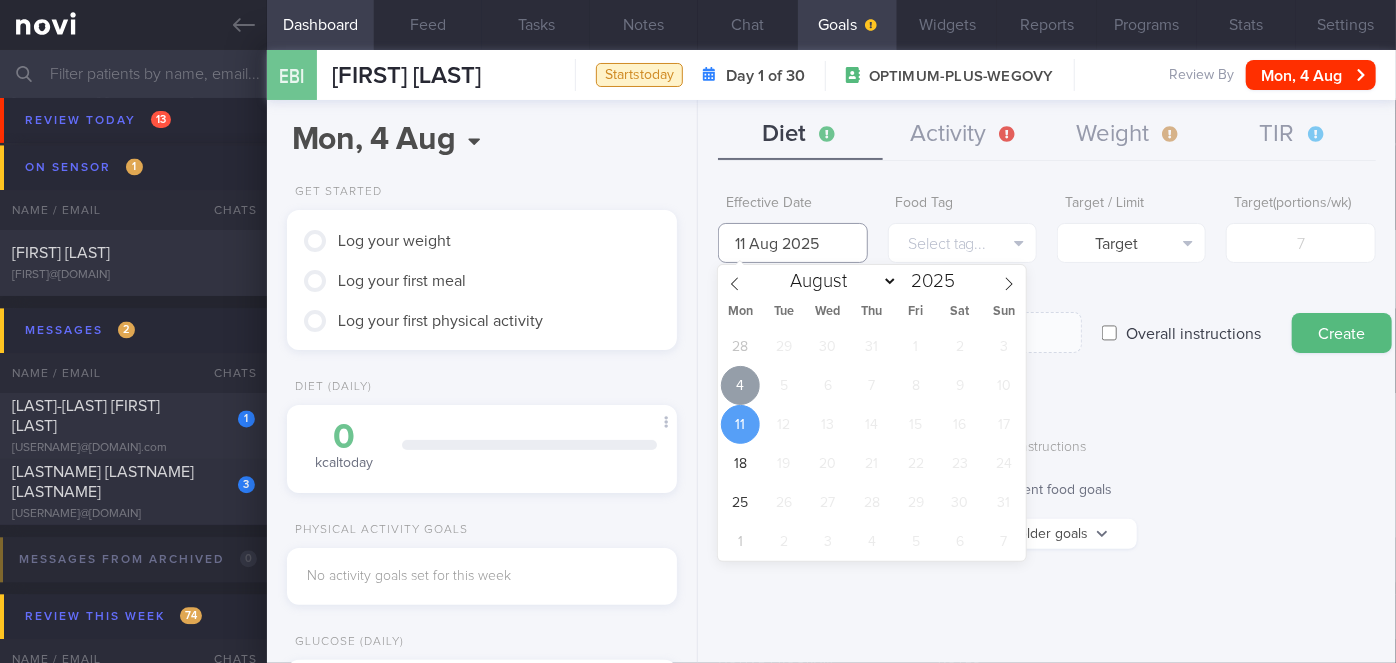 type on "4 Aug 2025" 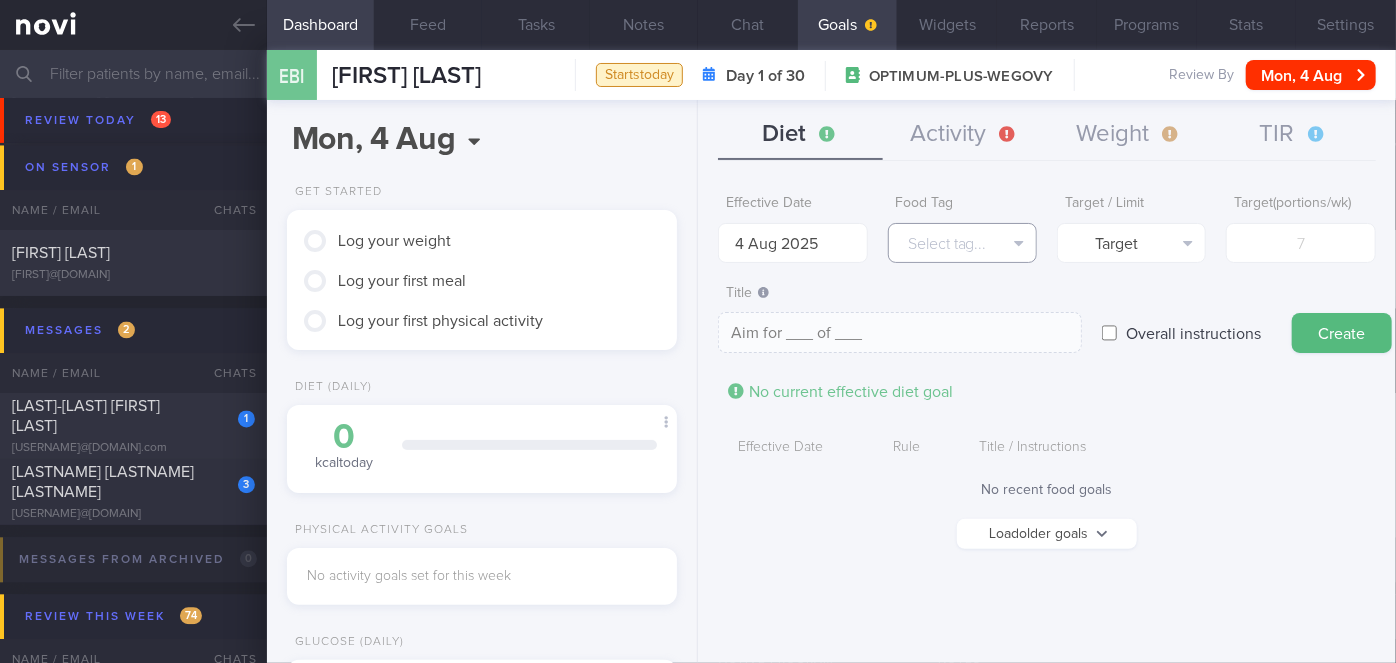 click on "Select tag..." at bounding box center [962, 243] 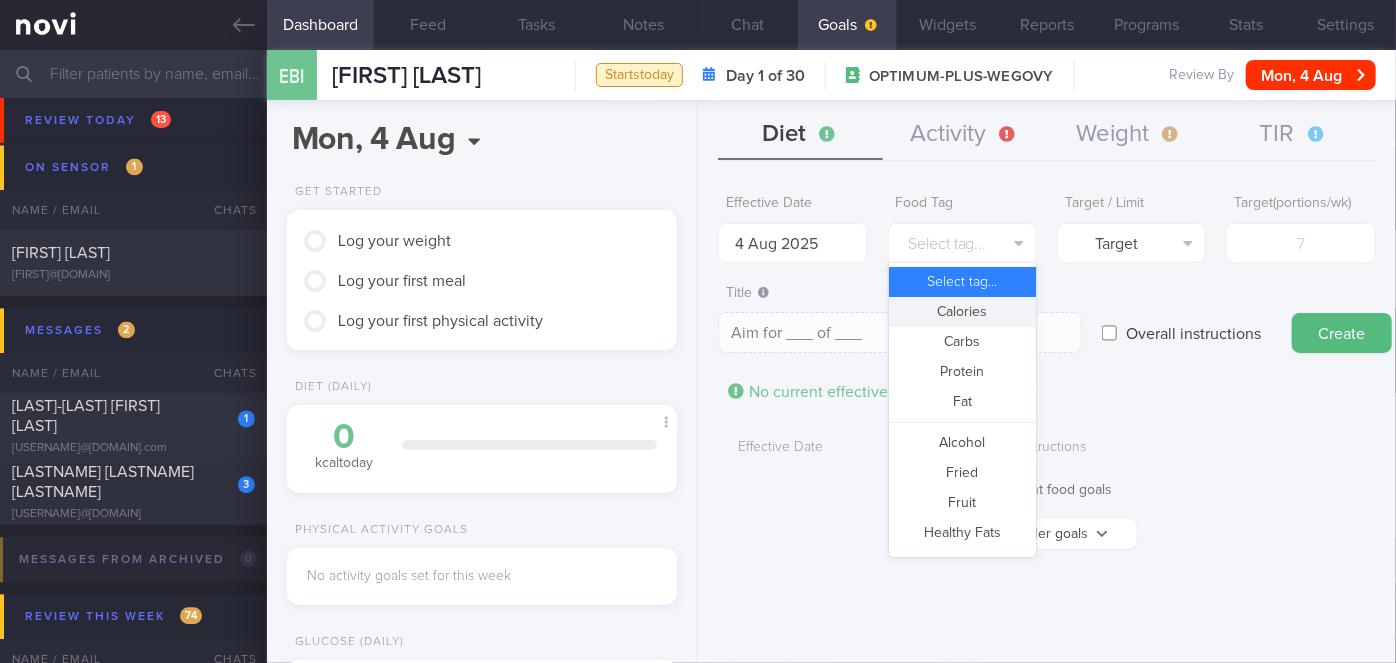click on "Calories" at bounding box center [962, 312] 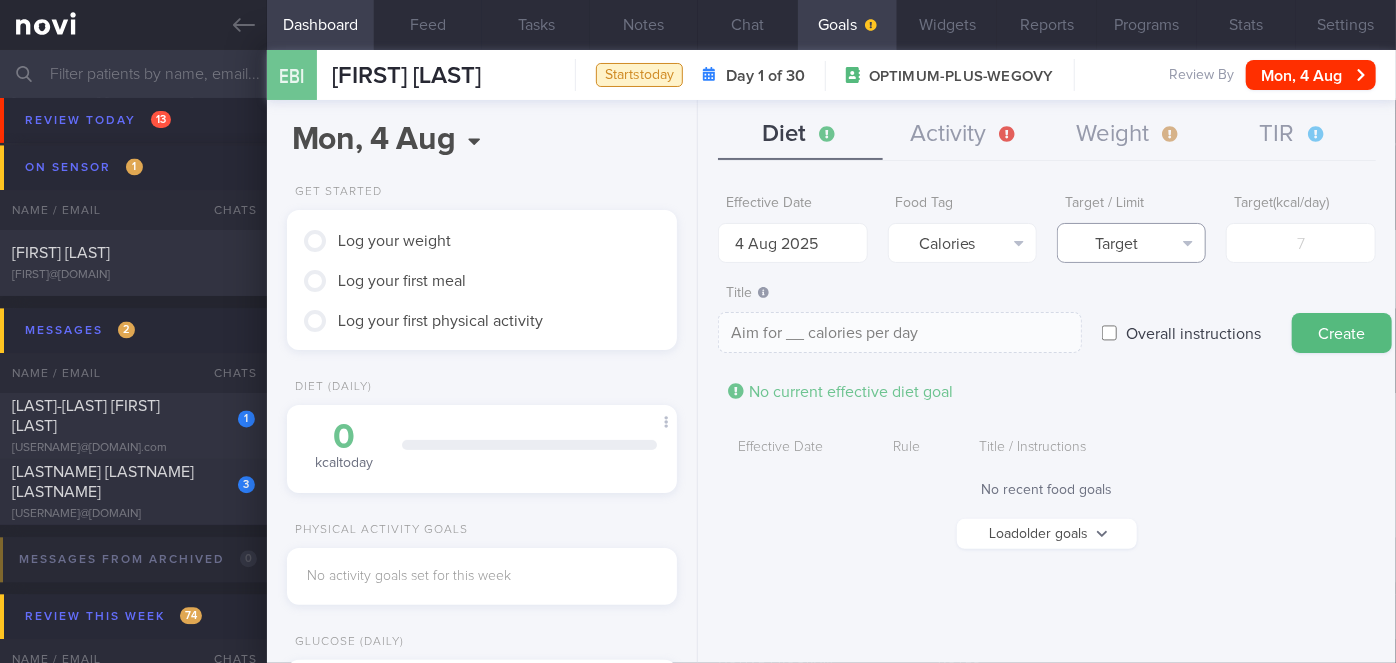 click on "Target" at bounding box center [1131, 243] 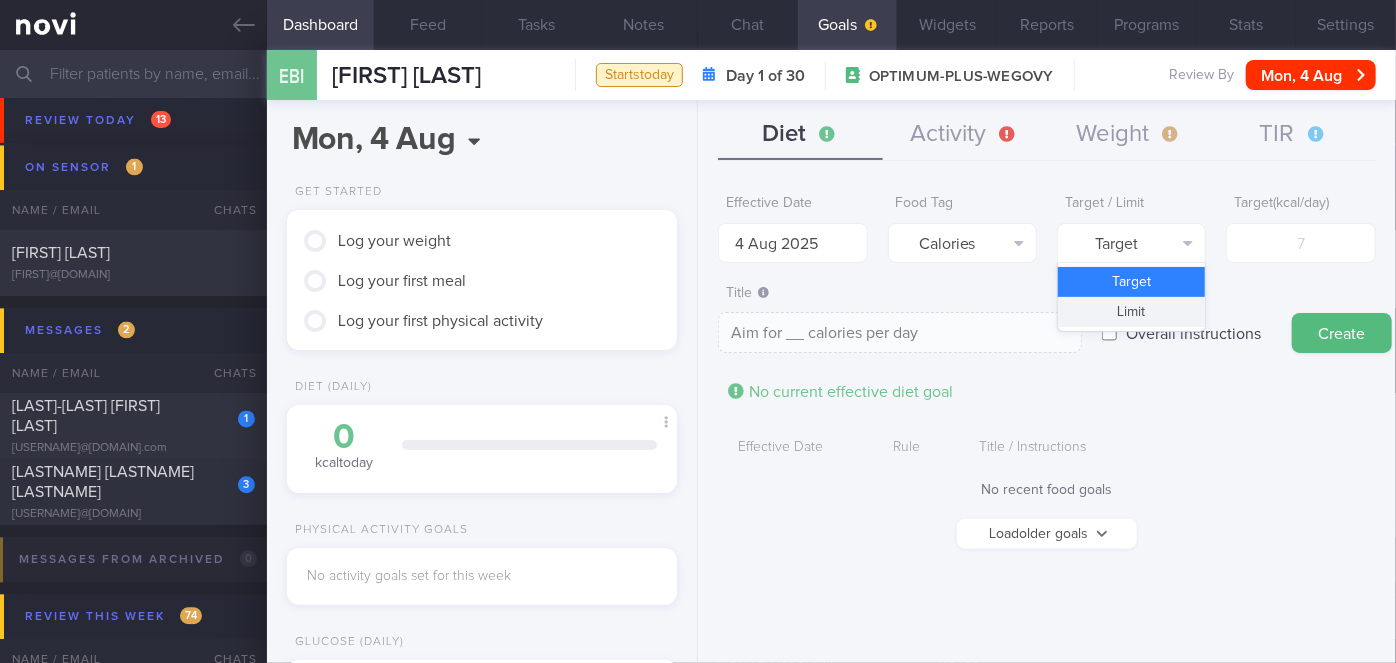click on "Limit" at bounding box center (1131, 312) 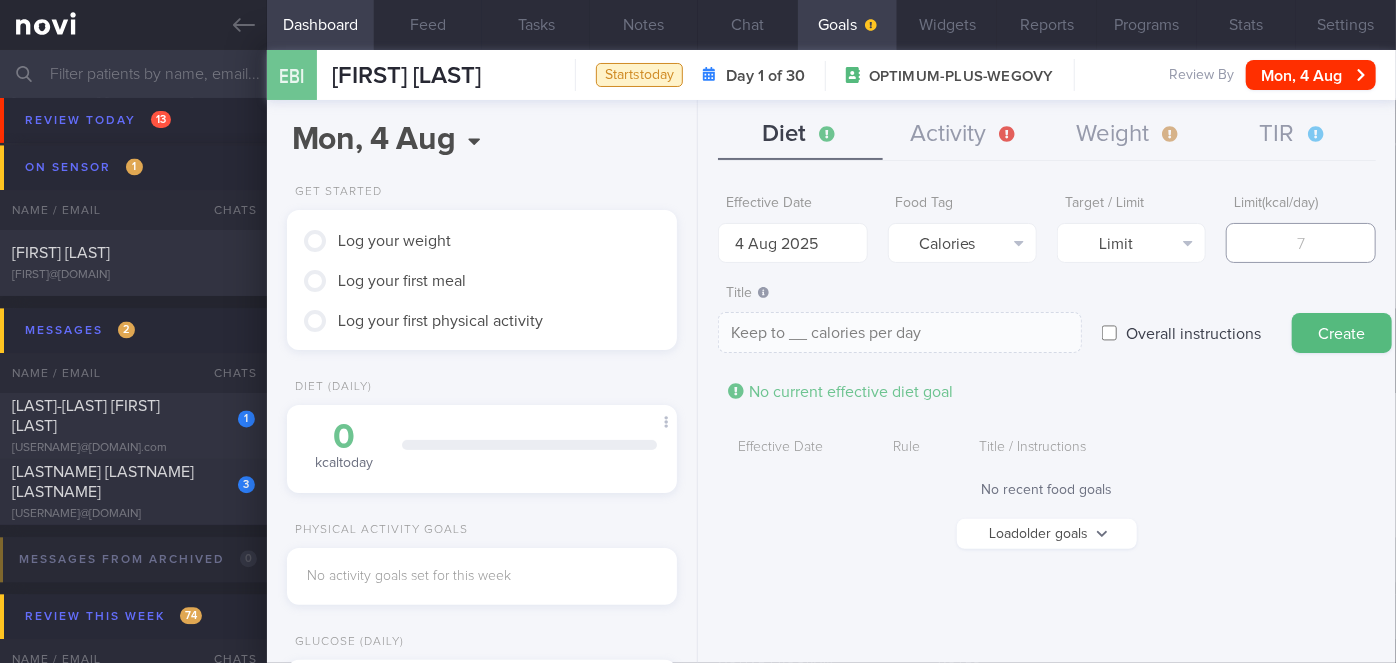 click at bounding box center (1300, 243) 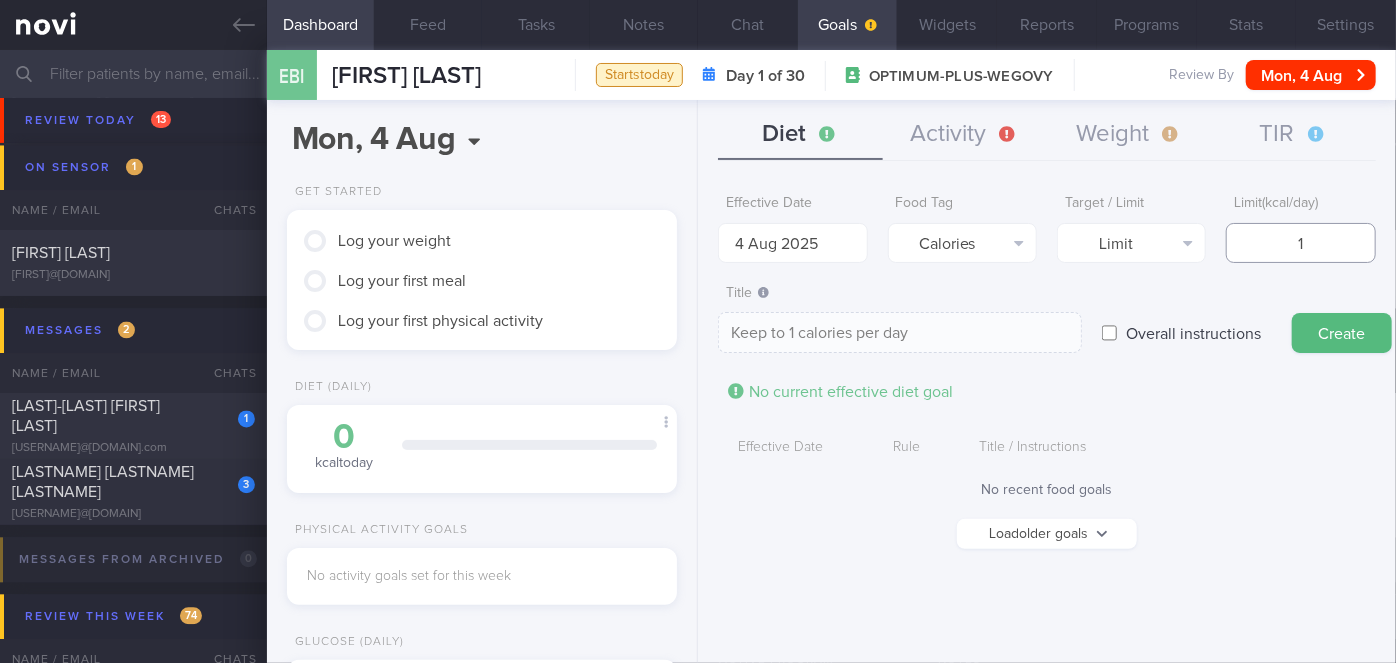 type on "15" 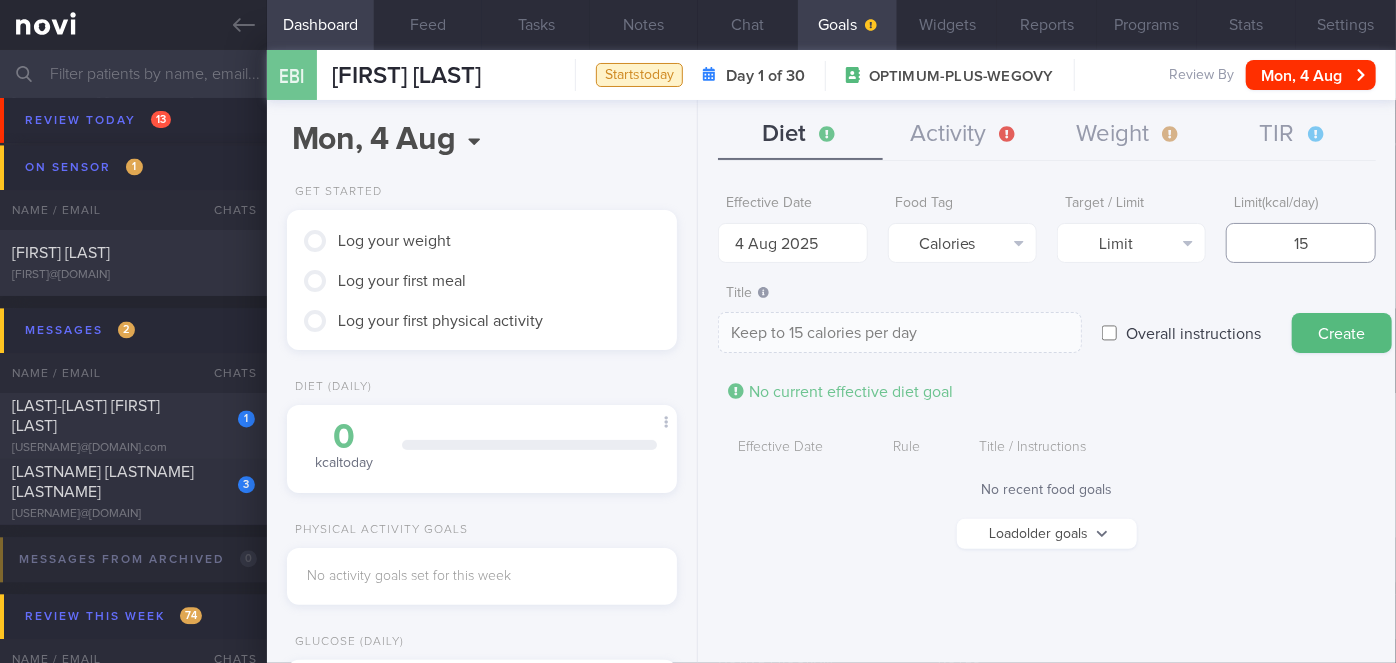 type on "150" 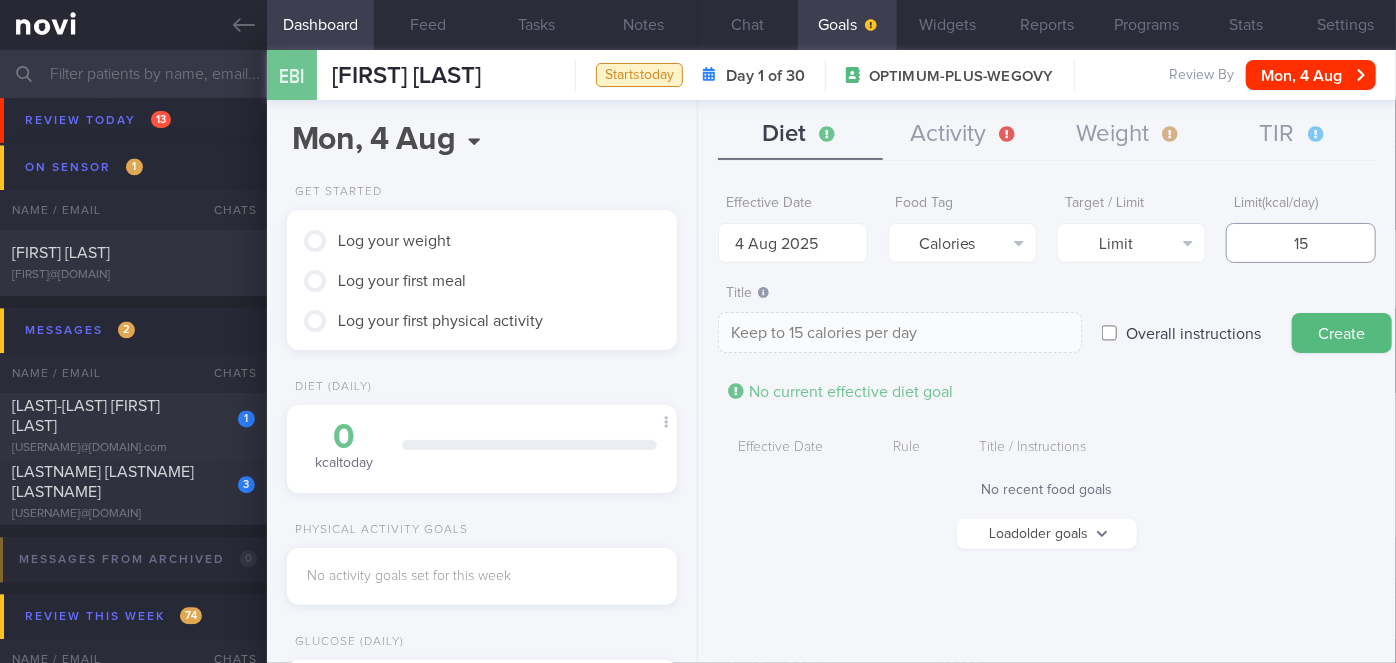 type on "Keep to 150 calories per day" 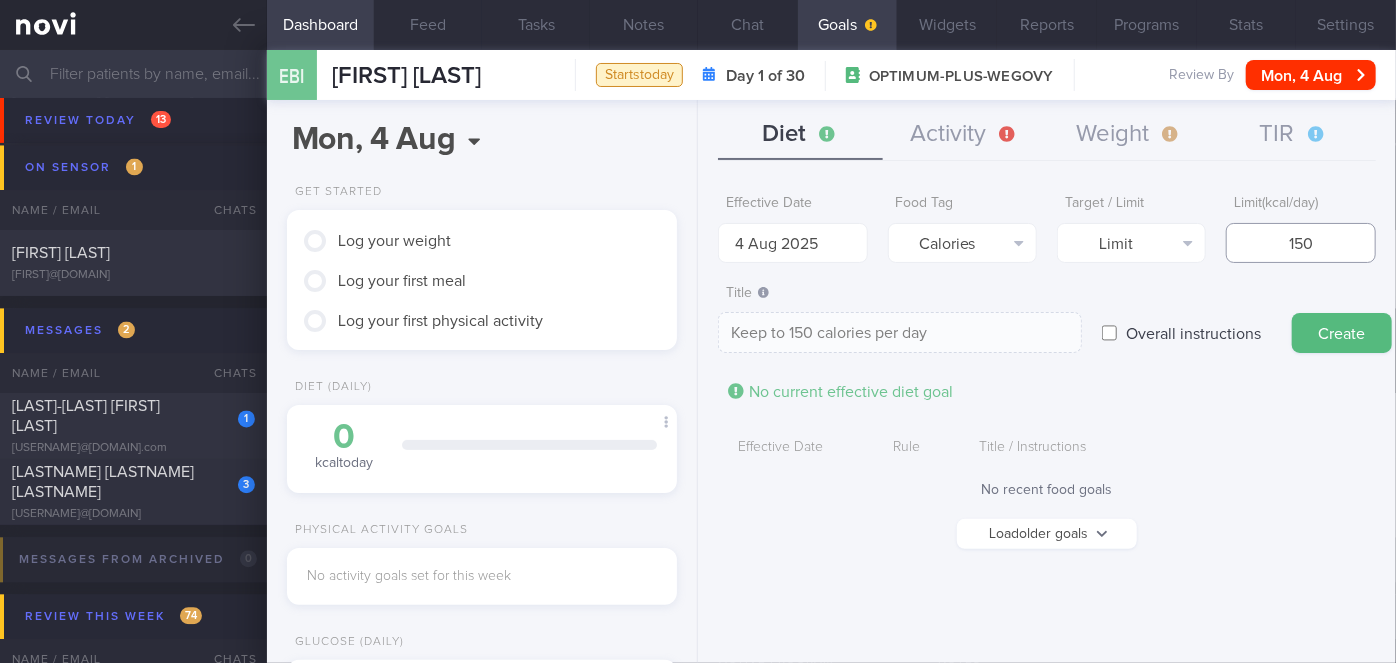 type on "1500" 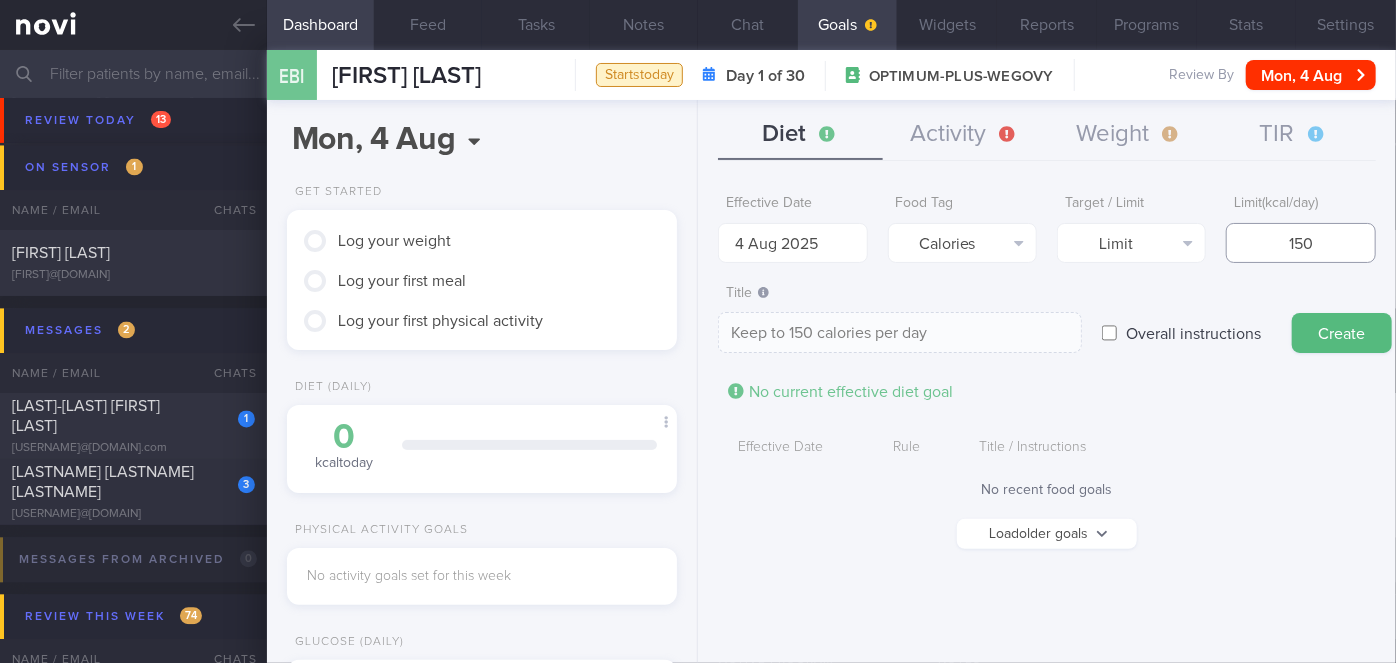 type on "Keep to 1500 calories per day" 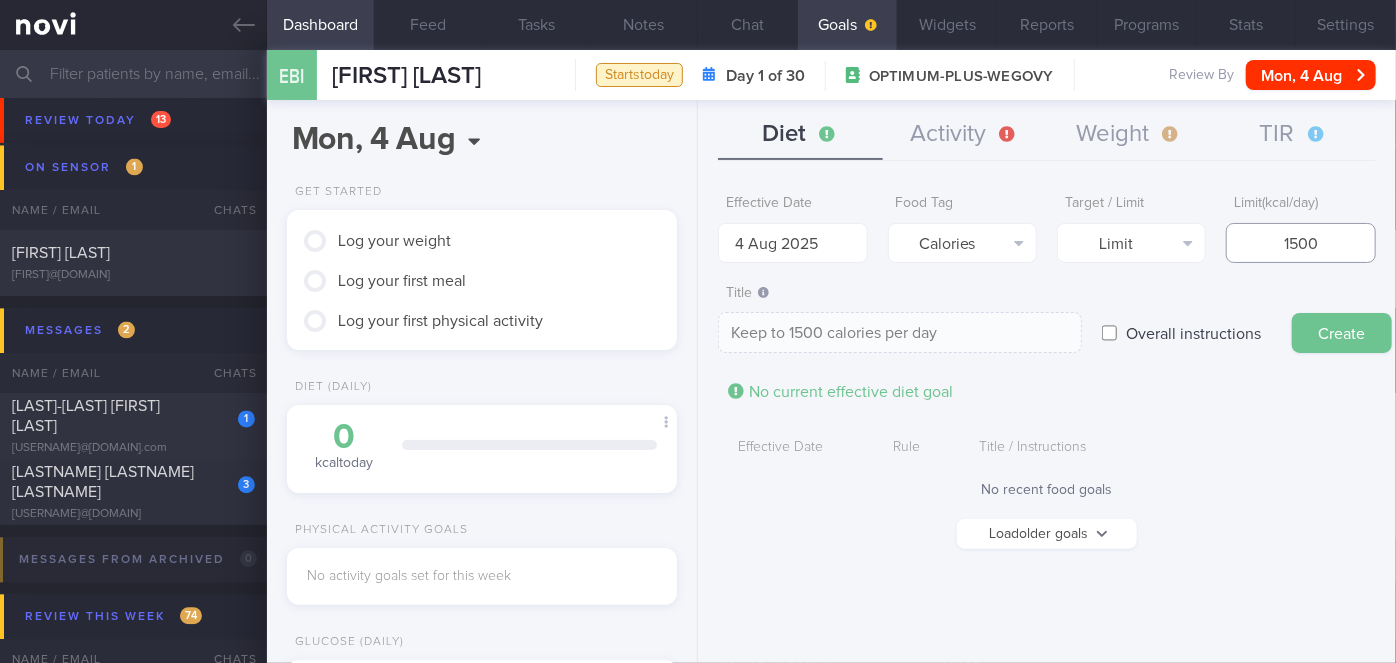 type on "1500" 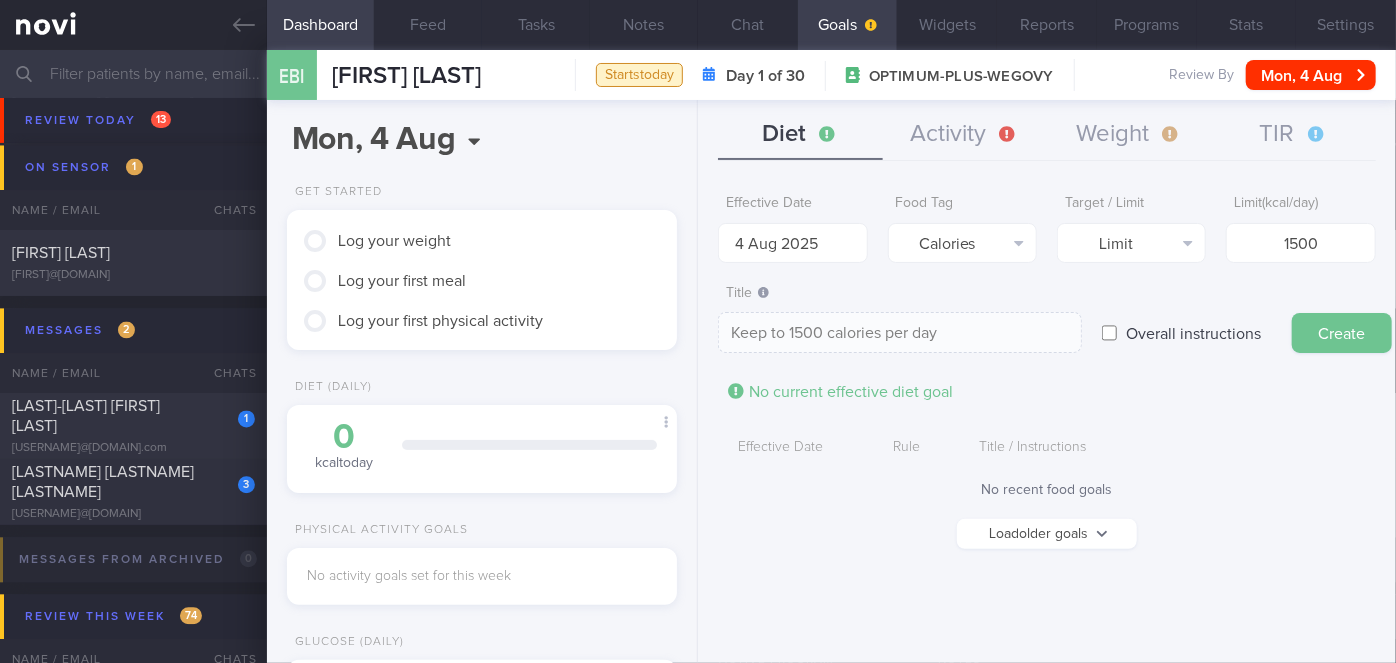 click on "Create" at bounding box center (1342, 333) 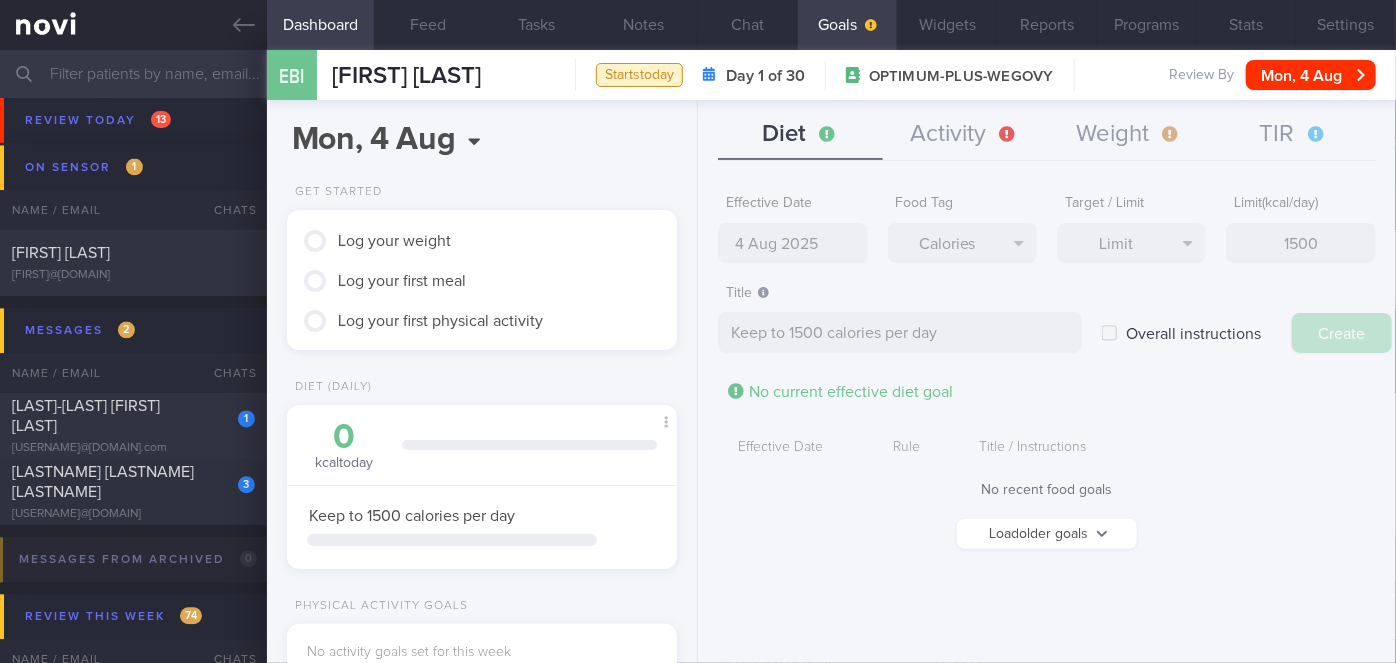 type on "11 Aug 2025" 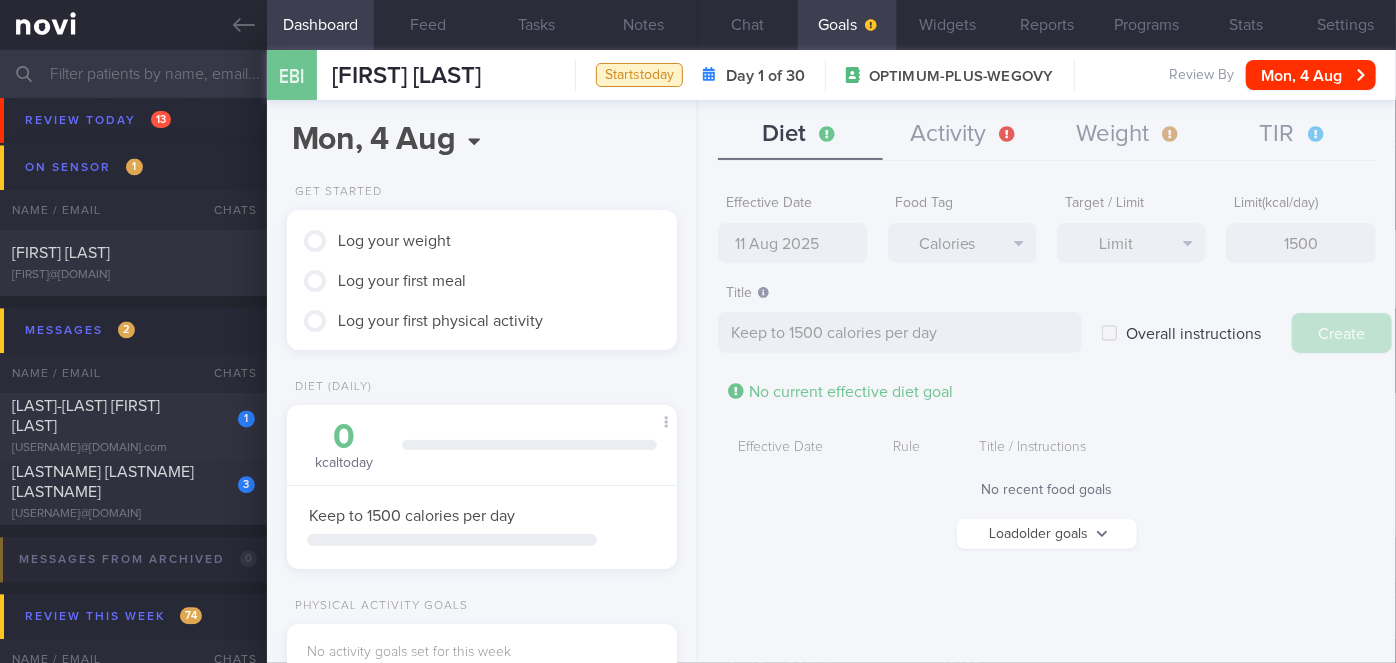 type 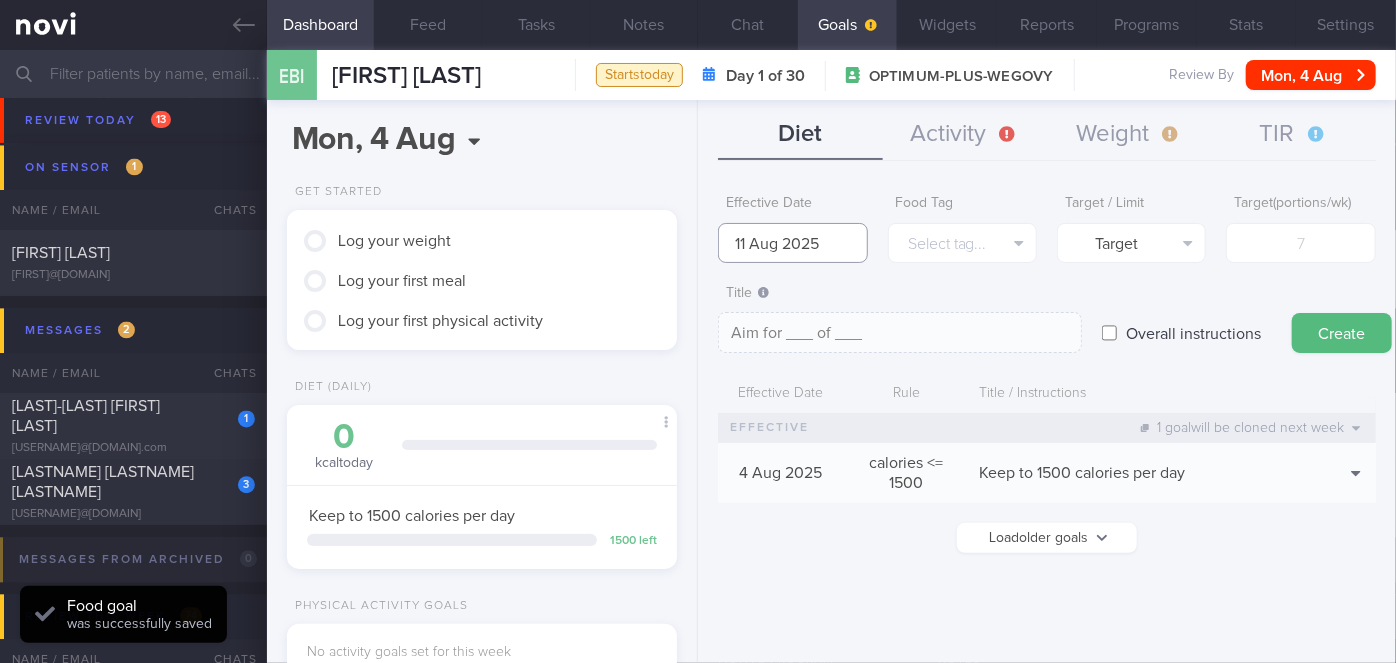 click on "You are offline!  Some functionality will be unavailable
Patients
New Users
Coaches
Assigned patients
Assigned patients
All active patients
Archived patients
Needs setup
74
Name / Email
Chats" at bounding box center [698, 331] 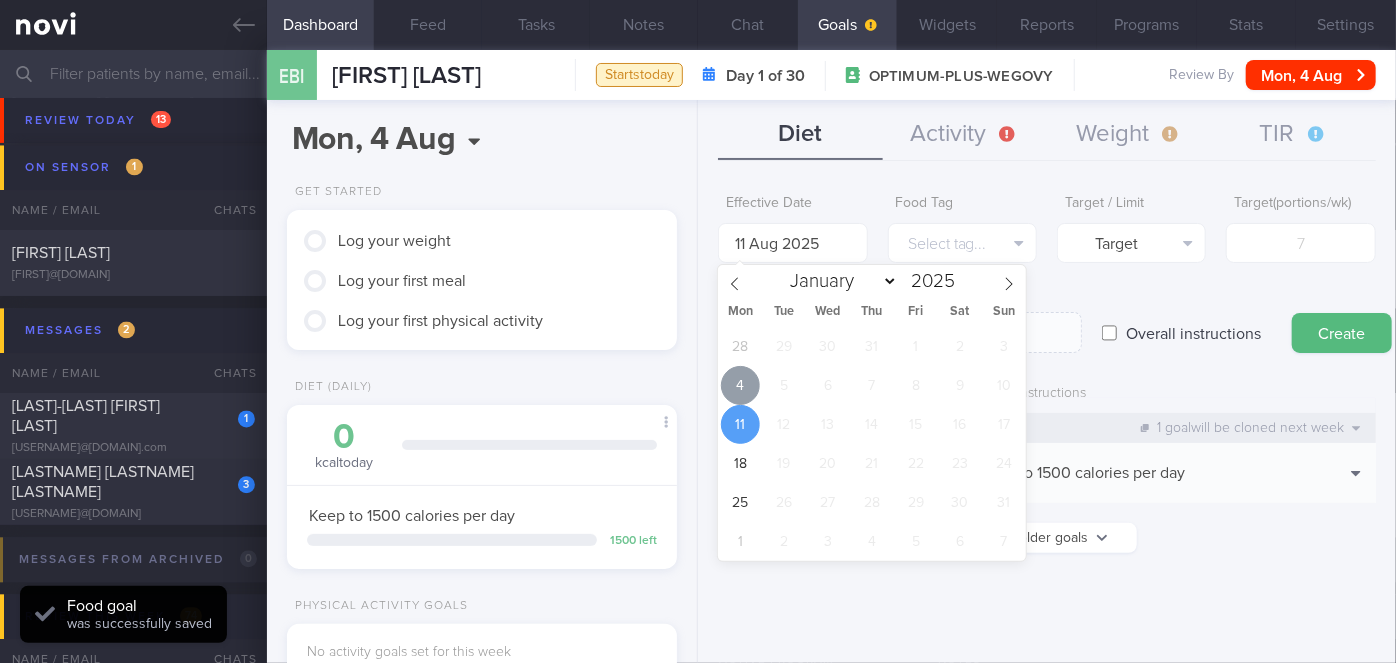 click on "4" at bounding box center (740, 385) 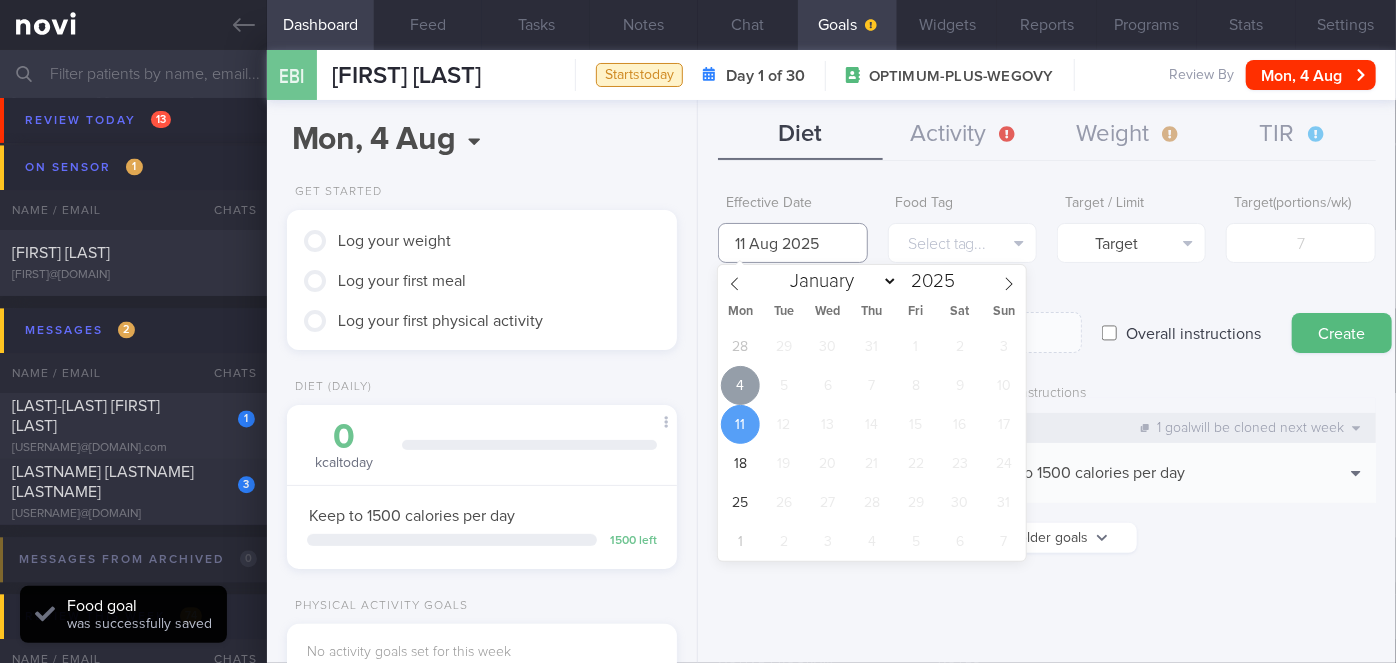 type on "4 Aug 2025" 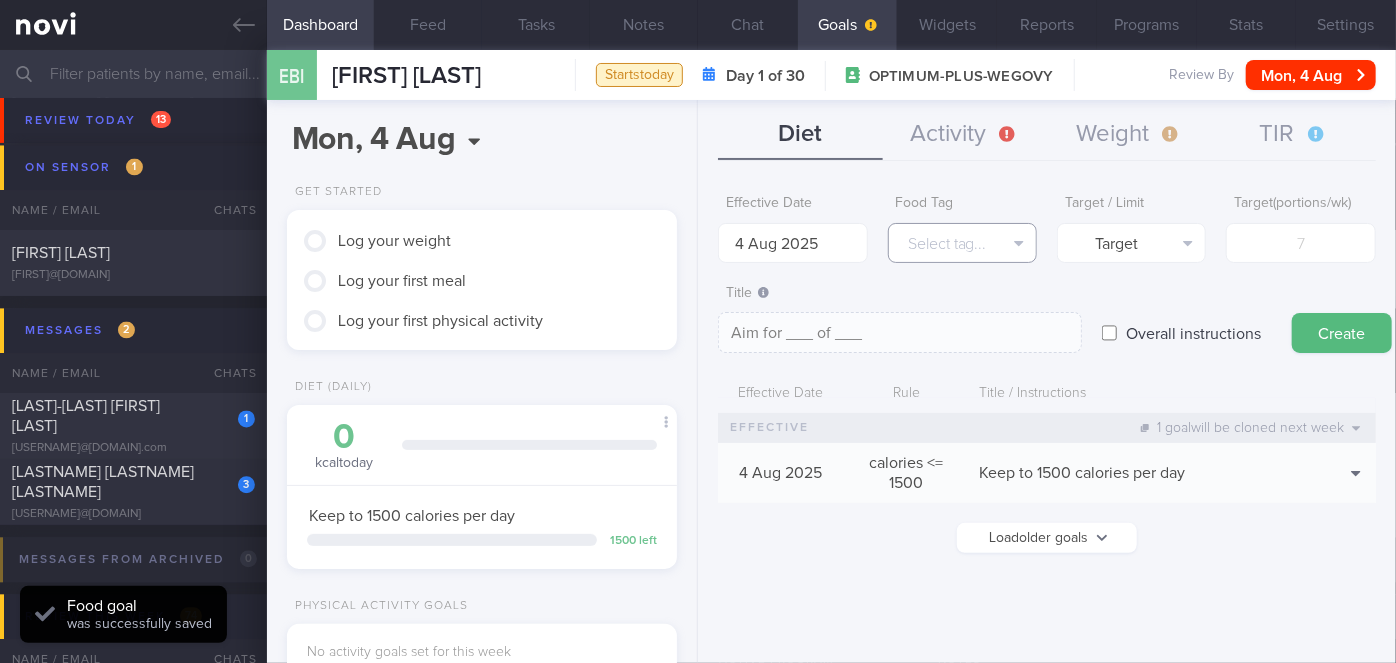 click on "Select tag..." at bounding box center (962, 243) 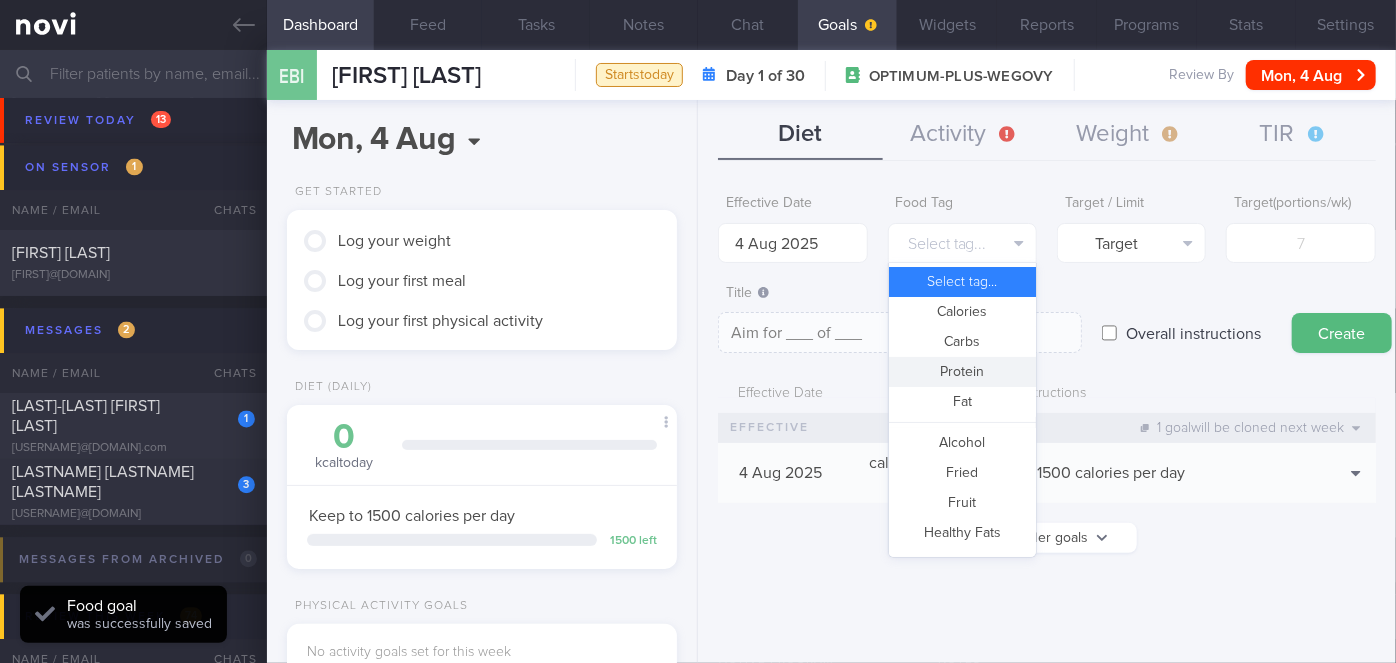 click on "Protein" at bounding box center (962, 372) 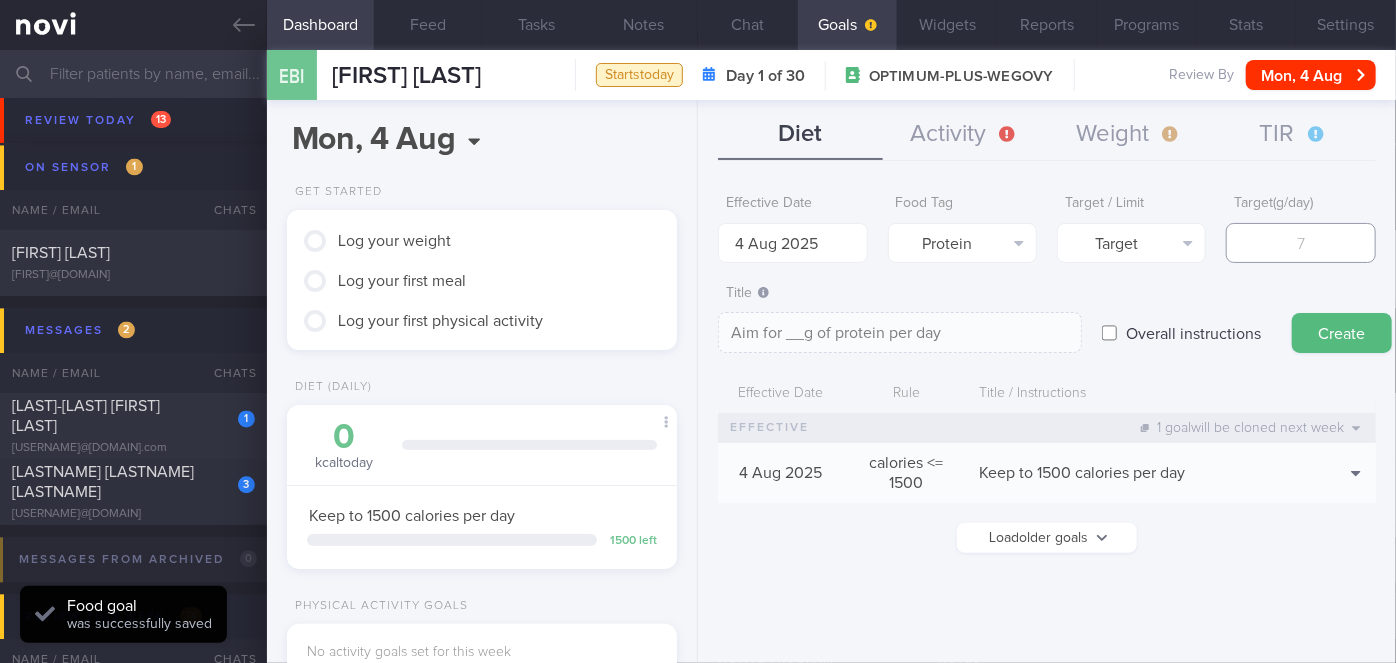 click at bounding box center [1300, 243] 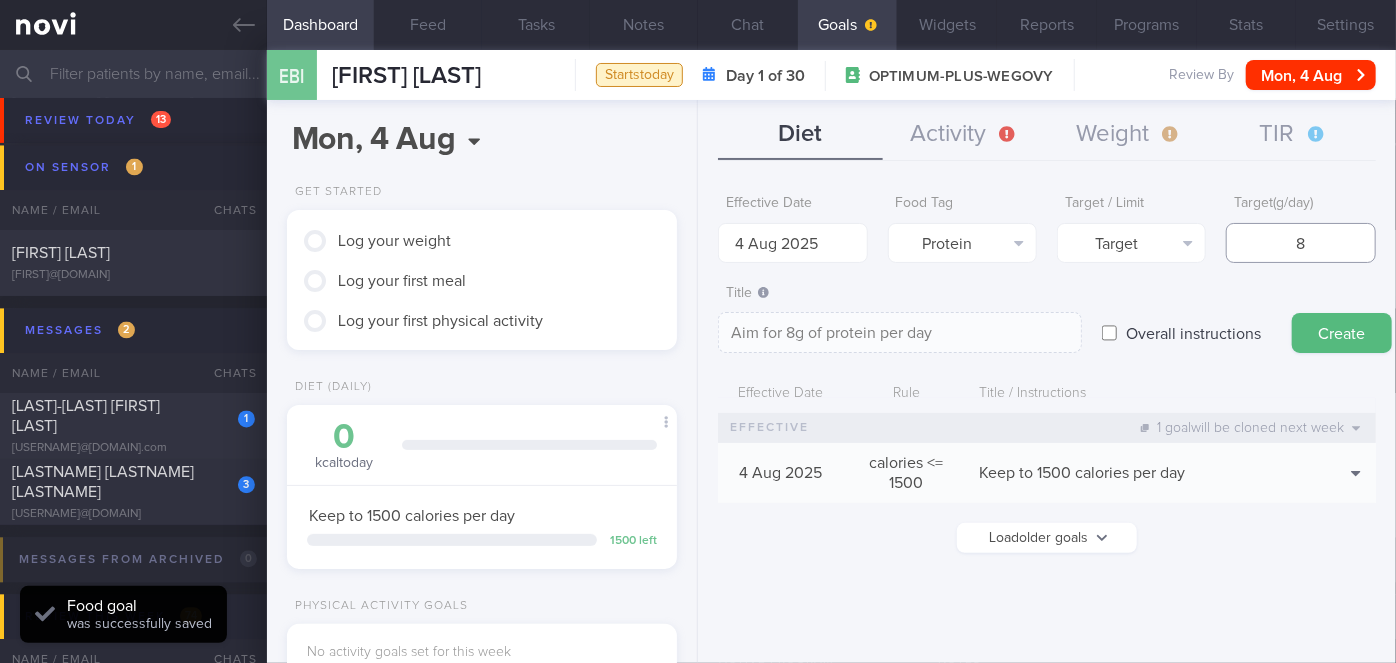 type on "85" 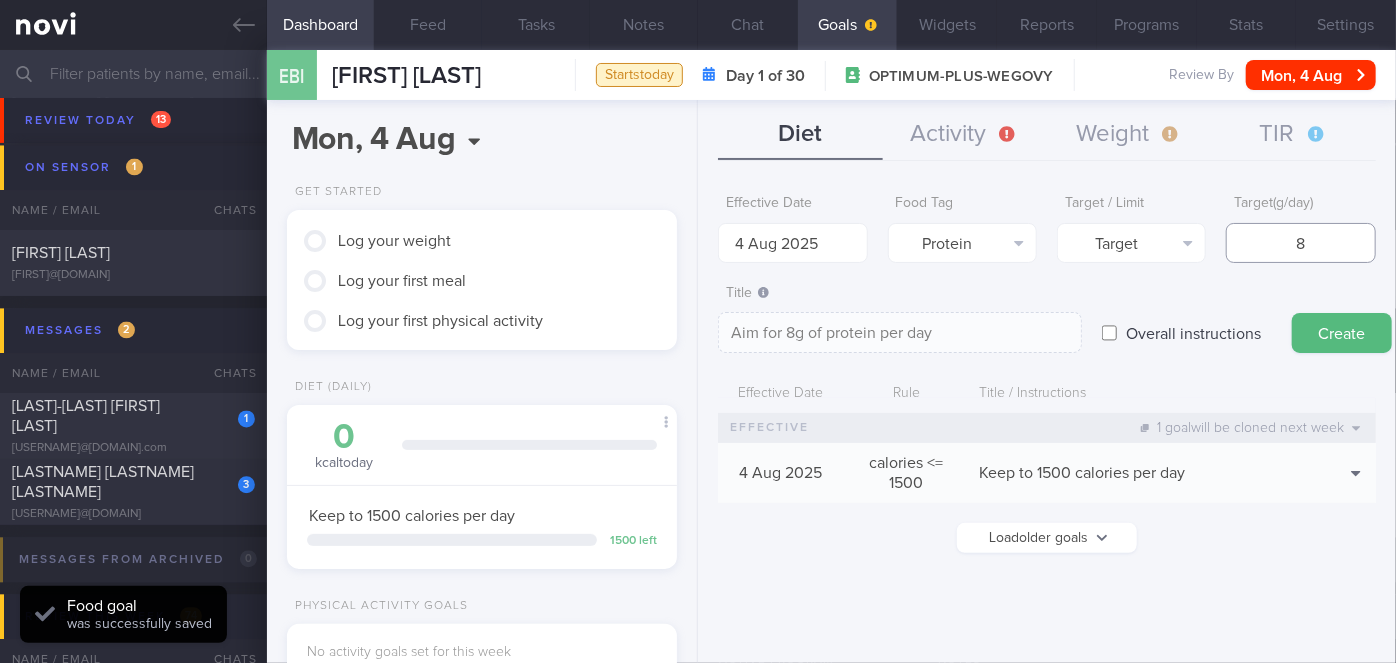type on "Aim for 85g of protein per day" 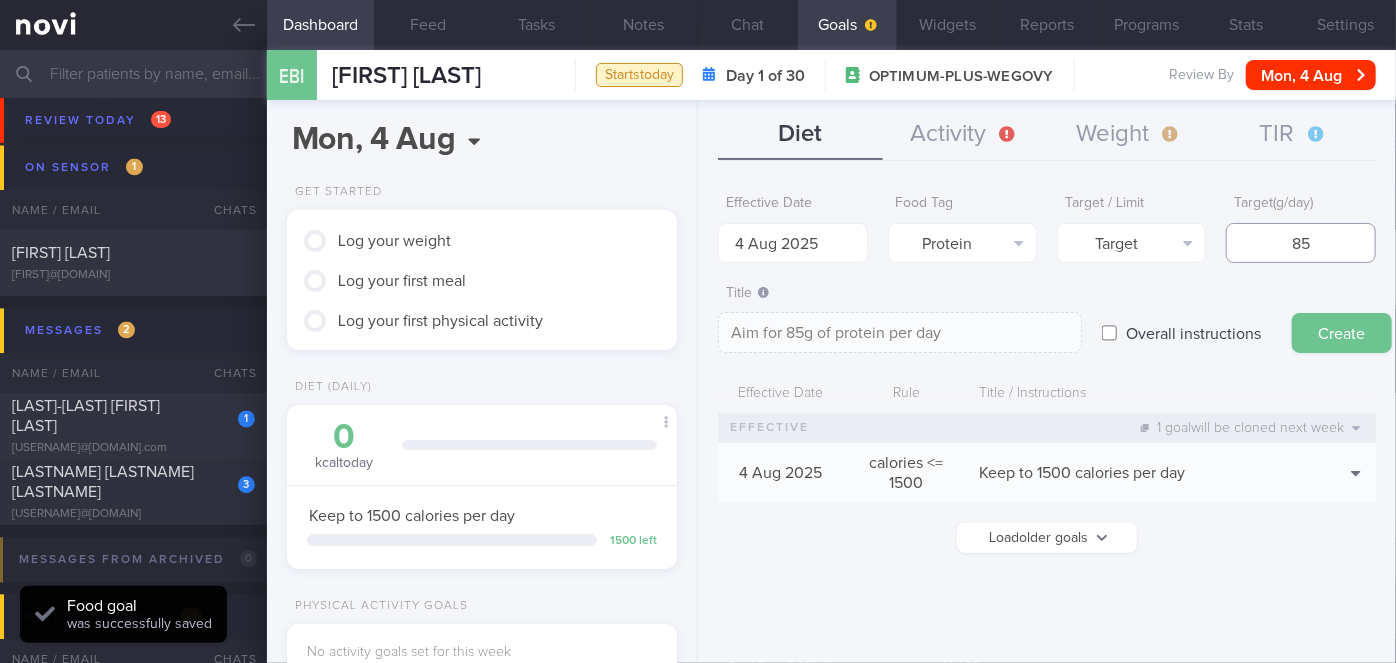 type on "85" 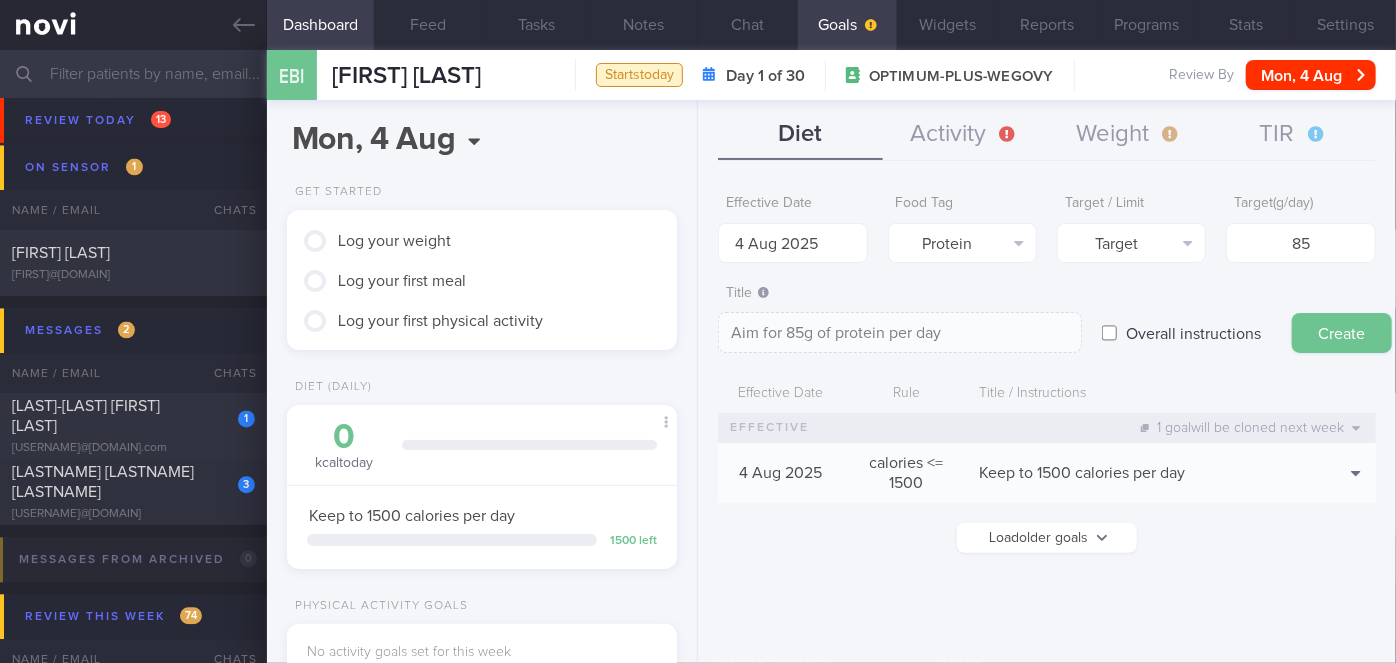 click on "Create" at bounding box center [1342, 333] 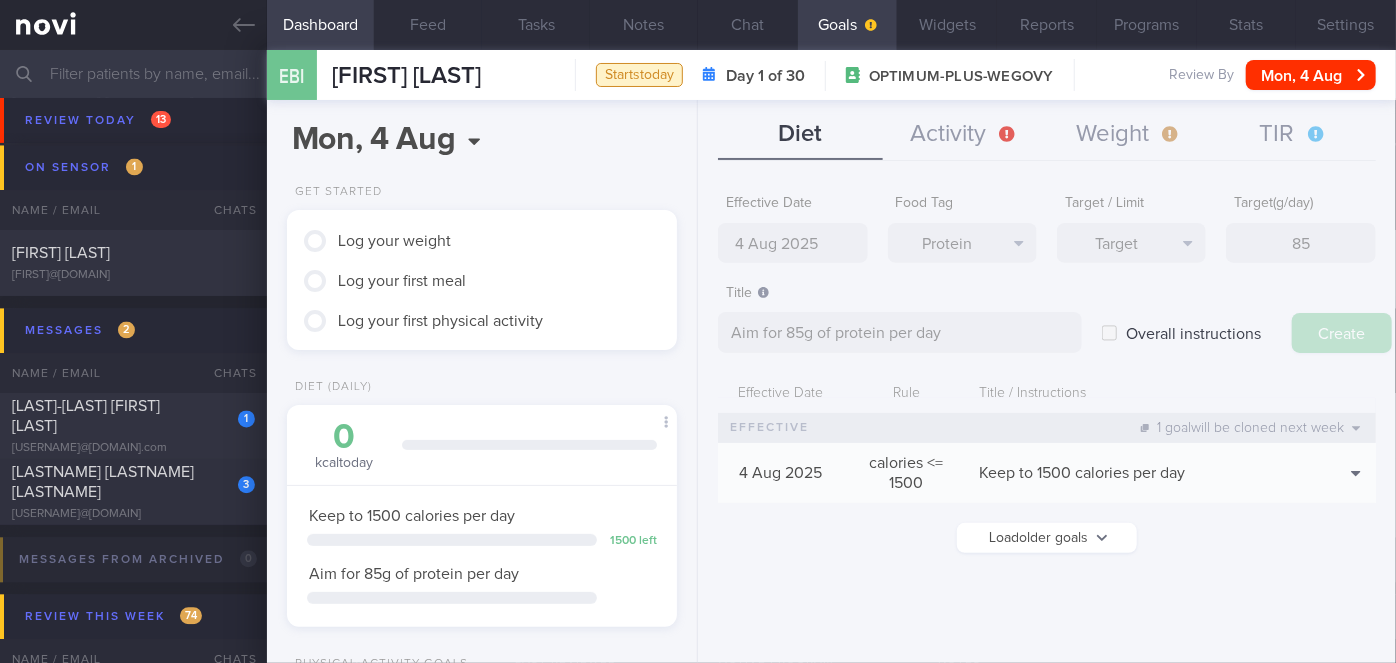 type on "11 Aug 2025" 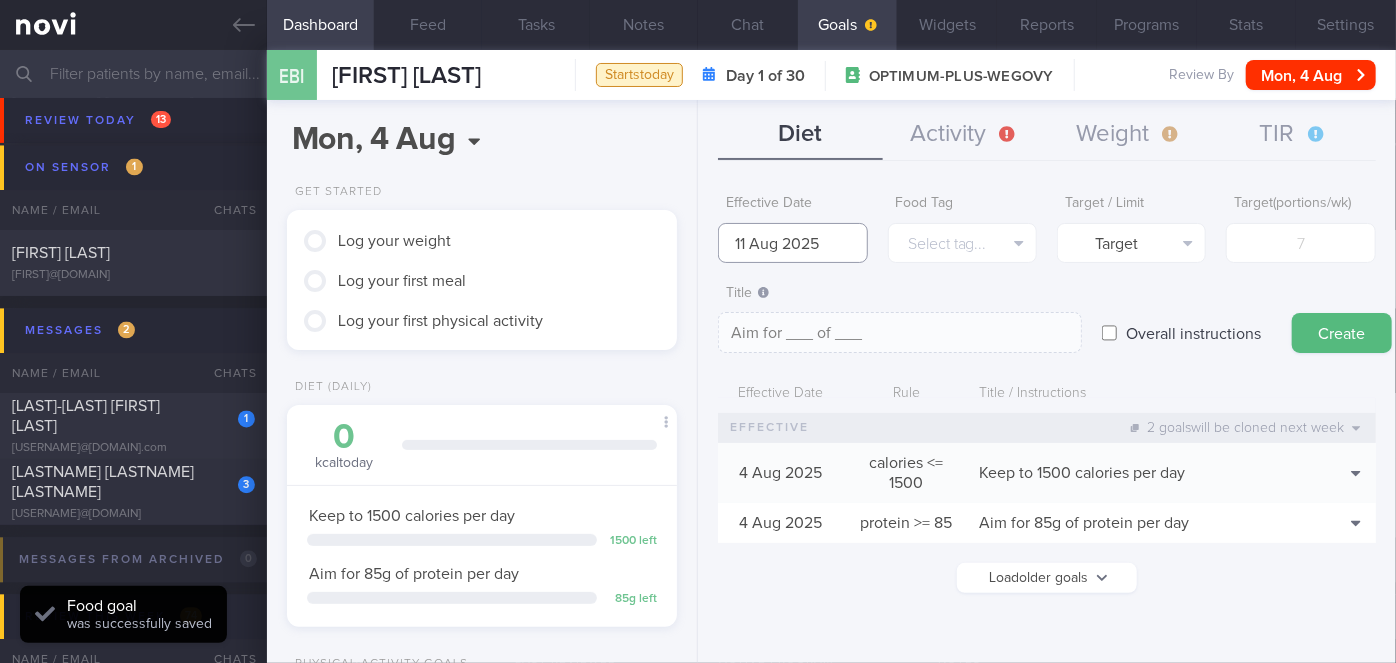 click on "11 Aug 2025" at bounding box center [792, 243] 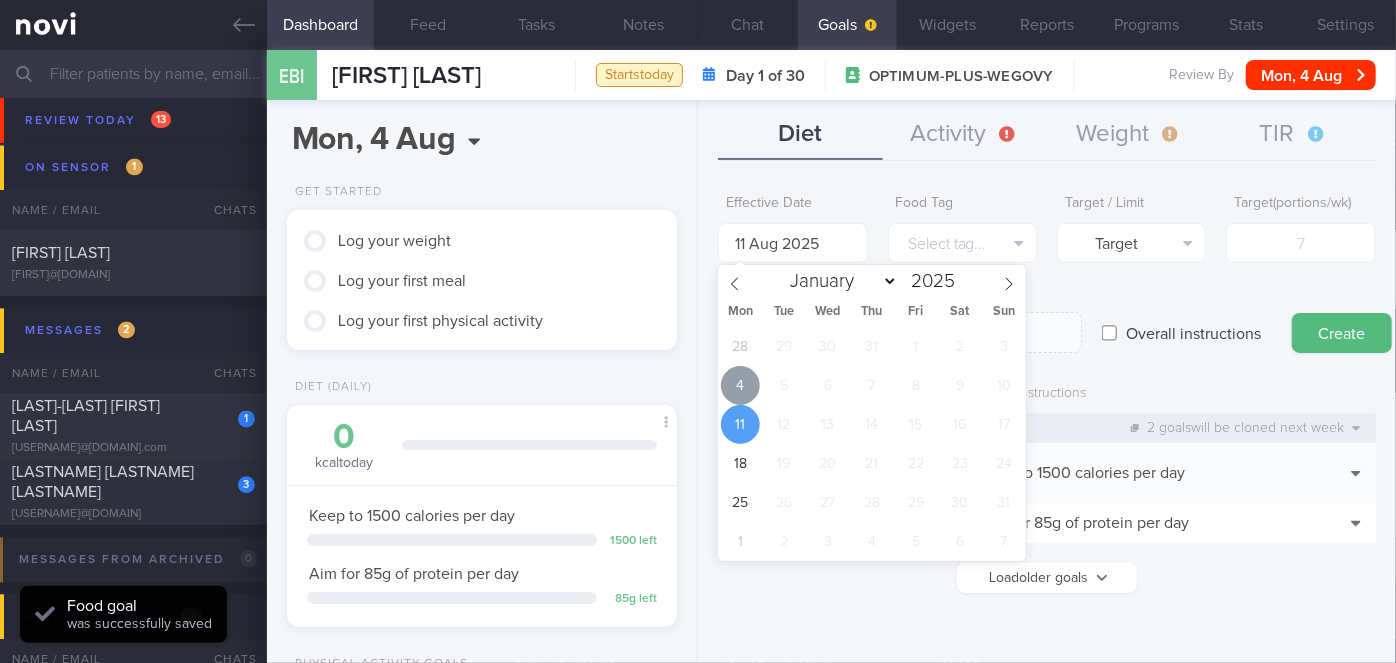 click on "4" at bounding box center [740, 385] 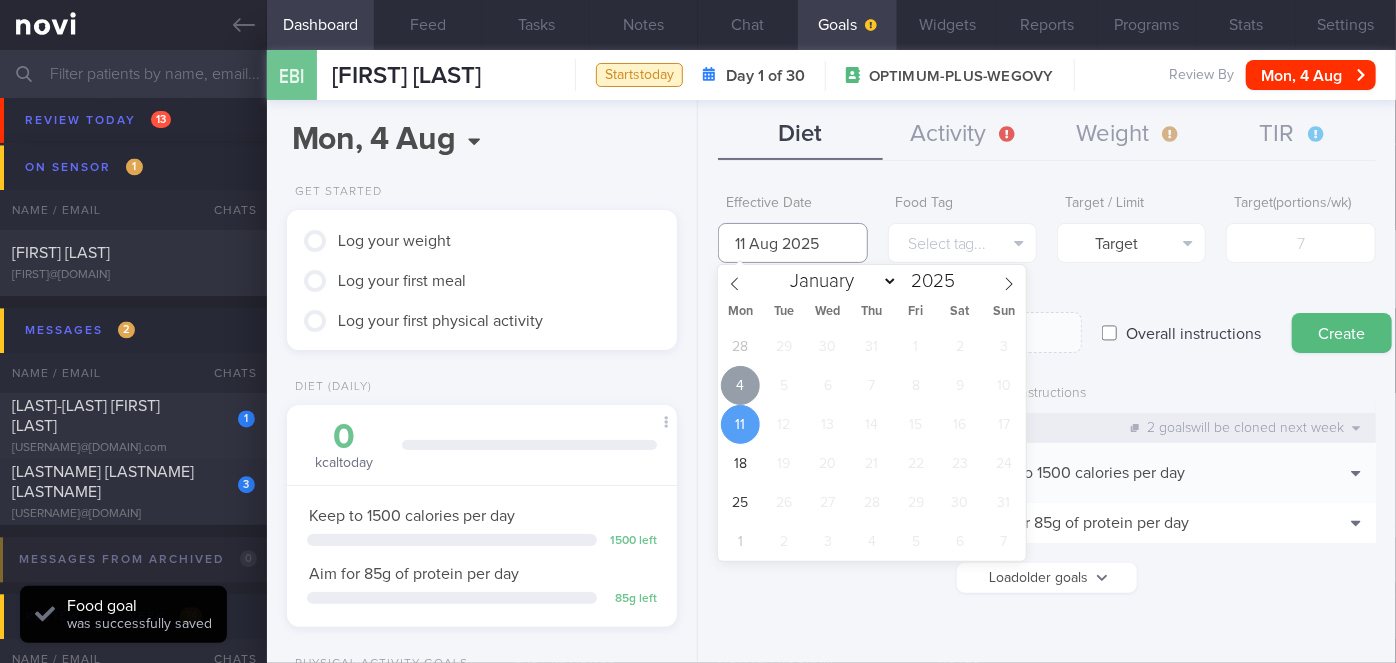 type on "4 Aug 2025" 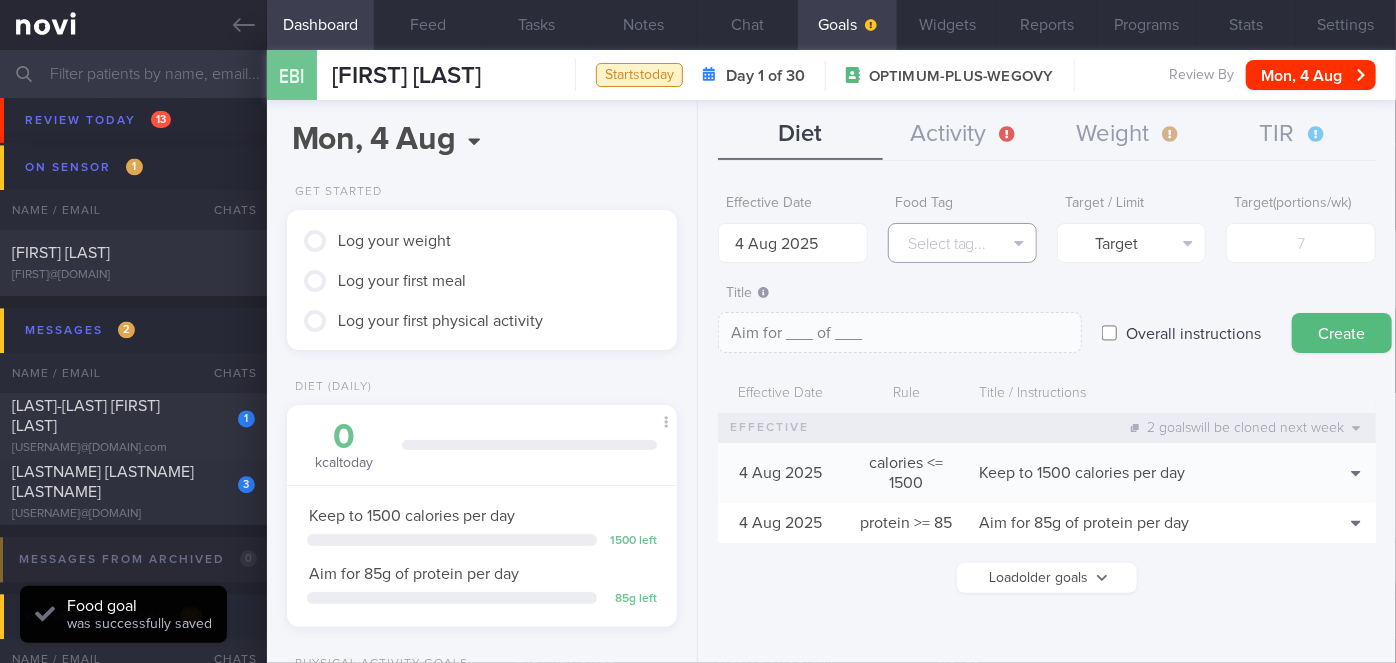 click on "Select tag..." at bounding box center (962, 243) 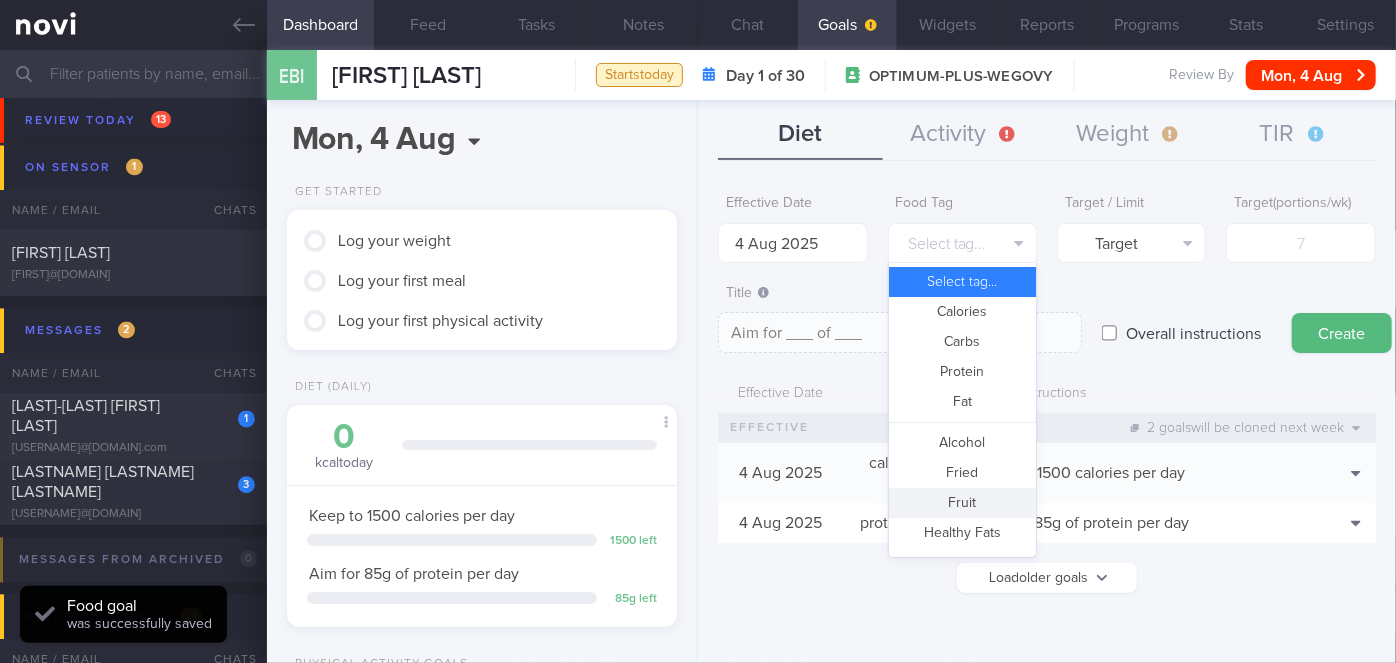 click on "Fruit" at bounding box center (962, 503) 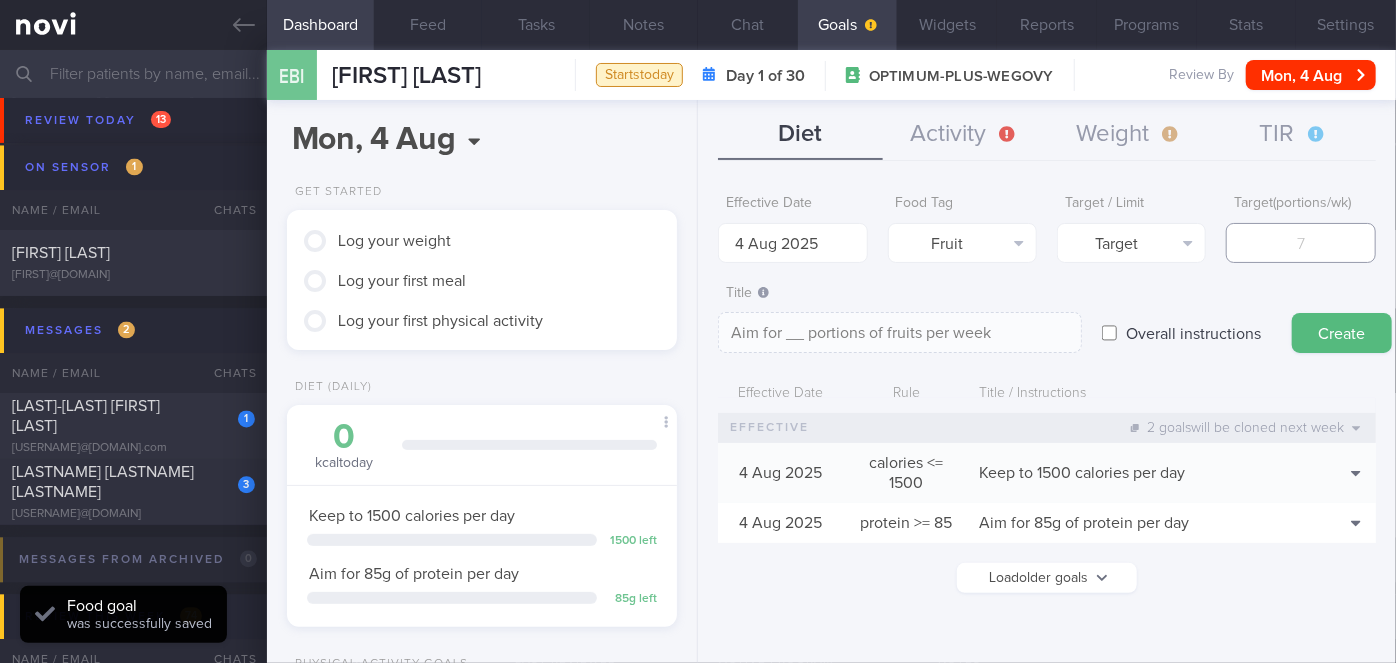 click at bounding box center (1300, 243) 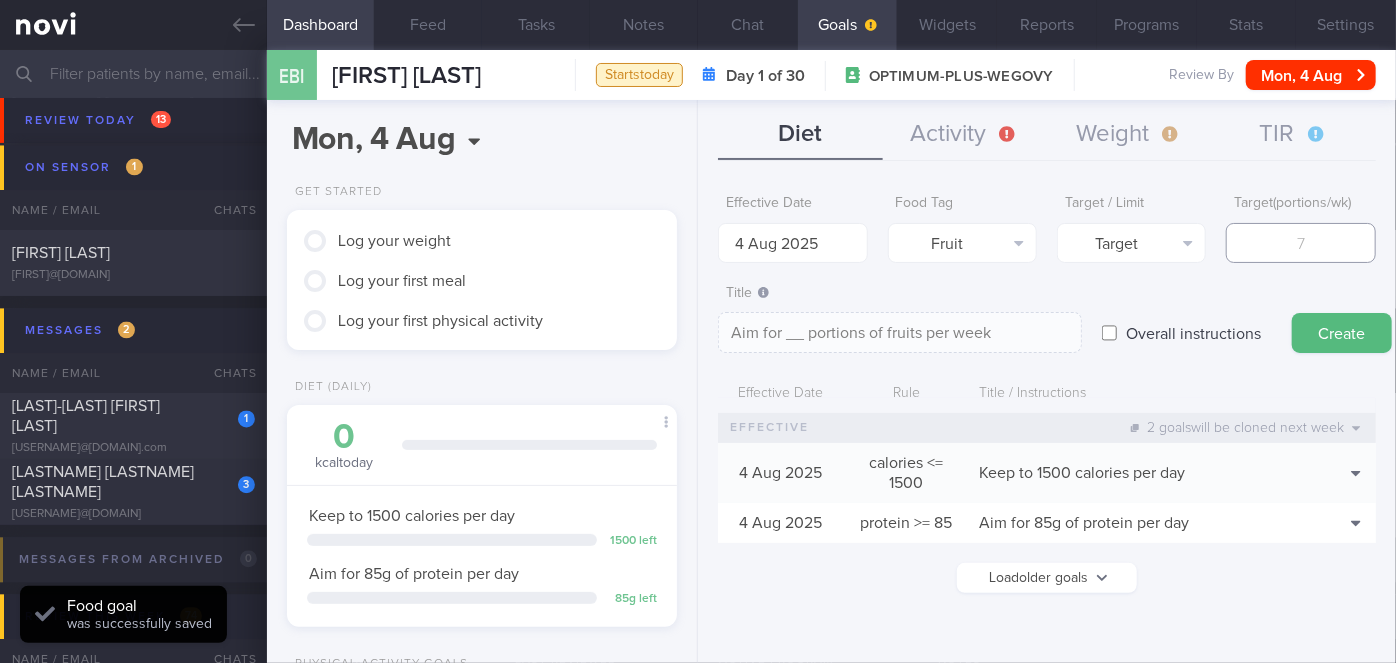 type on "1" 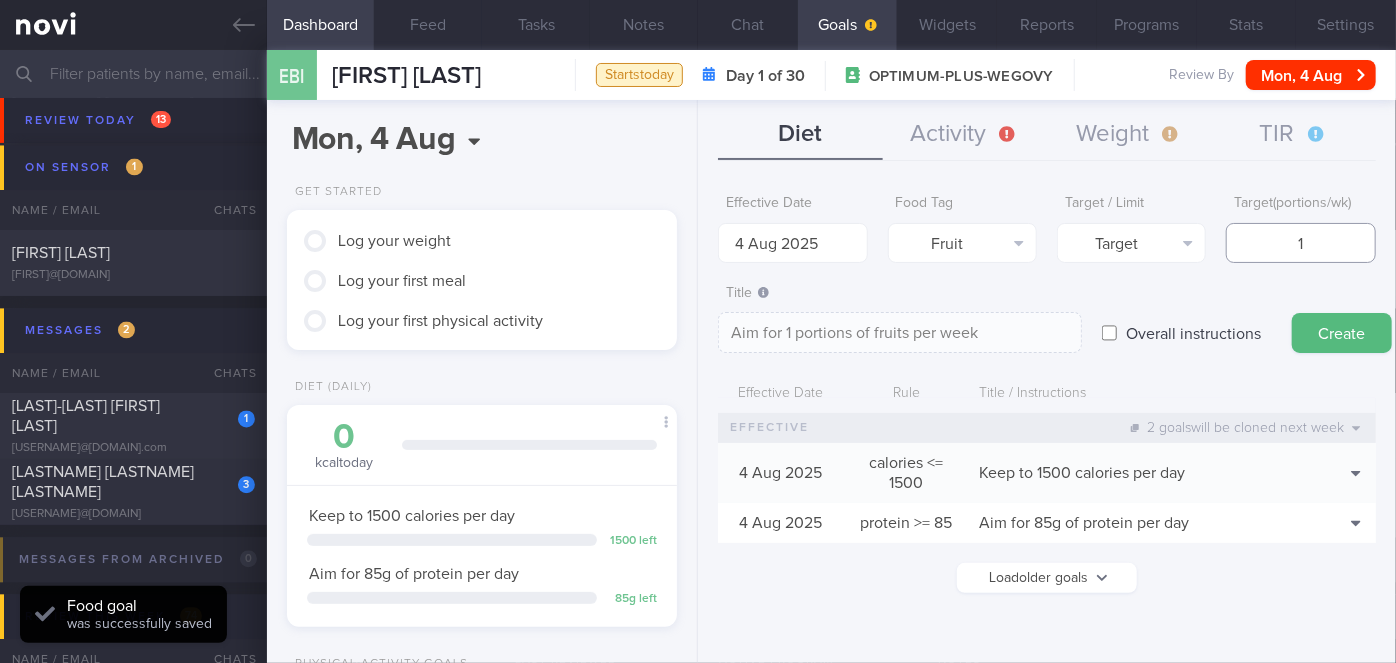 type on "14" 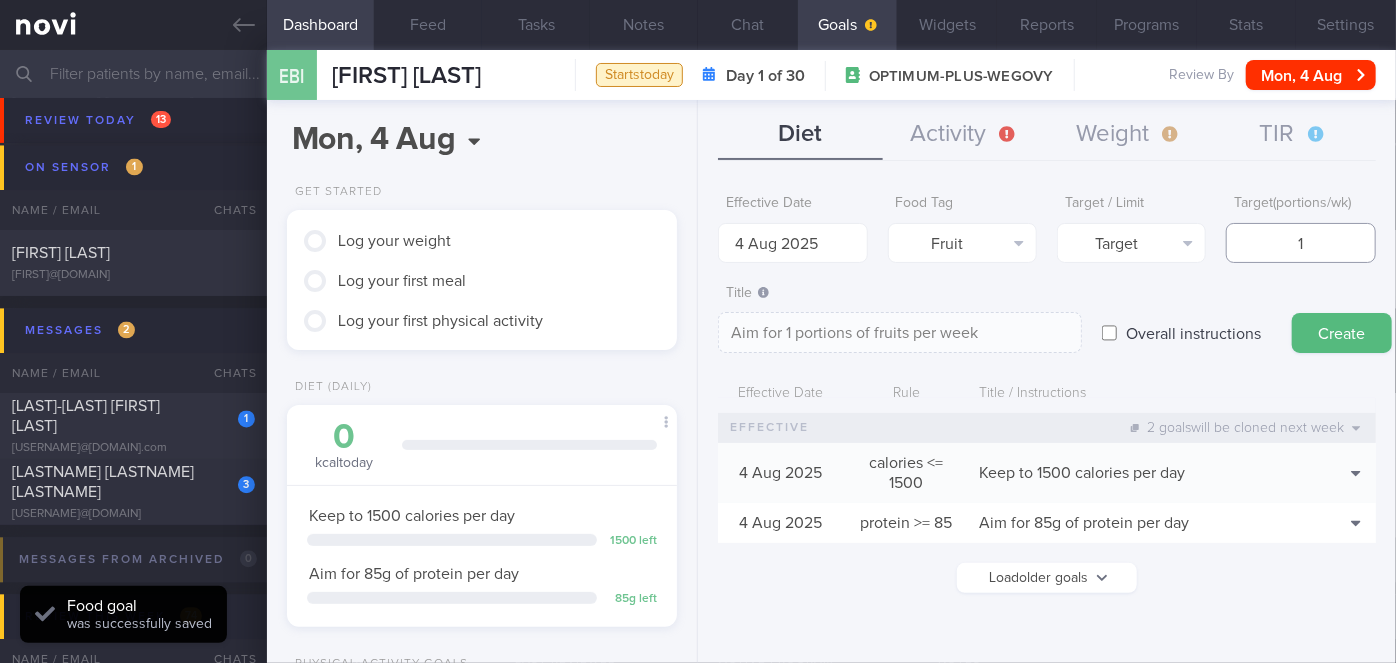type on "Aim for 14 portions of fruits per week" 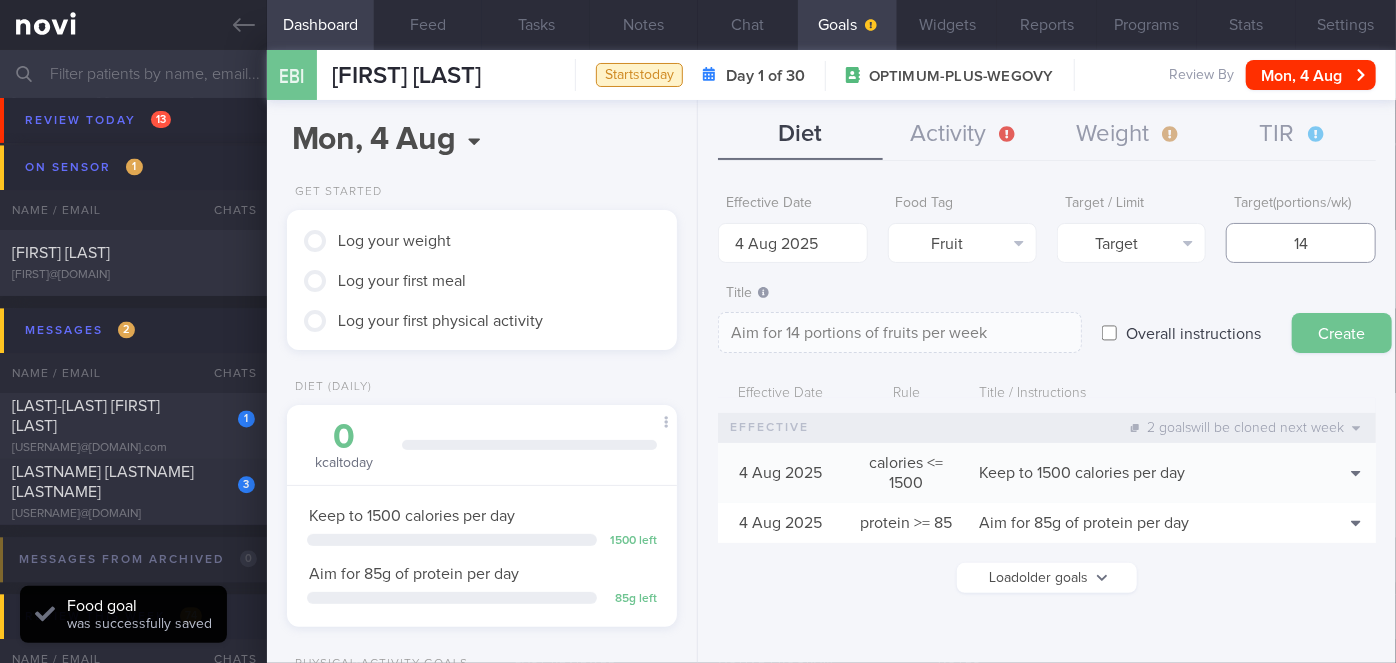 type on "14" 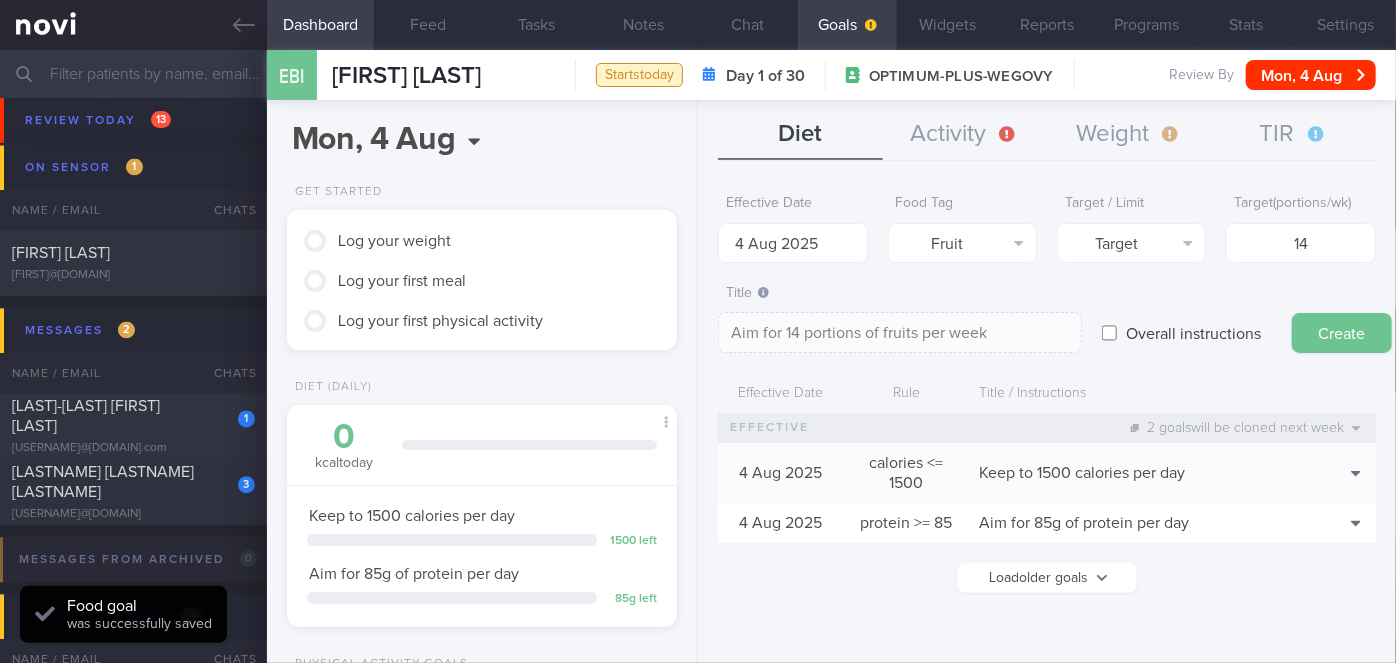 click on "Create" at bounding box center [1342, 333] 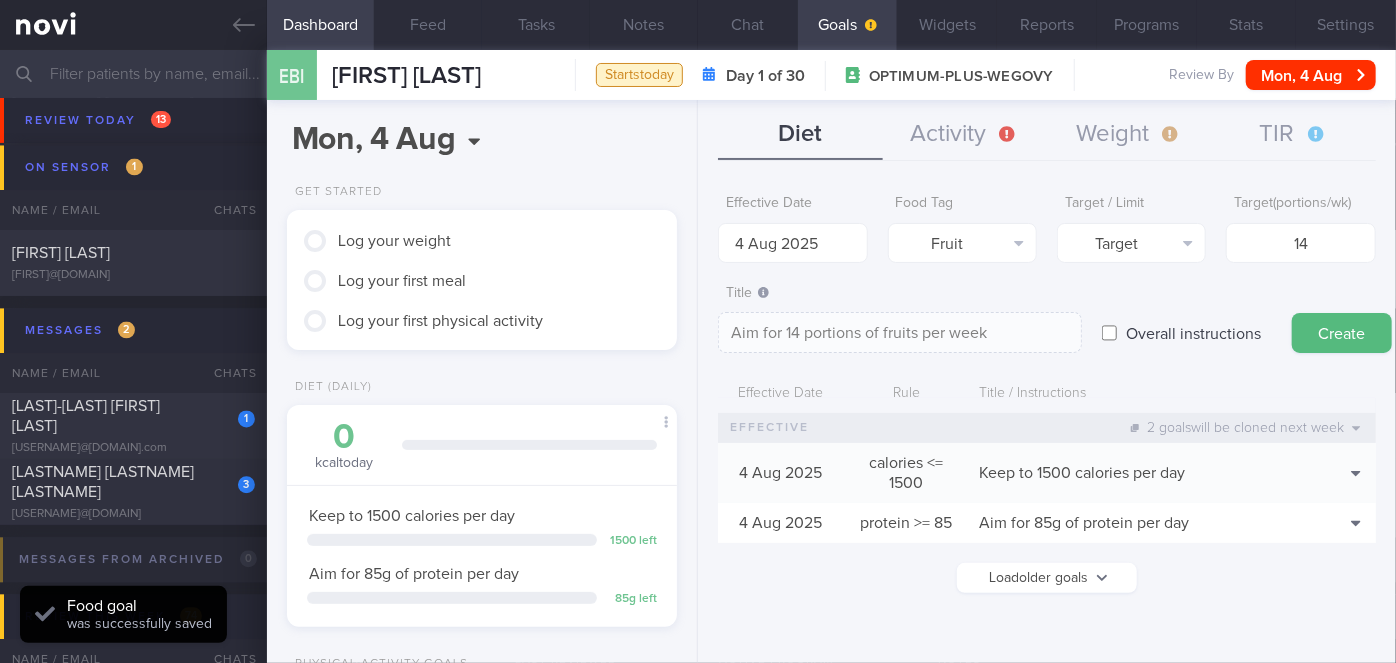type on "11 Aug 2025" 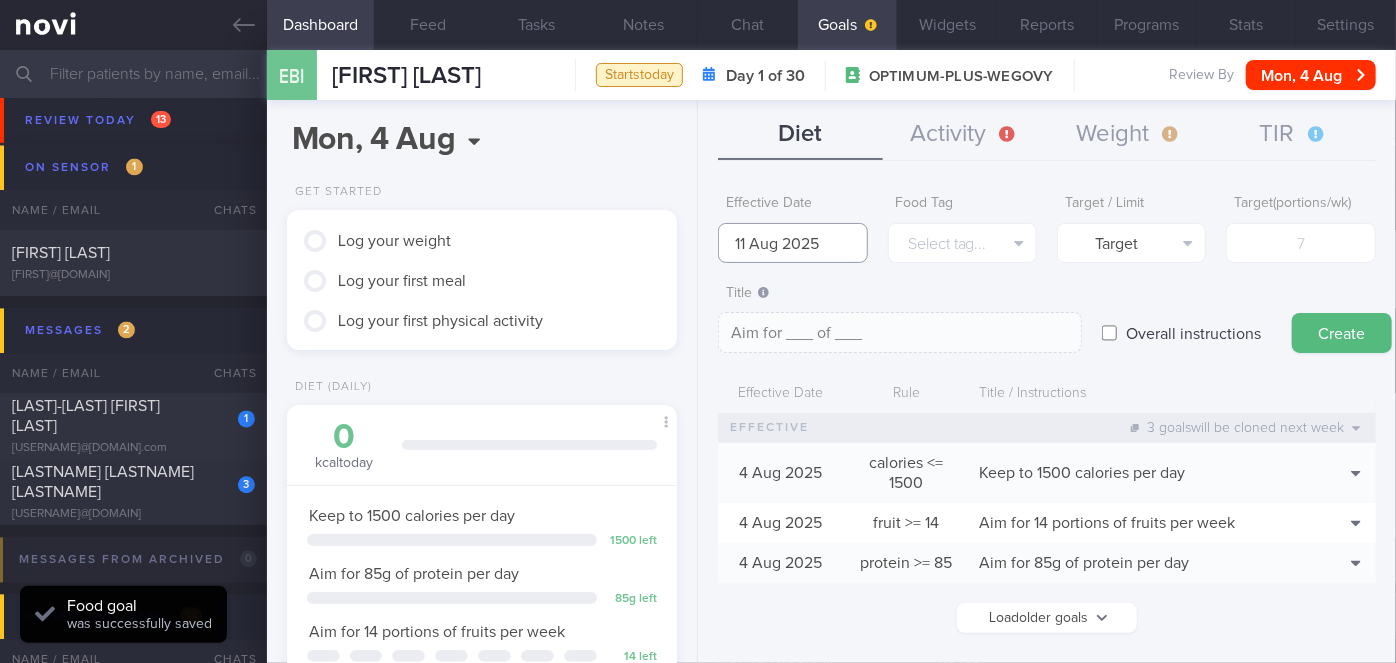 click on "11 Aug 2025" at bounding box center (792, 243) 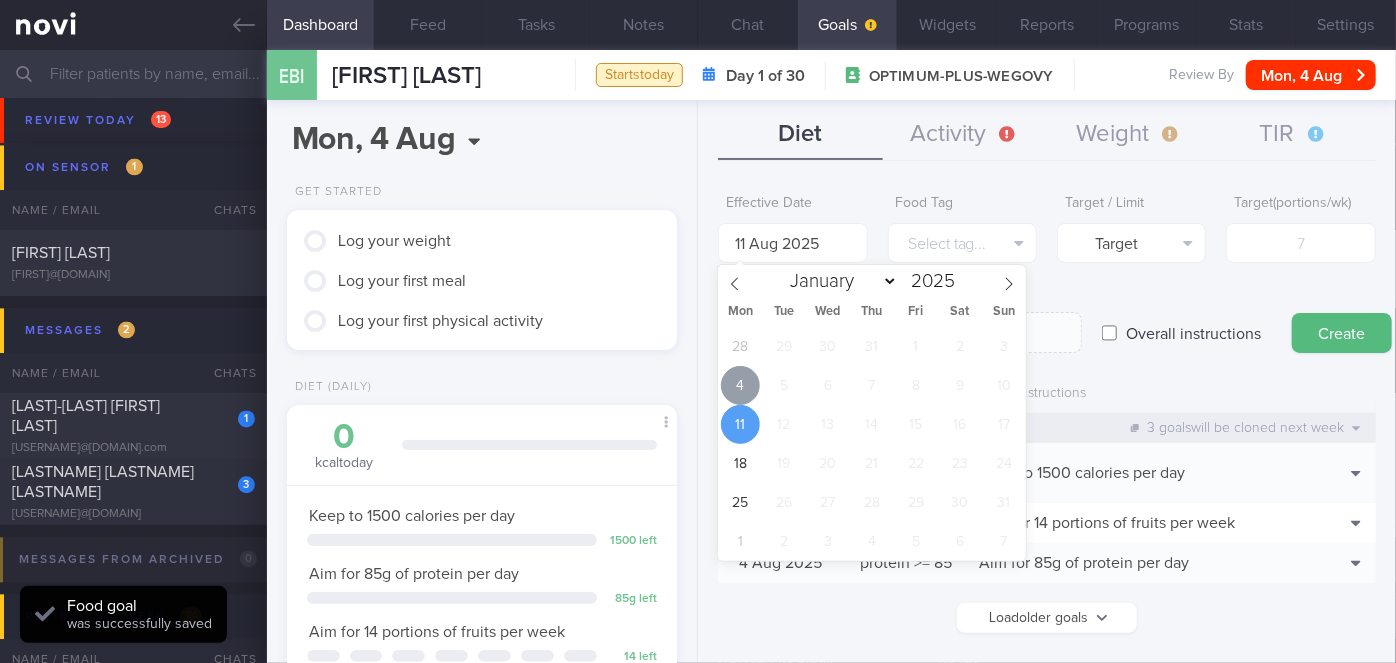 click on "4" at bounding box center [740, 385] 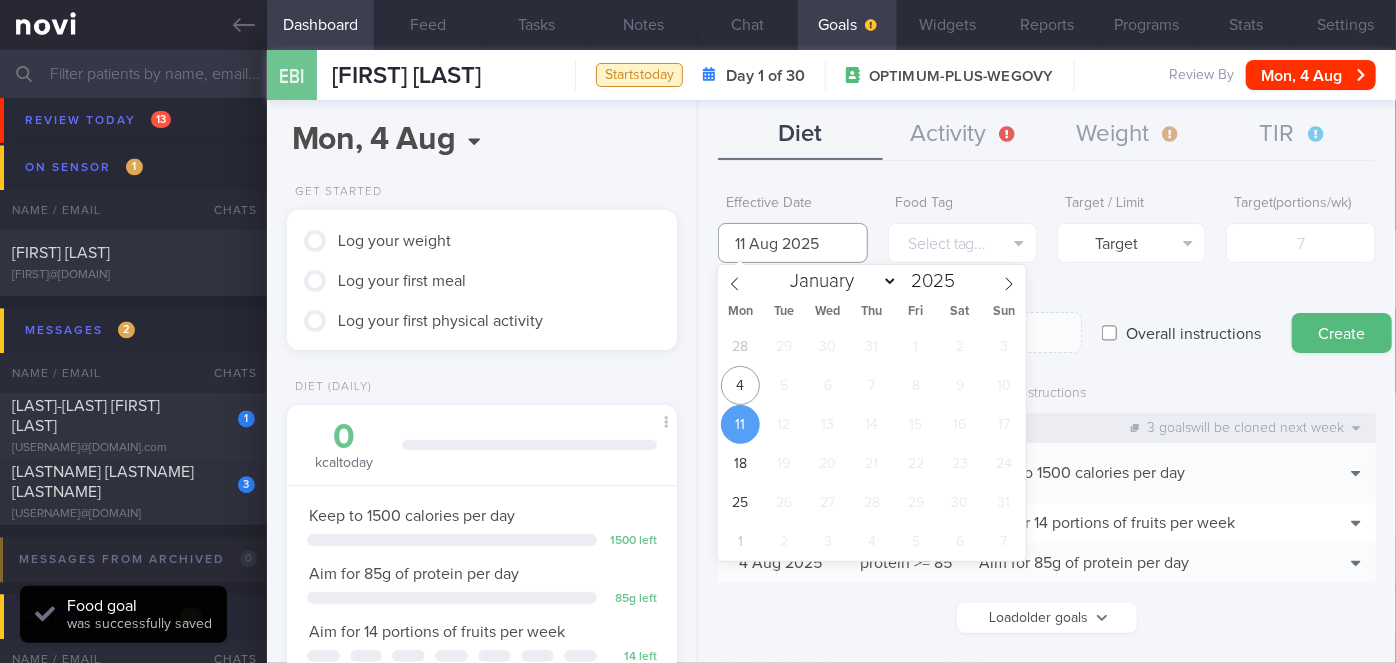 type on "4 Aug 2025" 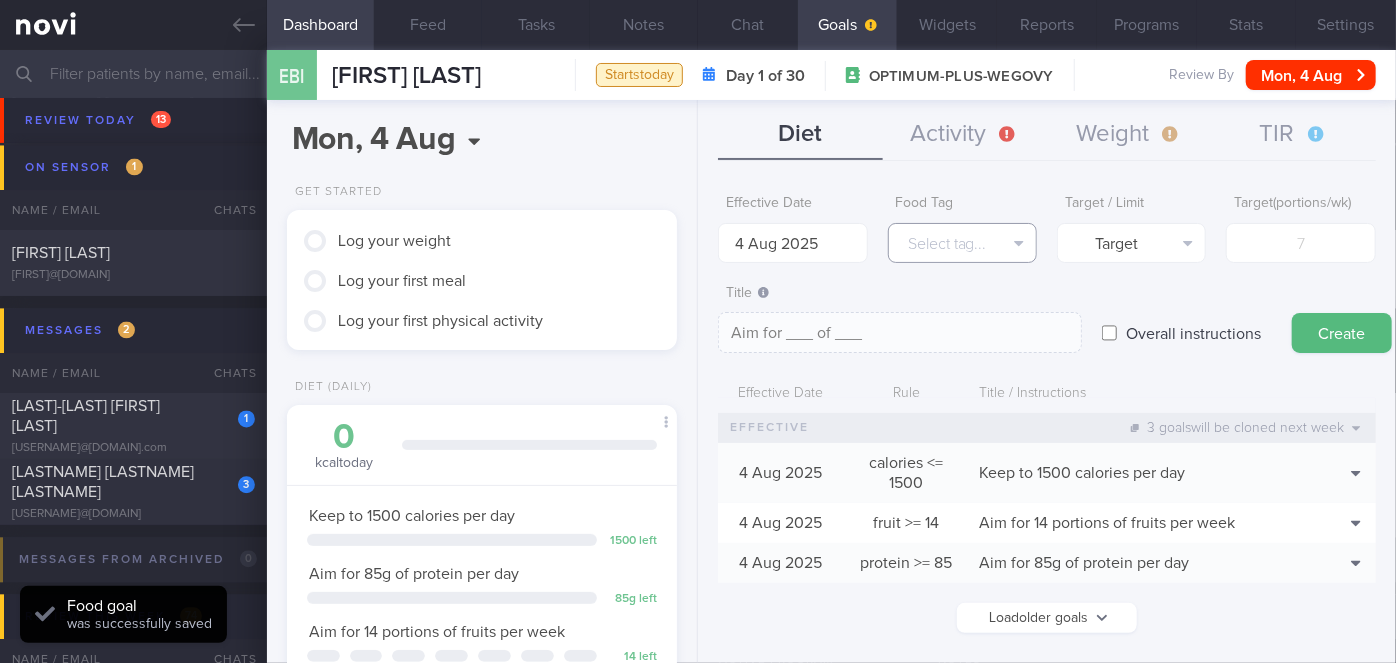 click on "Select tag..." at bounding box center (962, 243) 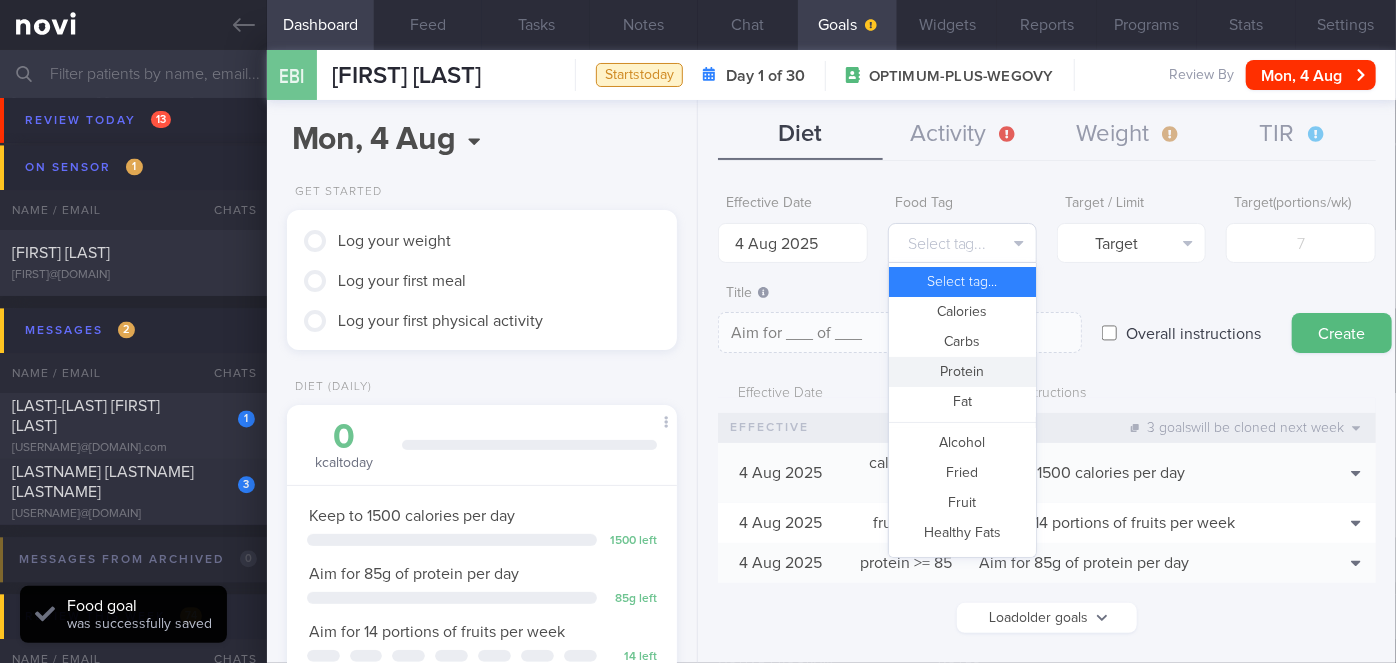 scroll, scrollTop: 594, scrollLeft: 0, axis: vertical 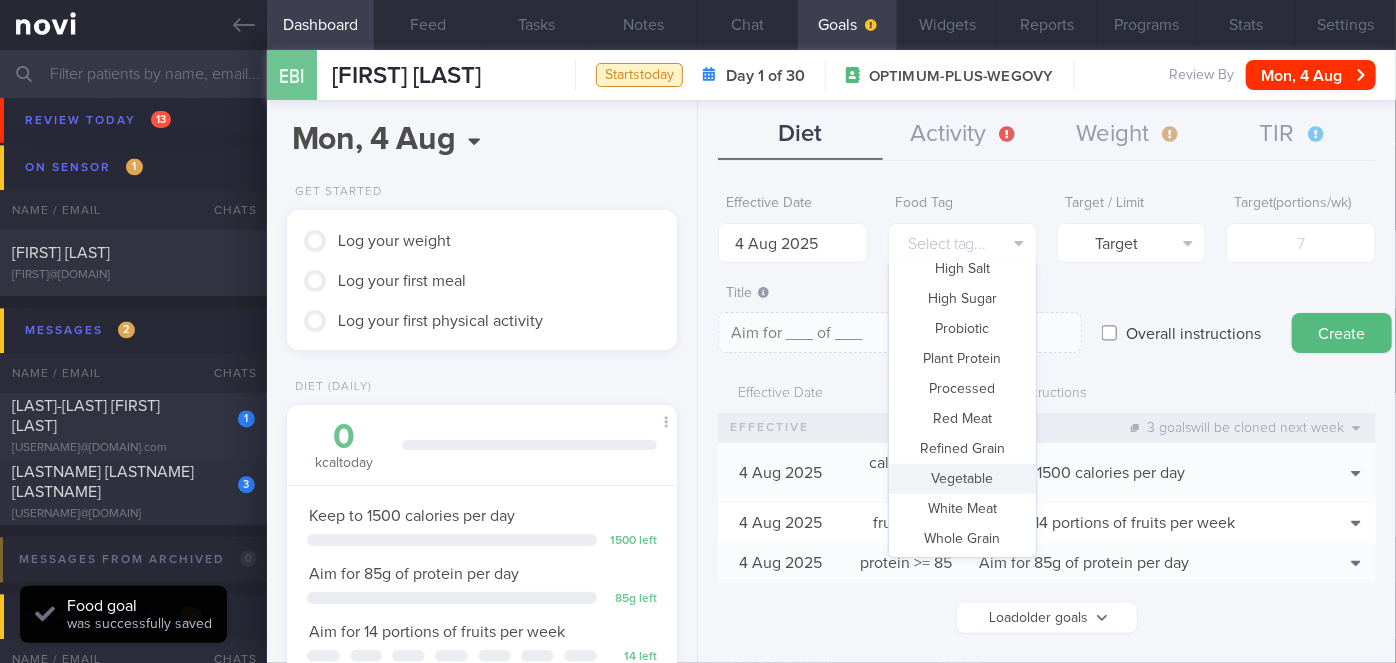 click on "Vegetable" at bounding box center (962, 479) 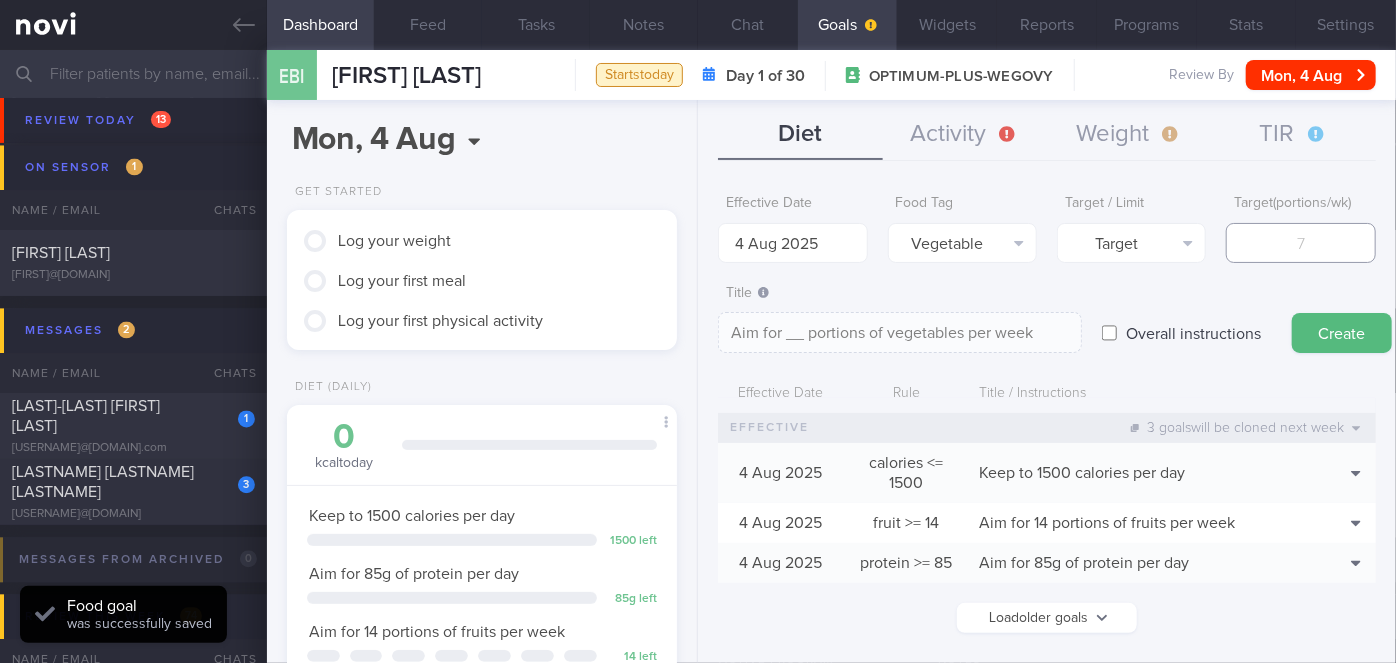 click at bounding box center [1300, 243] 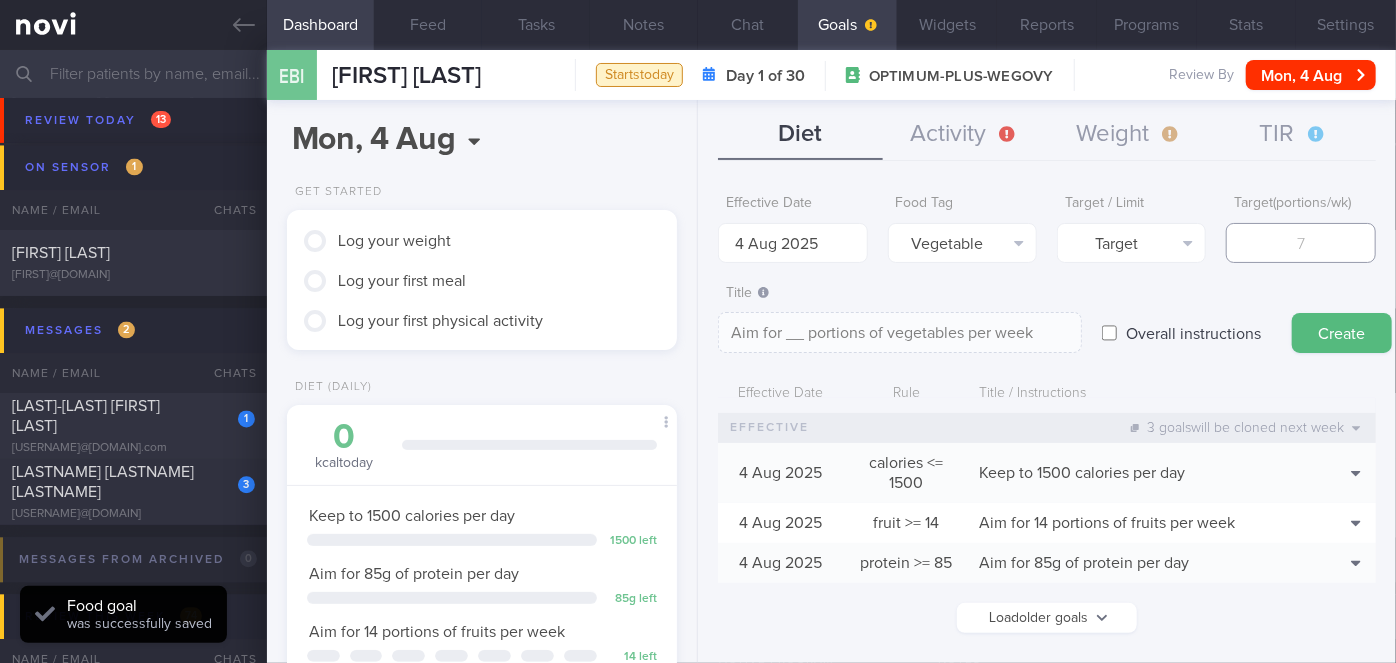 type on "1" 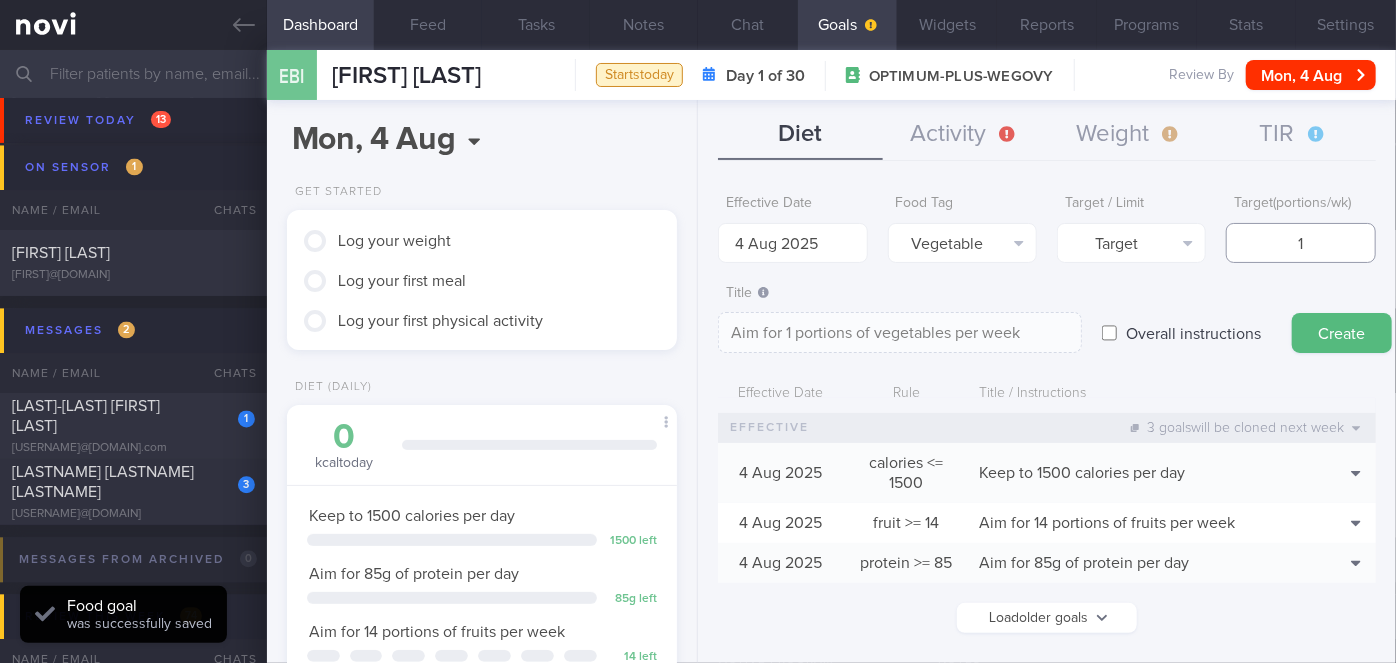 type on "14" 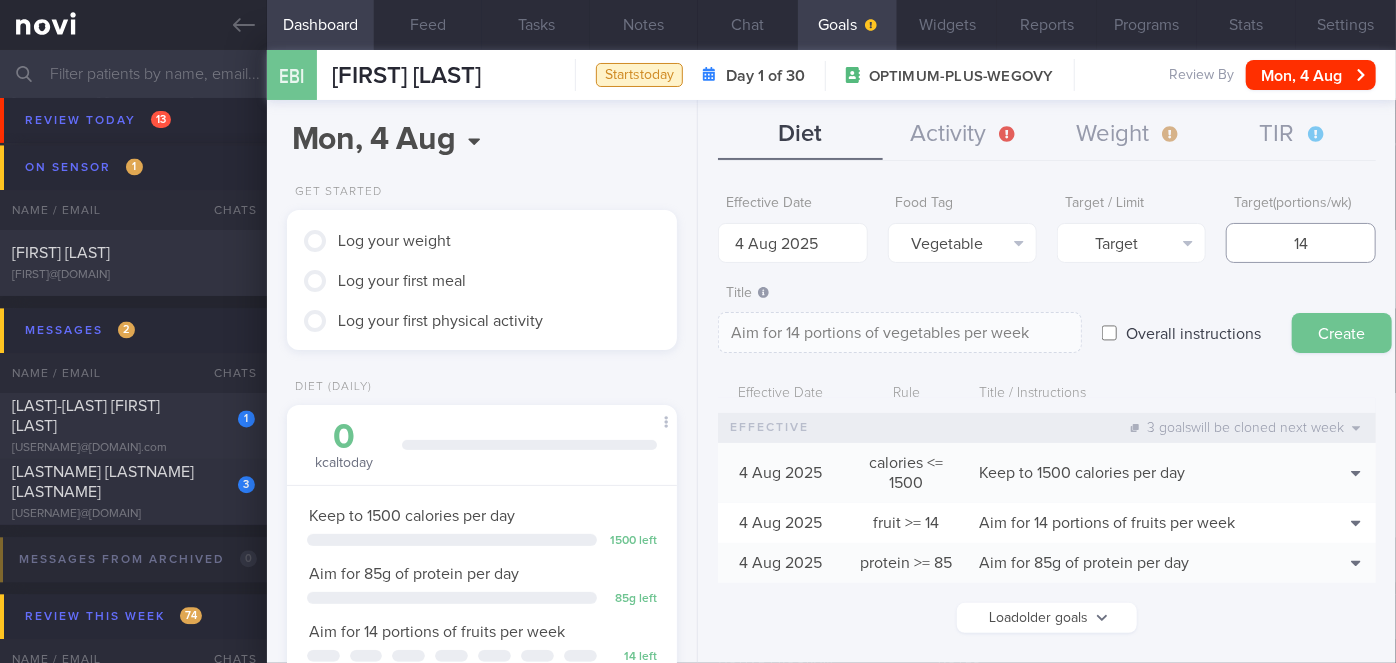 type on "14" 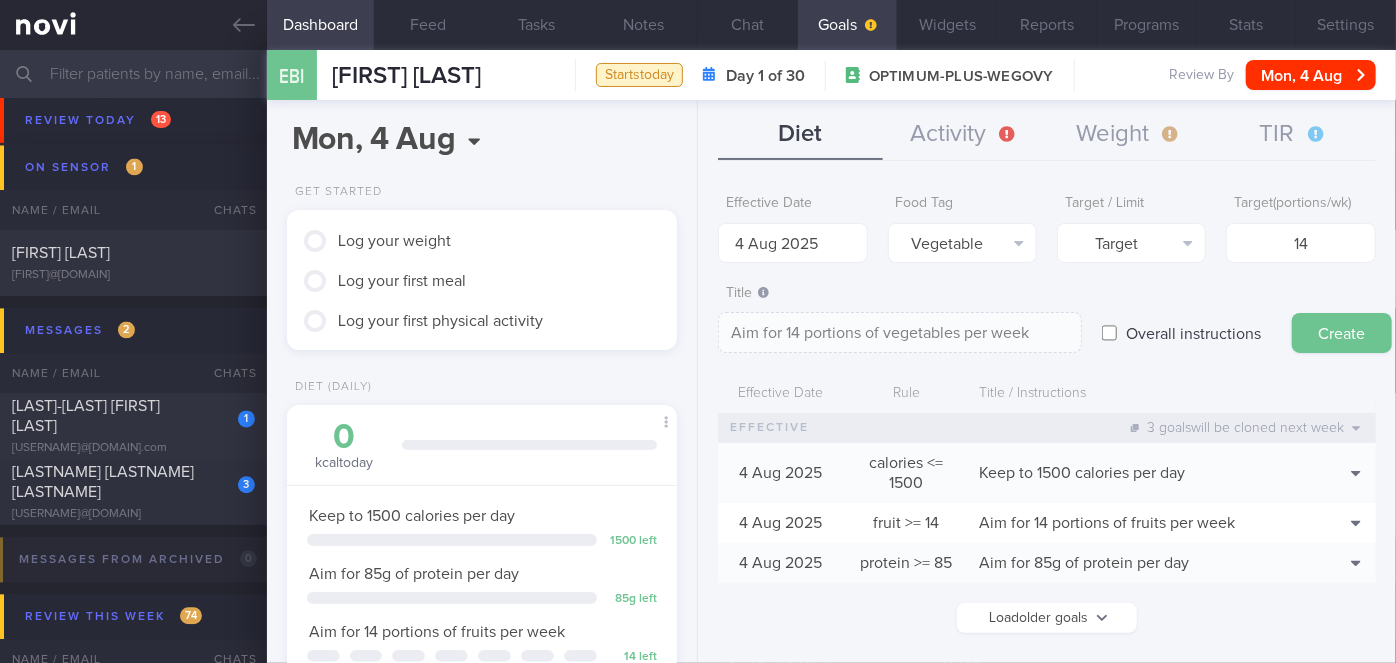 click on "Create" at bounding box center [1342, 333] 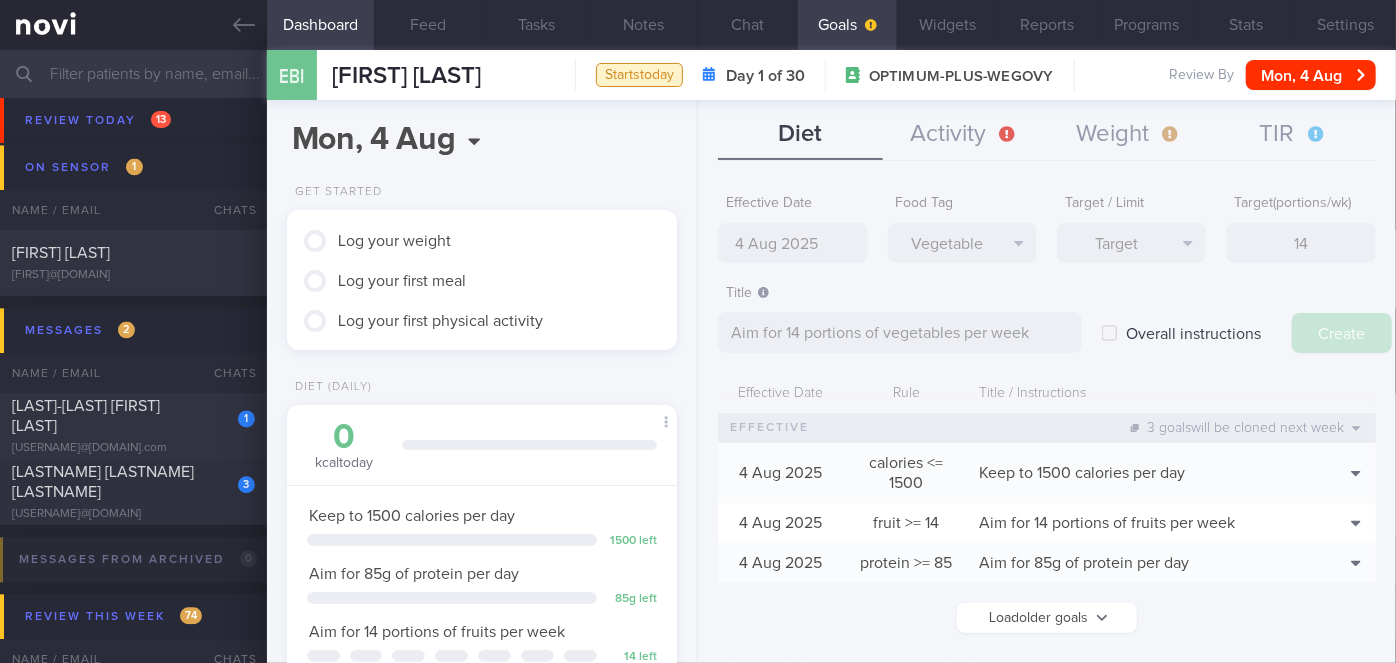 type on "11 Aug 2025" 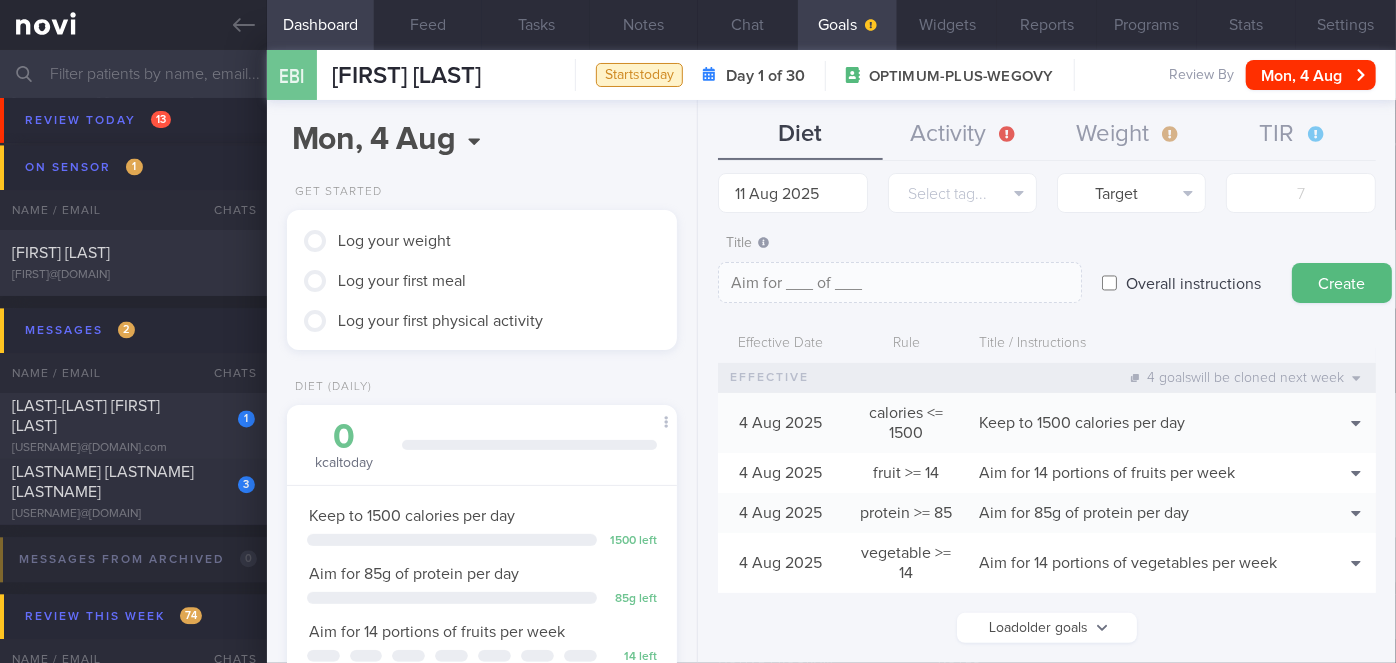 scroll, scrollTop: 0, scrollLeft: 0, axis: both 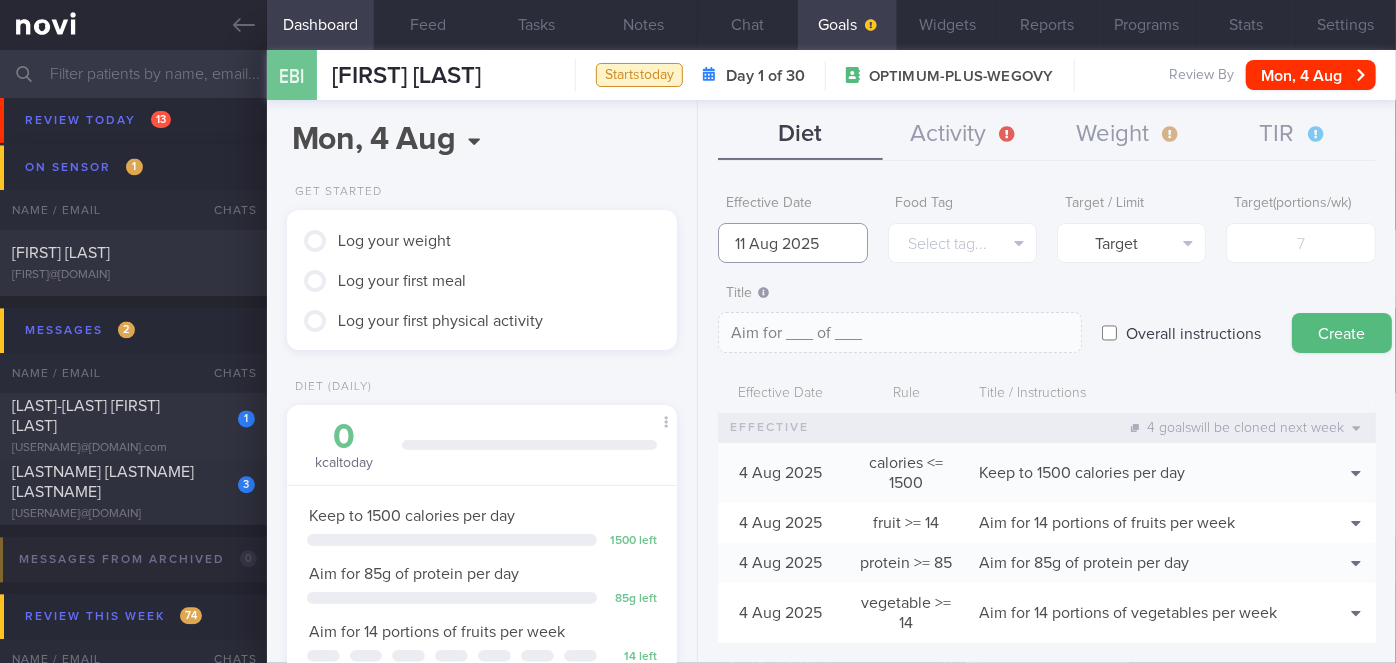 click on "You are offline!  Some functionality will be unavailable
Patients
New Users
Coaches
Assigned patients
Assigned patients
All active patients
Archived patients
Needs setup
74
Name / Email
Chats" at bounding box center (698, 331) 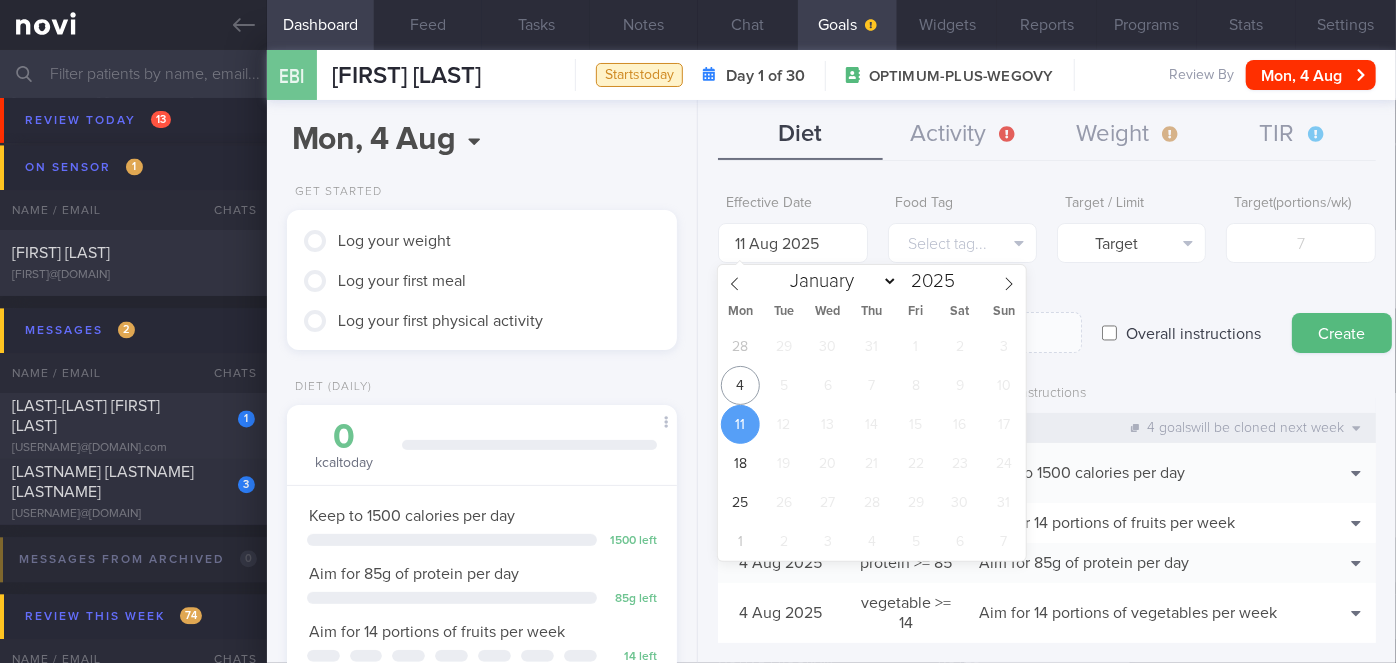 click on "11" at bounding box center [740, 424] 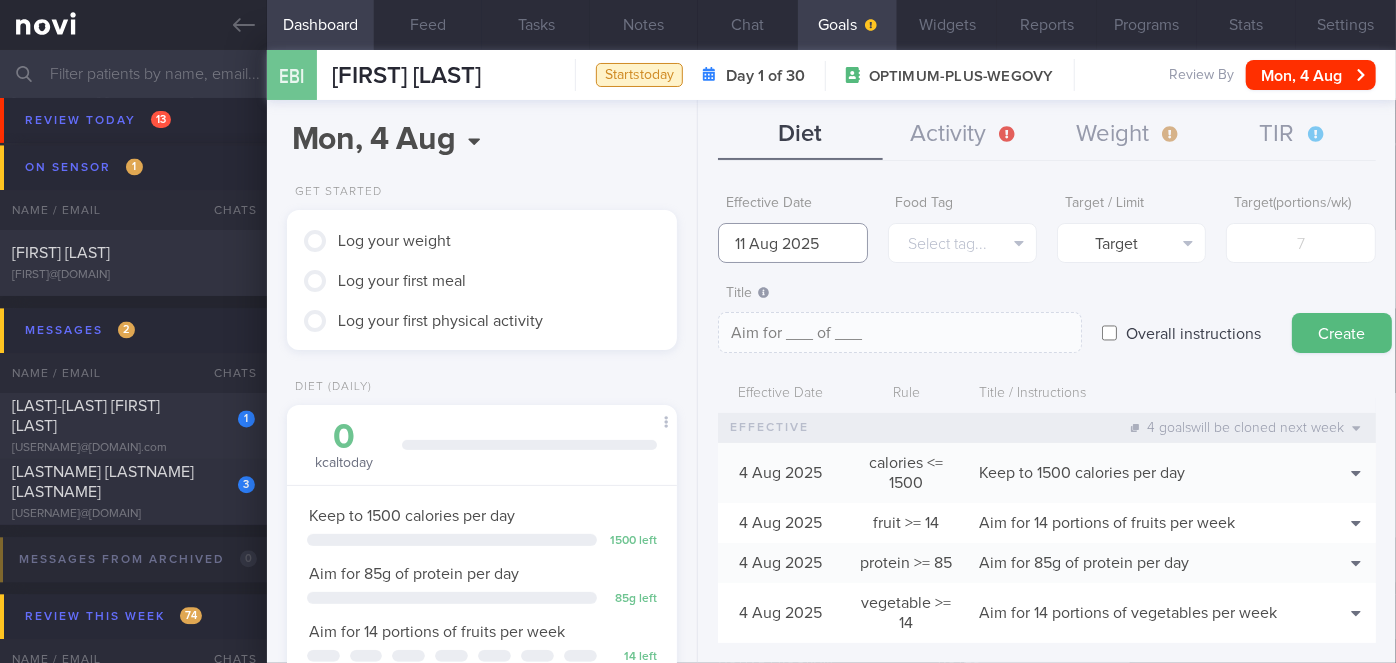 click on "11 Aug 2025" at bounding box center [792, 243] 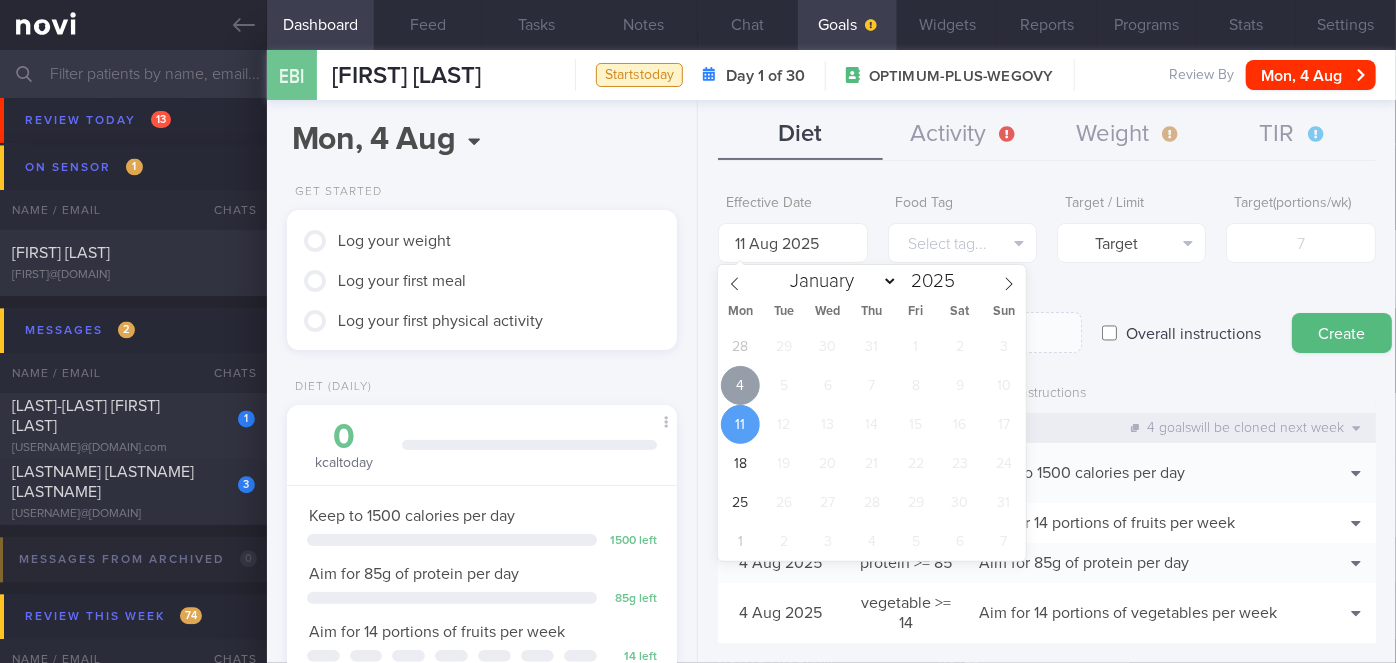 click on "4" at bounding box center (740, 385) 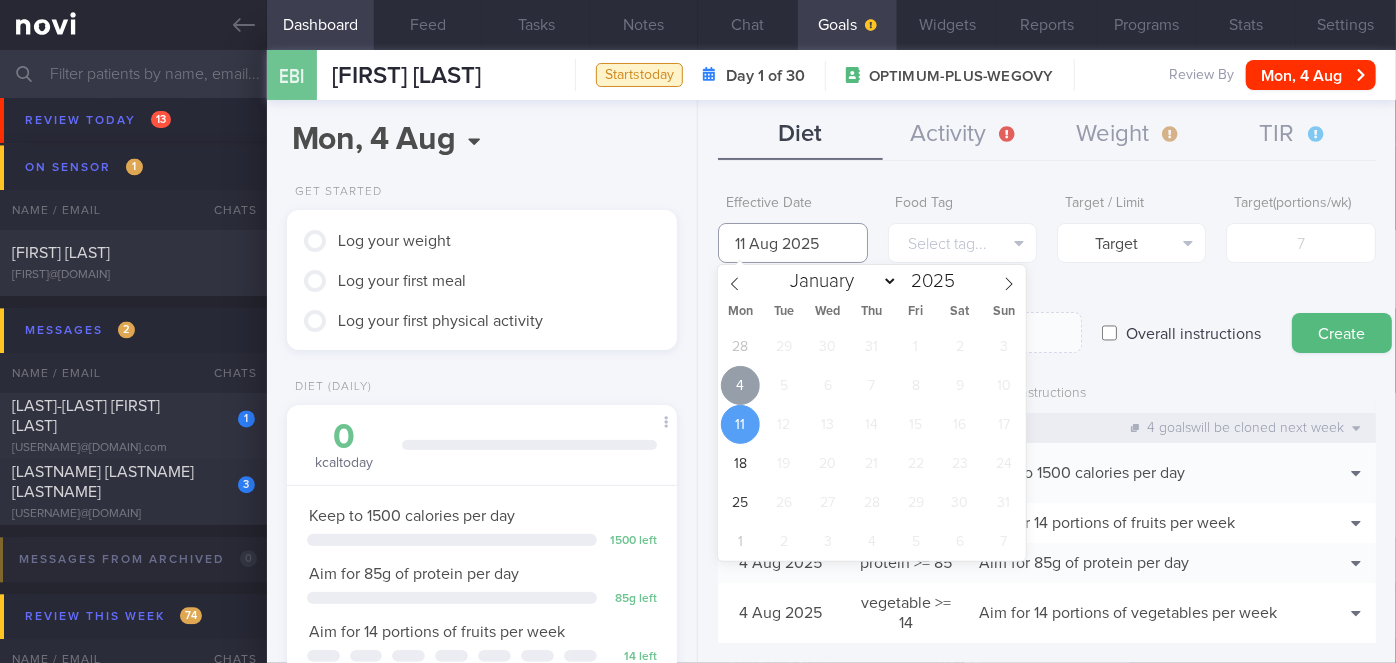 type on "4 Aug 2025" 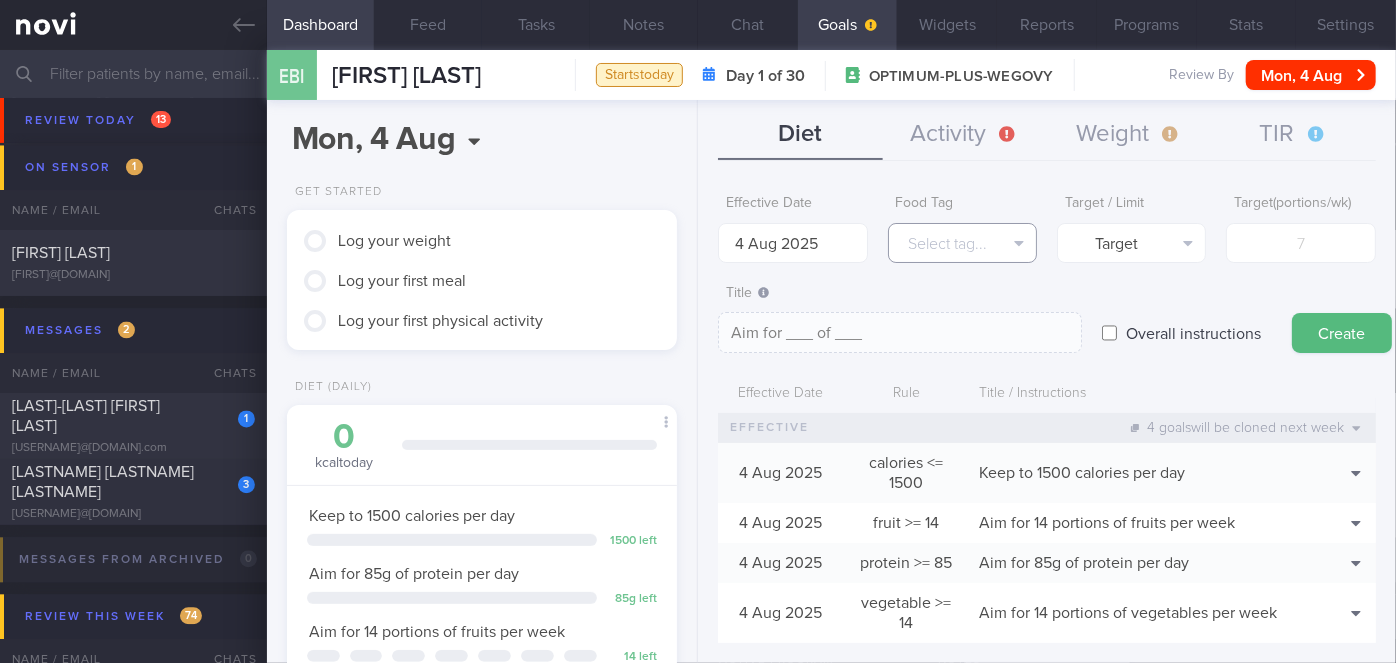 click on "Select tag..." at bounding box center [962, 243] 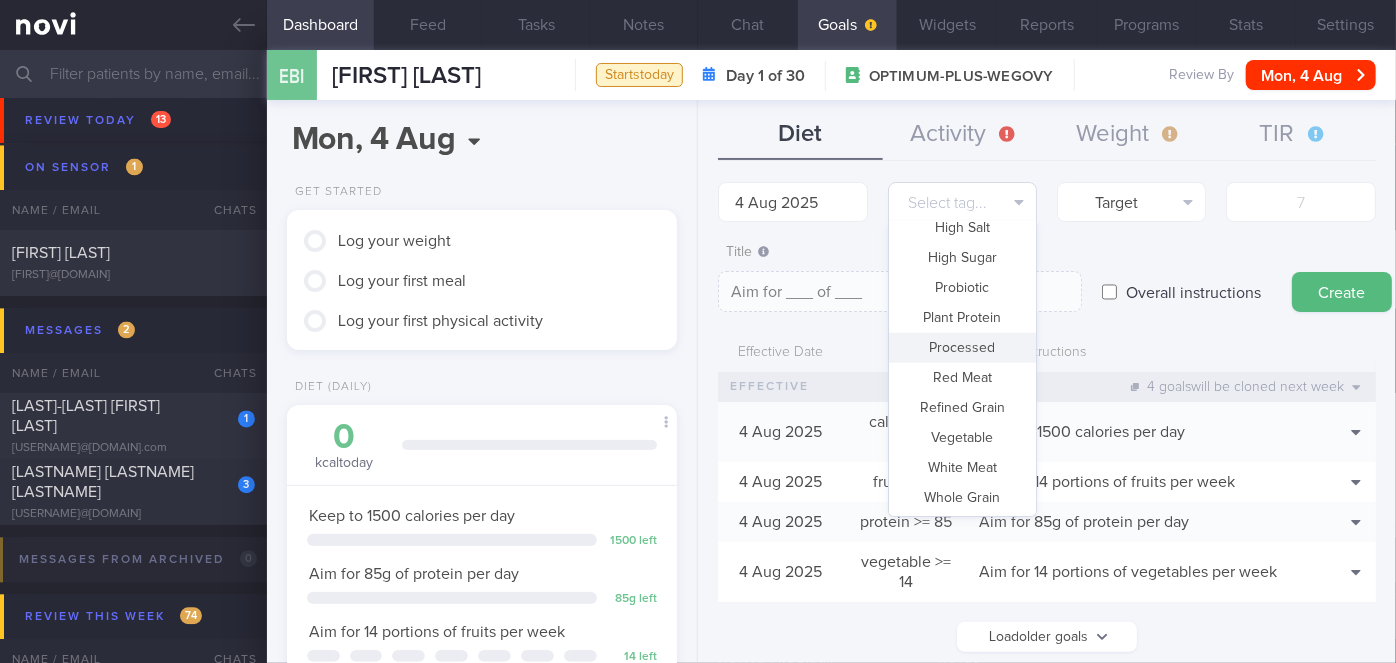 scroll, scrollTop: 63, scrollLeft: 0, axis: vertical 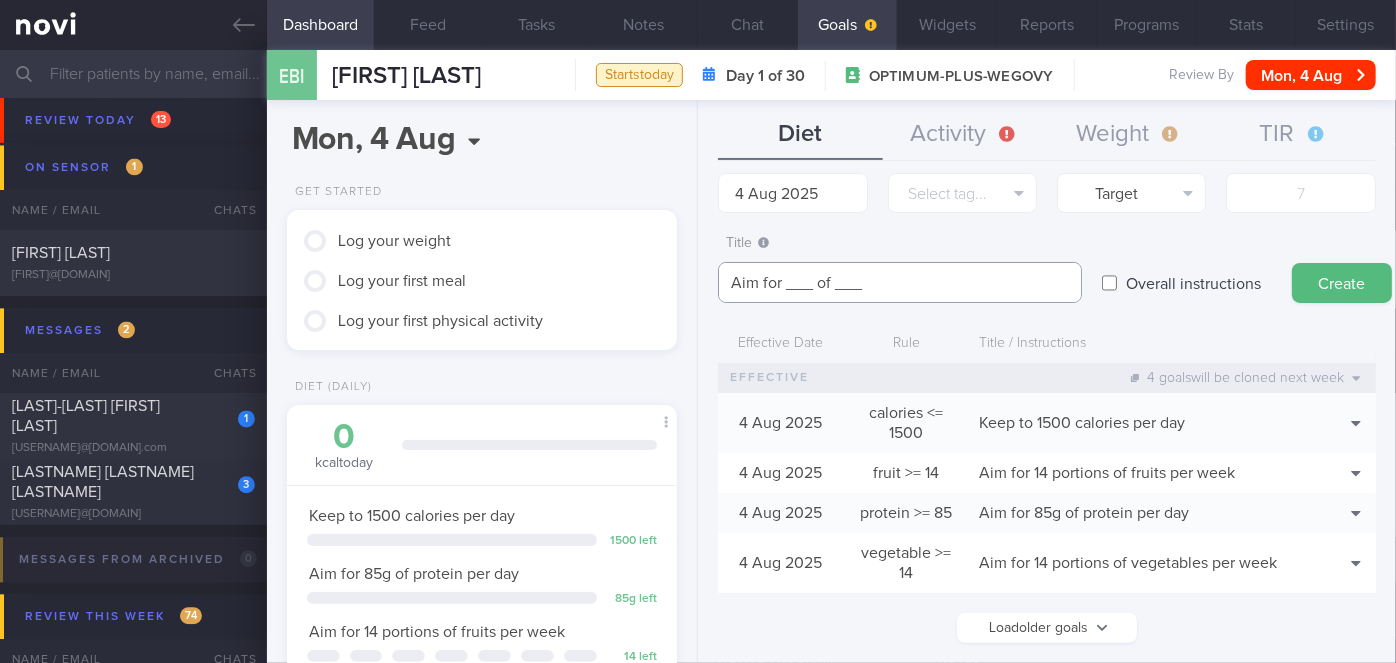 click on "Aim for ___ of ___" at bounding box center (900, 282) 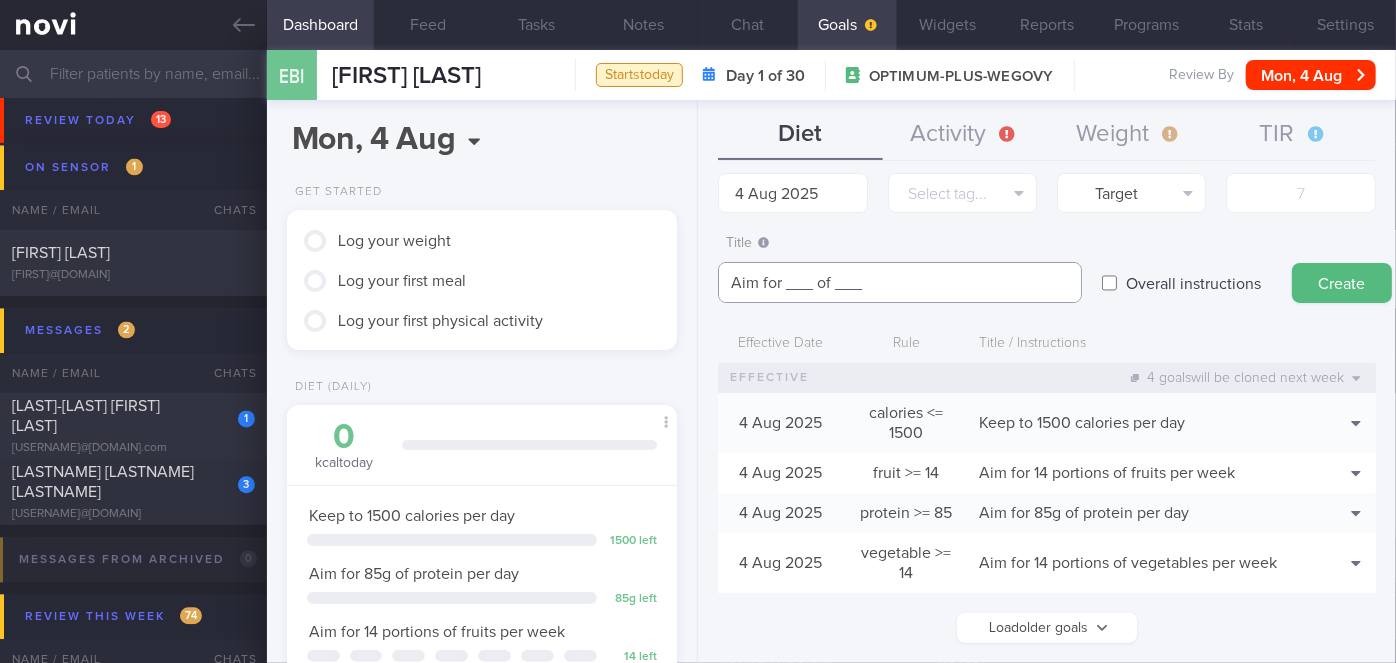 click on "Aim for ___ of ___" at bounding box center [900, 282] 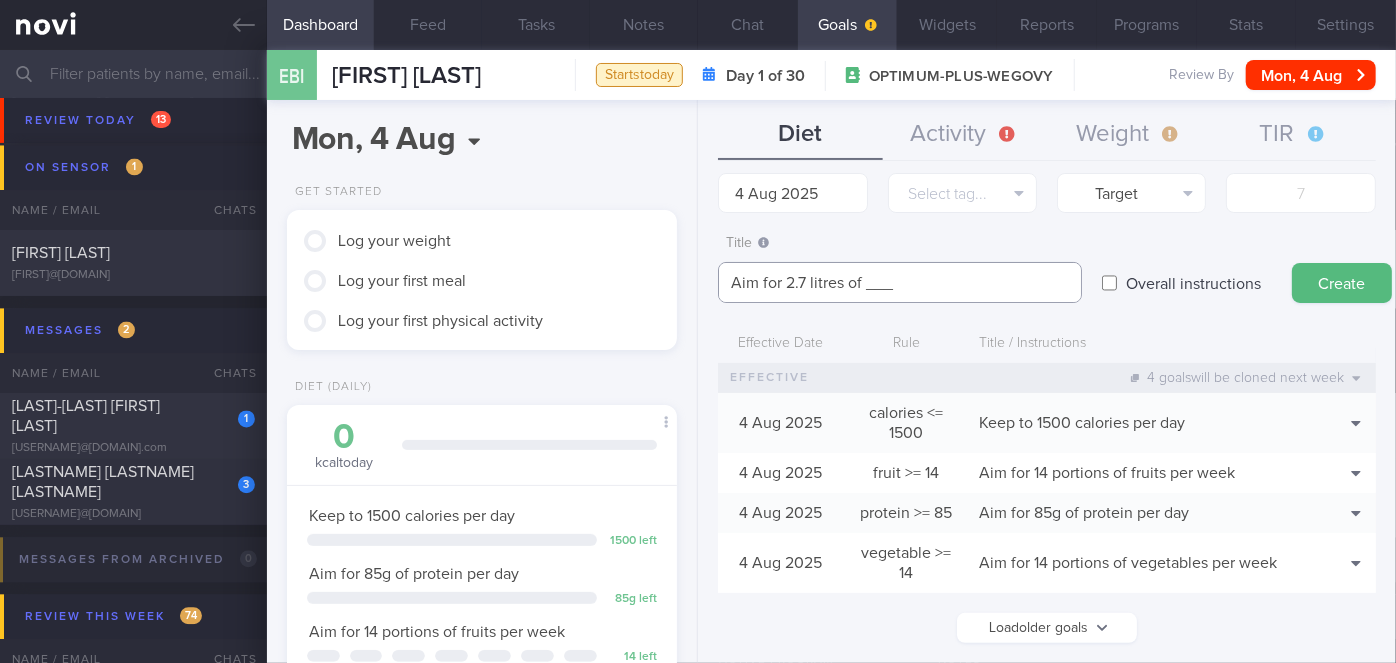click on "Aim for 2.7 litres of ___" at bounding box center (900, 282) 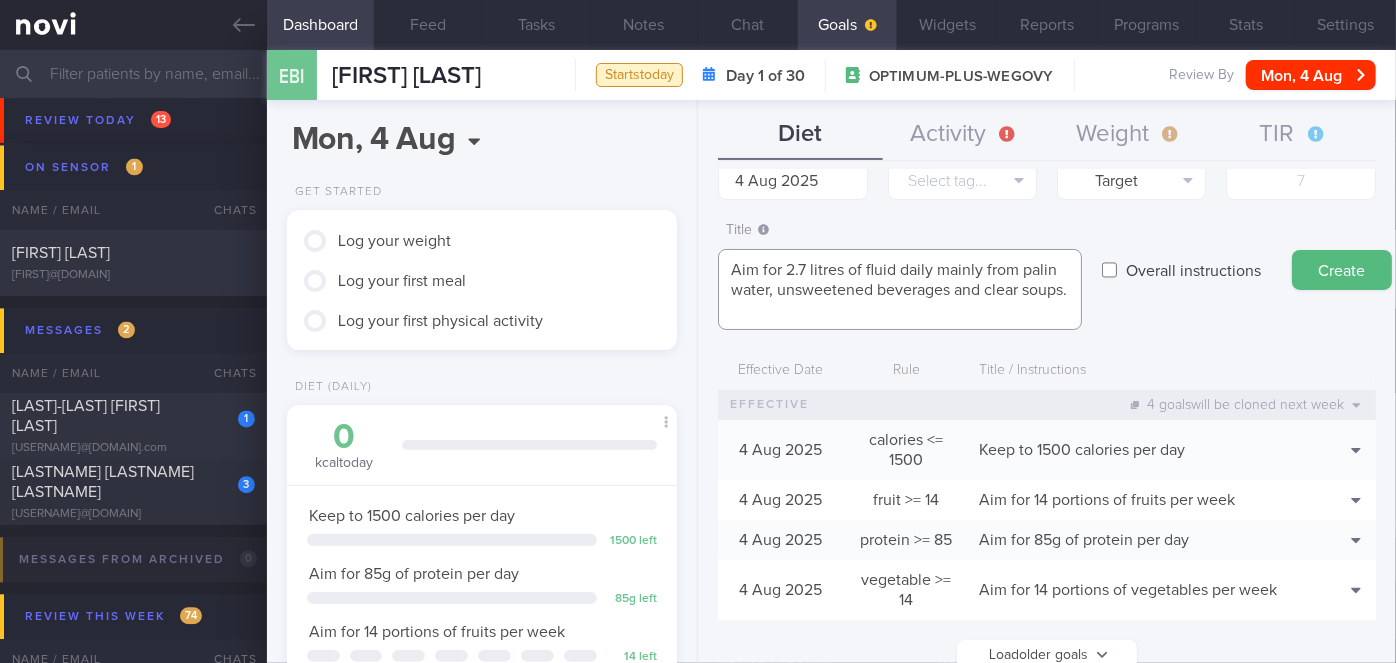 scroll, scrollTop: 0, scrollLeft: 0, axis: both 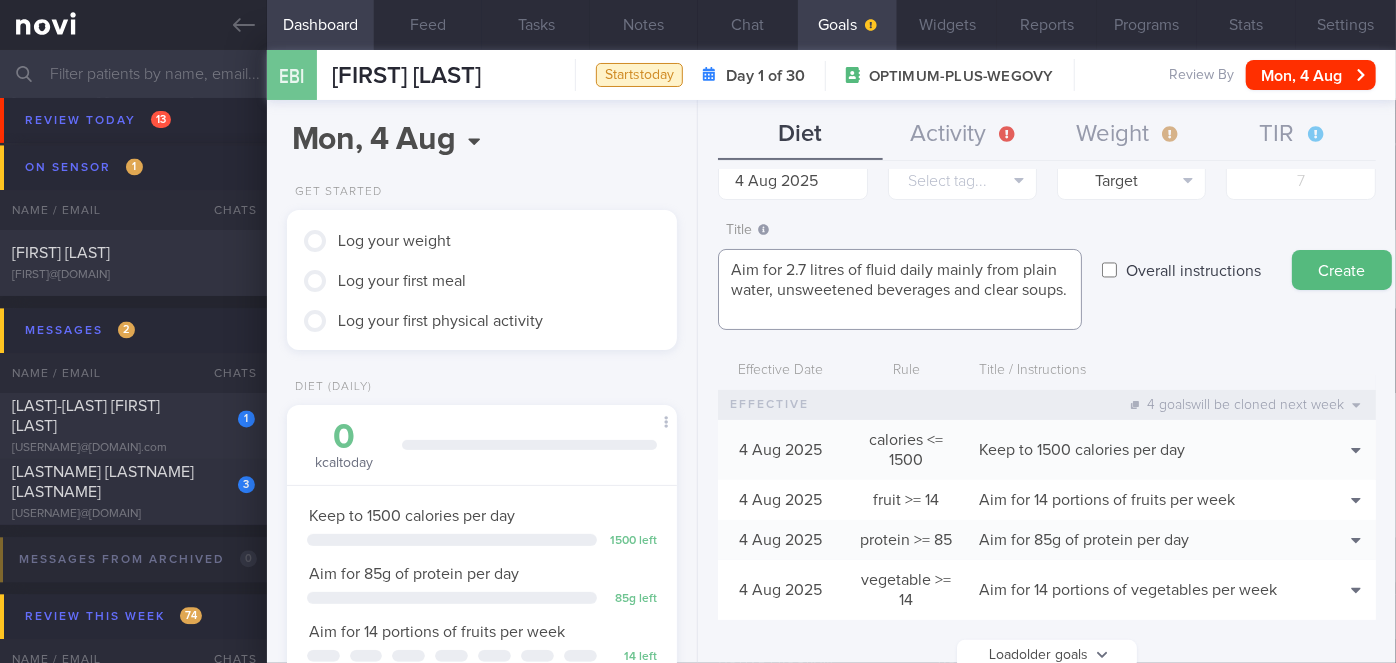 type on "Aim for 2.7 litres of fluid daily mainly from plain water, unsweetened beverages and clear soups." 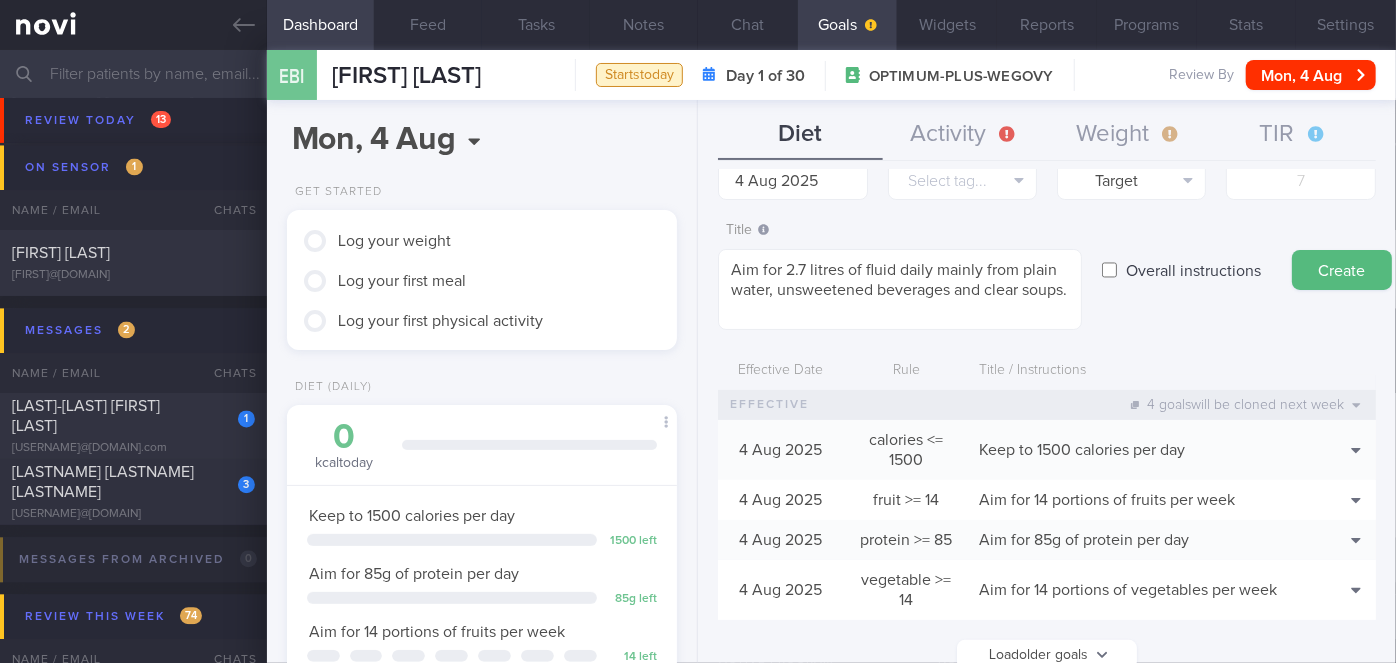 click on "Overall instructions" at bounding box center [1193, 270] 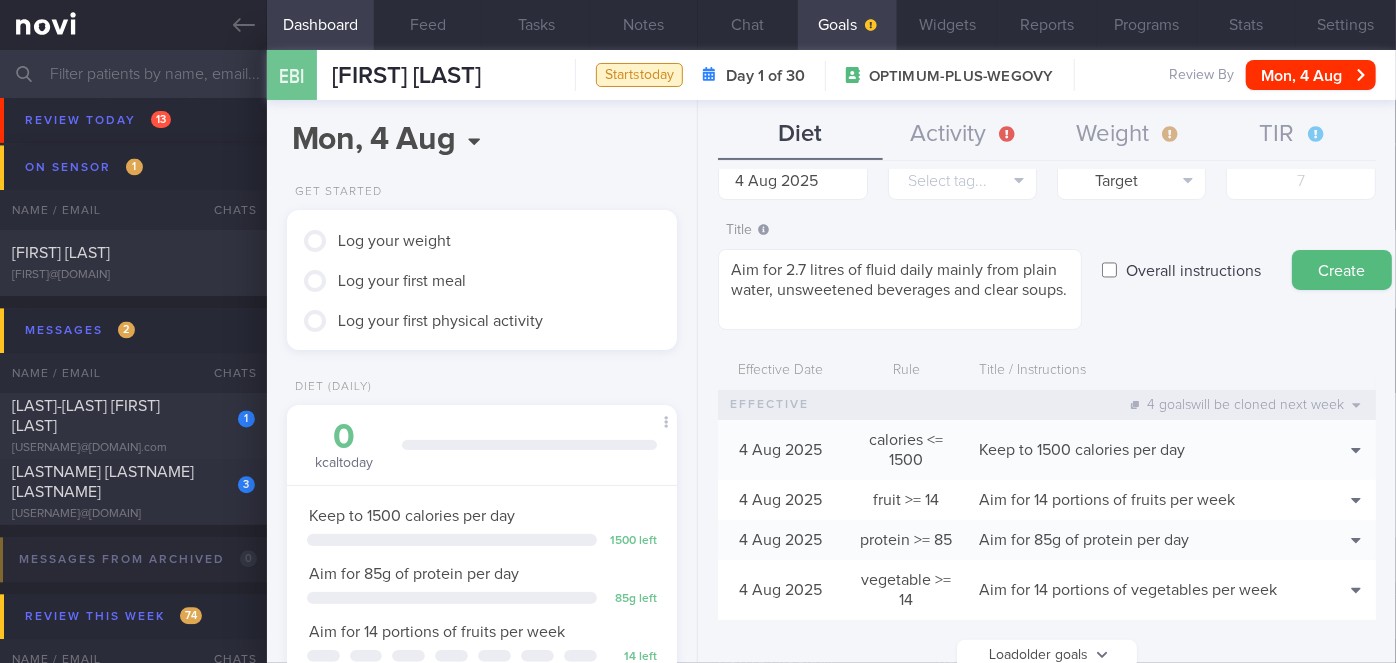click on "Overall instructions" at bounding box center [1109, 270] 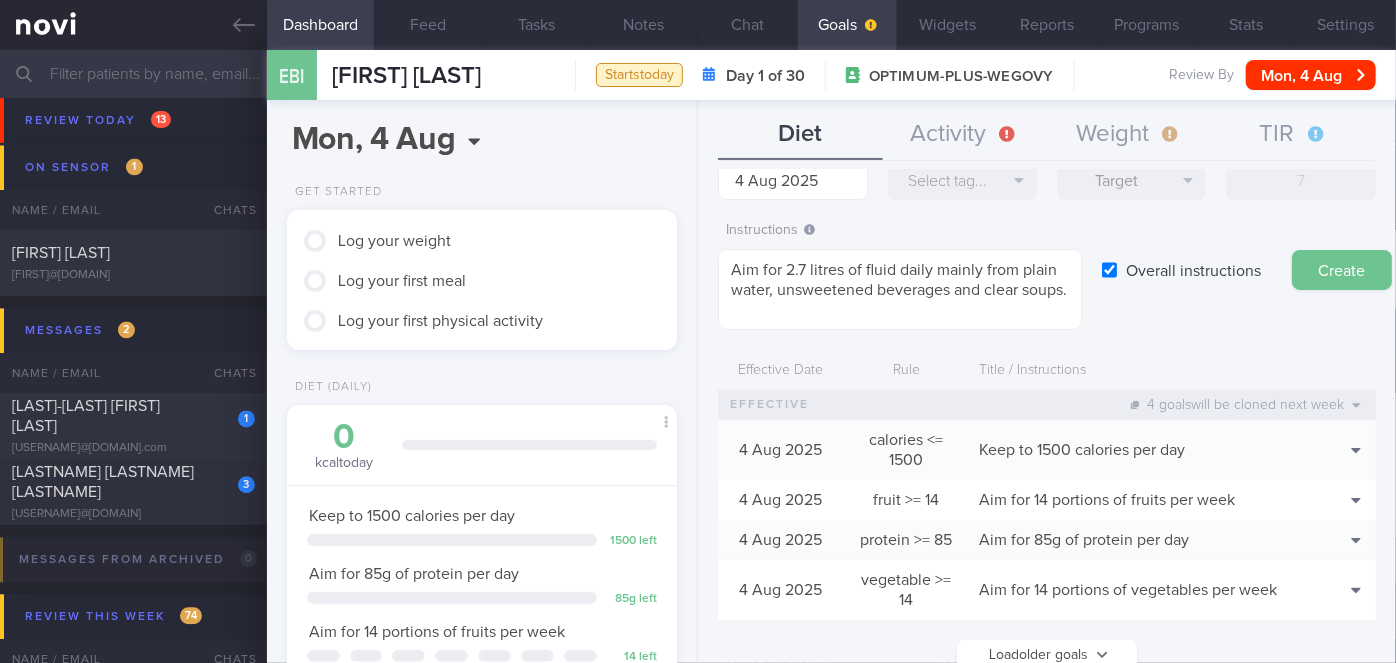 click on "Create" at bounding box center [1342, 270] 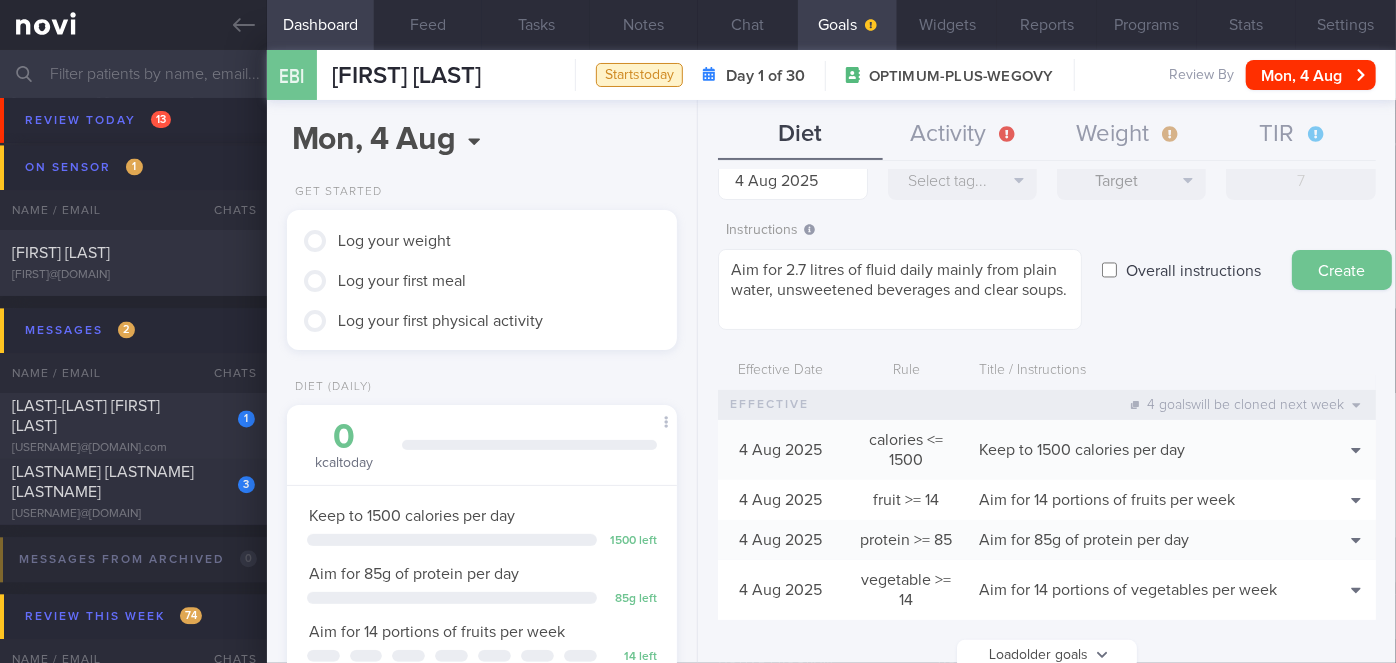 type on "11 Aug 2025" 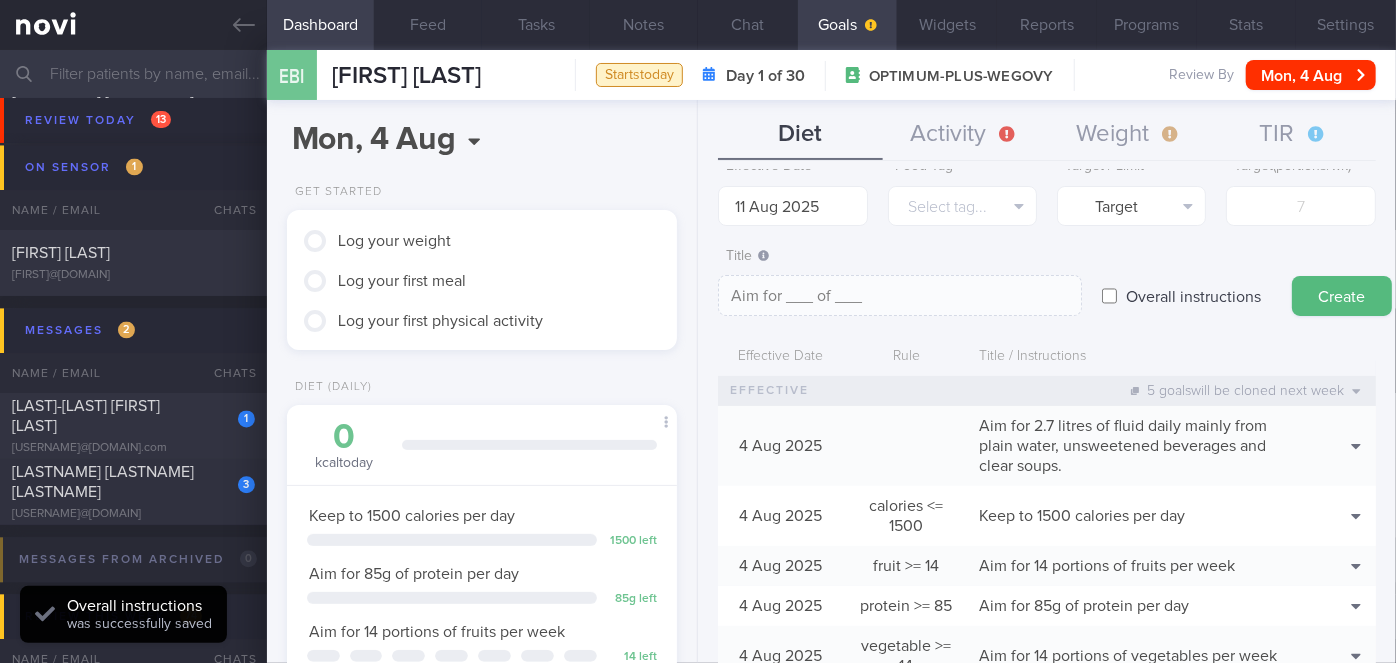 scroll, scrollTop: 0, scrollLeft: 0, axis: both 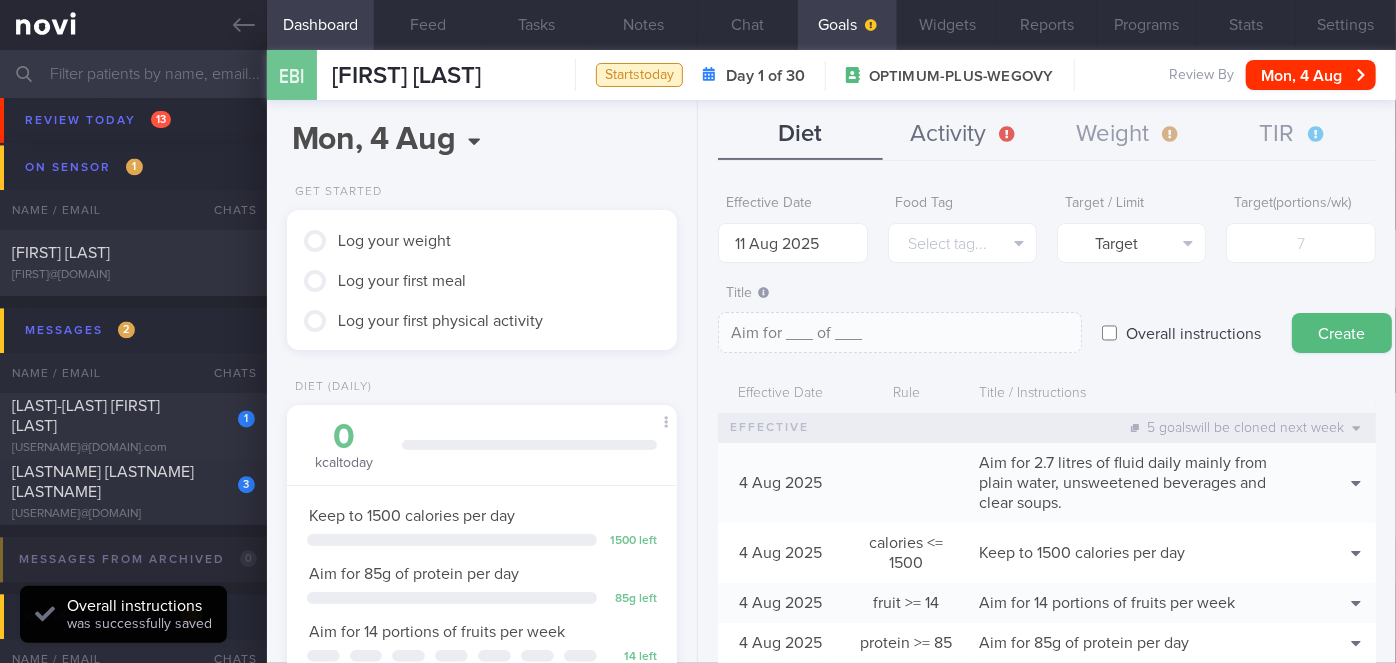 click on "Activity" at bounding box center (965, 135) 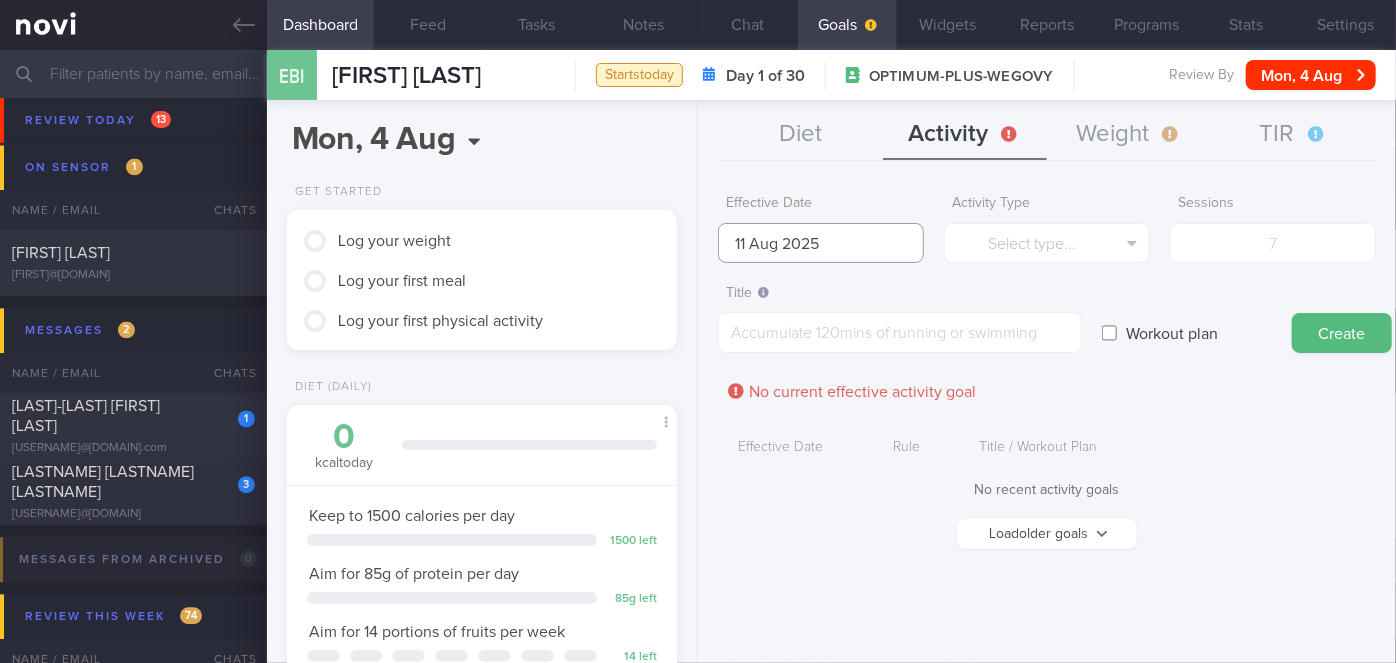 click on "11 Aug 2025" at bounding box center (821, 243) 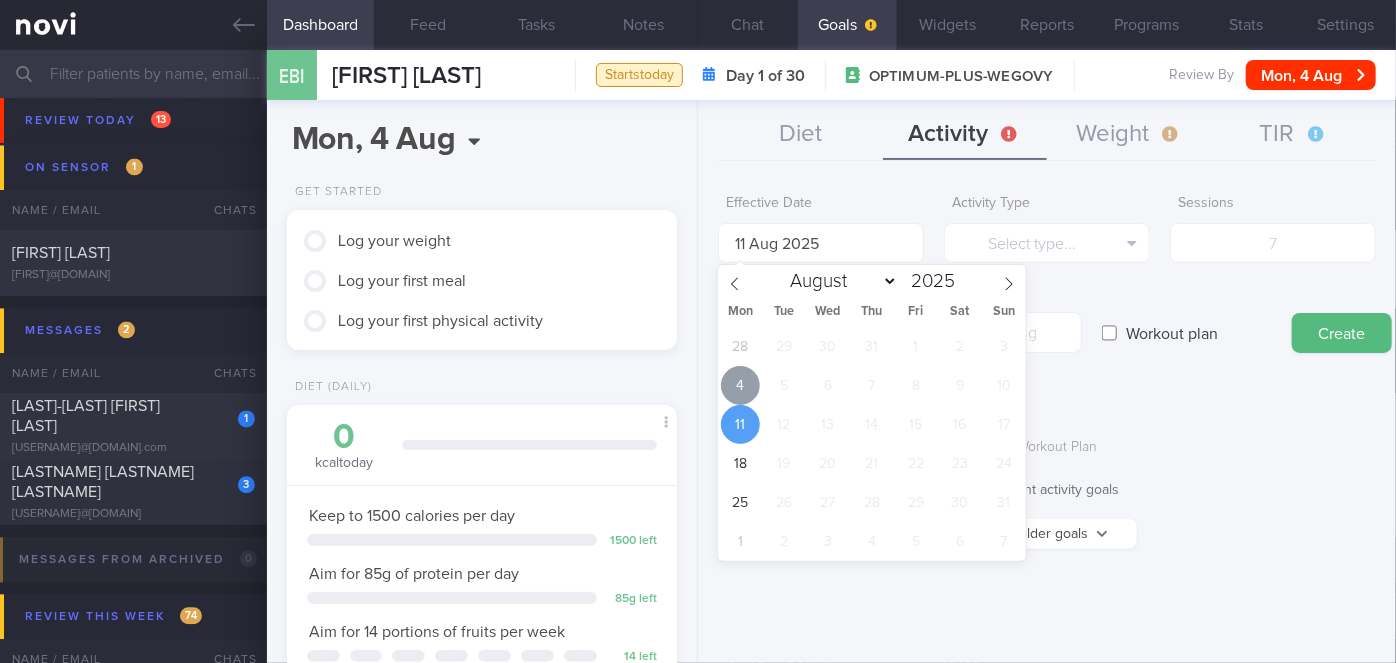 click on "4" at bounding box center (740, 385) 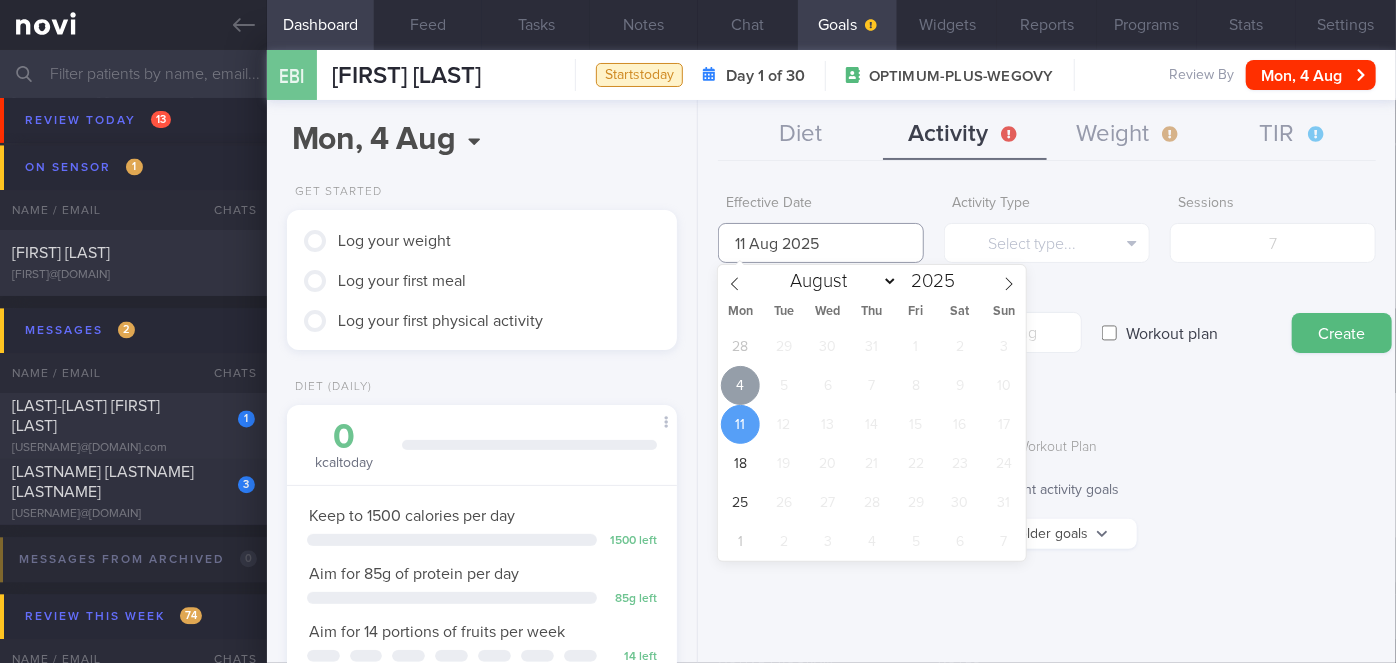 type on "4 Aug 2025" 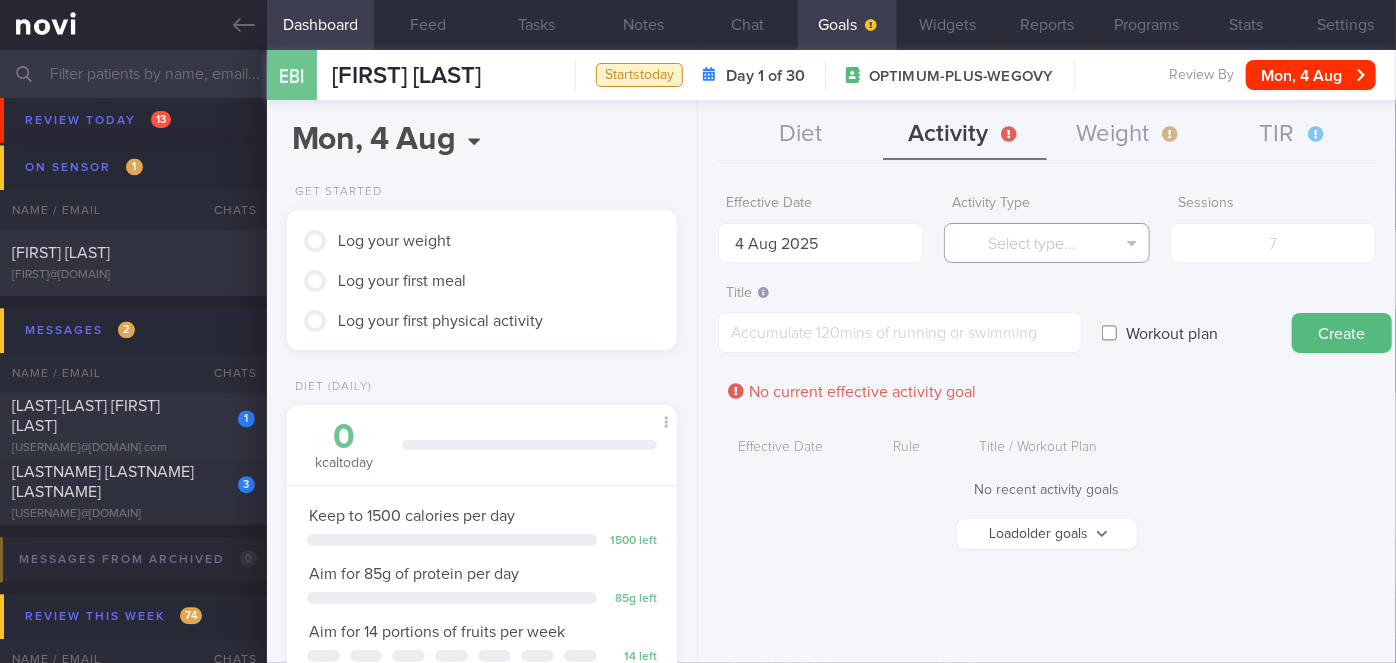 click on "Select type..." at bounding box center (1047, 243) 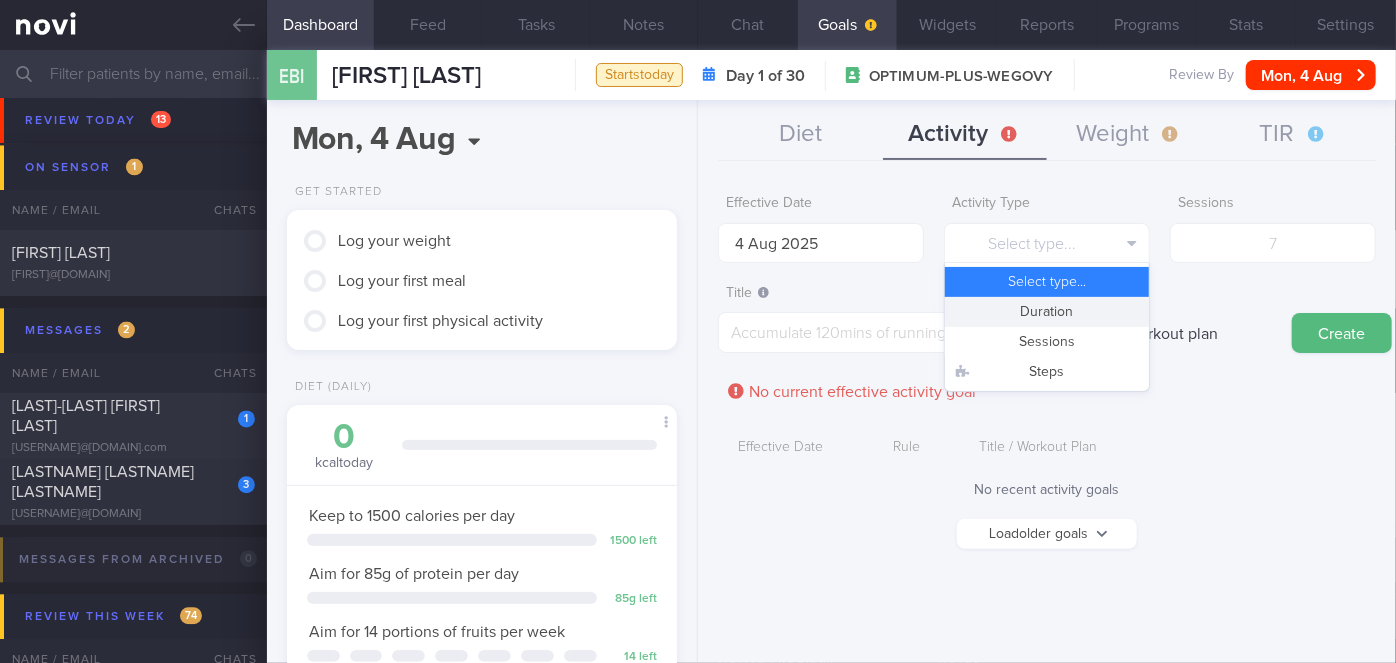 click on "Duration" at bounding box center [1047, 312] 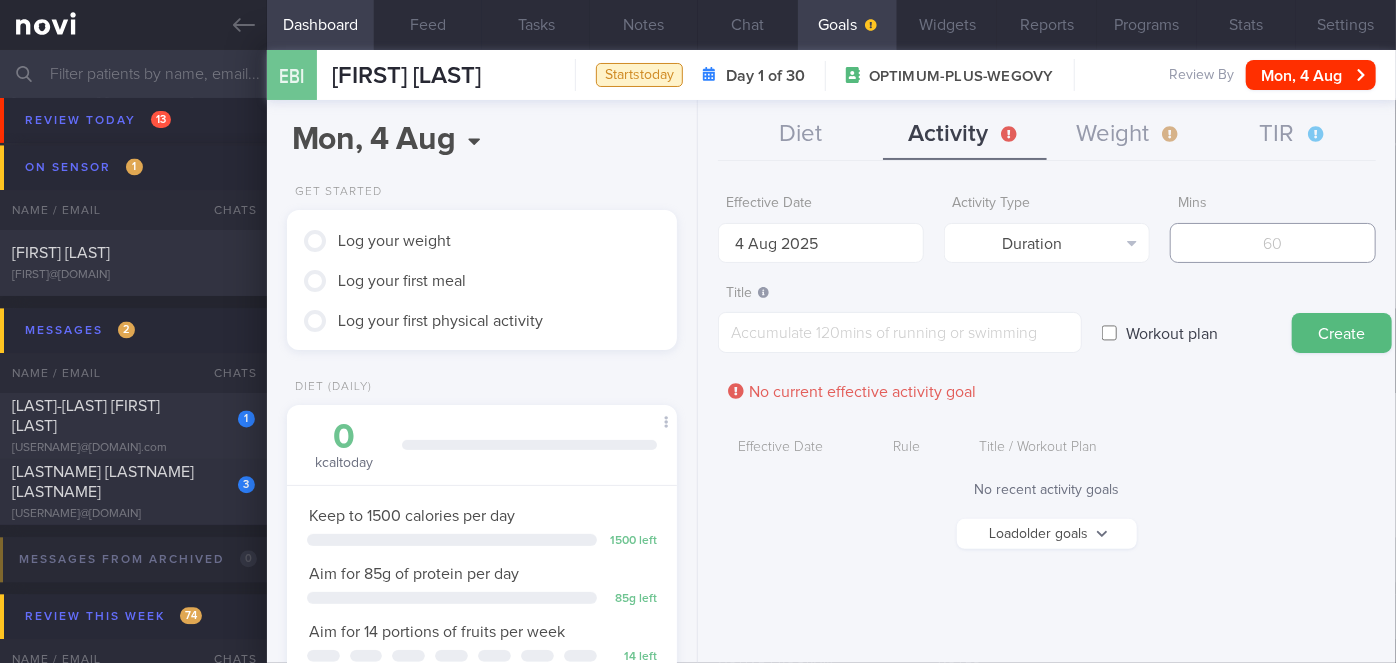 click at bounding box center [1273, 243] 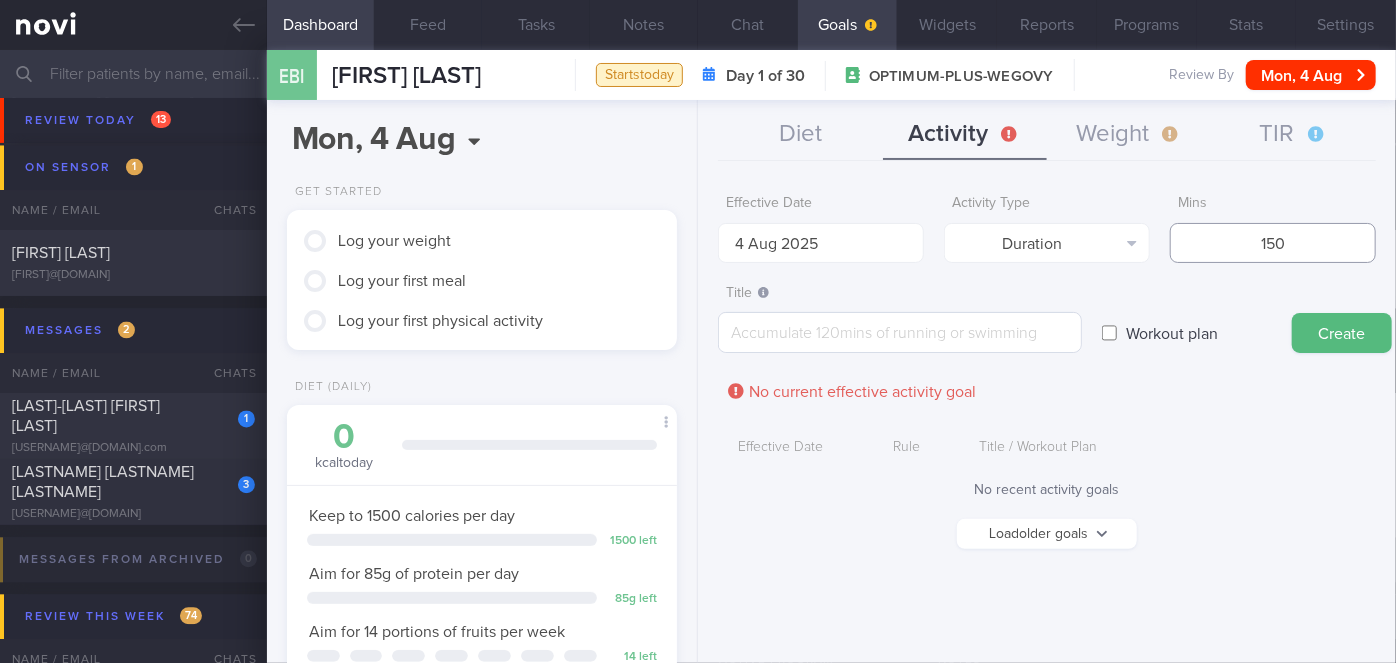 type on "150" 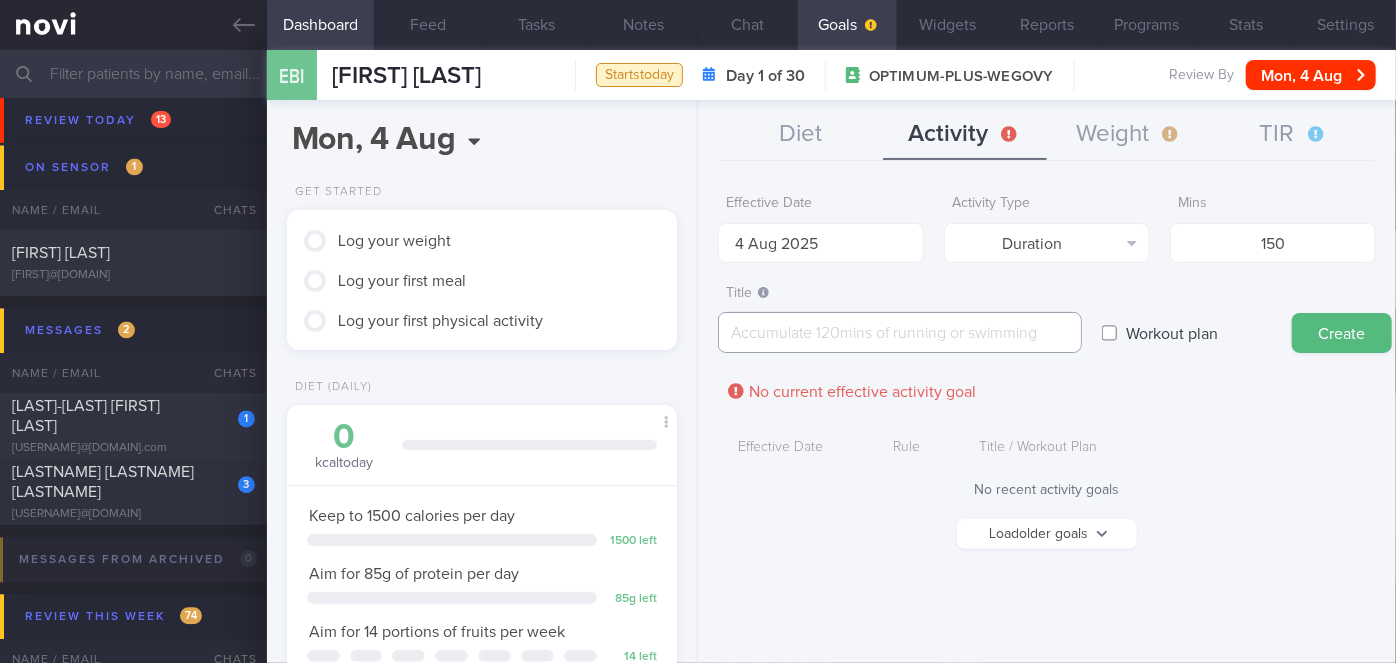 click at bounding box center [900, 332] 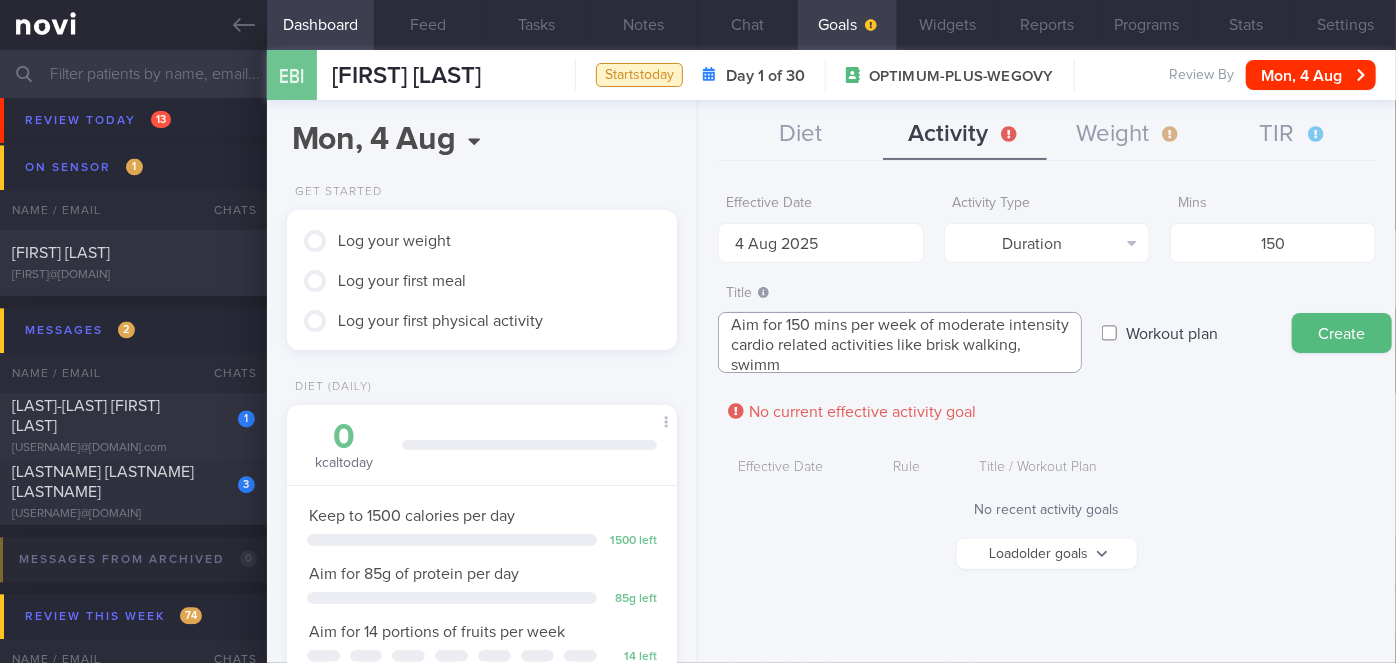 scroll, scrollTop: 0, scrollLeft: 0, axis: both 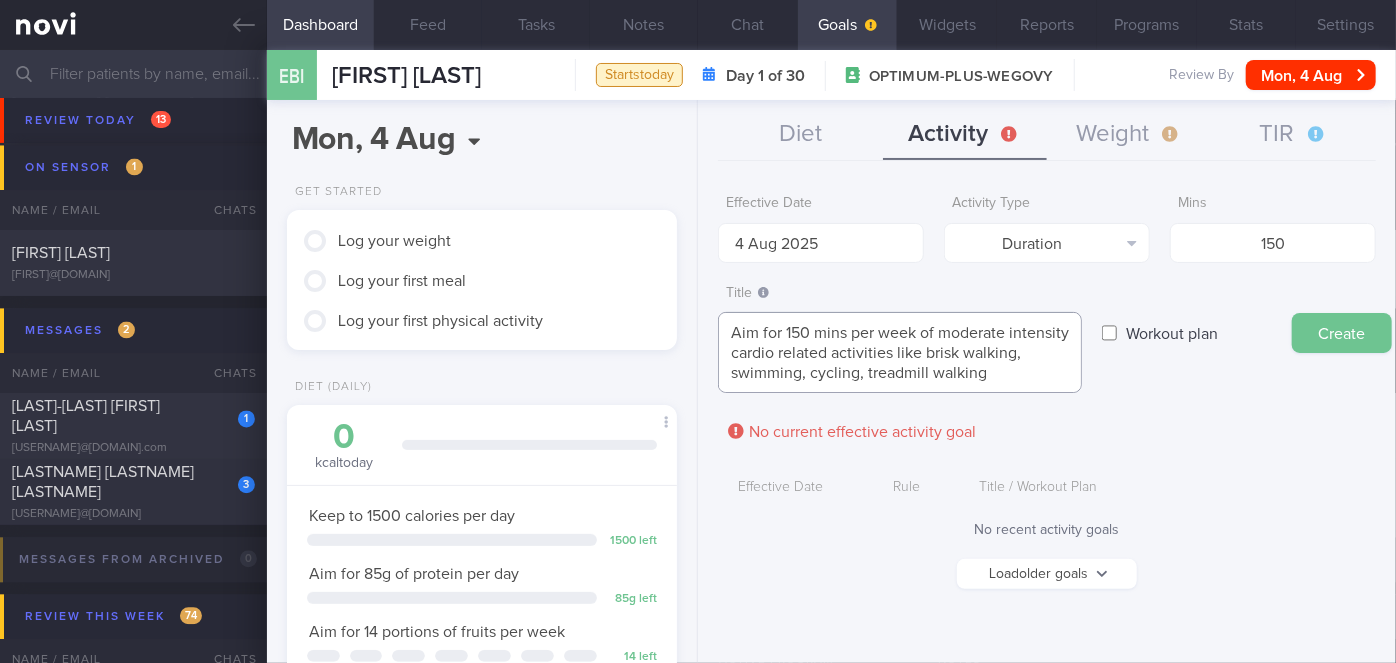 type on "Aim for 150 mins per week of moderate intensity cardio related activities like brisk walking, swimming, cycling, treadmill walking" 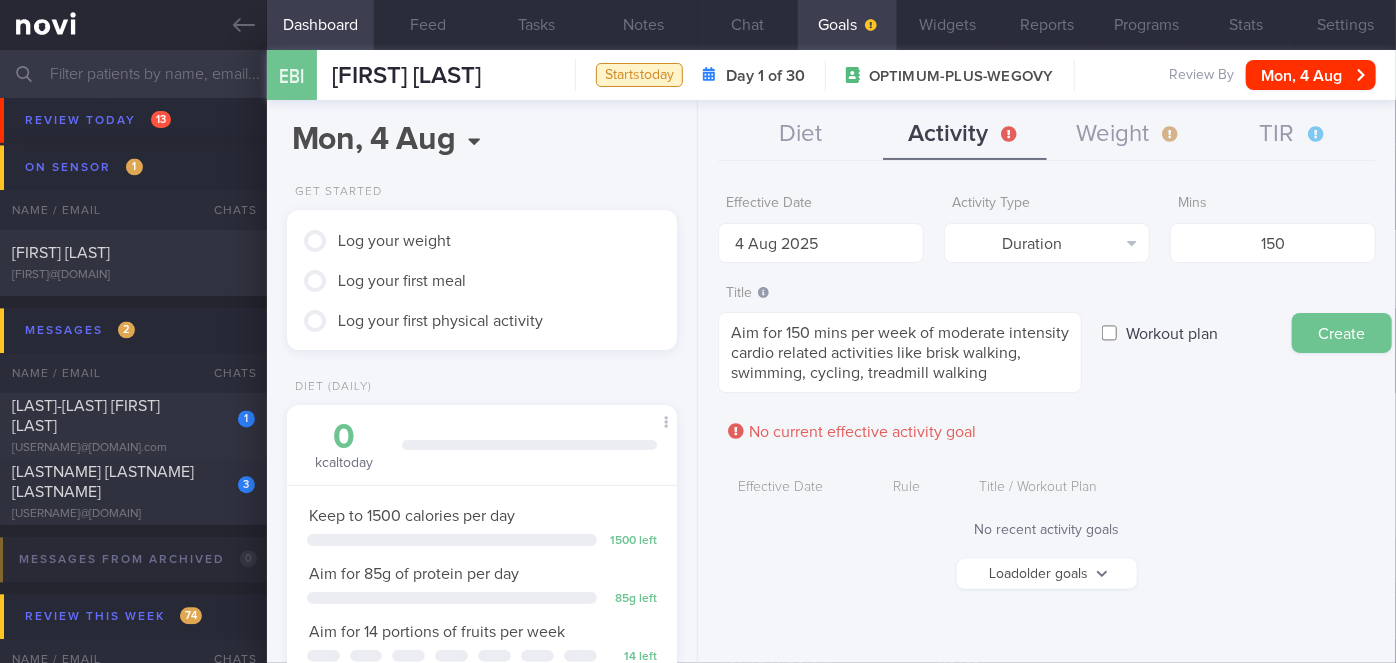 click on "Create" at bounding box center [1342, 333] 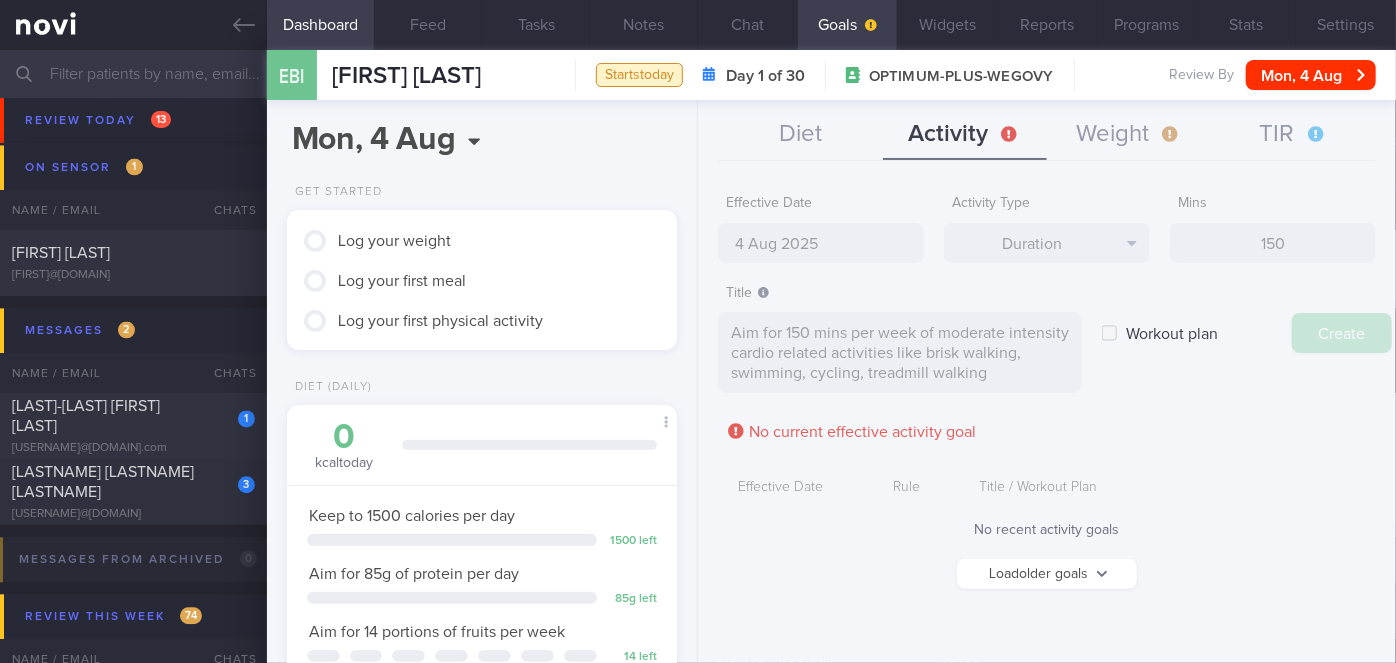 type on "11 Aug 2025" 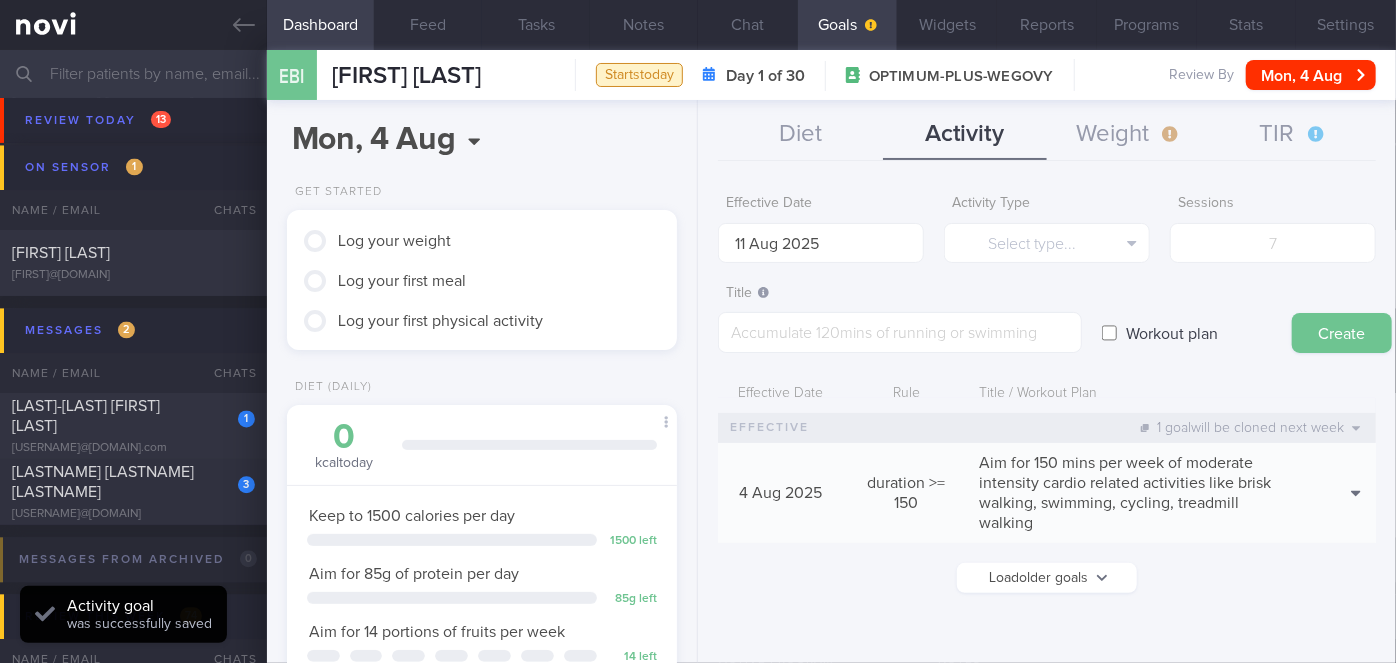 scroll, scrollTop: 0, scrollLeft: 0, axis: both 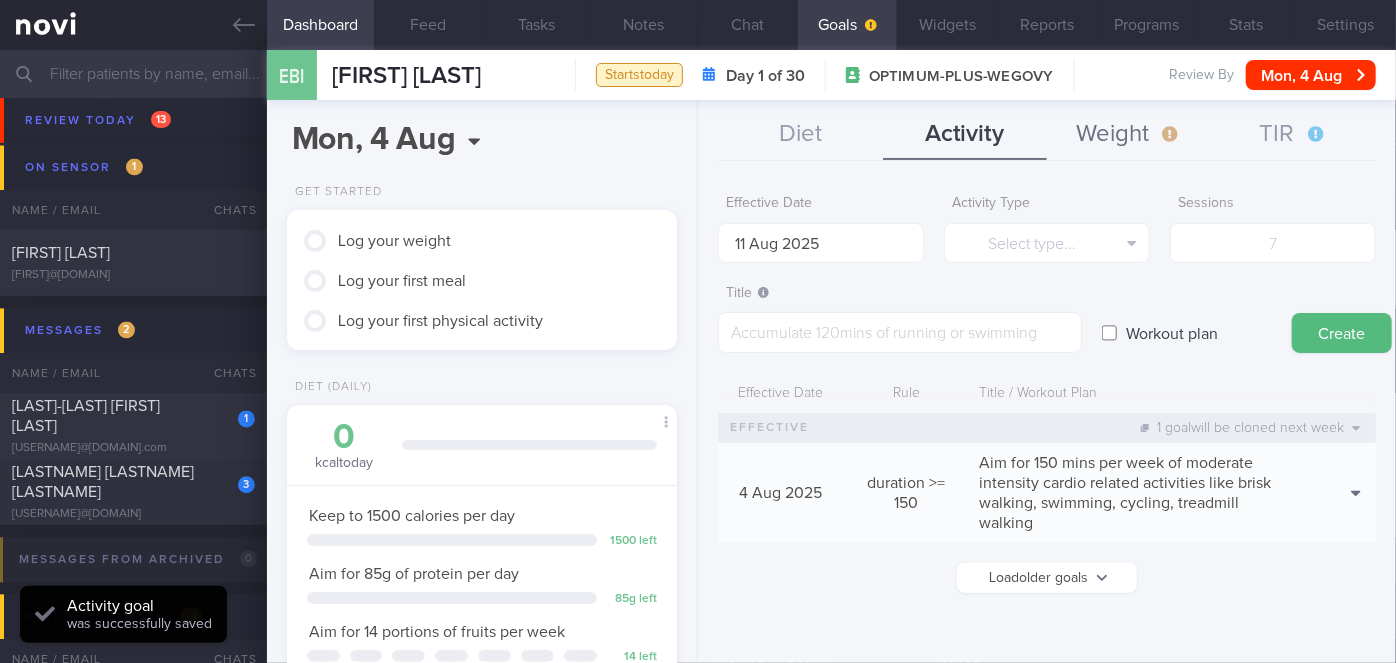 click on "Weight" at bounding box center (1129, 135) 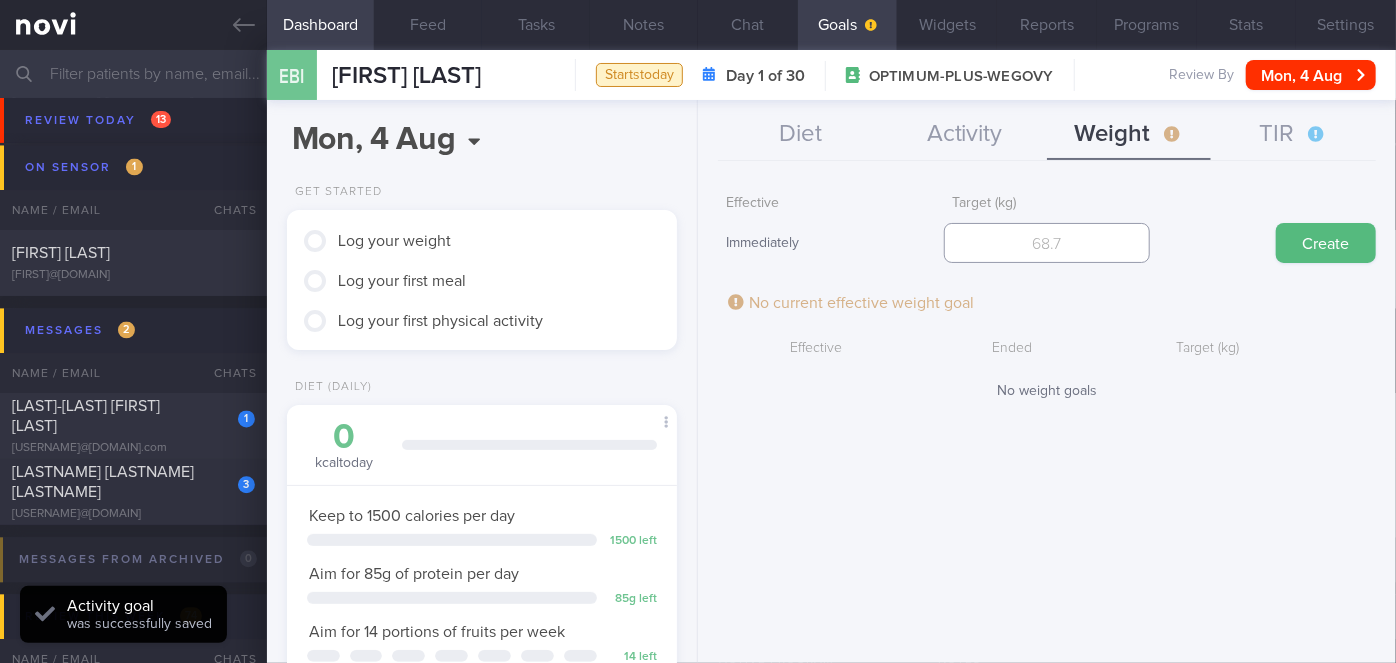 click at bounding box center (1047, 243) 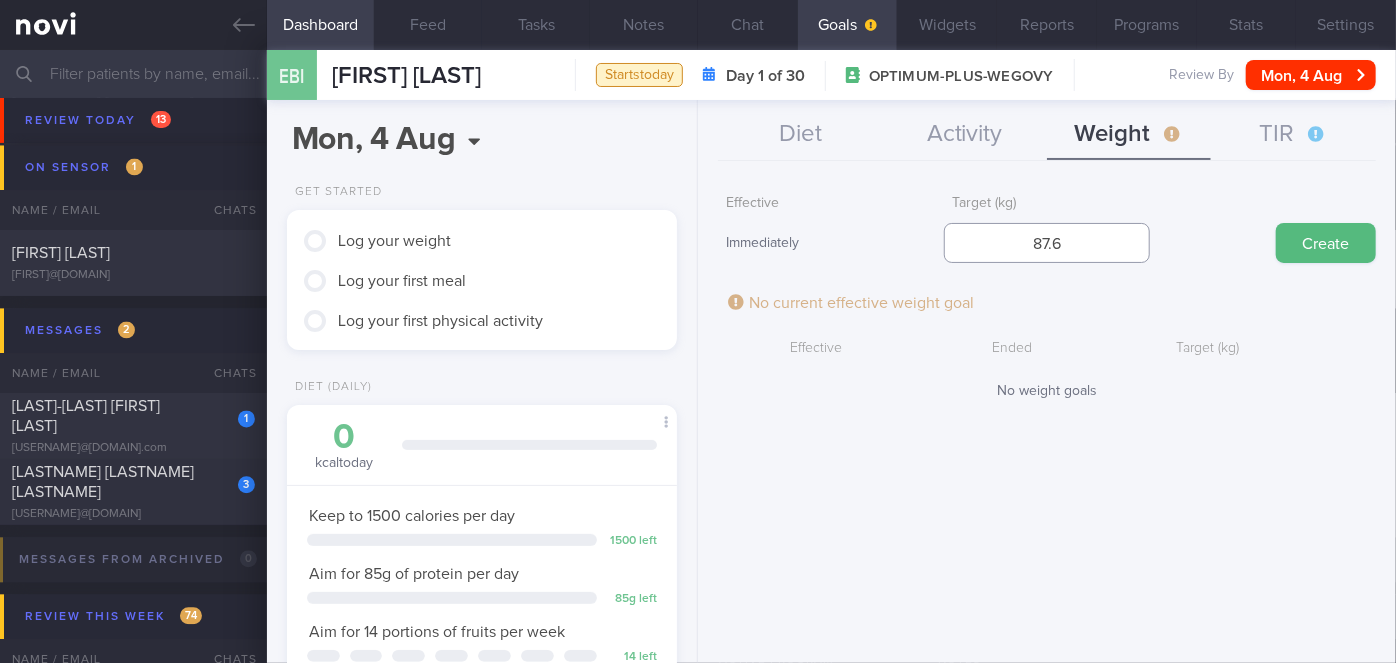 type on "87.6" 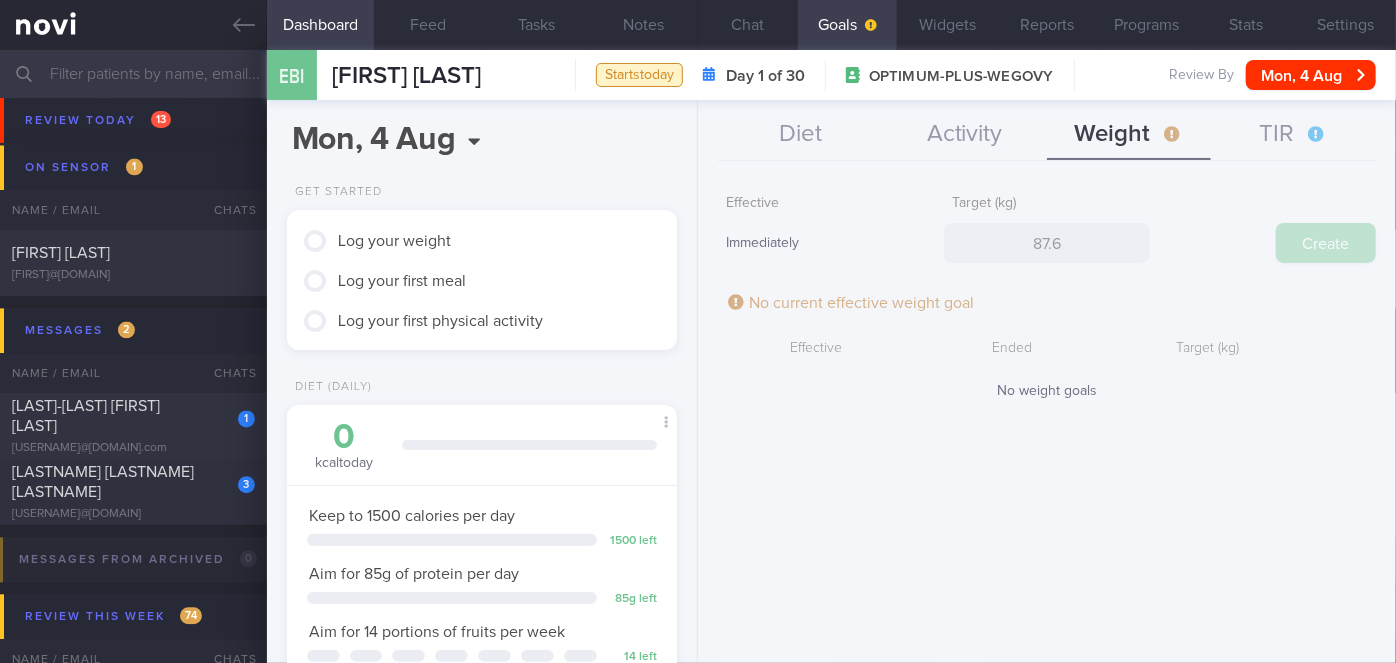 type 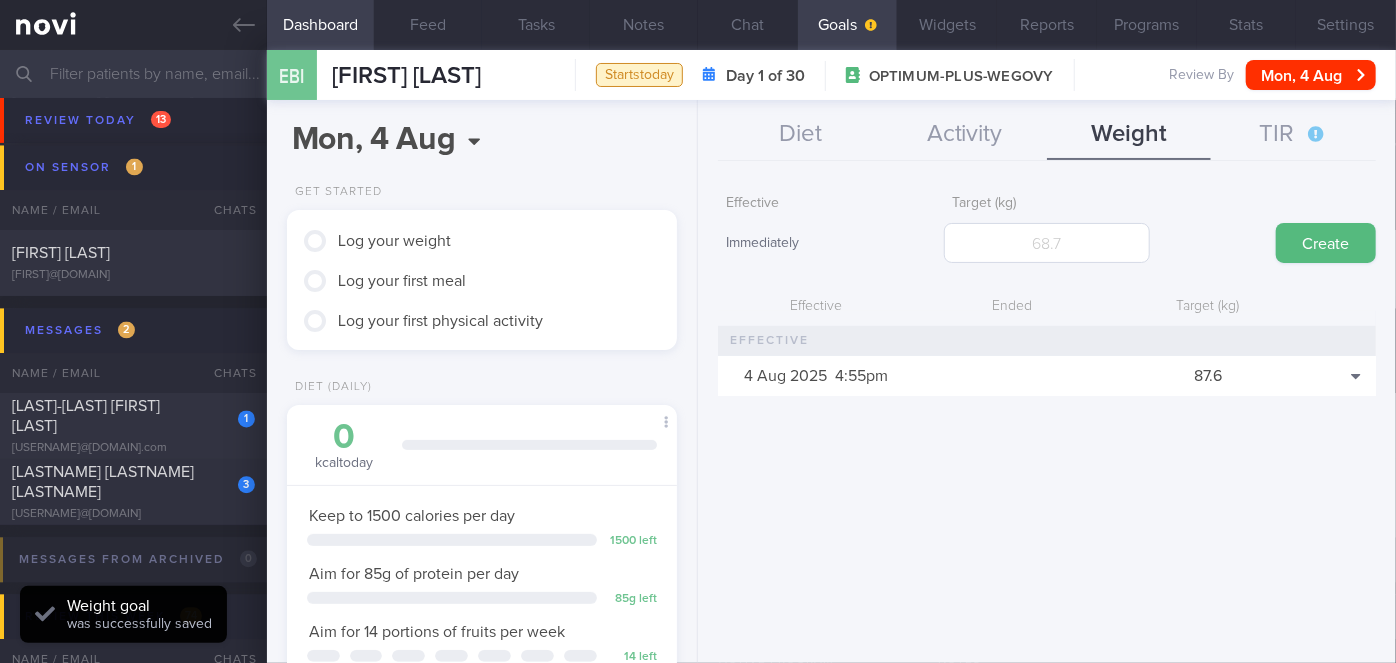 scroll, scrollTop: 999800, scrollLeft: 999658, axis: both 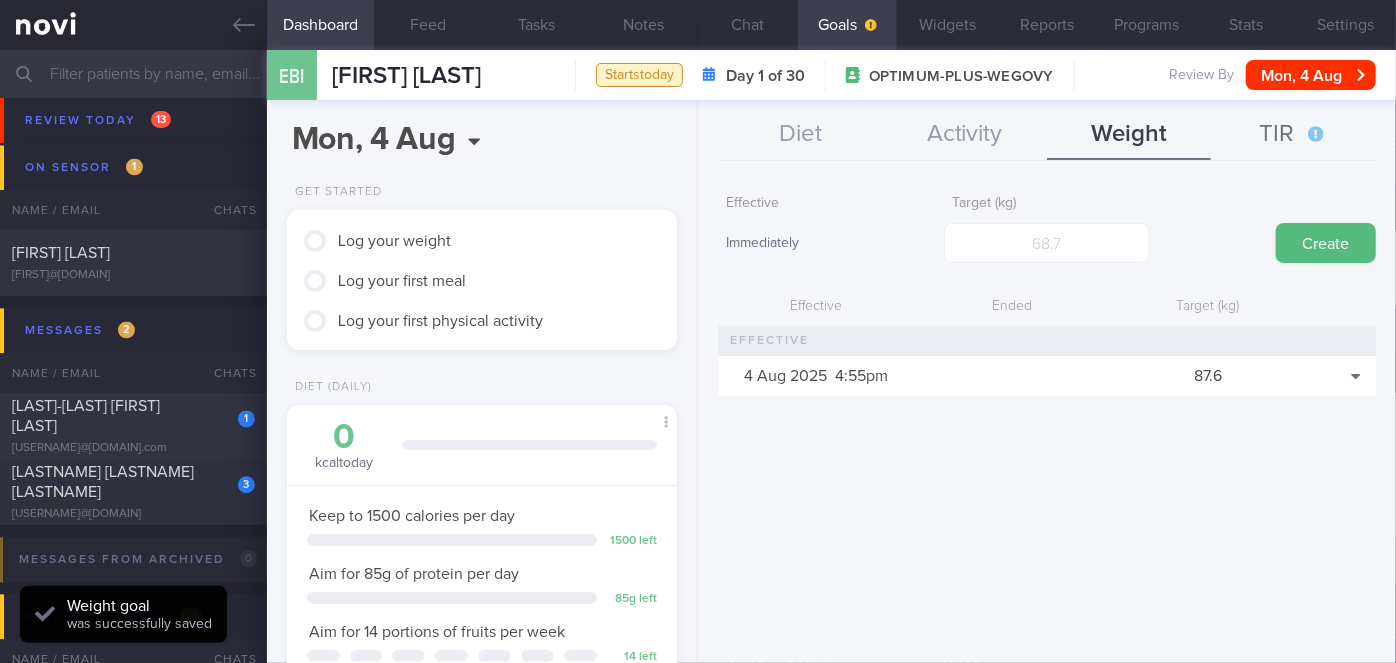 click on "TIR" at bounding box center [1293, 135] 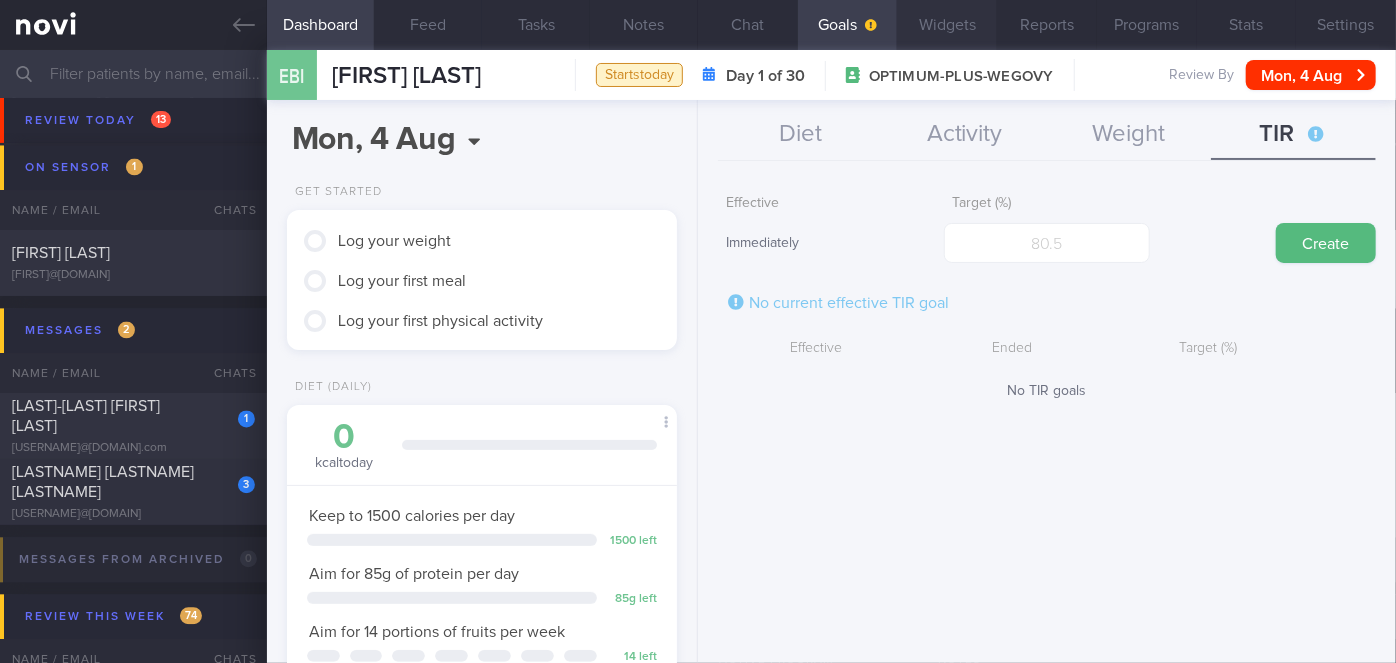 click on "Widgets" at bounding box center [947, 25] 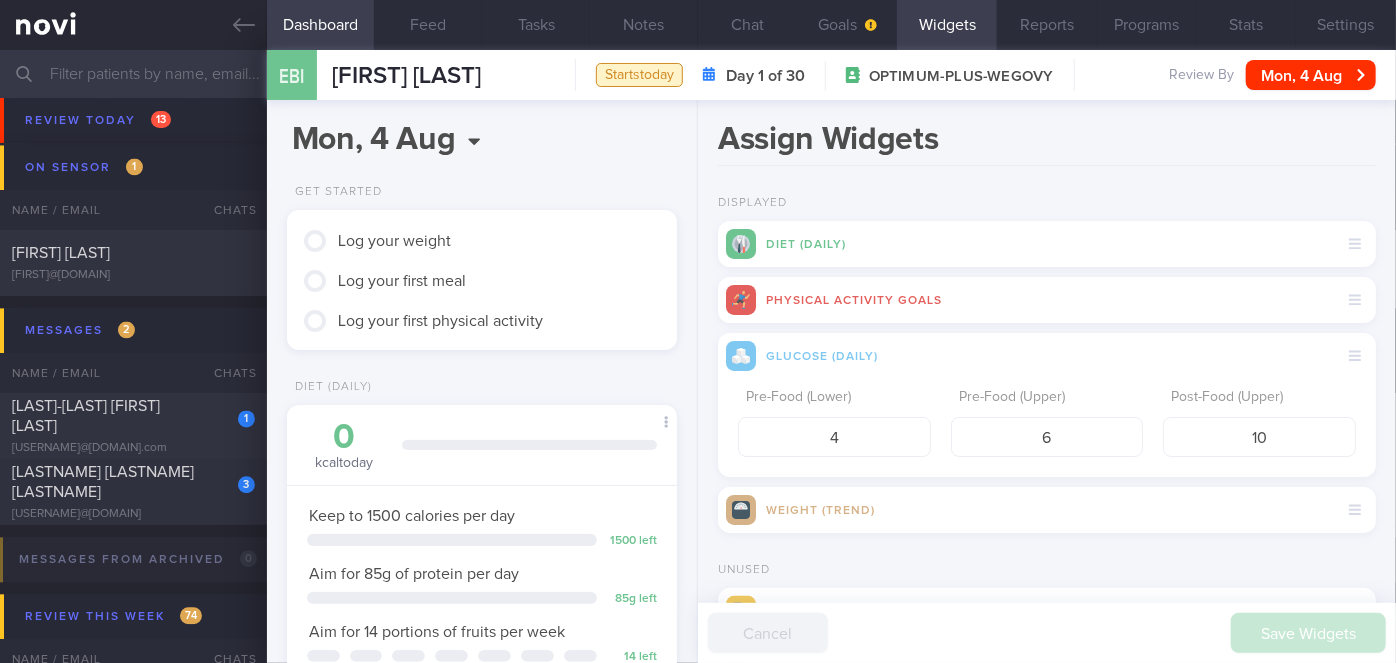 scroll, scrollTop: 135, scrollLeft: 0, axis: vertical 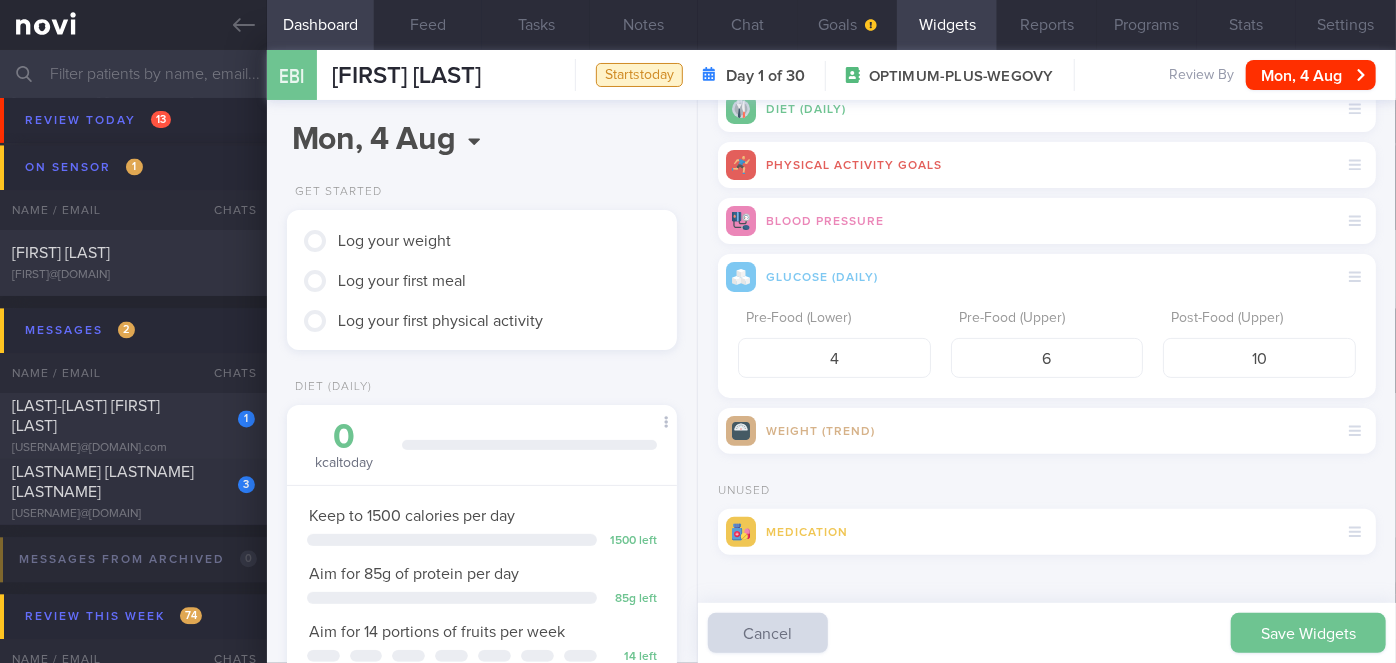 click on "Save Widgets" at bounding box center [1308, 633] 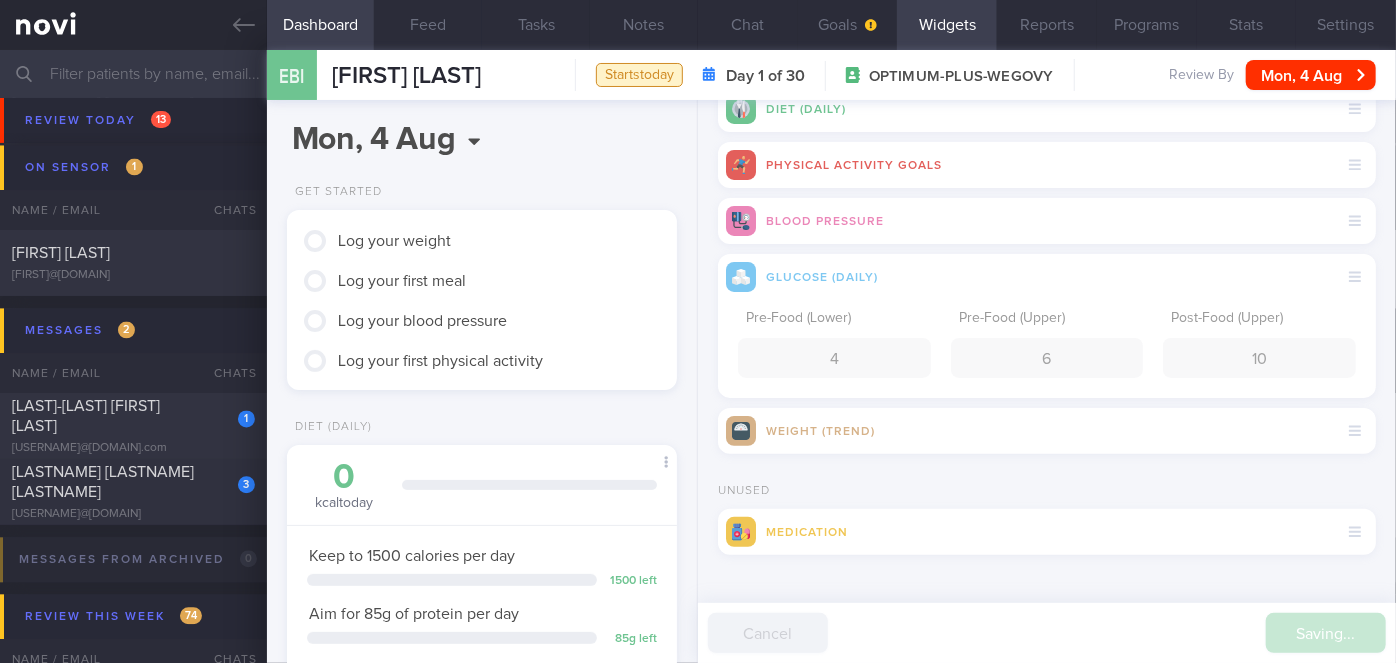 scroll, scrollTop: 999826, scrollLeft: 999650, axis: both 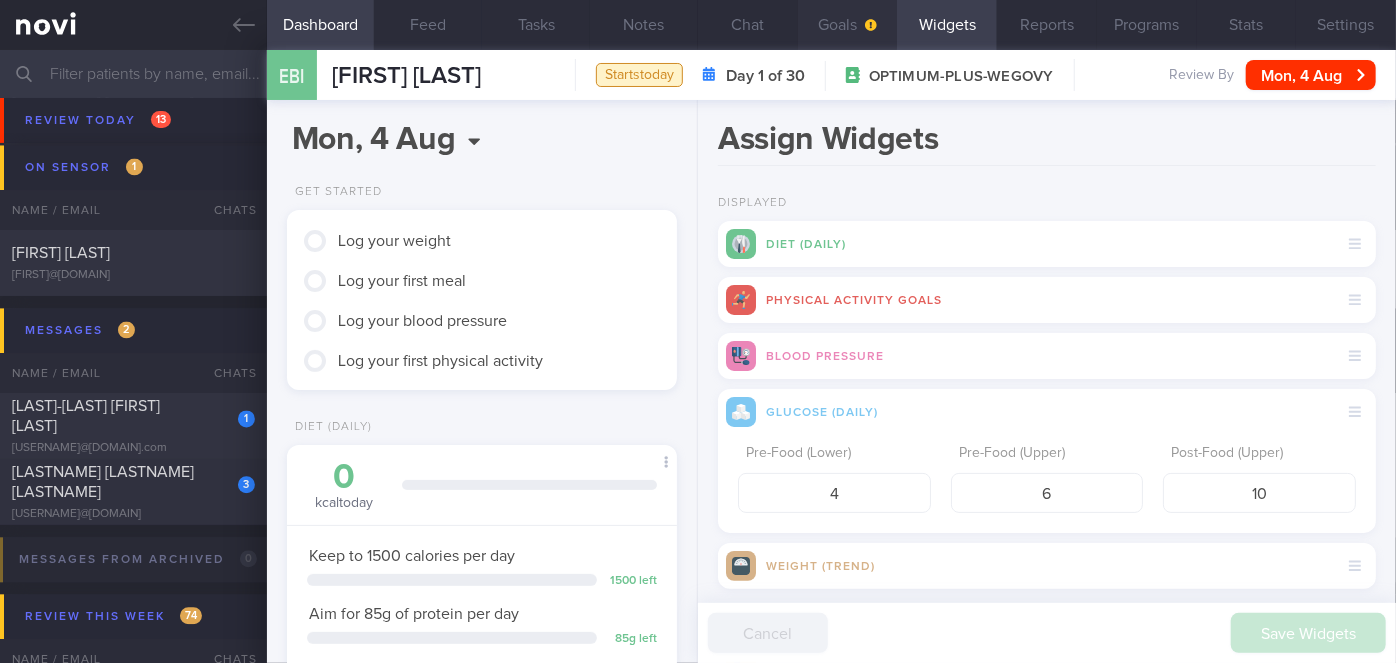 click on "Goals" at bounding box center [848, 25] 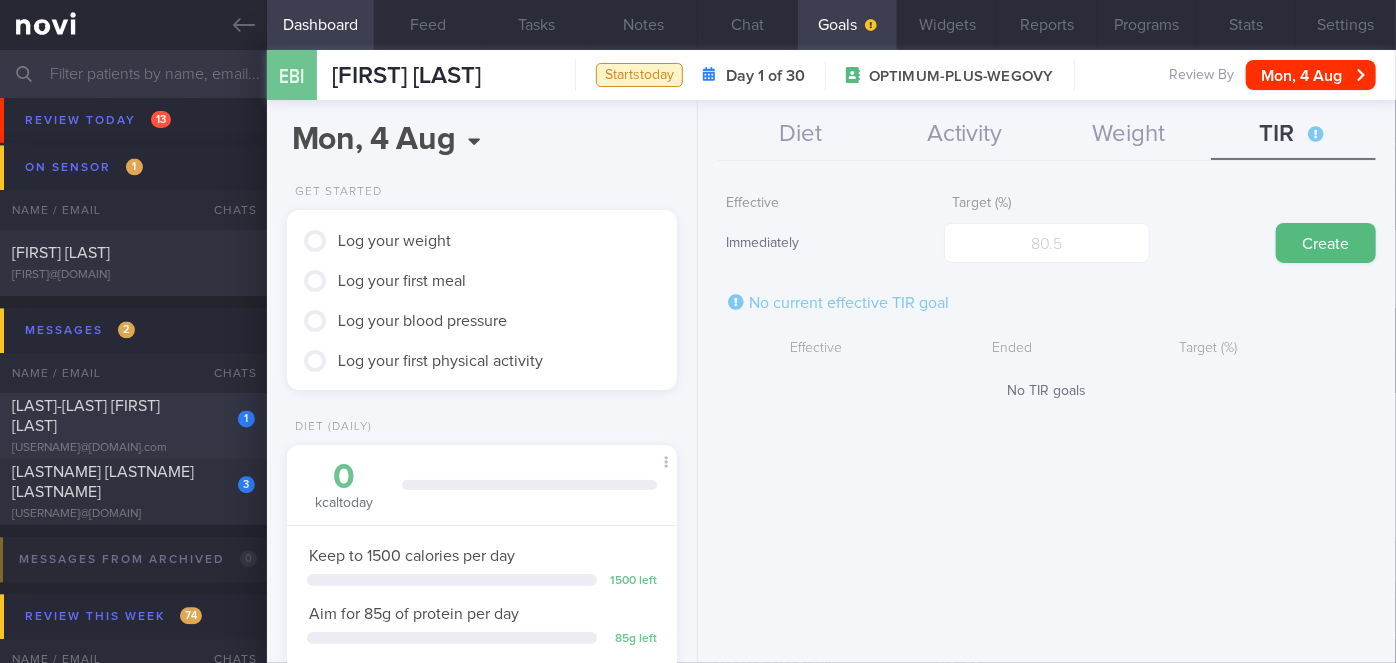 click on "1" at bounding box center [233, 411] 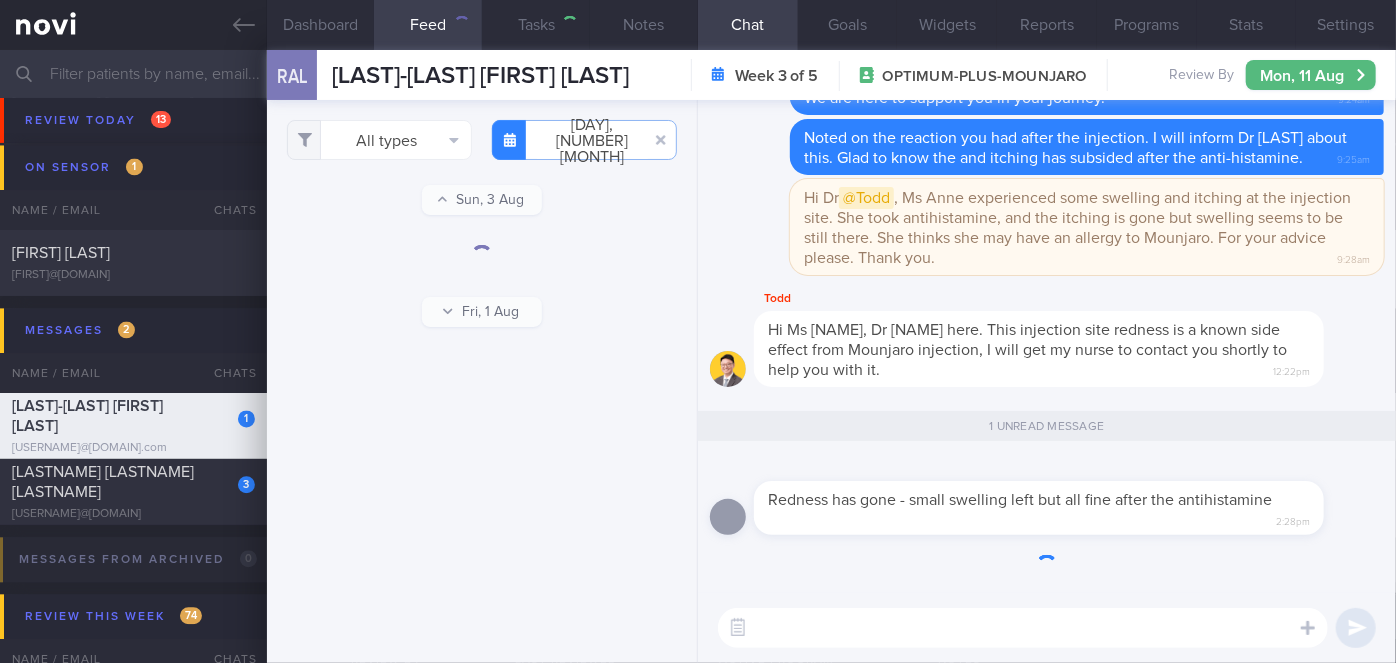 scroll, scrollTop: 0, scrollLeft: 0, axis: both 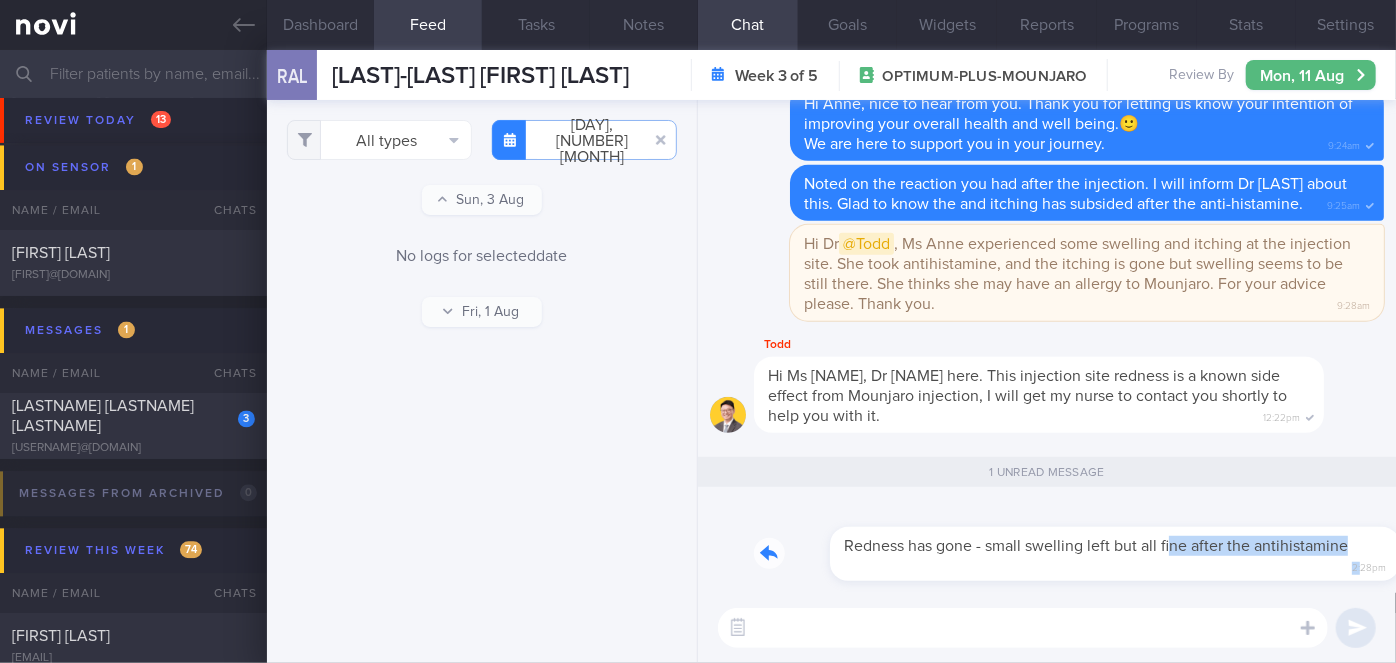 drag, startPoint x: 1096, startPoint y: 576, endPoint x: 1275, endPoint y: 574, distance: 179.01117 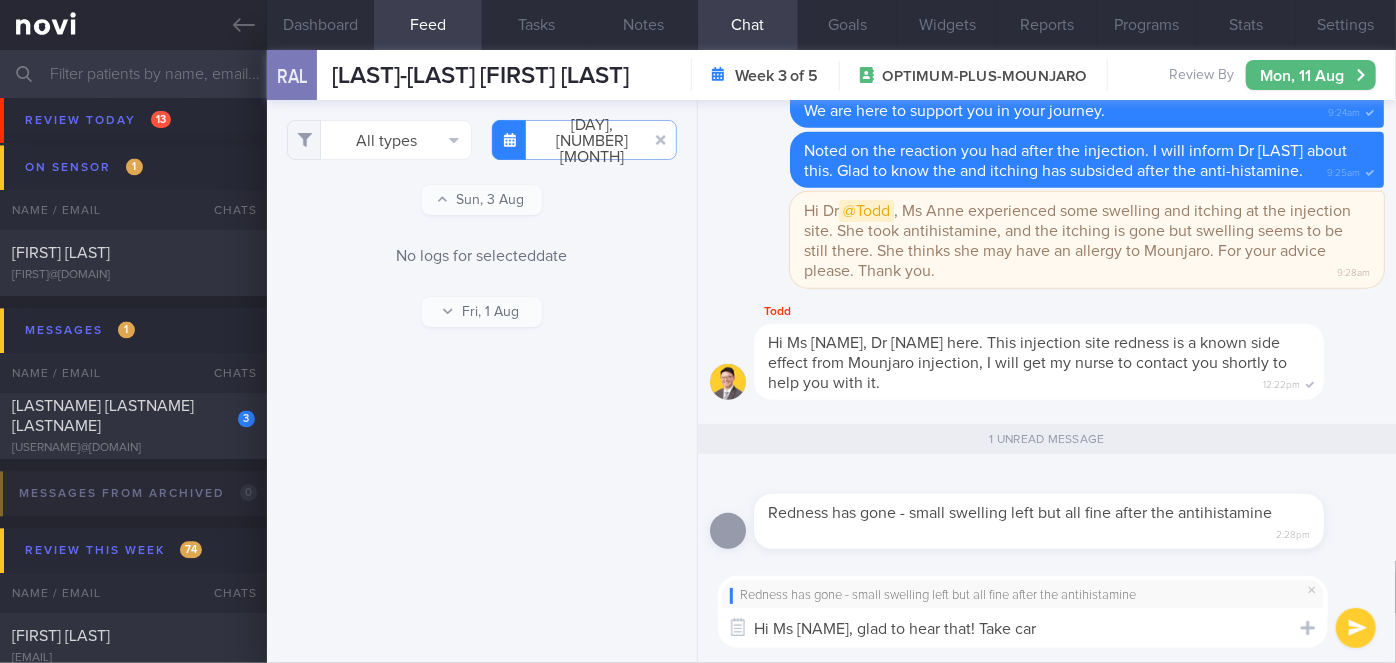 type on "Hi [FIRST]! All going well but I really have to start logging meals! It’s part of the wider psychological process." 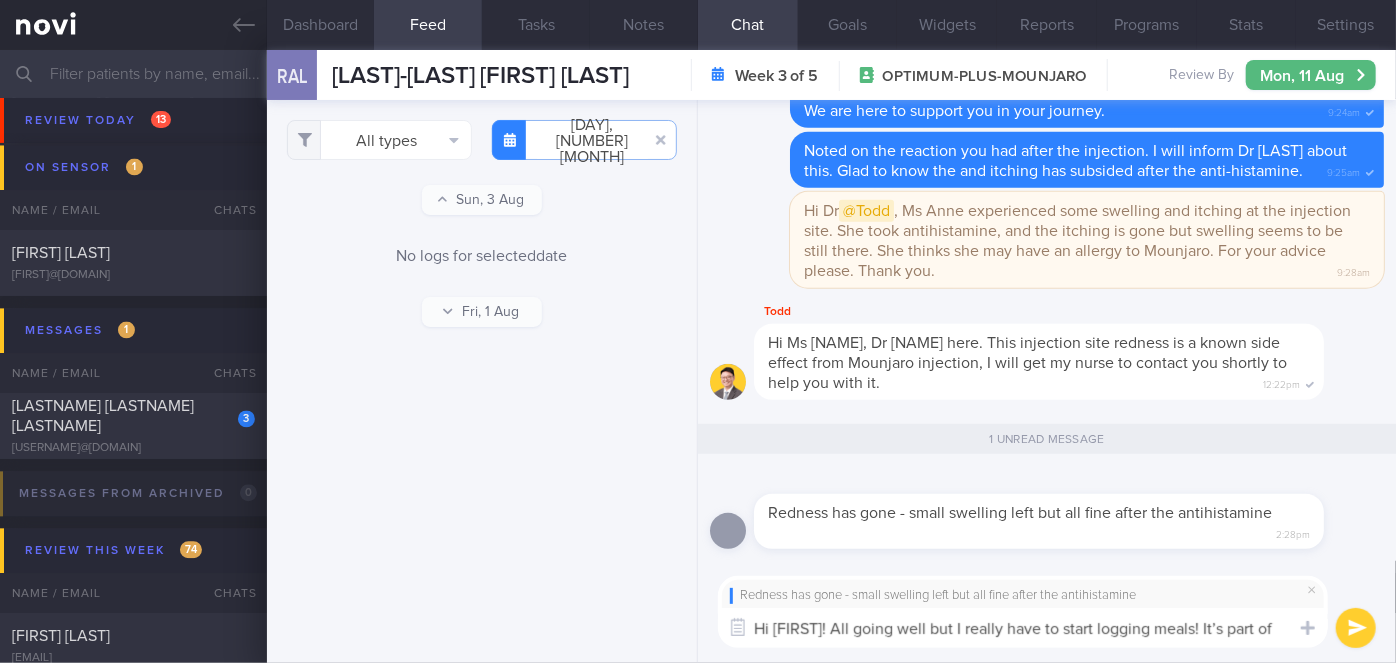 type 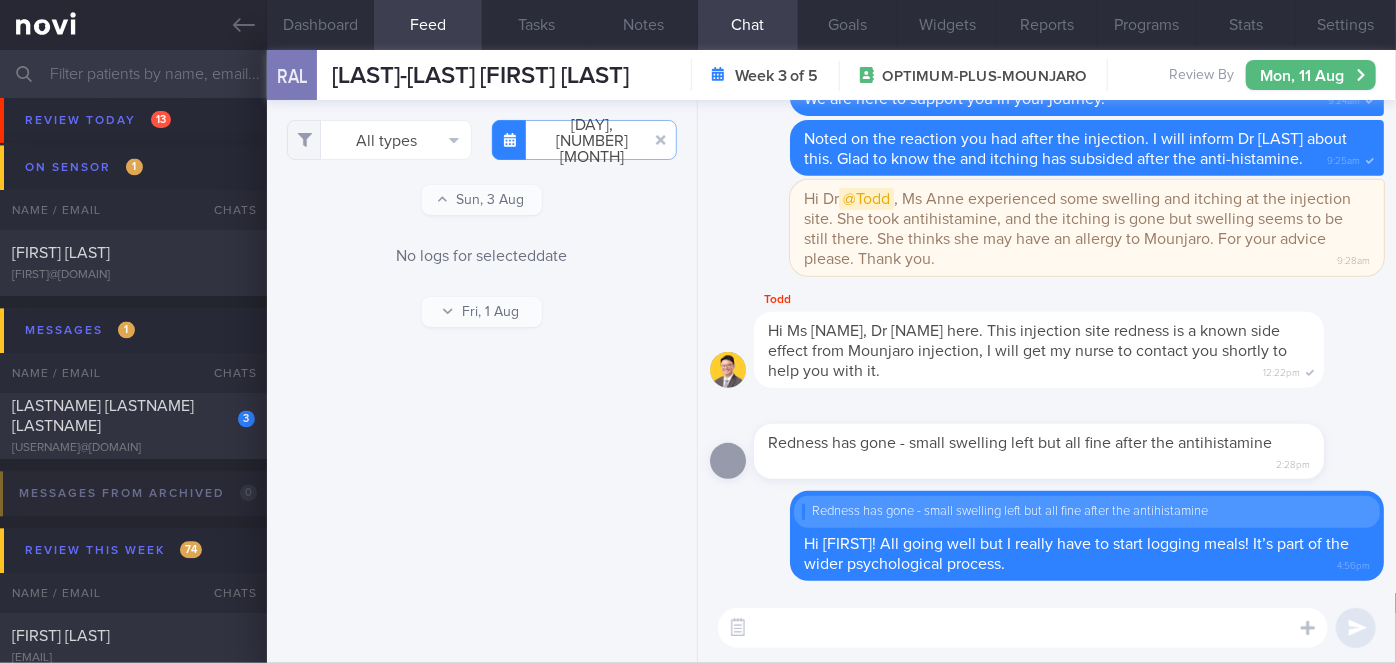 click at bounding box center (698, 74) 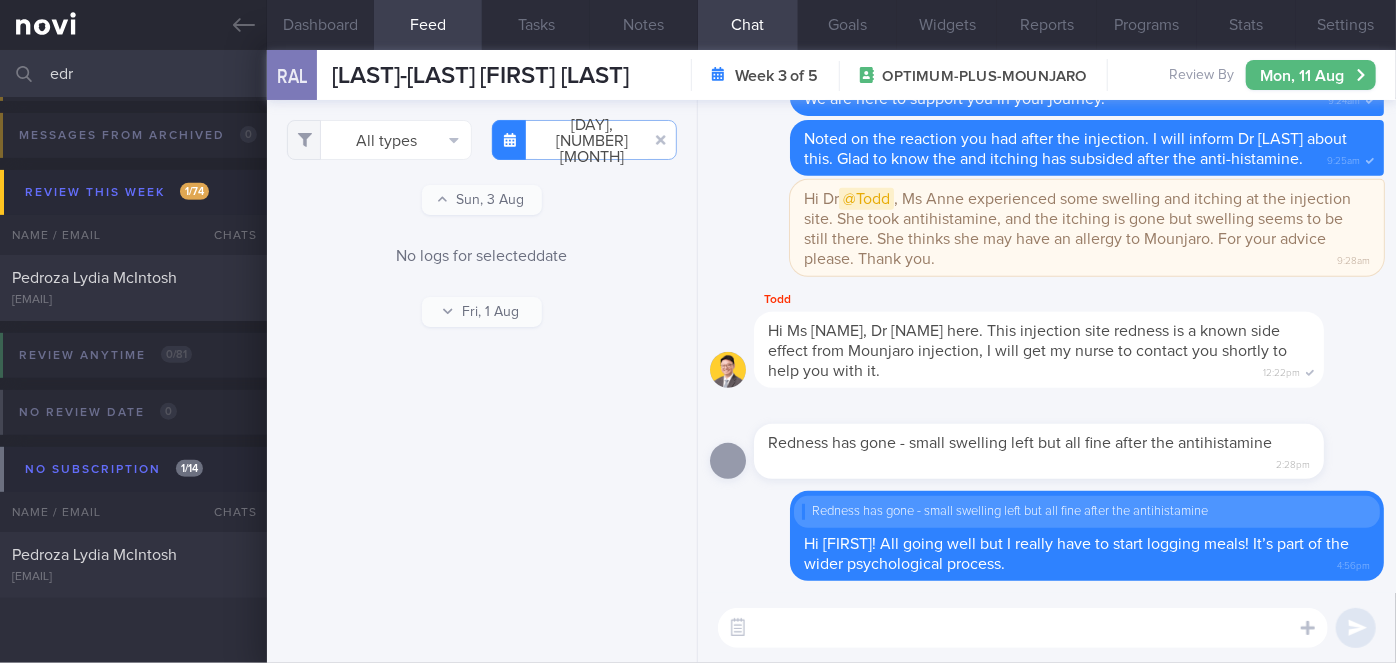 scroll, scrollTop: 0, scrollLeft: 0, axis: both 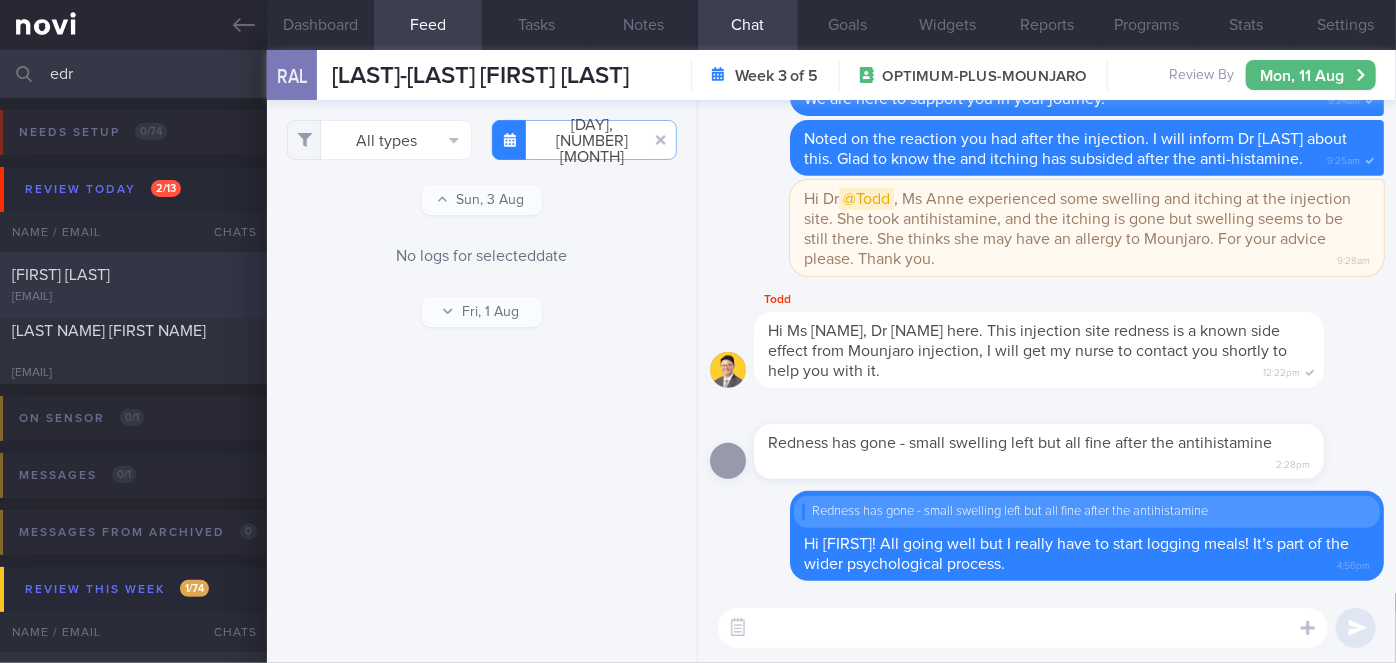 type on "edr" 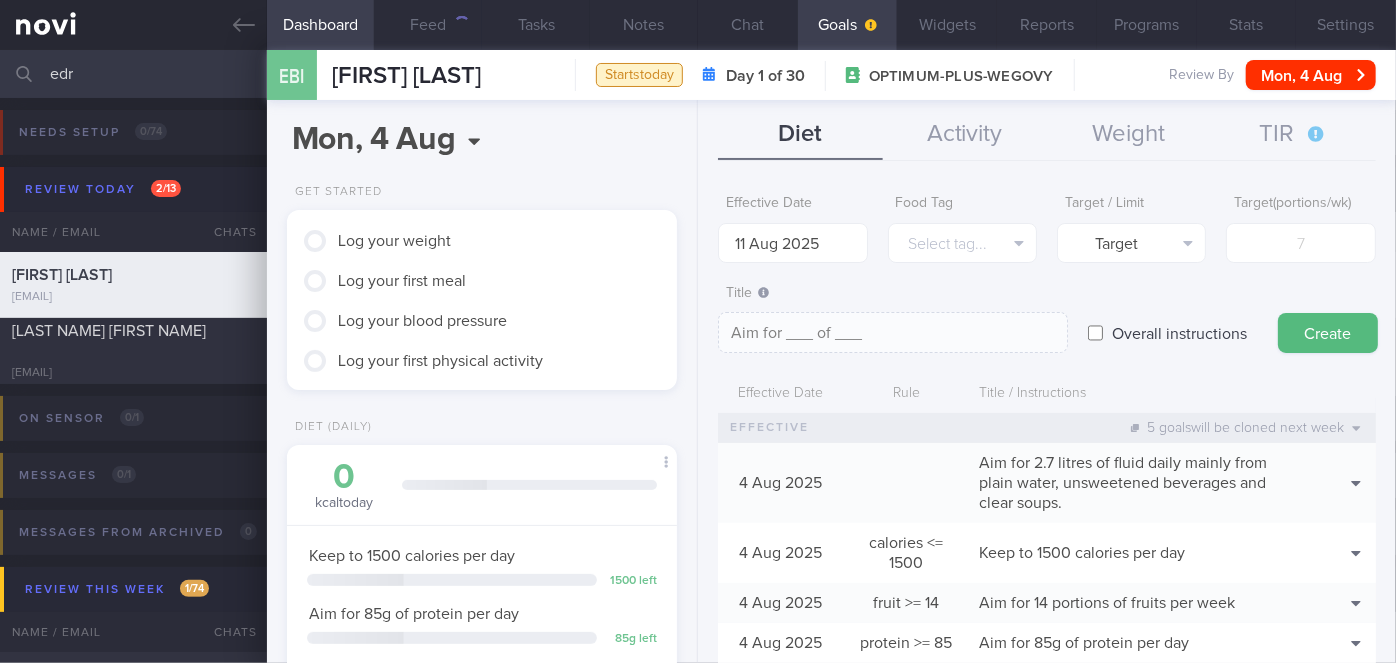scroll, scrollTop: 999829, scrollLeft: 999658, axis: both 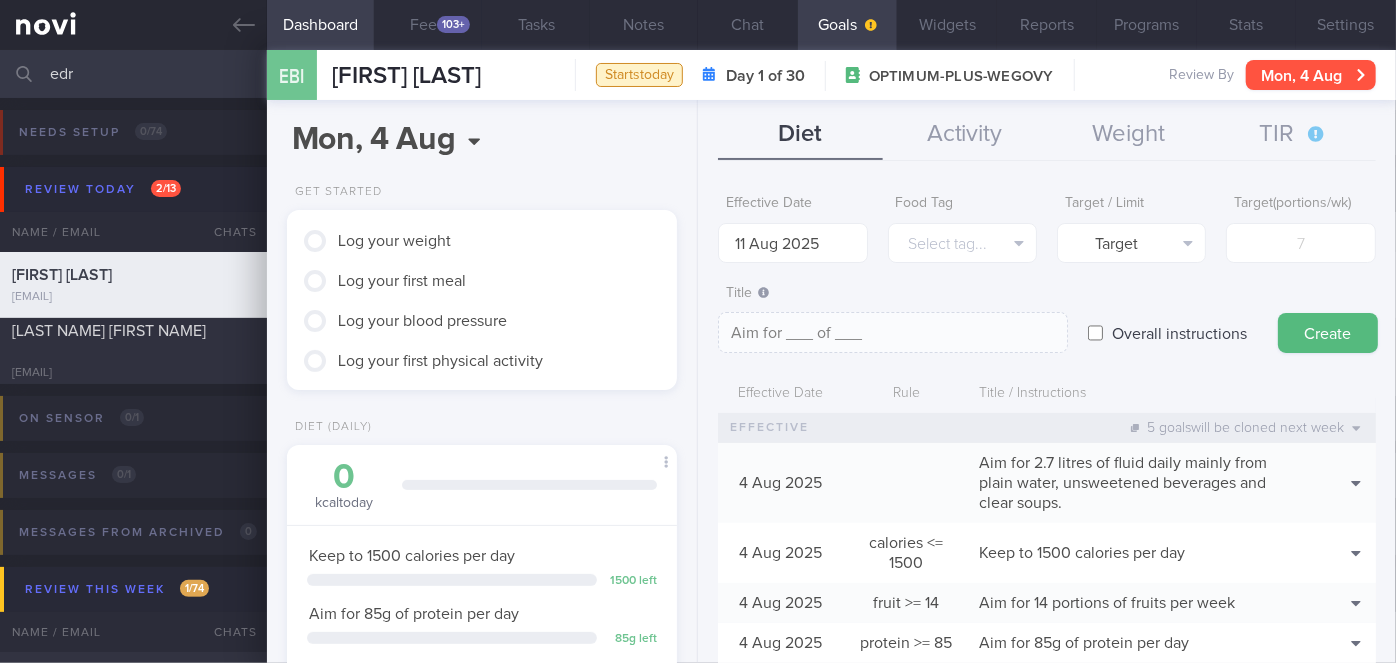 click on "Mon, 4 Aug" at bounding box center (1311, 75) 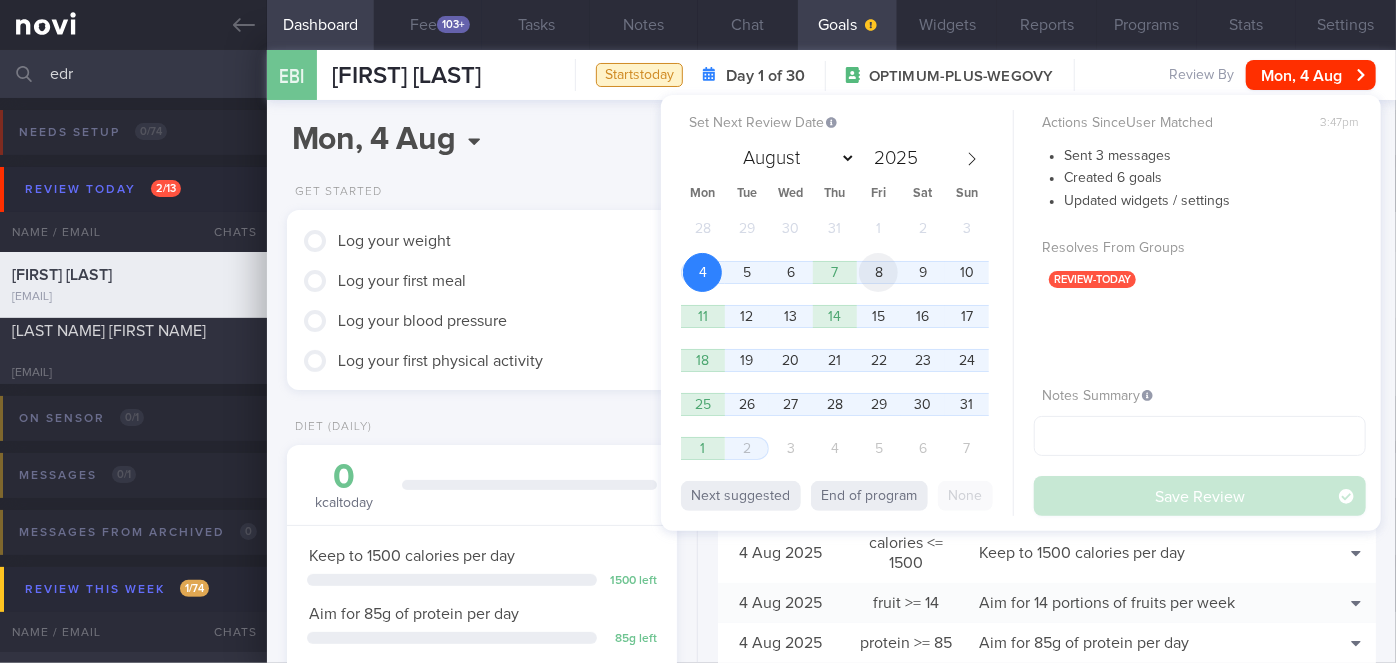click on "8" at bounding box center [878, 272] 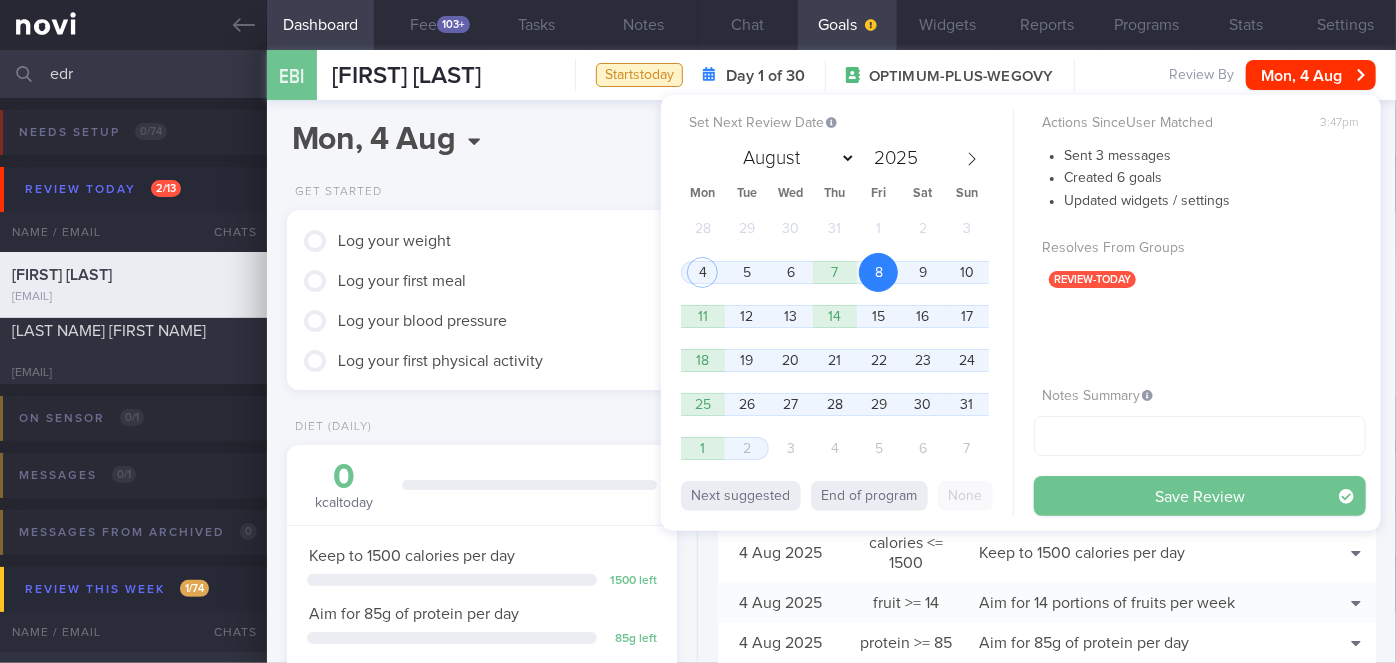 click on "Save Review" at bounding box center [1200, 496] 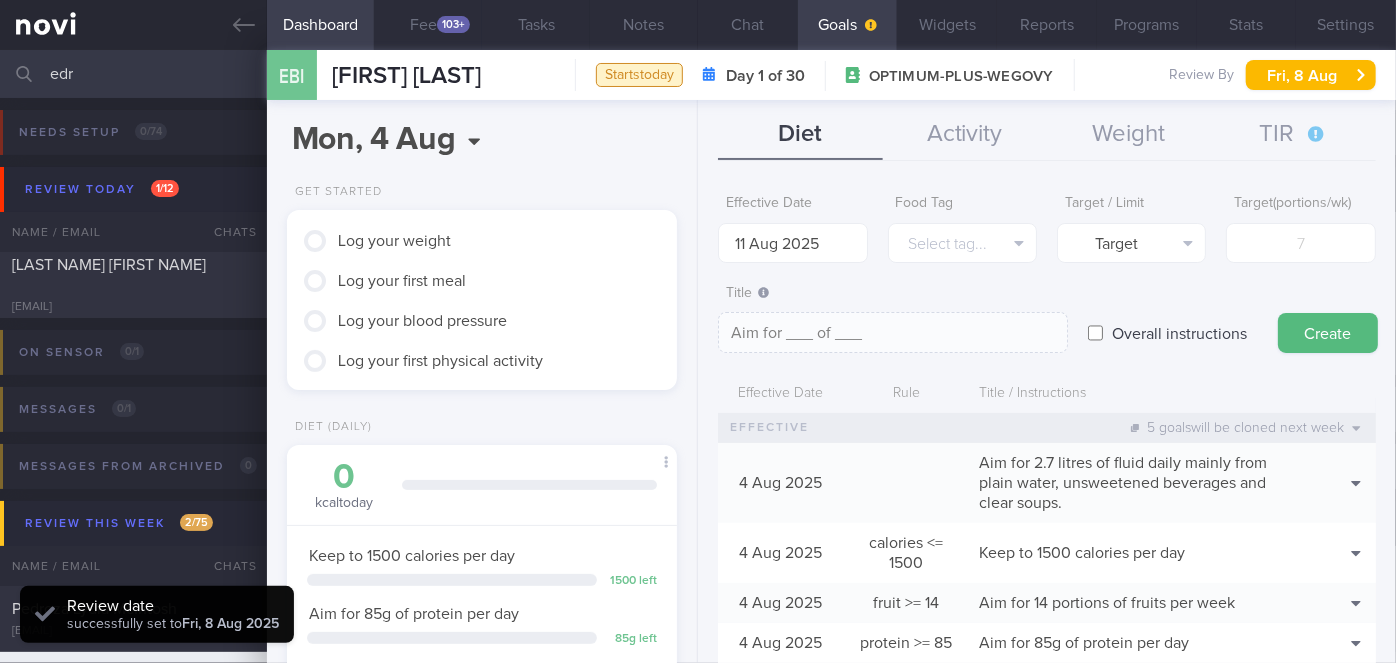 scroll, scrollTop: 999826, scrollLeft: 999650, axis: both 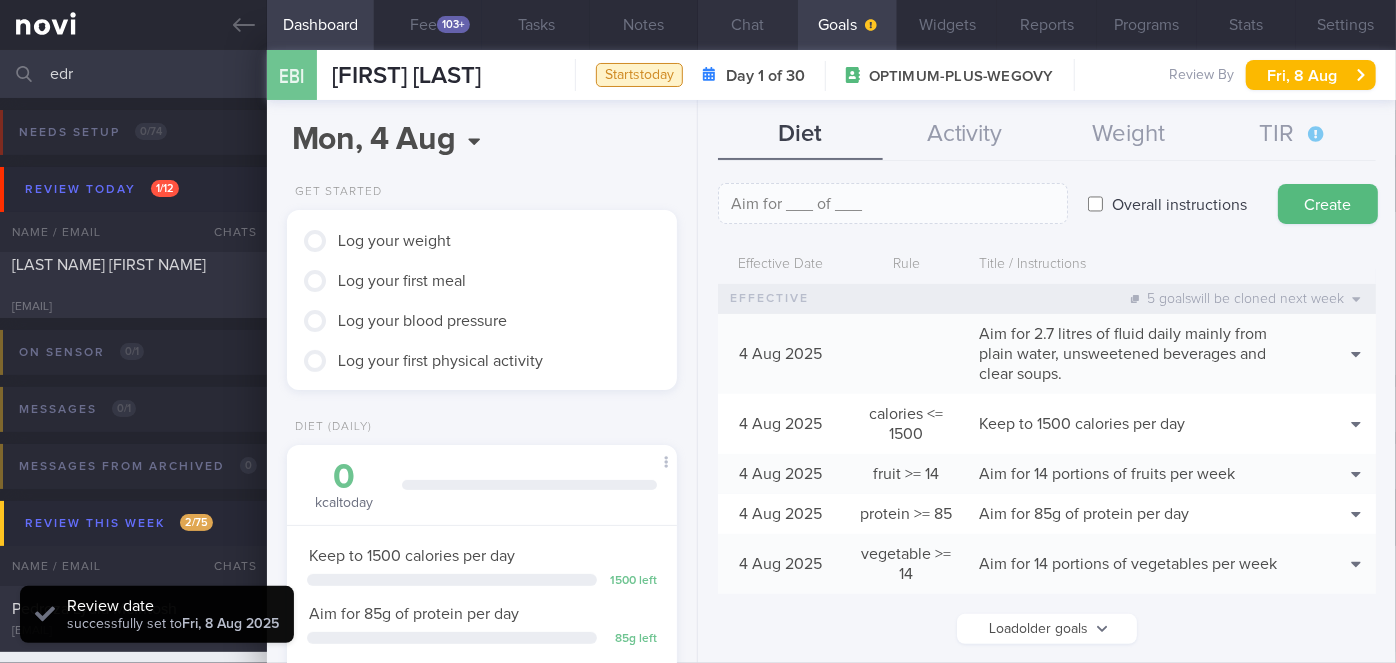 click on "Chat" at bounding box center [748, 25] 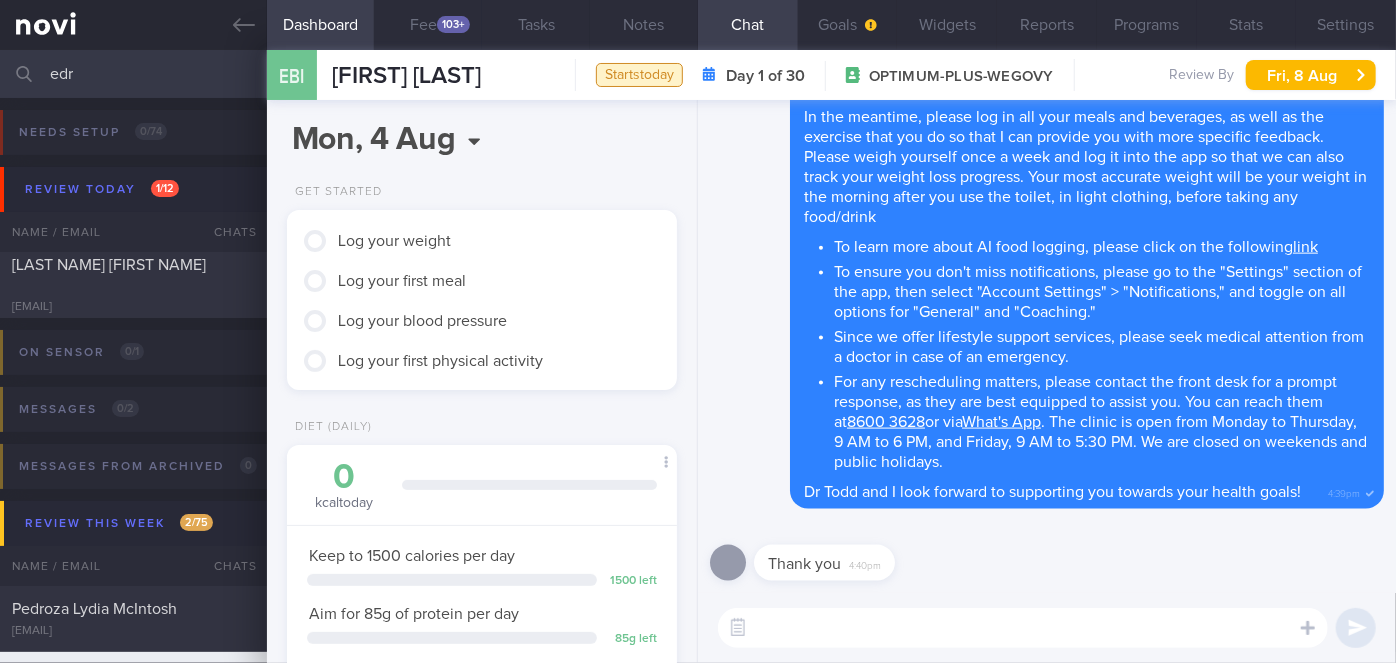 click at bounding box center [1023, 628] 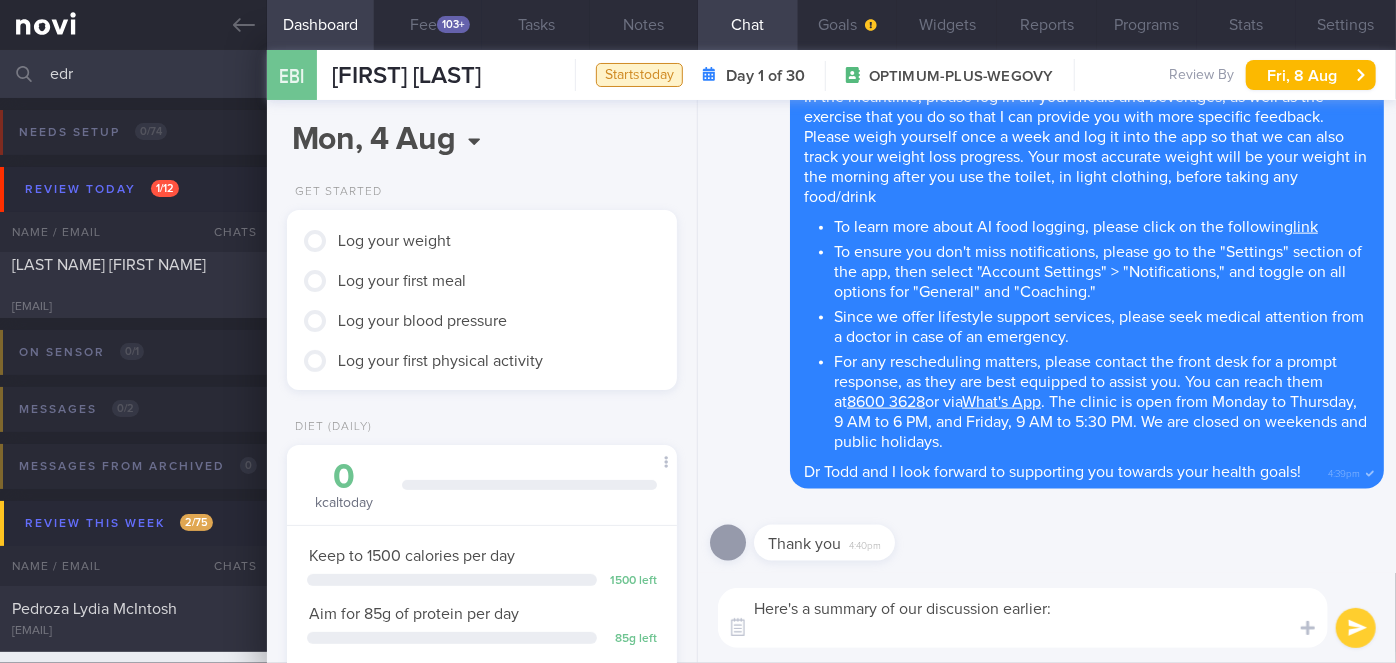 paste on "Explained the importance of adequate protein intake to minimize muscle loss. Aim to consume 1 palm size (~90g cooked) chicken/fish/lean pork/lean beef at lunch and dinner respectively.
Include high protein snacks in between main meals such as greek yogurt, unsalted edamame, unsweetened soy milk, protein pudding, protein shakes/powders, roasted chickpeas, protein water.
Aim to consume 2-3L of water per day.
Fiber:
Include resistance training x2/week with 20-30 minutes each session and aim for 5,000-10,0000 steps per day." 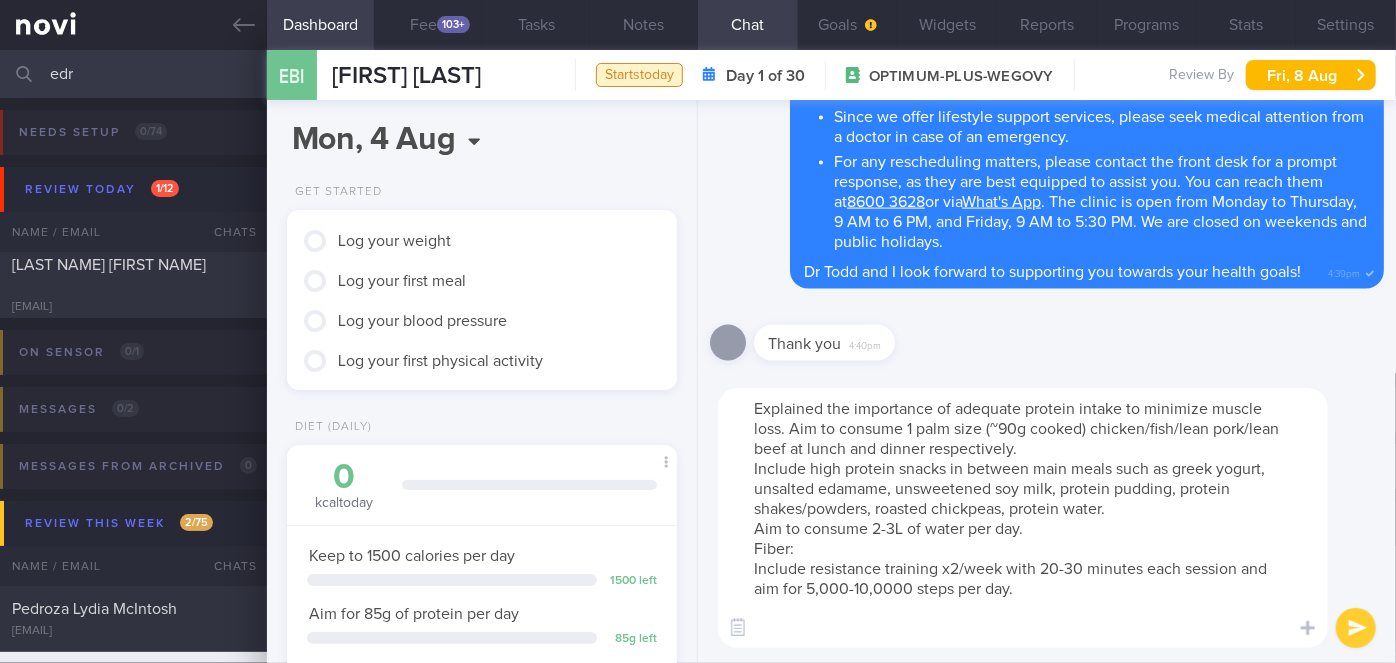 scroll, scrollTop: 0, scrollLeft: 0, axis: both 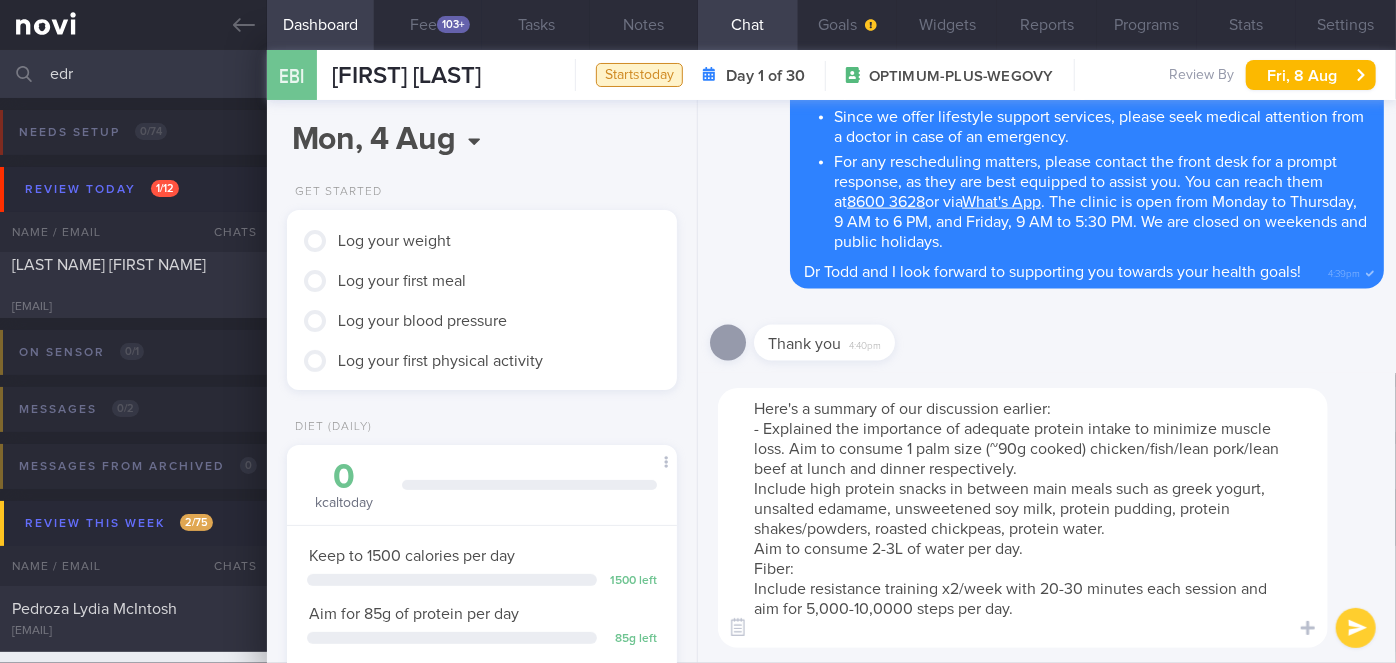 drag, startPoint x: 960, startPoint y: 427, endPoint x: 785, endPoint y: 424, distance: 175.02571 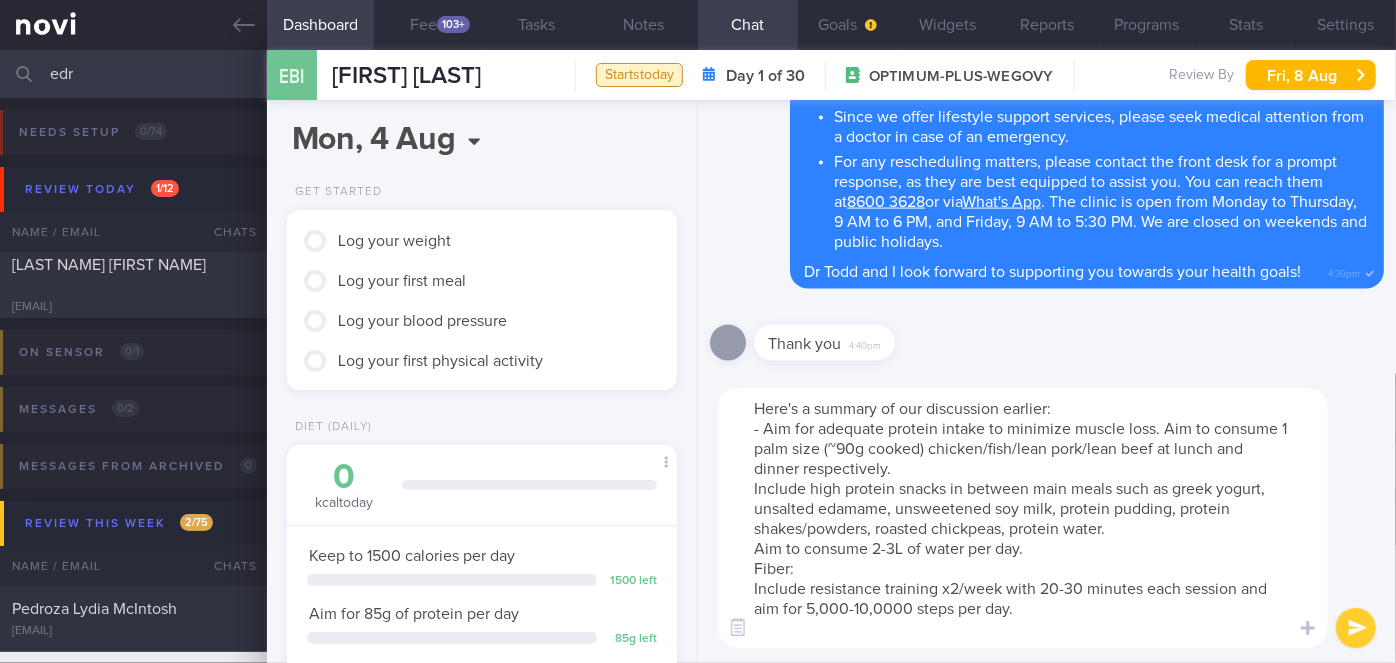 click on "Here's a summary of our discussion earlier:
- Aim for adequate protein intake to minimize muscle loss. Aim to consume 1 palm size (~90g cooked) chicken/fish/lean pork/lean beef at lunch and dinner respectively.
Include high protein snacks in between main meals such as greek yogurt, unsalted edamame, unsweetened soy milk, protein pudding, protein shakes/powders, roasted chickpeas, protein water.
Aim to consume 2-3L of water per day.
Fiber:
Include resistance training x2/week with 20-30 minutes each session and aim for 5,000-10,0000 steps per day." at bounding box center [1023, 518] 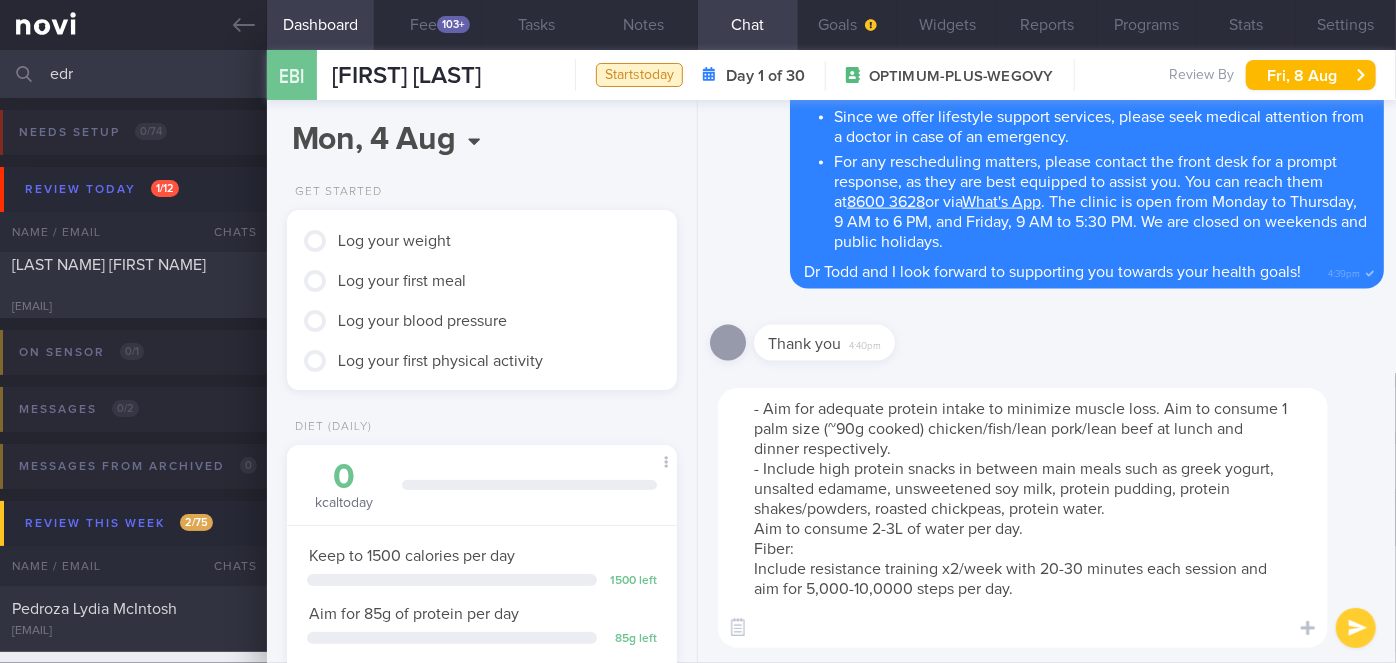 click on "- Aim for adequate protein intake to minimize muscle loss. Aim to consume 1 palm size (~90g cooked) chicken/fish/lean pork/lean beef at lunch and dinner respectively.
- Include high protein snacks in between main meals such as greek yogurt, unsalted edamame, unsweetened soy milk, protein pudding, protein shakes/powders, roasted chickpeas, protein water.
Aim to consume 2-3L of water per day.
Fiber:
Include resistance training x2/week with 20-30 minutes each session and aim for 5,000-10,0000 steps per day." at bounding box center (1023, 518) 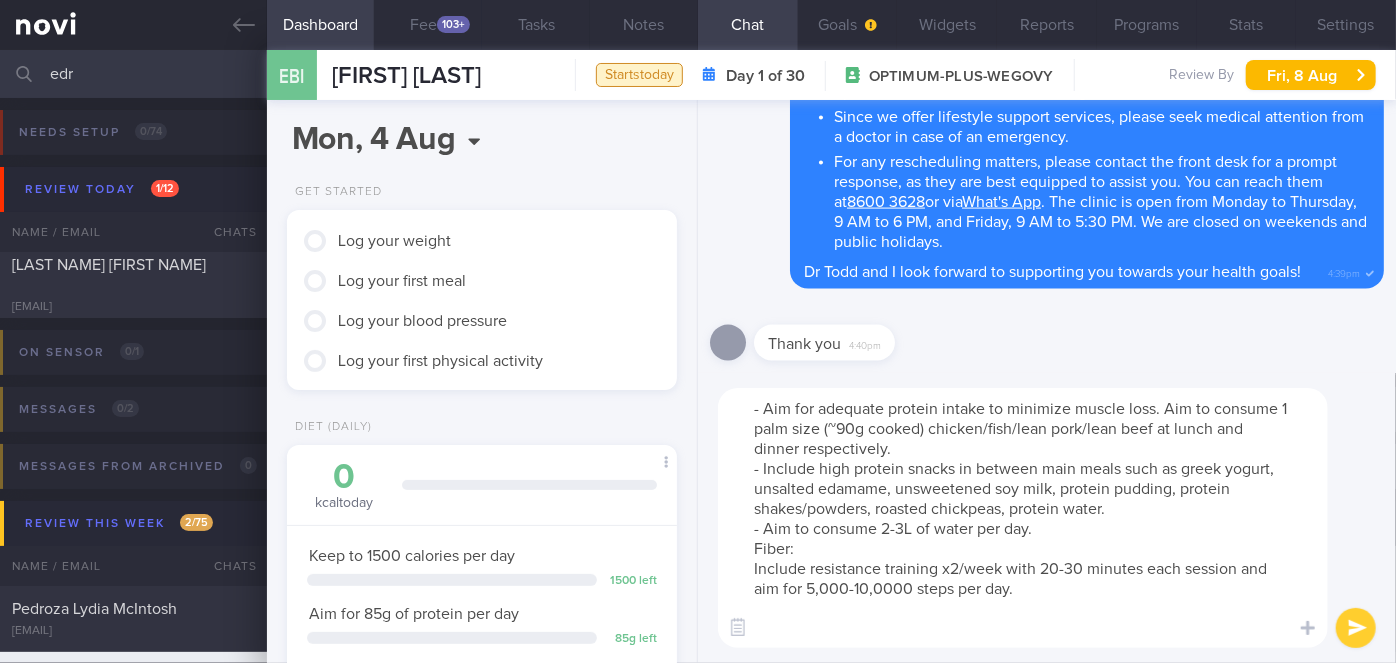 click on "- Aim for adequate protein intake to minimize muscle loss. Aim to consume 1 palm size (~90g cooked) chicken/fish/lean pork/lean beef at lunch and dinner respectively.
- Include high protein snacks in between main meals such as greek yogurt, unsalted edamame, unsweetened soy milk, protein pudding, protein shakes/powders, roasted chickpeas, protein water.
- Aim to consume 2-3L of water per day.
Fiber:
Include resistance training x2/week with 20-30 minutes each session and aim for 5,000-10,0000 steps per day." at bounding box center (1023, 518) 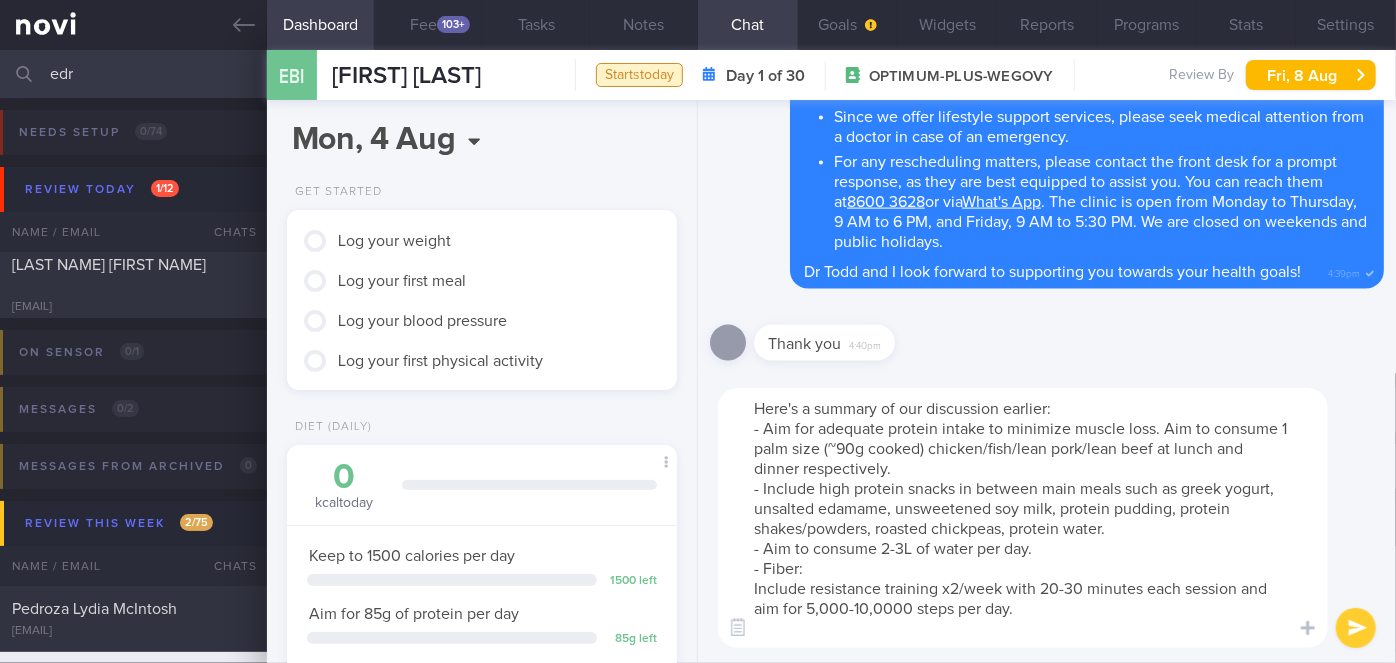 click on "Here's a summary of our discussion earlier:
- Aim for adequate protein intake to minimize muscle loss. Aim to consume 1 palm size (~90g cooked) chicken/fish/lean pork/lean beef at lunch and dinner respectively.
- Include high protein snacks in between main meals such as greek yogurt, unsalted edamame, unsweetened soy milk, protein pudding, protein shakes/powders, roasted chickpeas, protein water.
- Aim to consume 2-3L of water per day.
- Fiber:
Include resistance training x2/week with 20-30 minutes each session and aim for 5,000-10,0000 steps per day." at bounding box center [1023, 518] 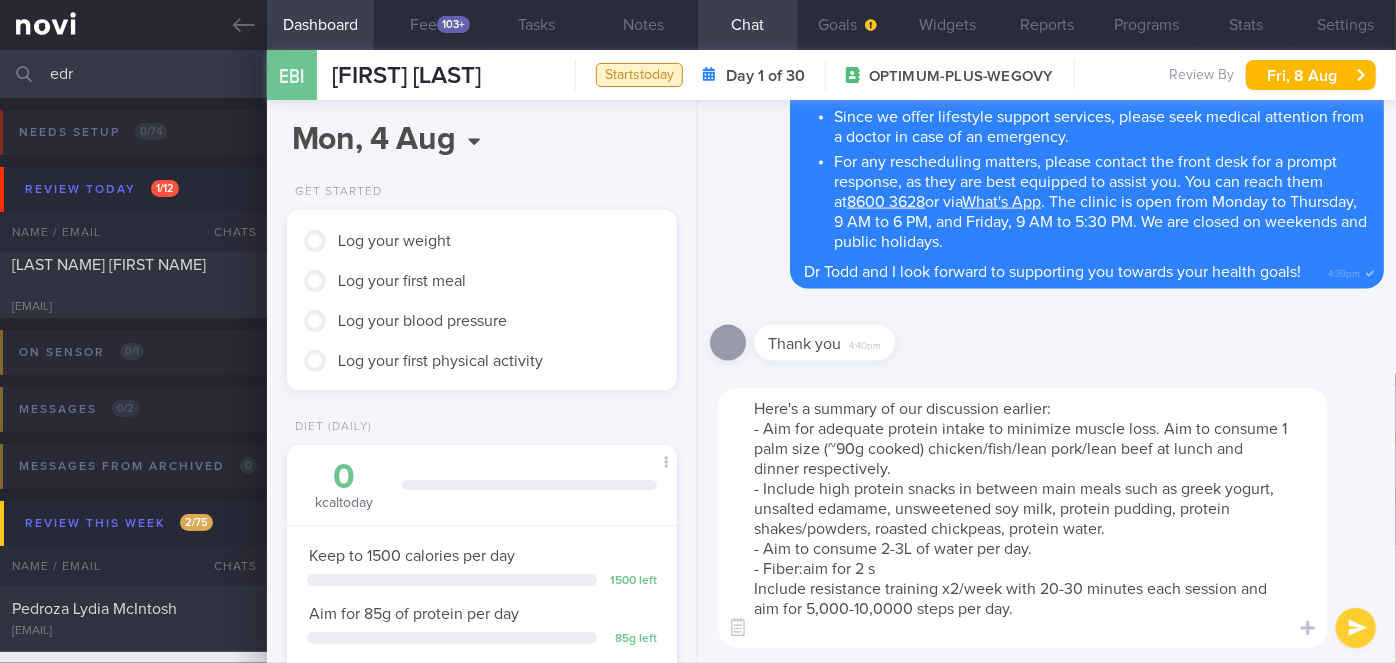 click on "Here's a summary of our discussion earlier:
- Aim for adequate protein intake to minimize muscle loss. Aim to consume 1 palm size (~90g cooked) chicken/fish/lean pork/lean beef at lunch and dinner respectively.
- Include high protein snacks in between main meals such as greek yogurt, unsalted edamame, unsweetened soy milk, protein pudding, protein shakes/powders, roasted chickpeas, protein water.
- Aim to consume 2-3L of water per day.
- Fiber:aim for 2 s
Include resistance training x2/week with 20-30 minutes each session and aim for 5,000-10,0000 steps per day." at bounding box center (1023, 518) 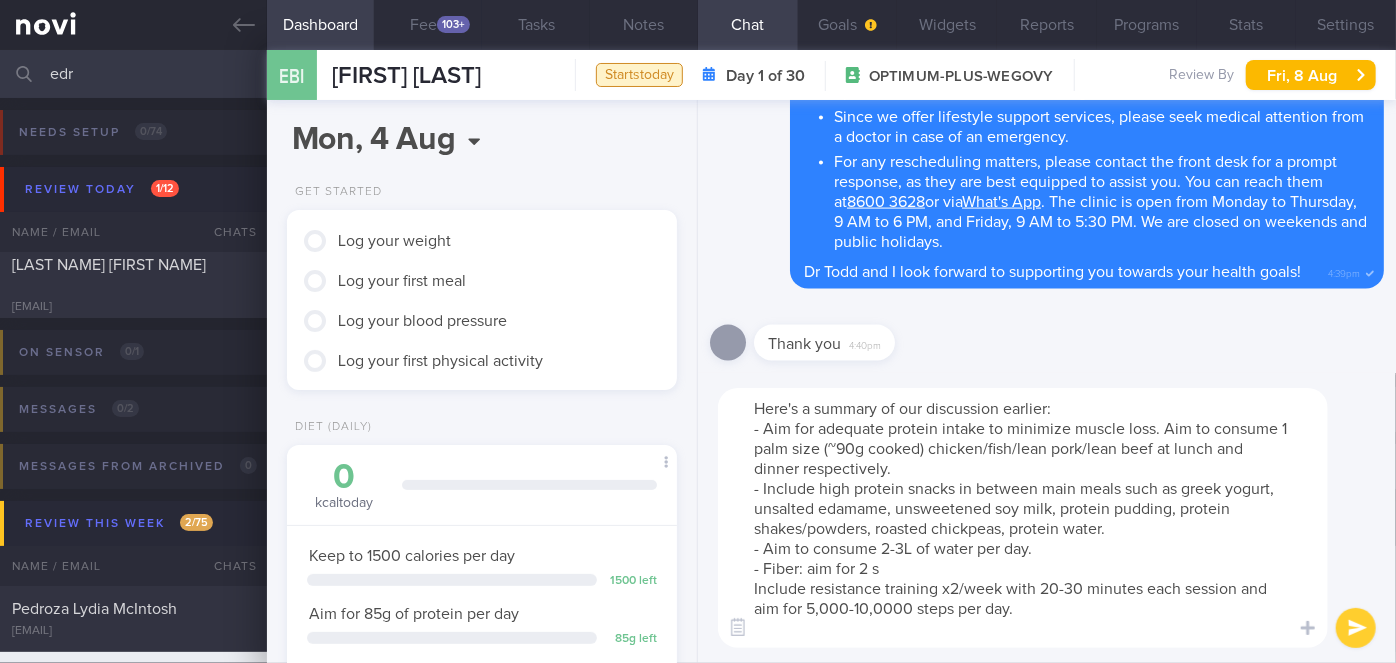 click on "Here's a summary of our discussion earlier:
- Aim for adequate protein intake to minimize muscle loss. Aim to consume 1 palm size (~90g cooked) chicken/fish/lean pork/lean beef at lunch and dinner respectively.
- Include high protein snacks in between main meals such as greek yogurt, unsalted edamame, unsweetened soy milk, protein pudding, protein shakes/powders, roasted chickpeas, protein water.
- Aim to consume 2-3L of water per day.
- Fiber: aim for 2 s
Include resistance training x2/week with 20-30 minutes each session and aim for 5,000-10,0000 steps per day." at bounding box center (1023, 518) 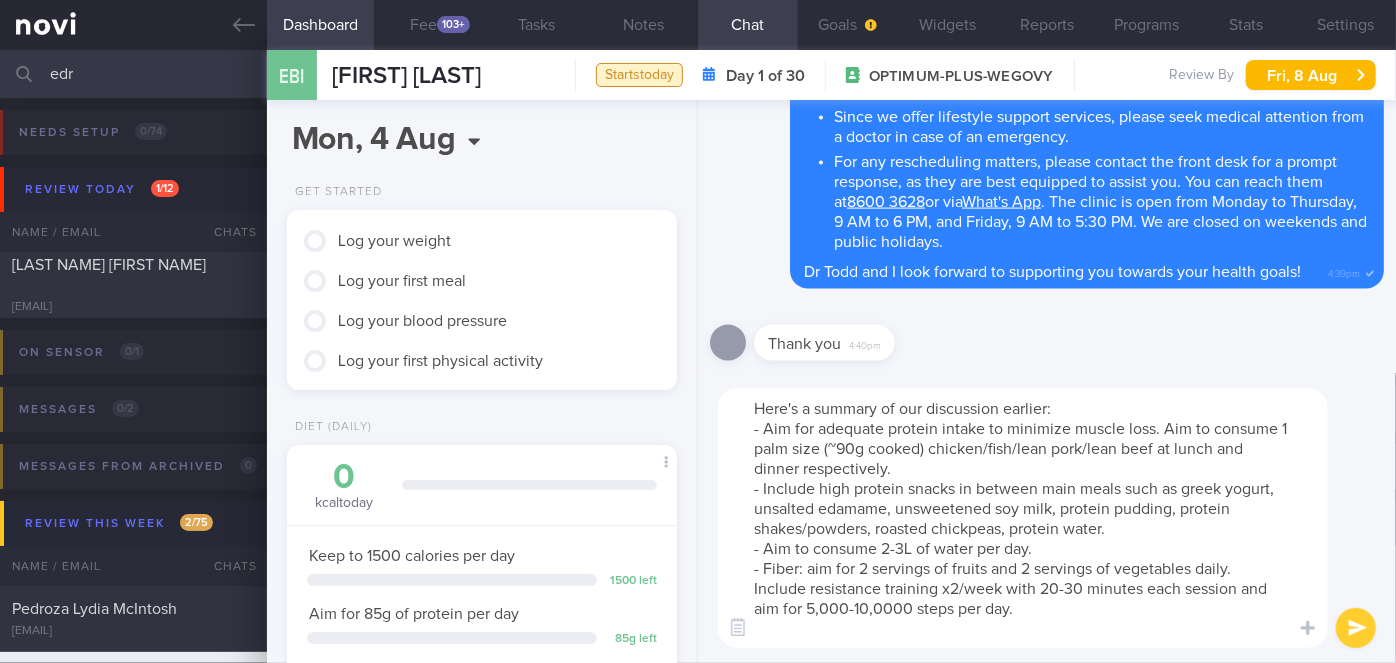 click on "Here's a summary of our discussion earlier:
- Aim for adequate protein intake to minimize muscle loss. Aim to consume 1 palm size (~90g cooked) chicken/fish/lean pork/lean beef at lunch and dinner respectively.
- Include high protein snacks in between main meals such as greek yogurt, unsalted edamame, unsweetened soy milk, protein pudding, protein shakes/powders, roasted chickpeas, protein water.
- Aim to consume 2-3L of water per day.
- Fiber: aim for 2 servings of fruits and 2 servings of vegetables daily.
Include resistance training x2/week with 20-30 minutes each session and aim for 5,000-10,0000 steps per day." at bounding box center (1023, 518) 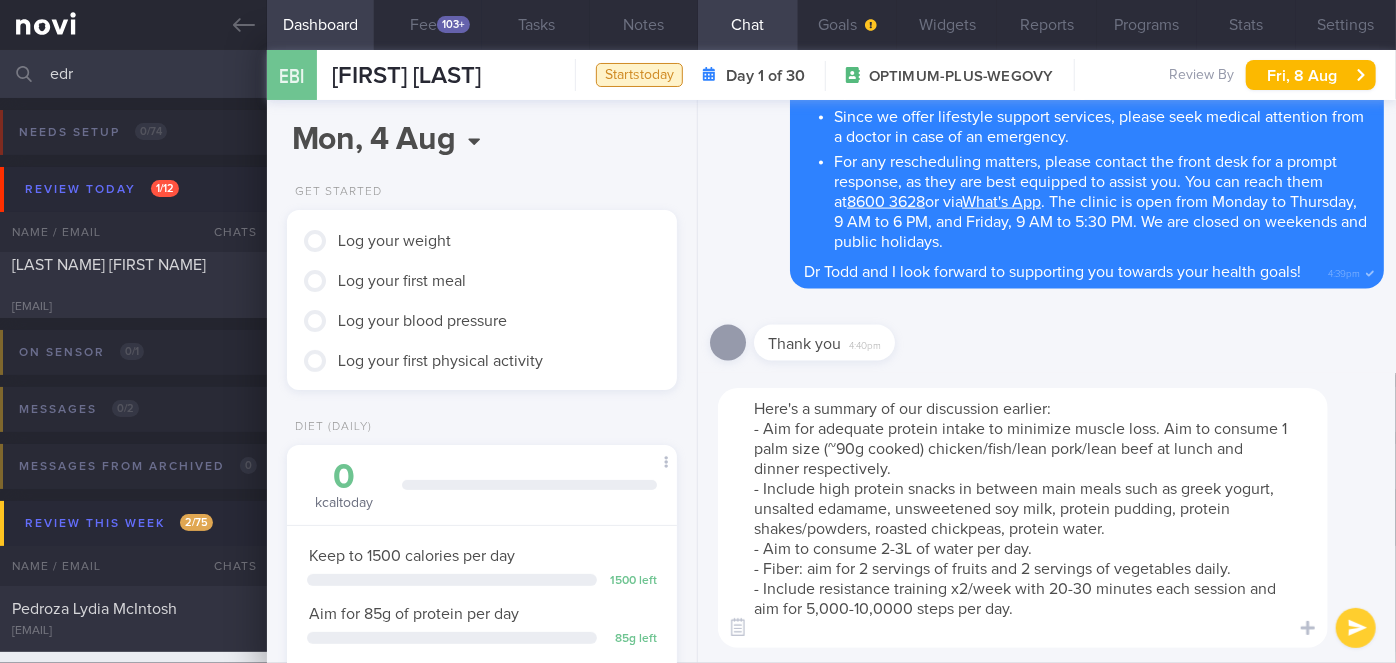 click on "Here's a summary of our discussion earlier:
- Aim for adequate protein intake to minimize muscle loss. Aim to consume 1 palm size (~90g cooked) chicken/fish/lean pork/lean beef at lunch and dinner respectively.
- Include high protein snacks in between main meals such as greek yogurt, unsalted edamame, unsweetened soy milk, protein pudding, protein shakes/powders, roasted chickpeas, protein water.
- Aim to consume 2-3L of water per day.
- Fiber: aim for 2 servings of fruits and 2 servings of vegetables daily.
- Include resistance training x2/week with 20-30 minutes each session and aim for 5,000-10,0000 steps per day." at bounding box center [1023, 518] 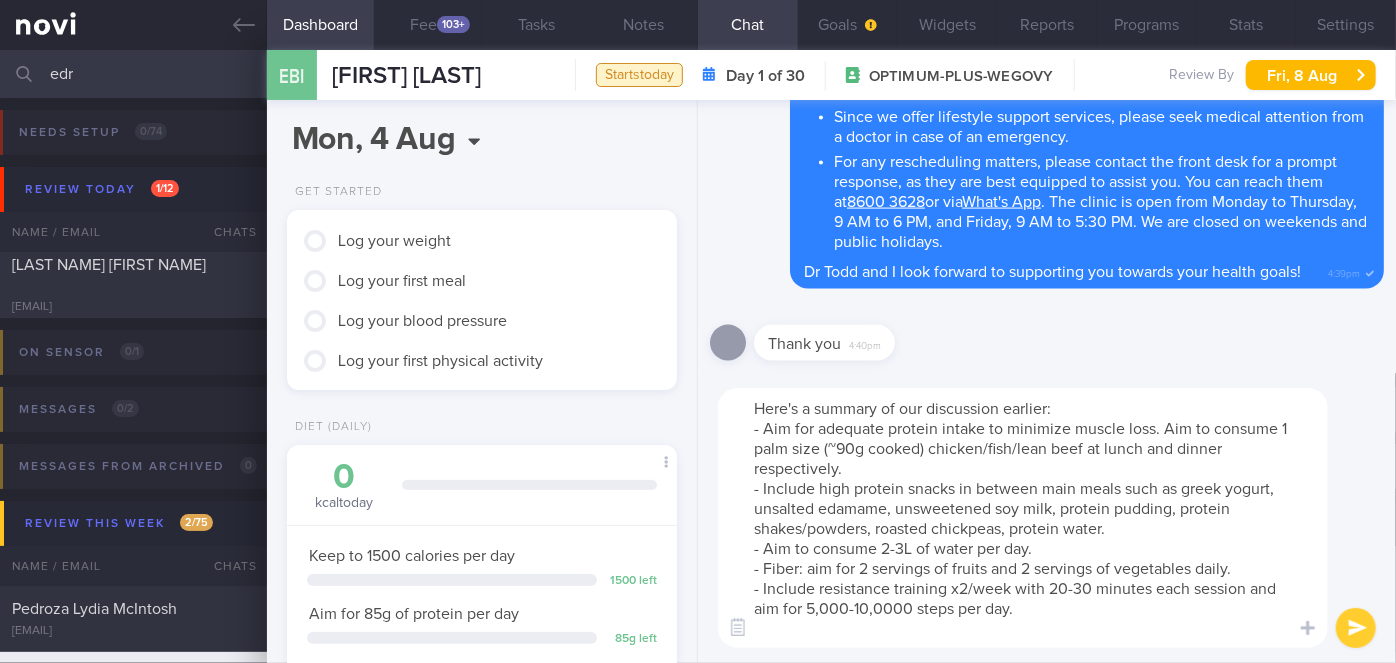 click on "Here's a summary of our discussion earlier:
- Aim for adequate protein intake to minimize muscle loss. Aim to consume 1 palm size (~90g cooked) chicken/fish/lean beef at lunch and dinner respectively.
- Include high protein snacks in between main meals such as greek yogurt, unsalted edamame, unsweetened soy milk, protein pudding, protein shakes/powders, roasted chickpeas, protein water.
- Aim to consume 2-3L of water per day.
- Fiber: aim for 2 servings of fruits and 2 servings of vegetables daily.
- Include resistance training x2/week with 20-30 minutes each session and aim for 5,000-10,0000 steps per day." at bounding box center (1023, 518) 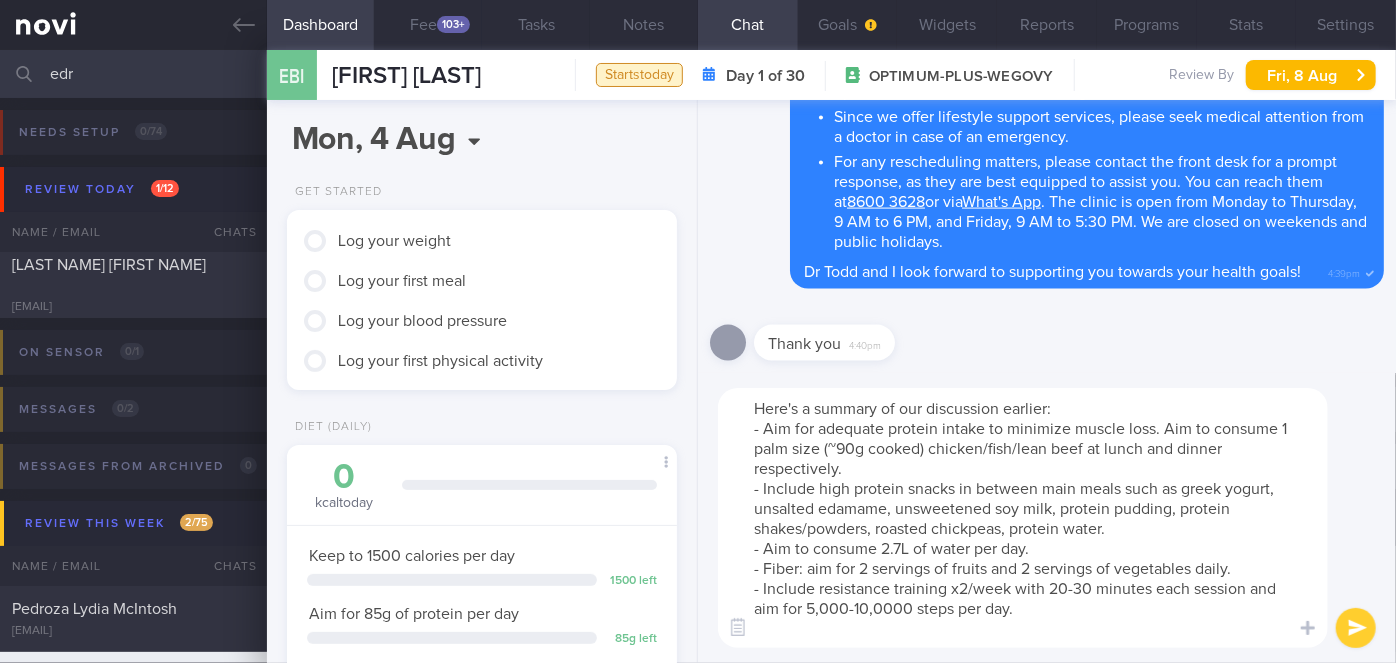 click on "Here's a summary of our discussion earlier:
- Aim for adequate protein intake to minimize muscle loss. Aim to consume 1 palm size (~90g cooked) chicken/fish/lean beef at lunch and dinner respectively.
- Include high protein snacks in between main meals such as greek yogurt, unsalted edamame, unsweetened soy milk, protein pudding, protein shakes/powders, roasted chickpeas, protein water.
- Aim to consume 2.7L of water per day.
- Fiber: aim for 2 servings of fruits and 2 servings of vegetables daily.
- Include resistance training x2/week with 20-30 minutes each session and aim for 5,000-10,0000 steps per day." at bounding box center [1023, 518] 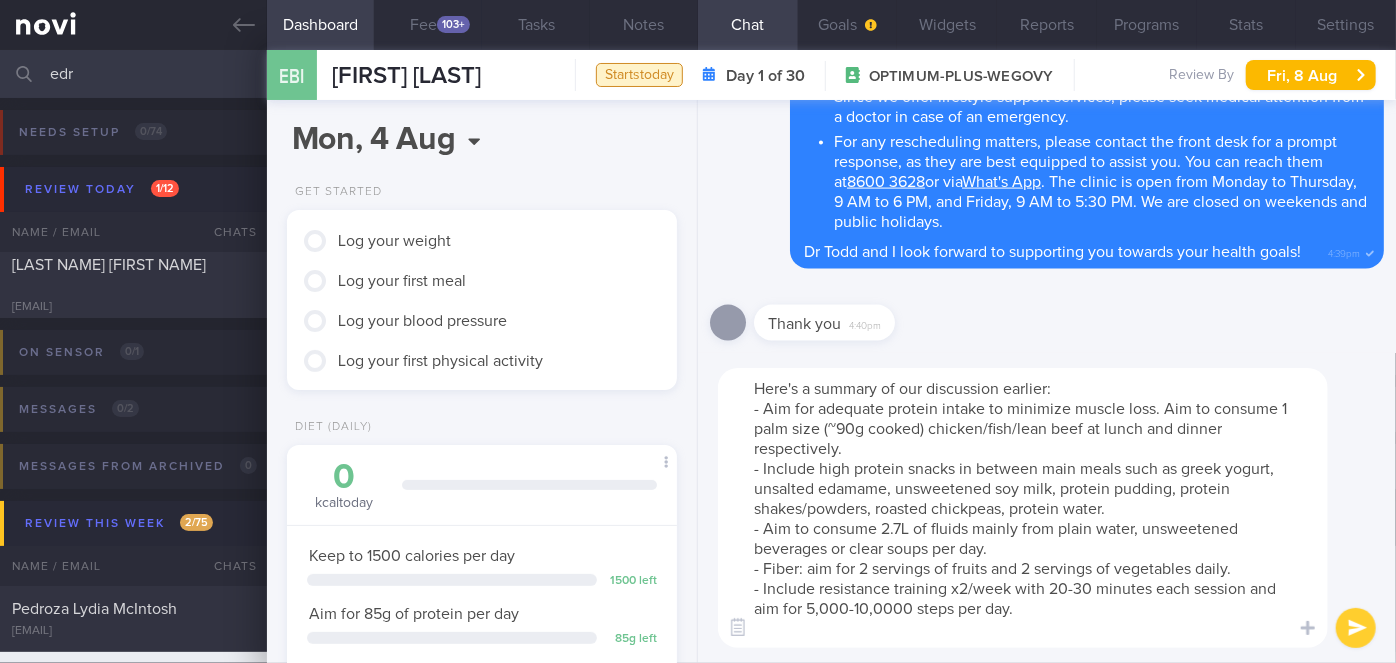 drag, startPoint x: 1033, startPoint y: 613, endPoint x: 770, endPoint y: 594, distance: 263.68542 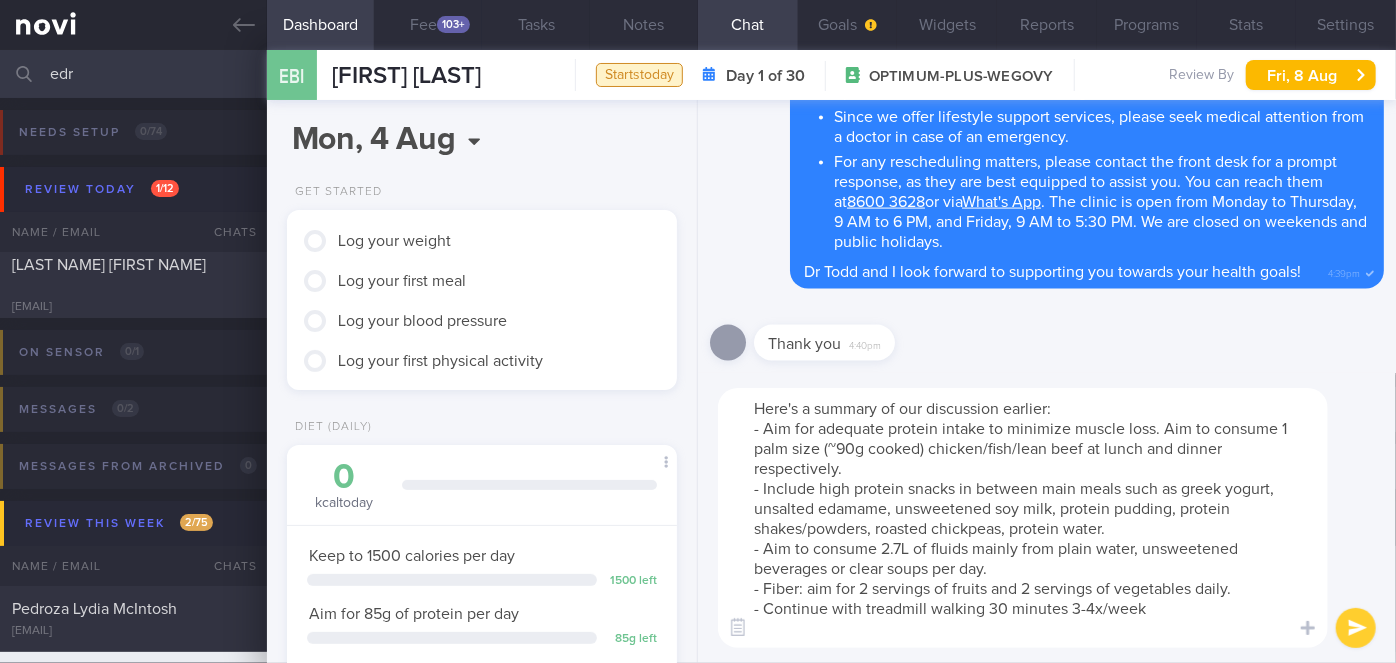 type on "Here's a summary of our discussion earlier:
- Aim for adequate protein intake to minimize muscle loss. Aim to consume 1 palm size (~90g cooked) chicken/fish/lean beef at lunch and dinner respectively.
- Include high protein snacks in between main meals such as greek yogurt, unsalted edamame, unsweetened soy milk, protein pudding, protein shakes/powders, roasted chickpeas, protein water.
- Aim to consume 2.7L of fluids mainly from plain water, unsweetened beverages or clear soups per day.
- Fiber: aim for 2 servings of fruits and 2 servings of vegetables daily.
- Continue with treadmill walking 30 minutes 3-4x/week" 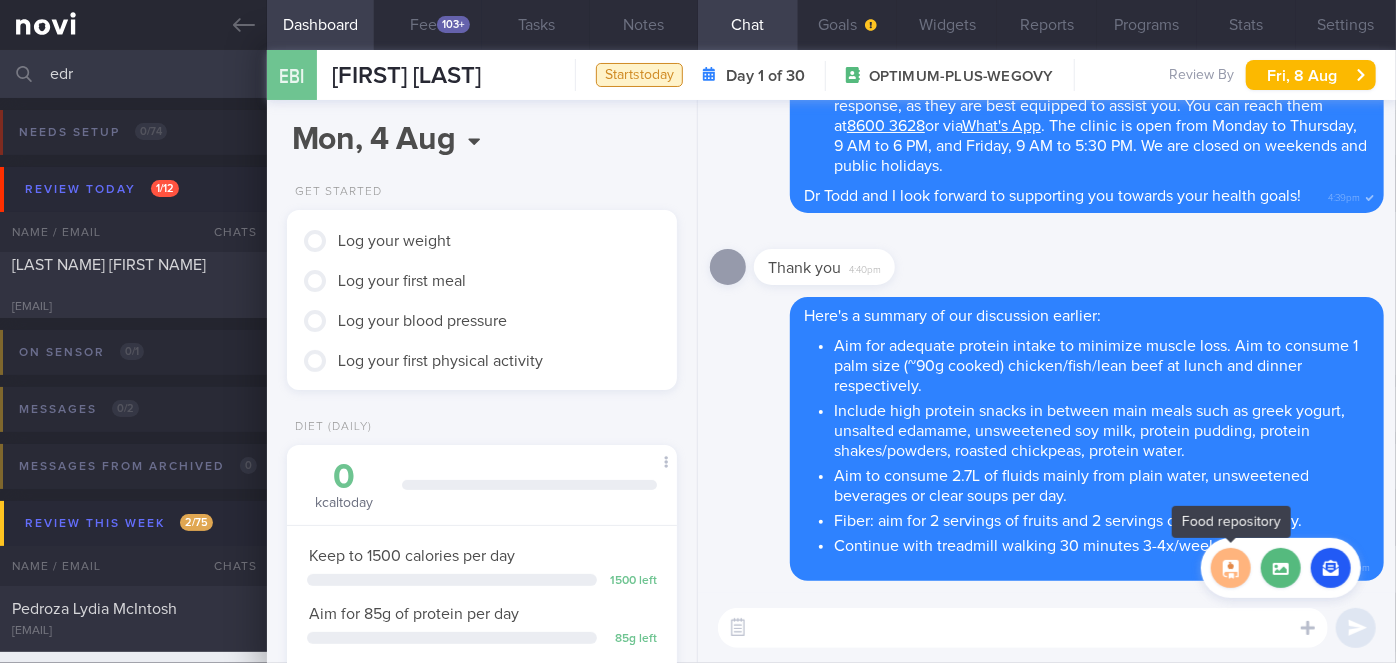 click at bounding box center (1231, 568) 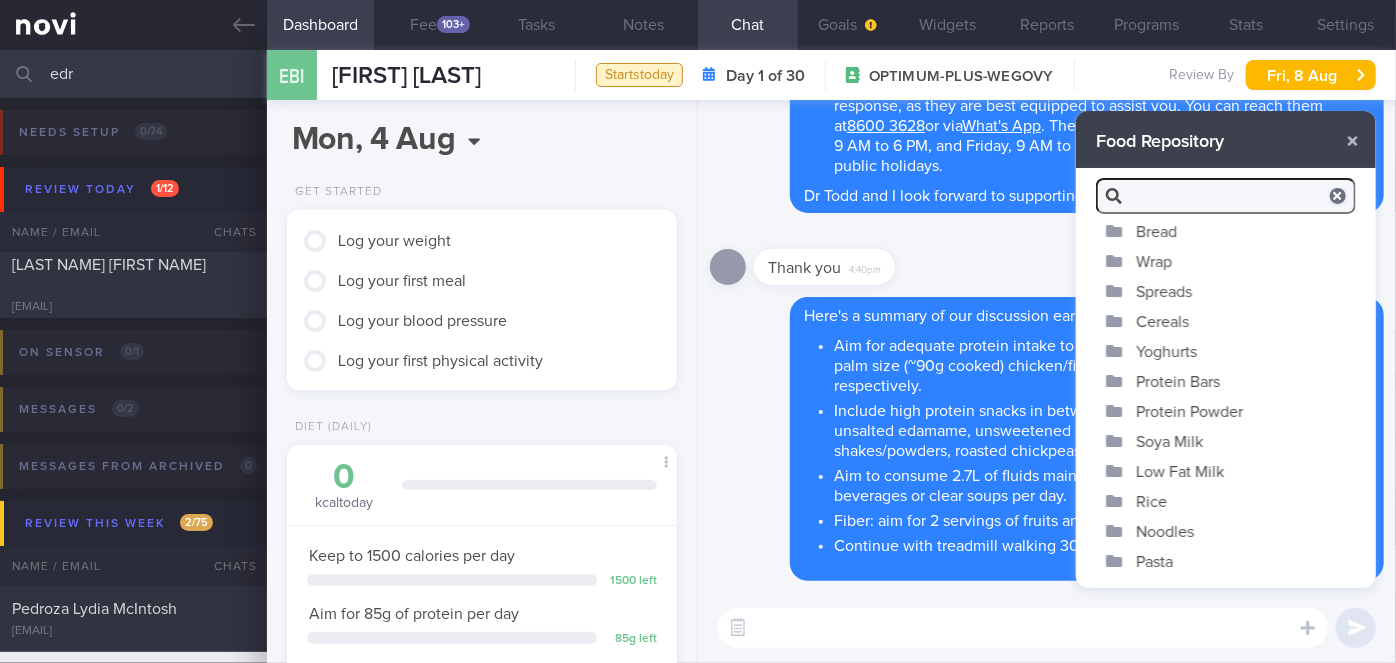 click on "Yoghurts" at bounding box center [1226, 351] 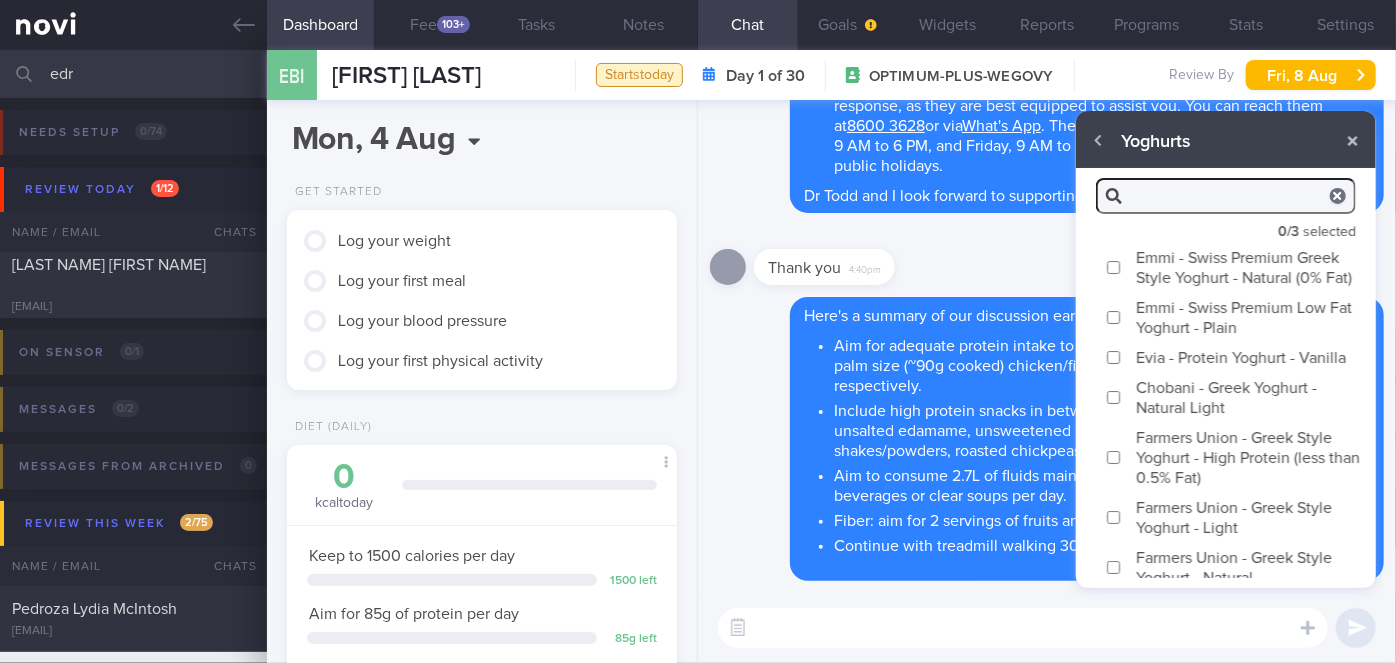 click on "Chobani - Greek Yoghurt - Natural Light" at bounding box center (1113, 397) 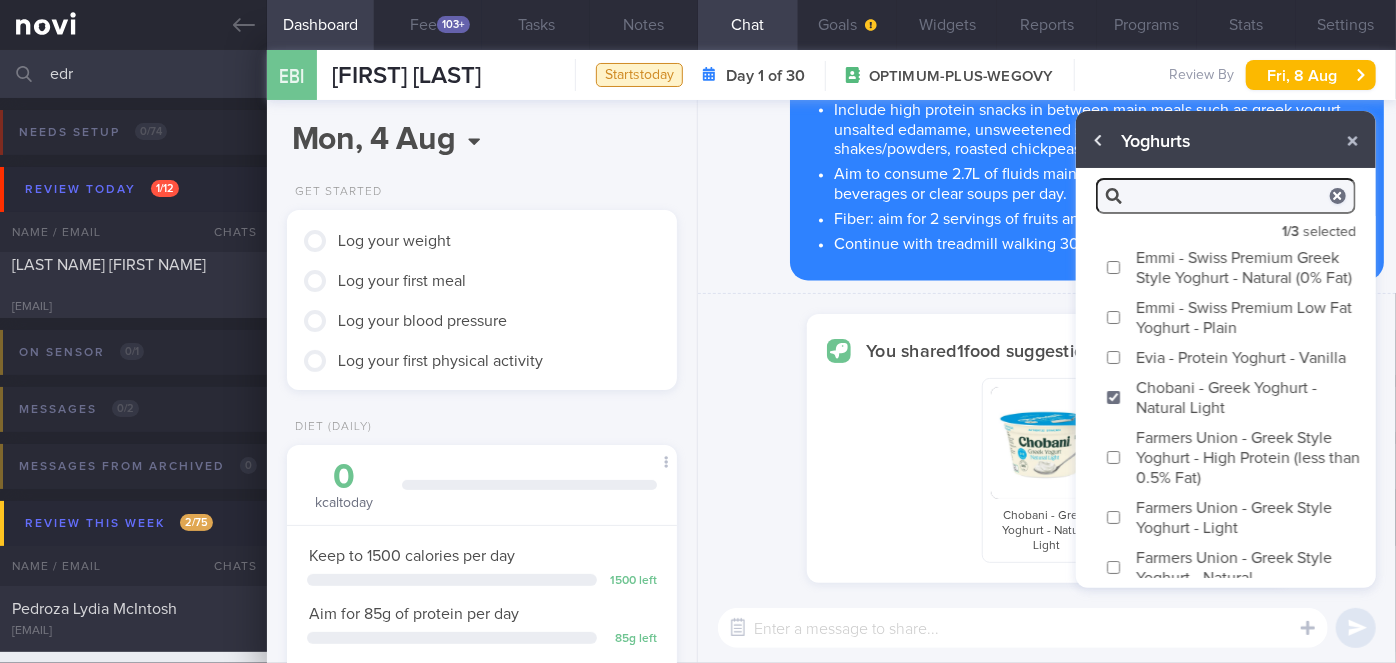 click at bounding box center [1099, 141] 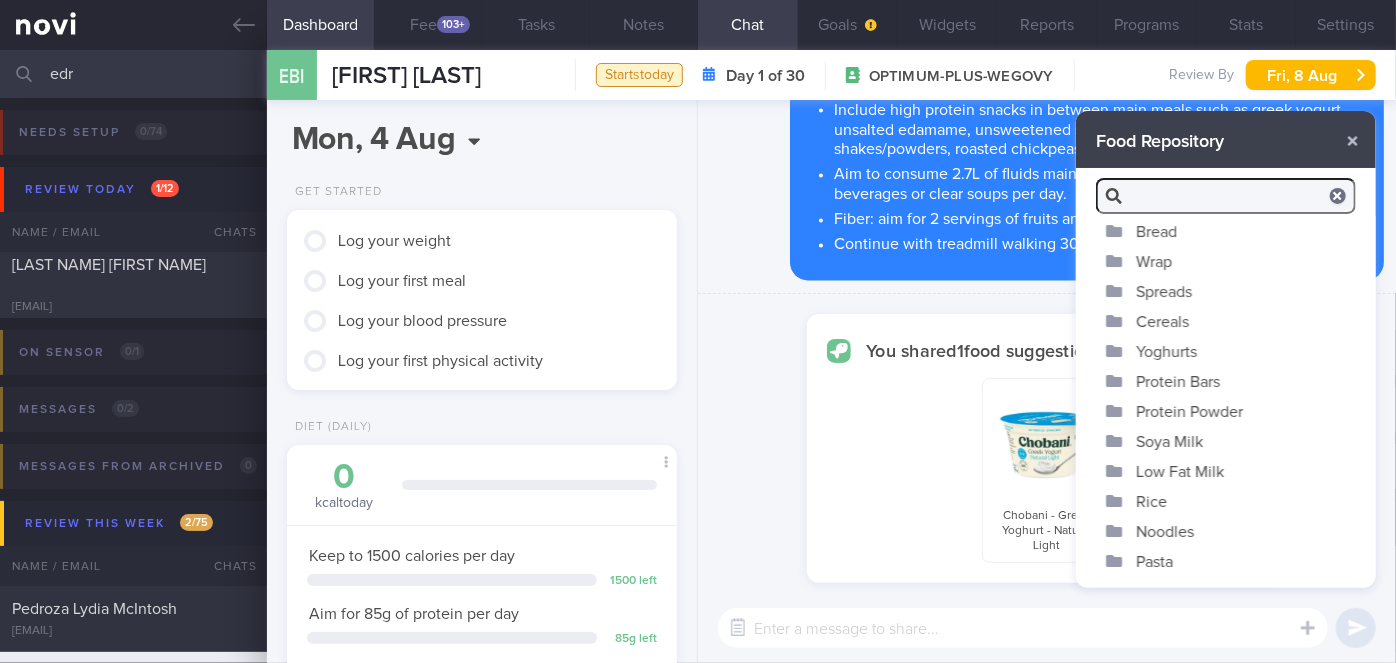 click on "Soya Milk" at bounding box center [1226, 441] 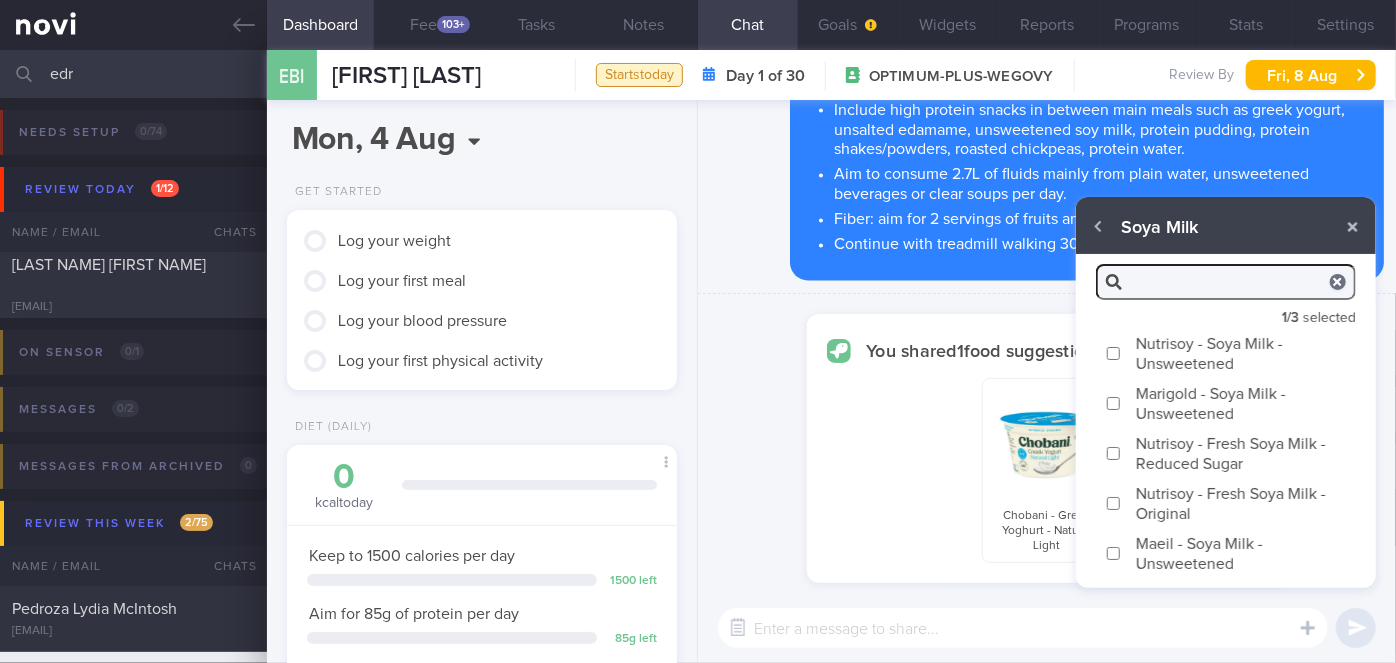 click on "Marigold - Soya Milk - Unsweetened" at bounding box center [1113, 403] 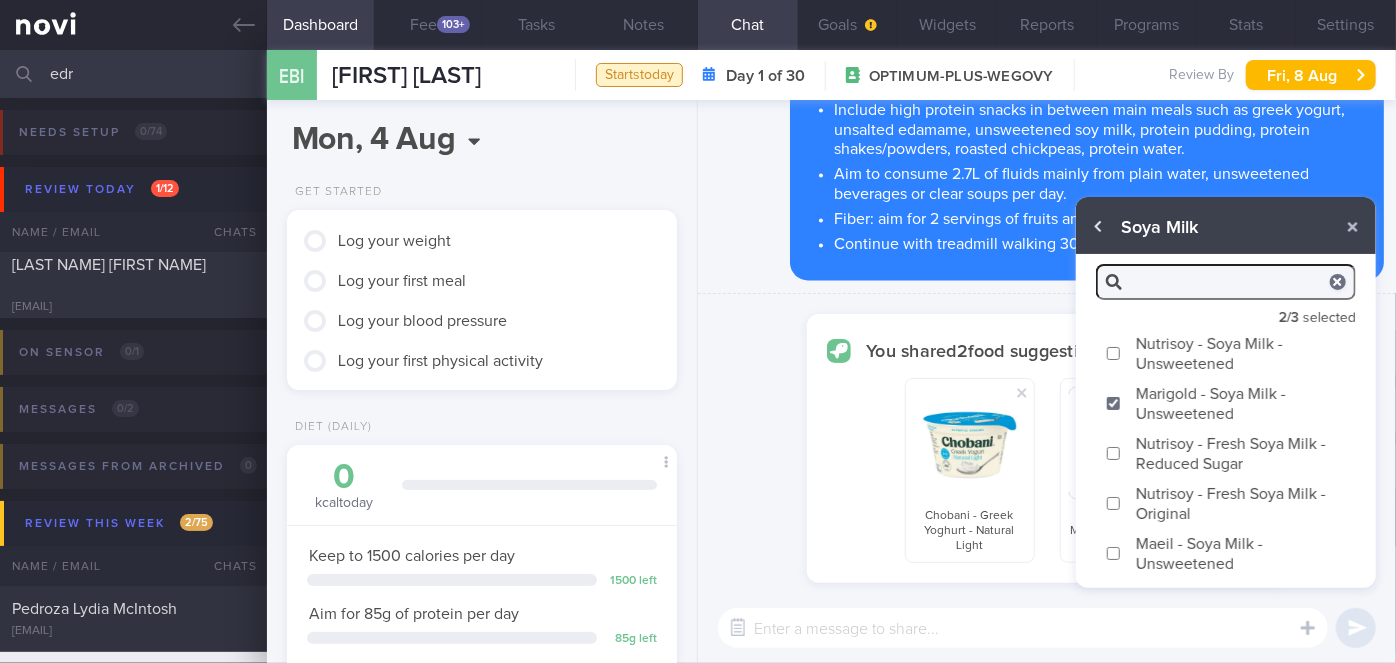 click at bounding box center [1099, 227] 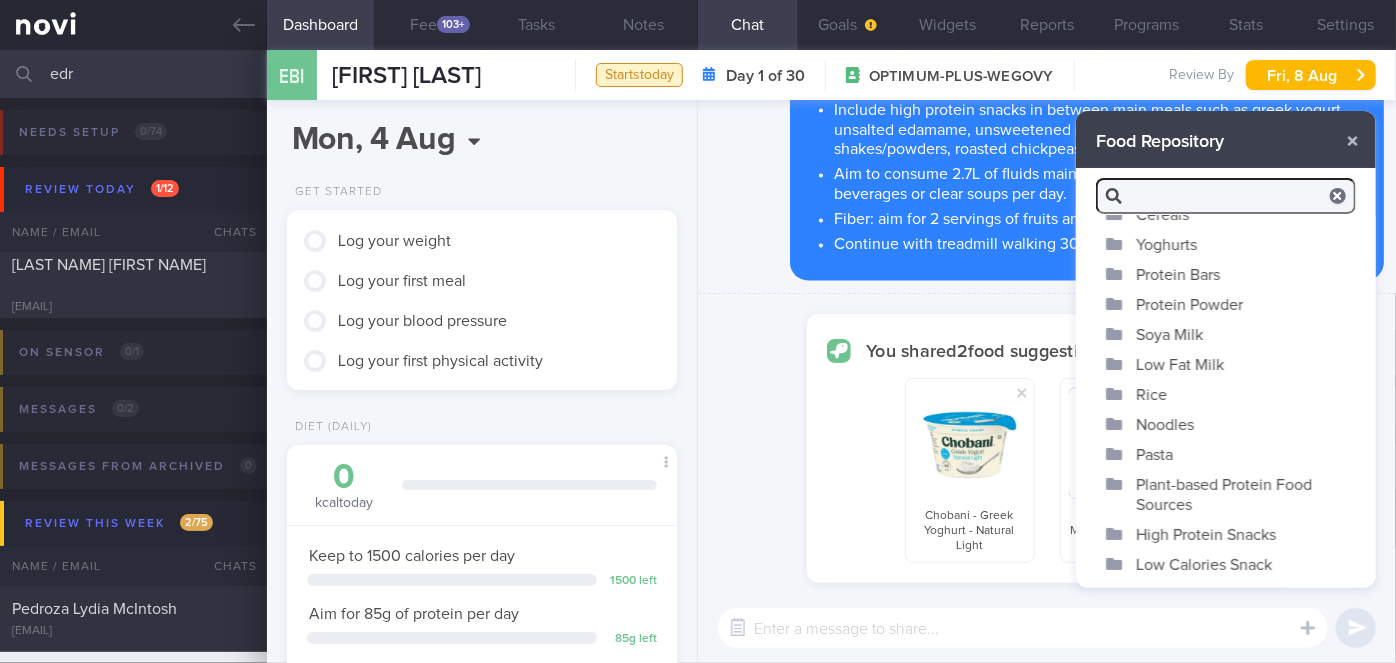 scroll, scrollTop: 167, scrollLeft: 0, axis: vertical 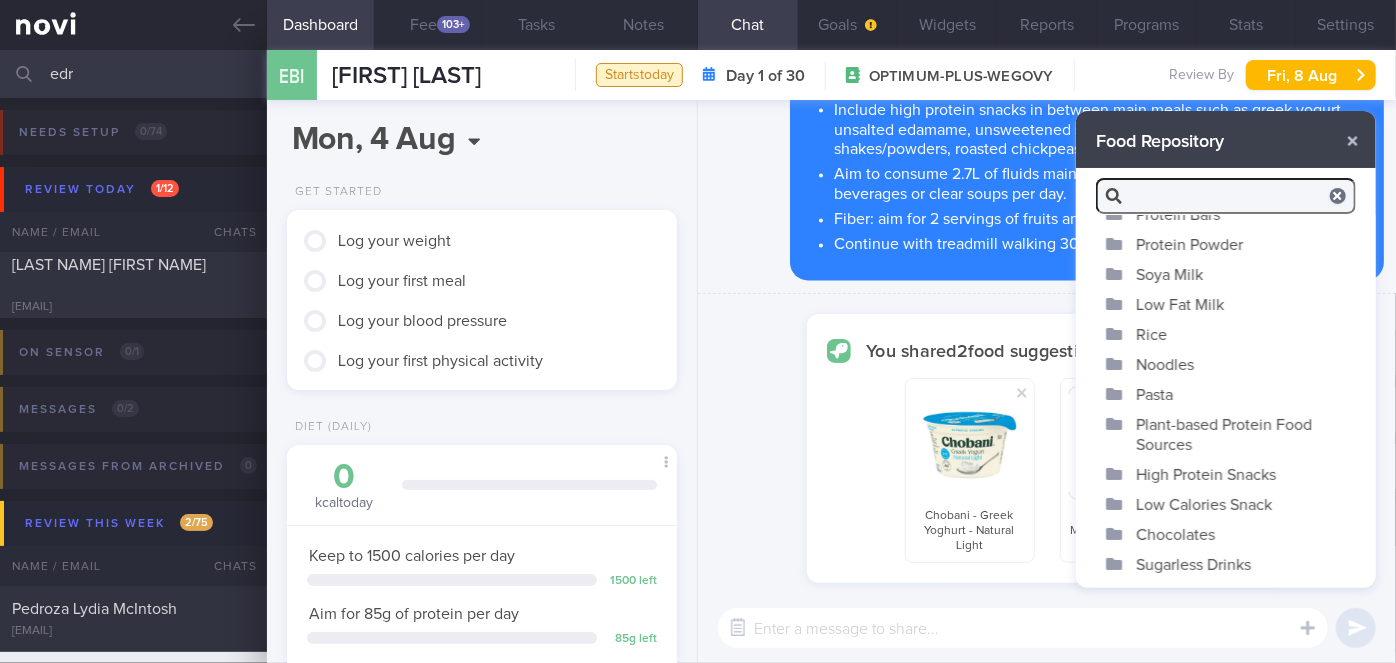 click on "High Protein Snacks" at bounding box center (1226, 474) 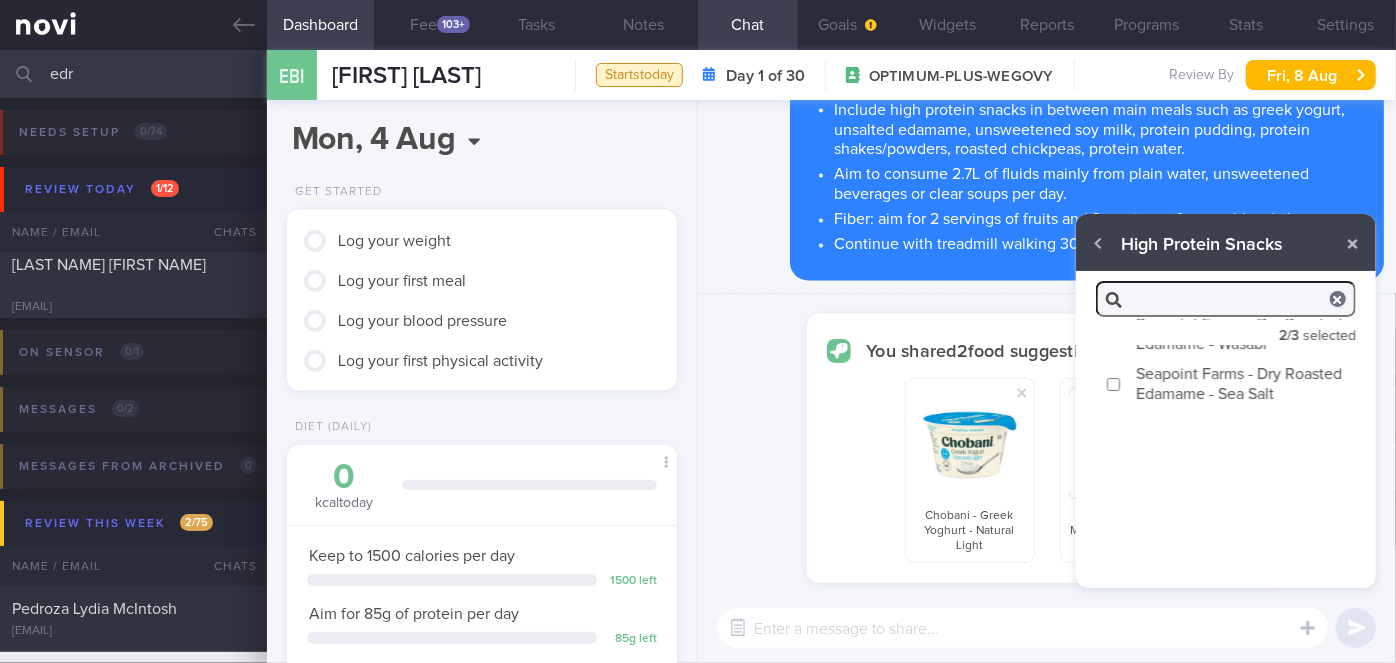 scroll, scrollTop: 0, scrollLeft: 0, axis: both 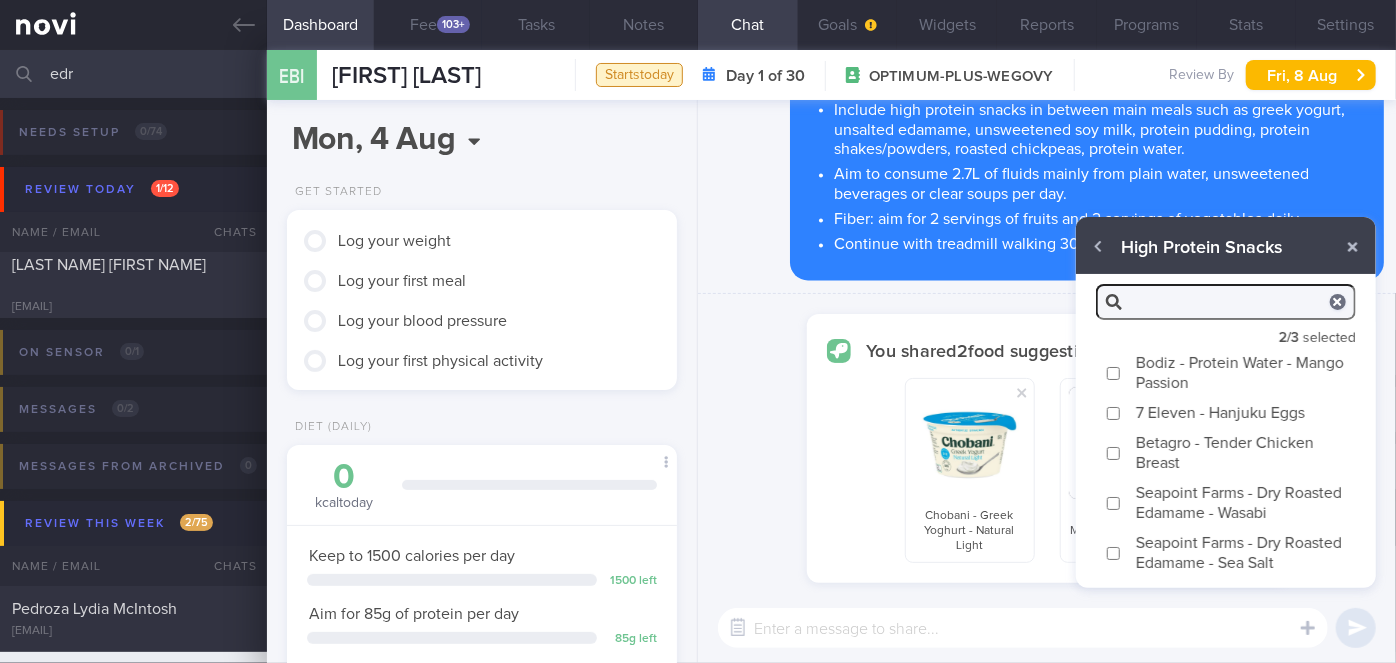 click on "Bodiz - Protein Water - Mango Passion" at bounding box center [1113, 373] 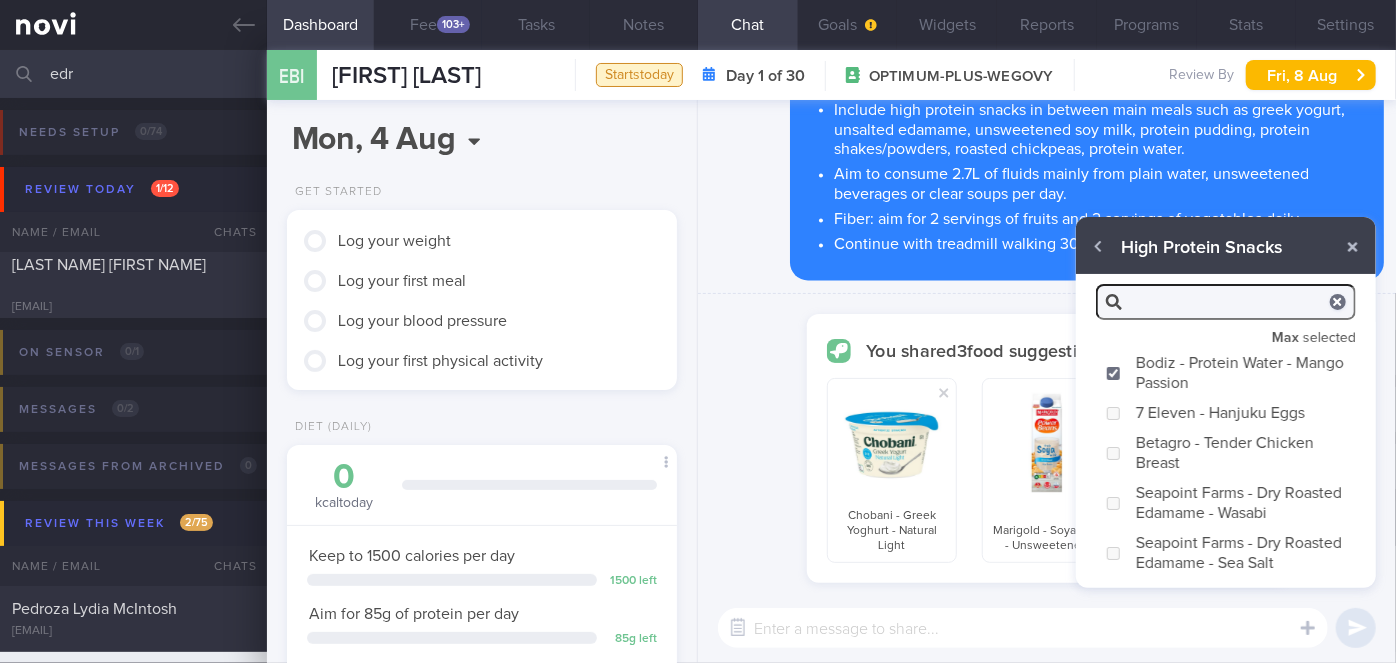 click at bounding box center [1023, 628] 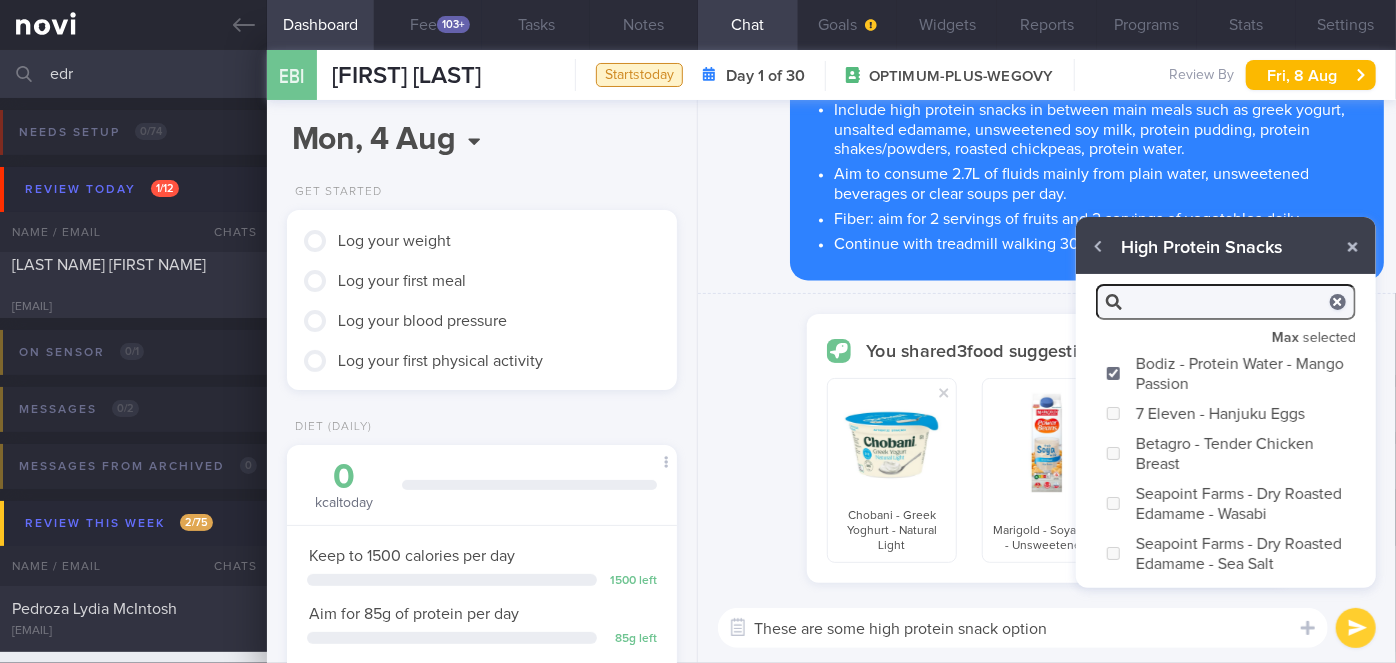 type on "These are some high protein snack options" 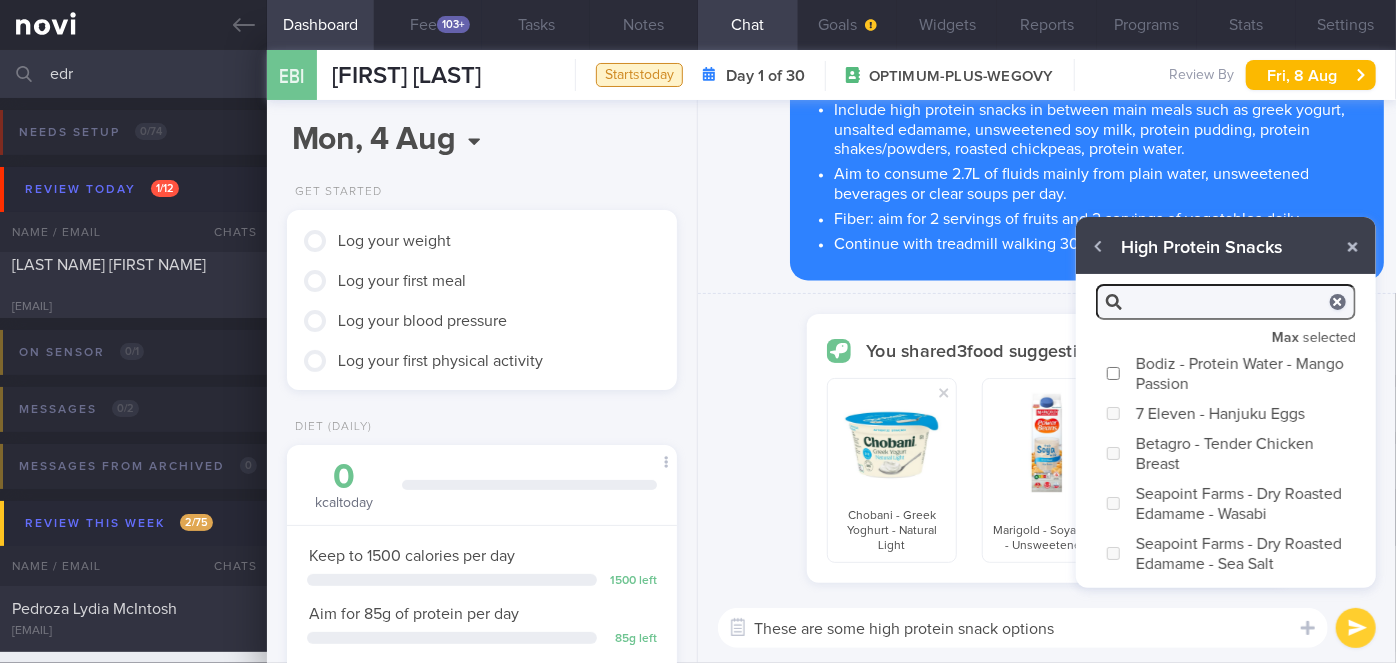 checkbox on "false" 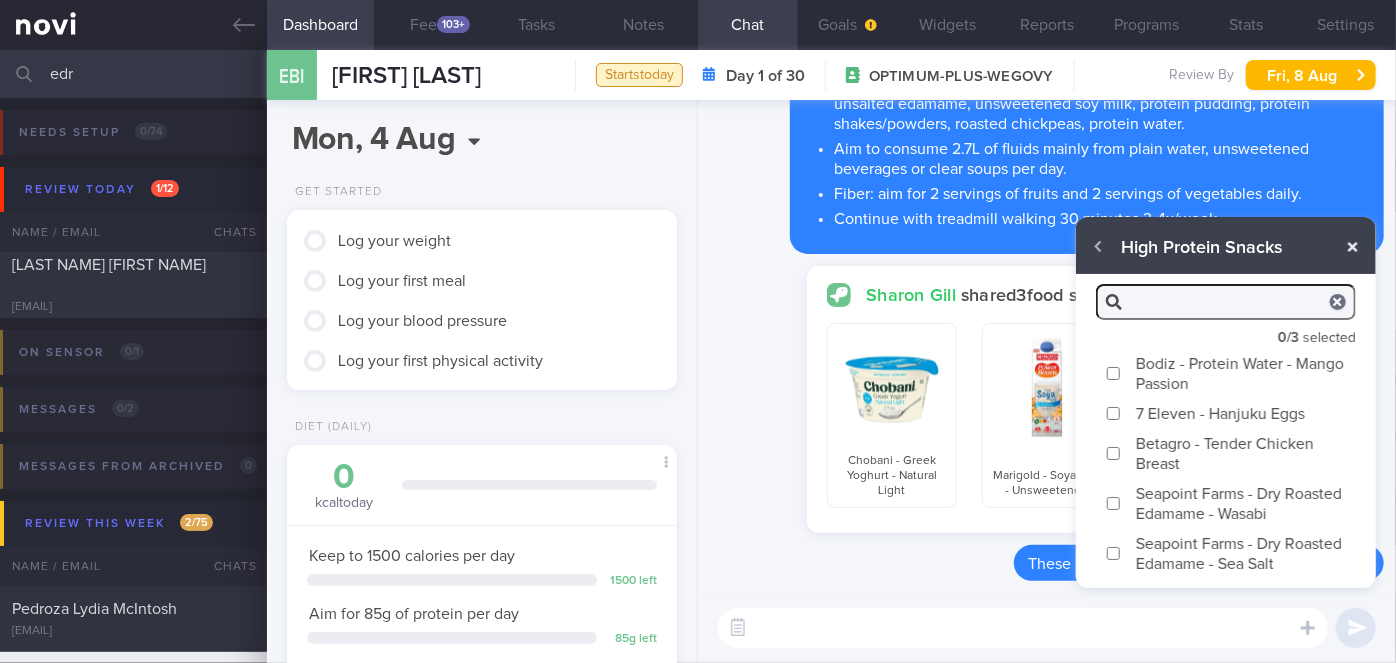 click at bounding box center [1353, 247] 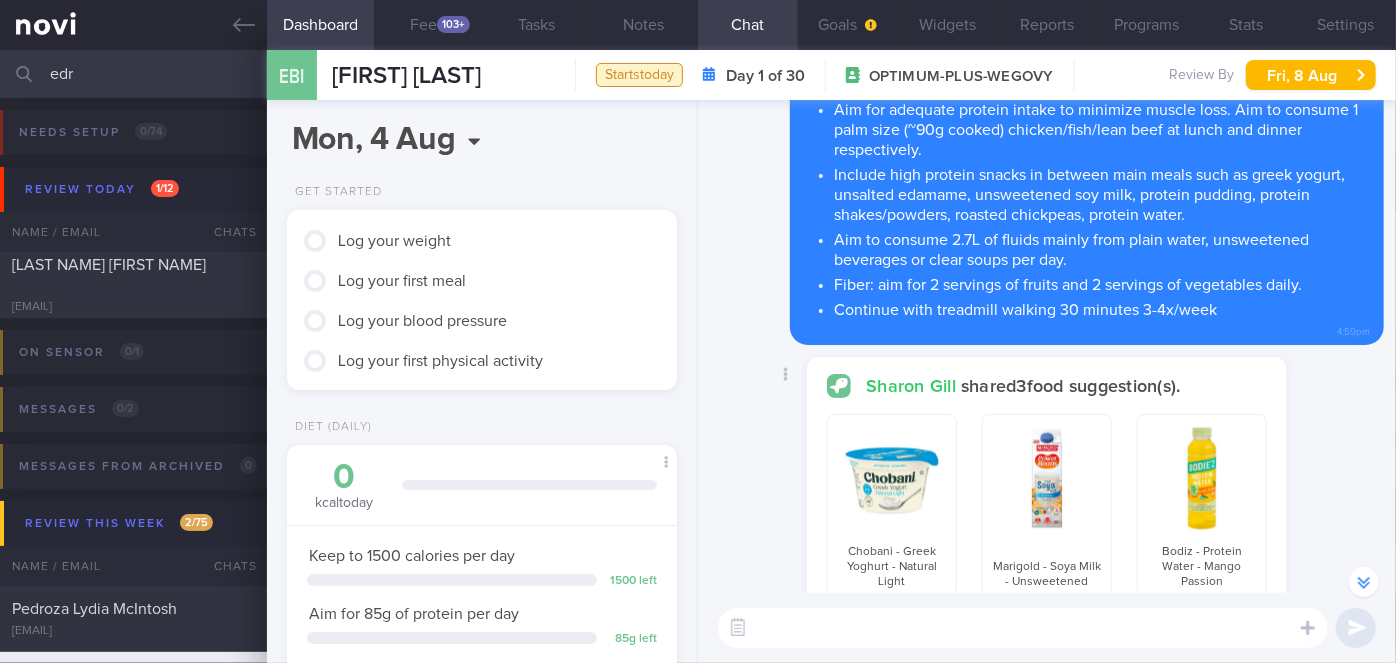 scroll, scrollTop: -181, scrollLeft: 0, axis: vertical 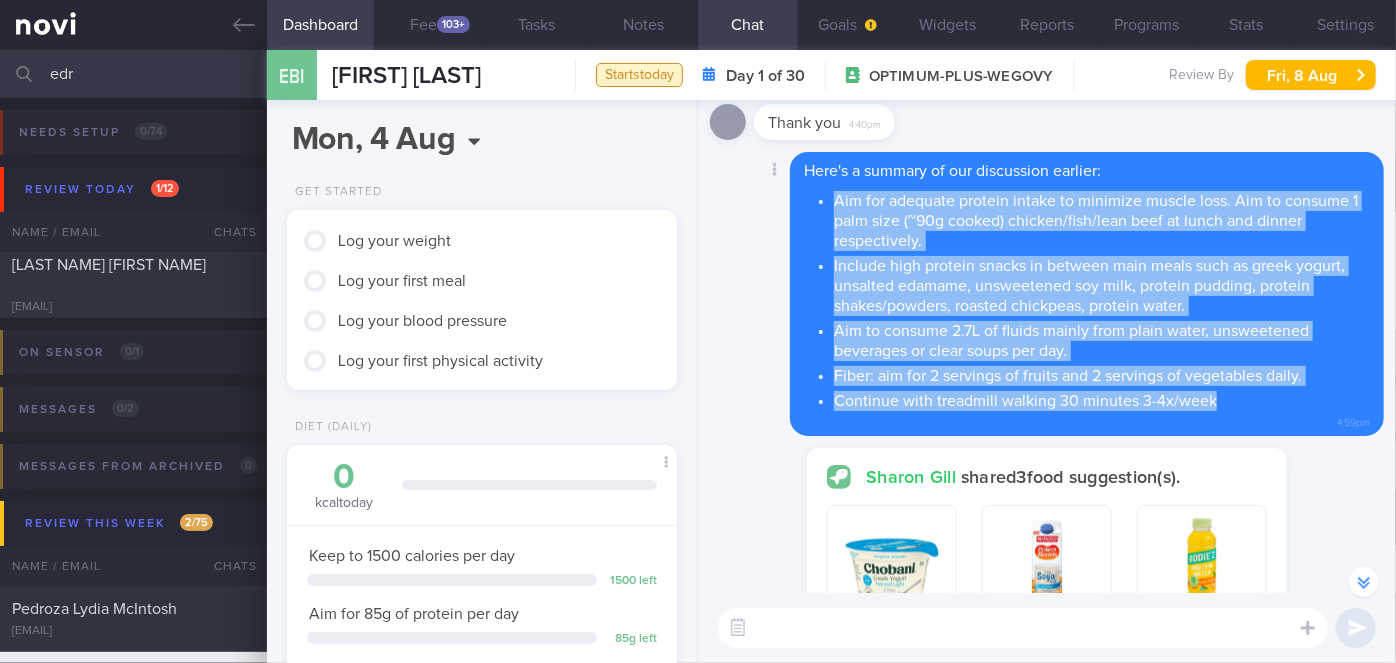 drag, startPoint x: 835, startPoint y: 192, endPoint x: 1221, endPoint y: 394, distance: 435.66043 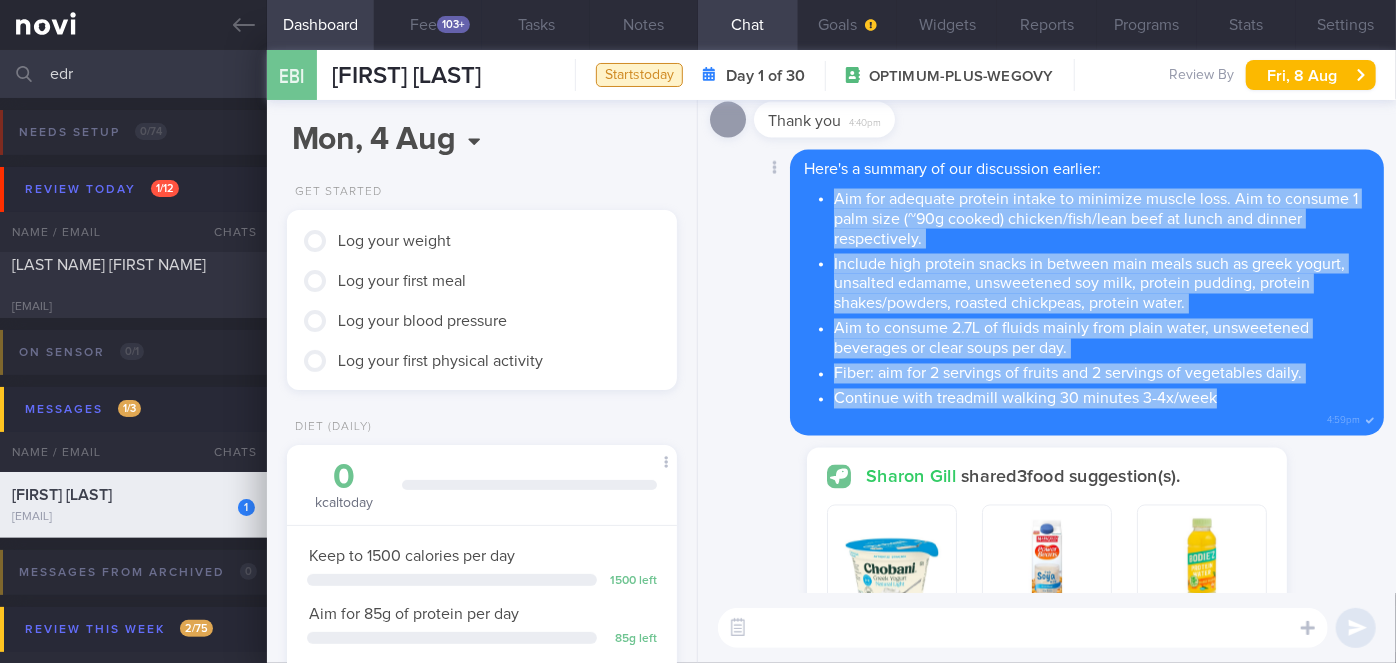 scroll, scrollTop: 0, scrollLeft: 0, axis: both 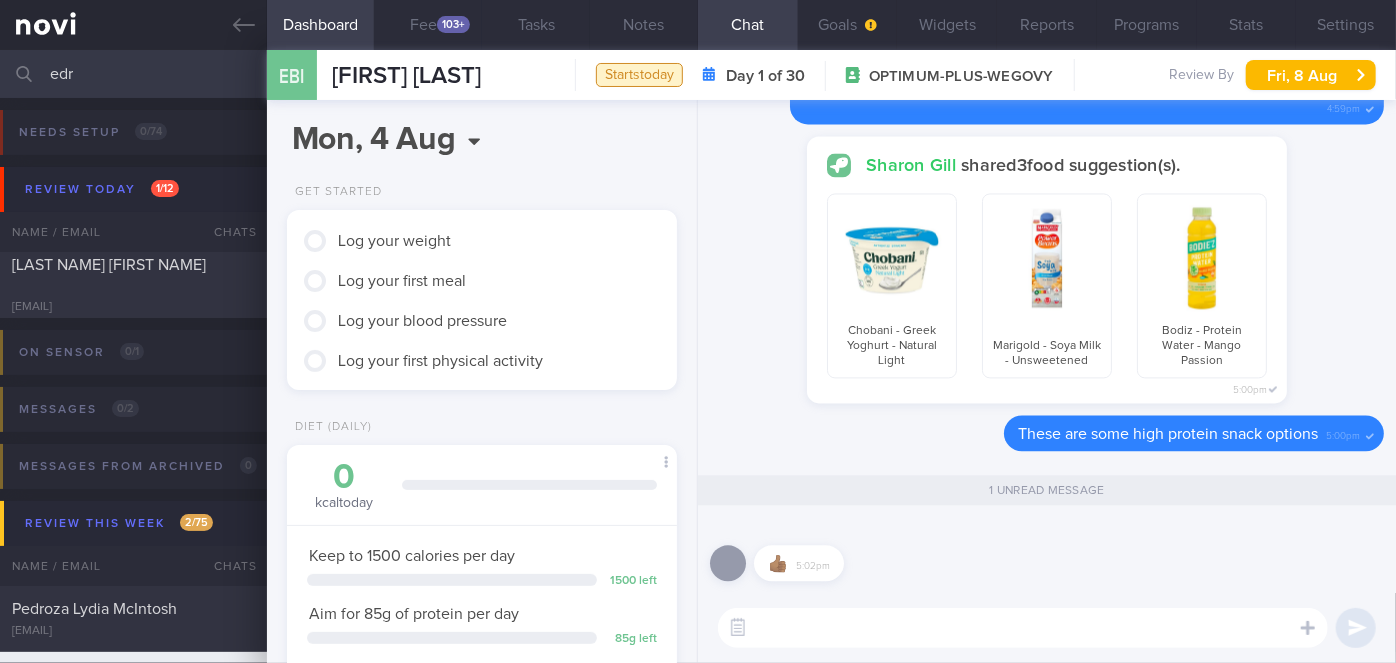 click on "edr" at bounding box center (698, 74) 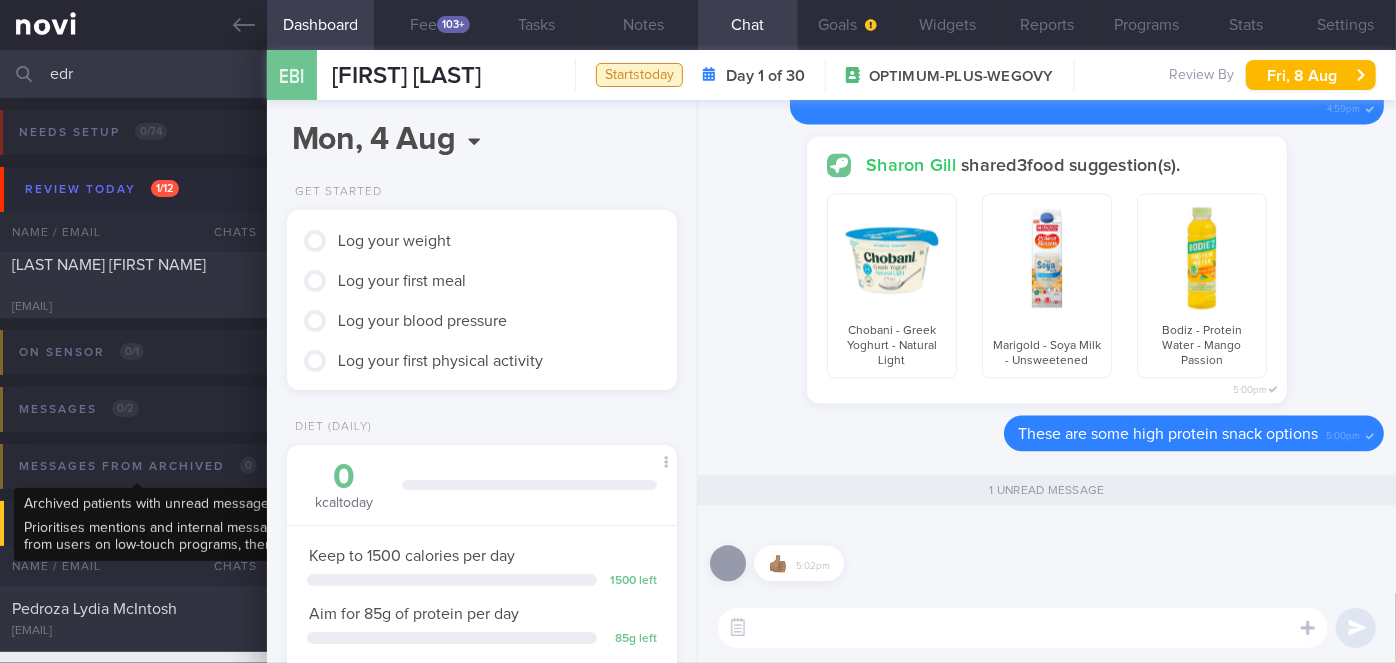 scroll, scrollTop: 363, scrollLeft: 0, axis: vertical 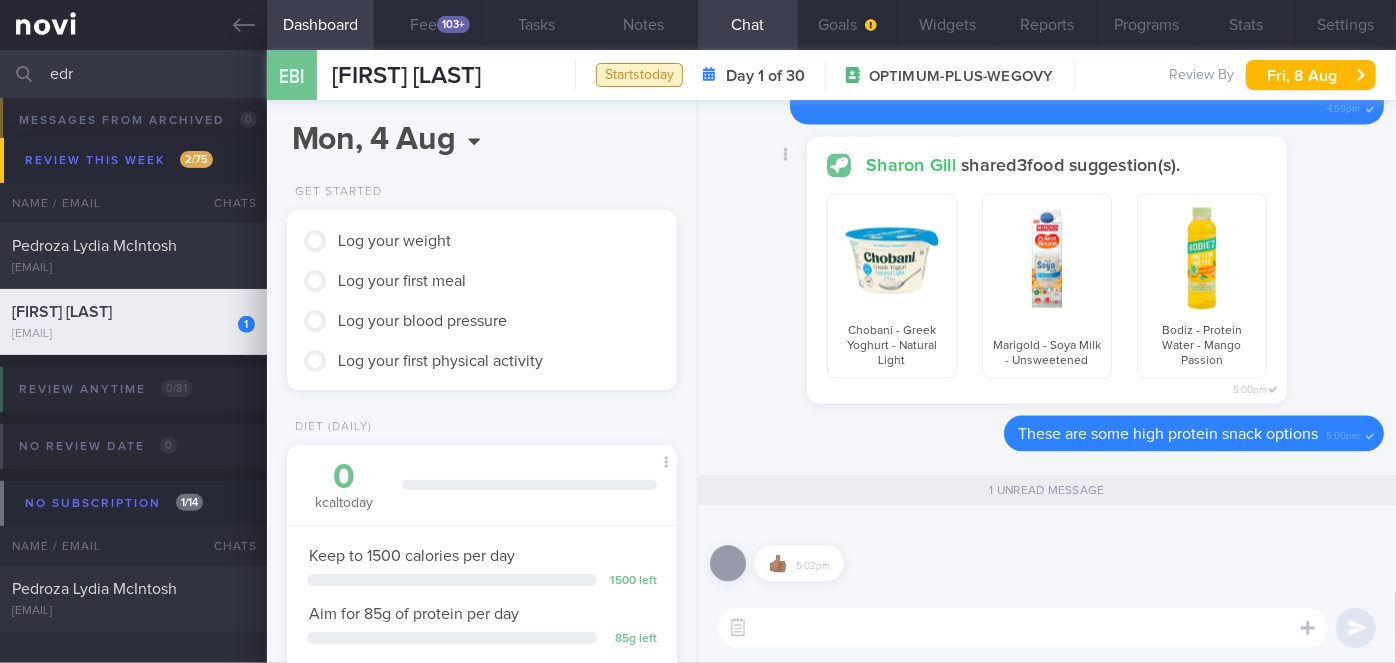 click on "[FIRST] [LAST]
shared  3  food suggestion(s).
Chobani - Greek Yoghurt - Natural Light
Marigold - Soya Milk - Unsweetened
Bodiz - Protein Water - Mango Passion
5:00pm
Delete" at bounding box center (1047, 275) 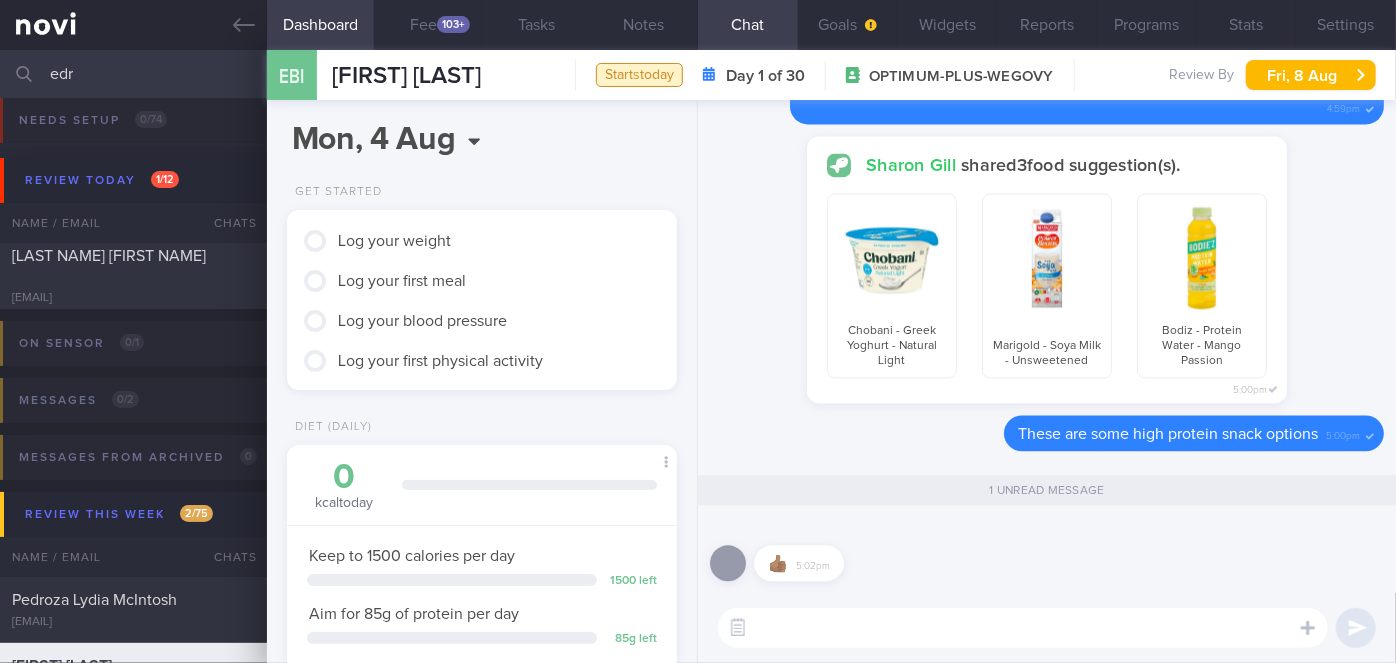 scroll, scrollTop: 0, scrollLeft: 0, axis: both 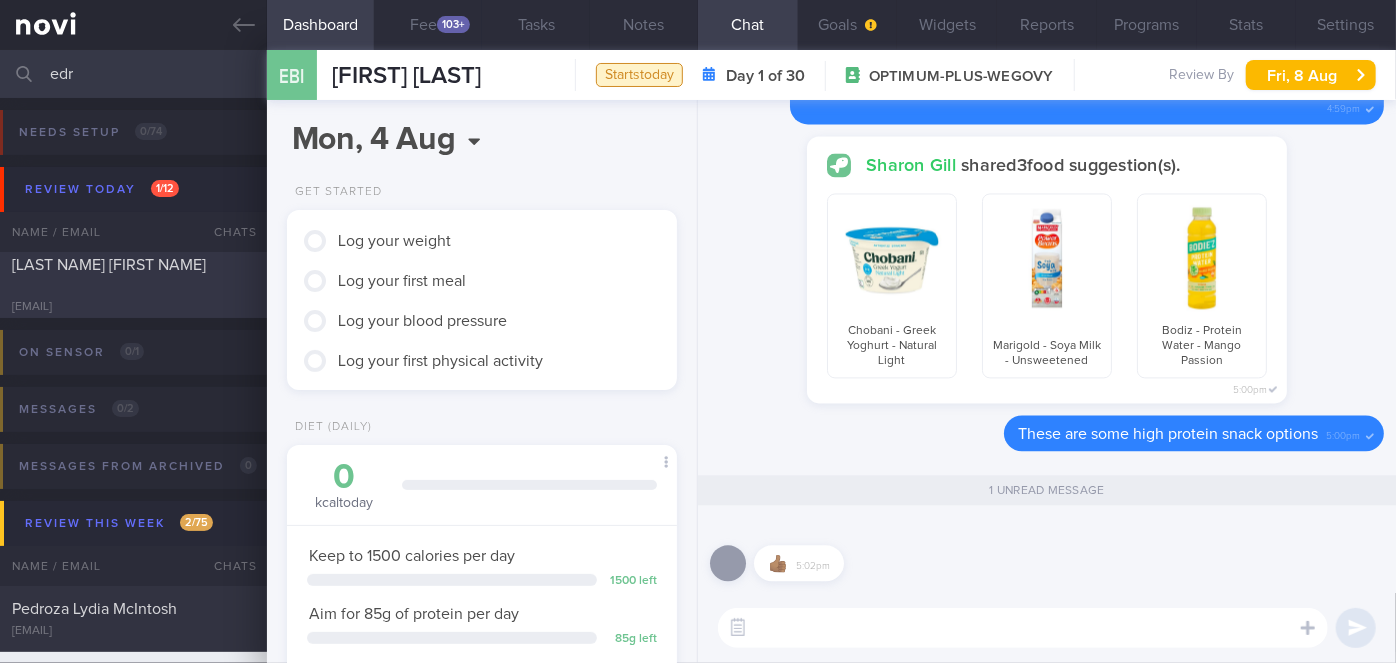 click on "[LAST NAME] [FIRST NAME]" at bounding box center [131, 275] 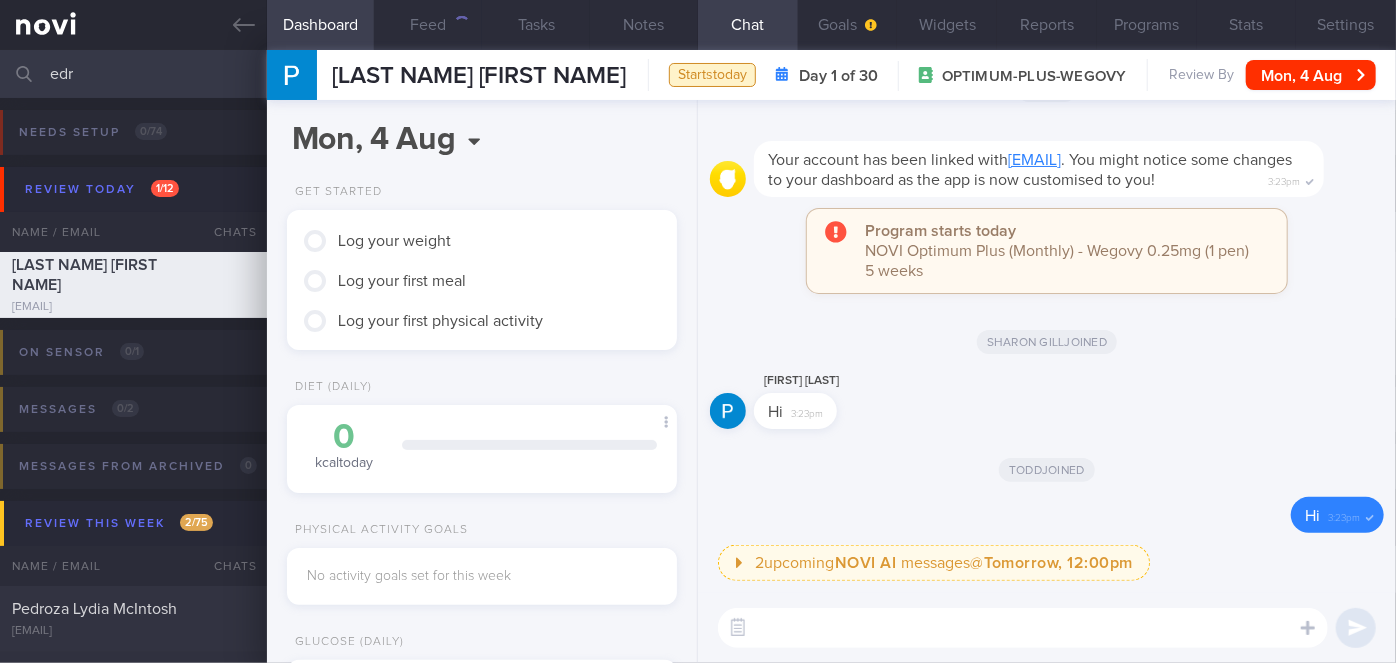 scroll, scrollTop: 999826, scrollLeft: 999650, axis: both 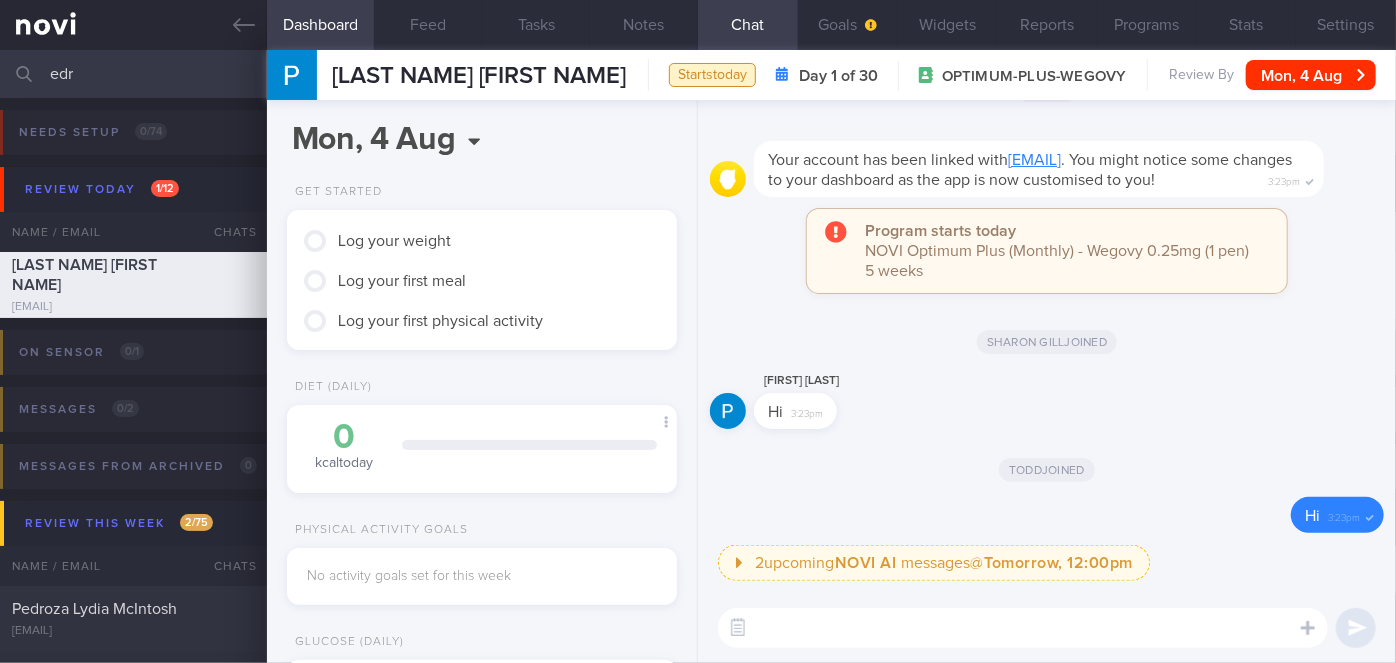 click at bounding box center (1023, 628) 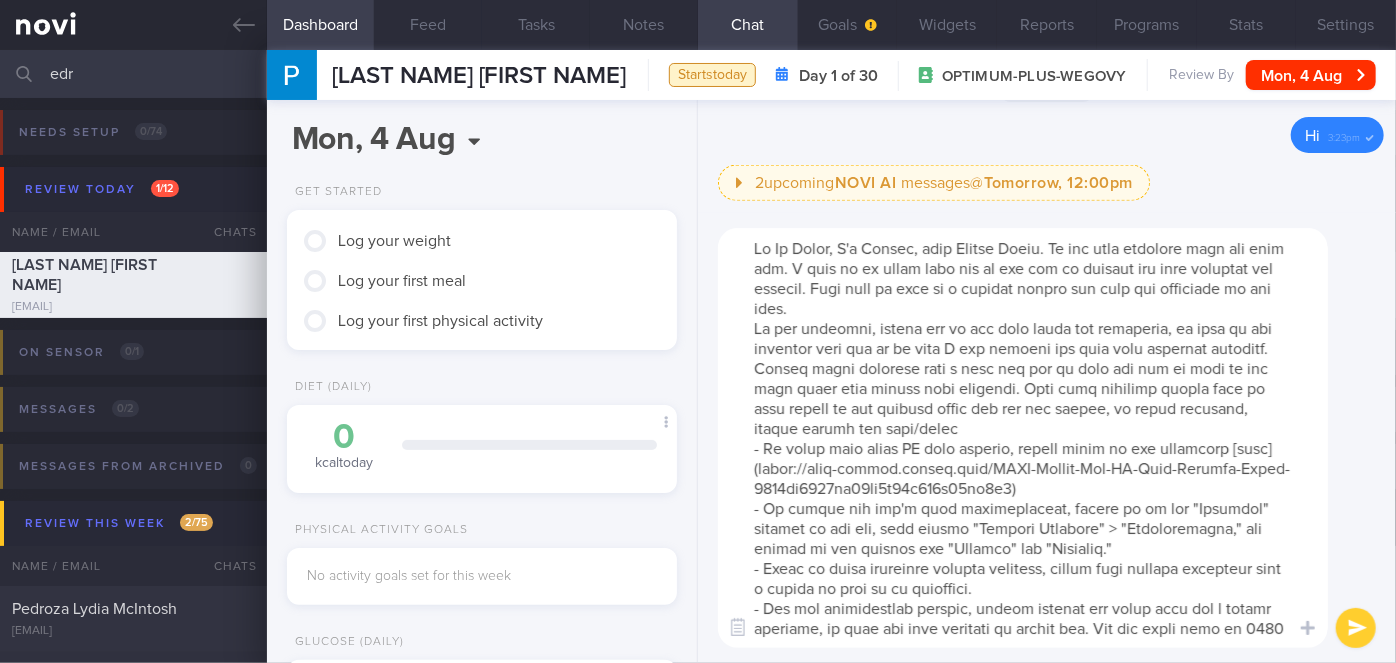 scroll, scrollTop: 119, scrollLeft: 0, axis: vertical 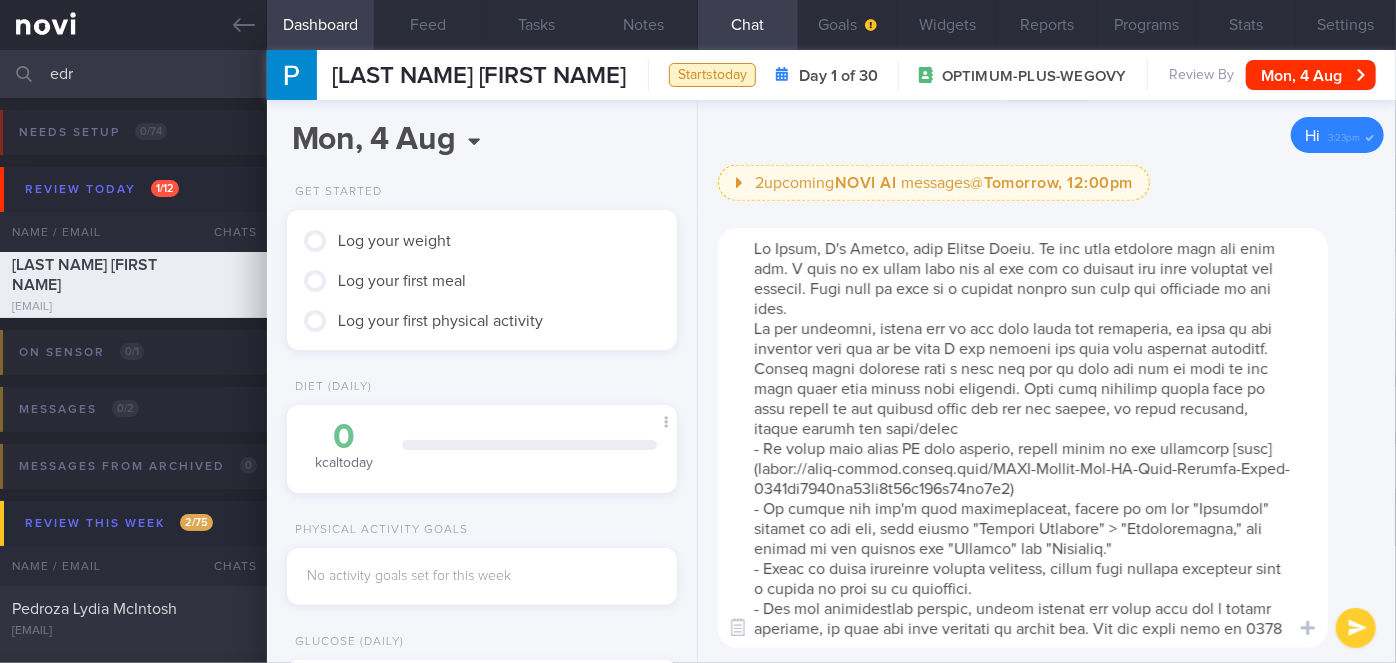 click at bounding box center [1023, 438] 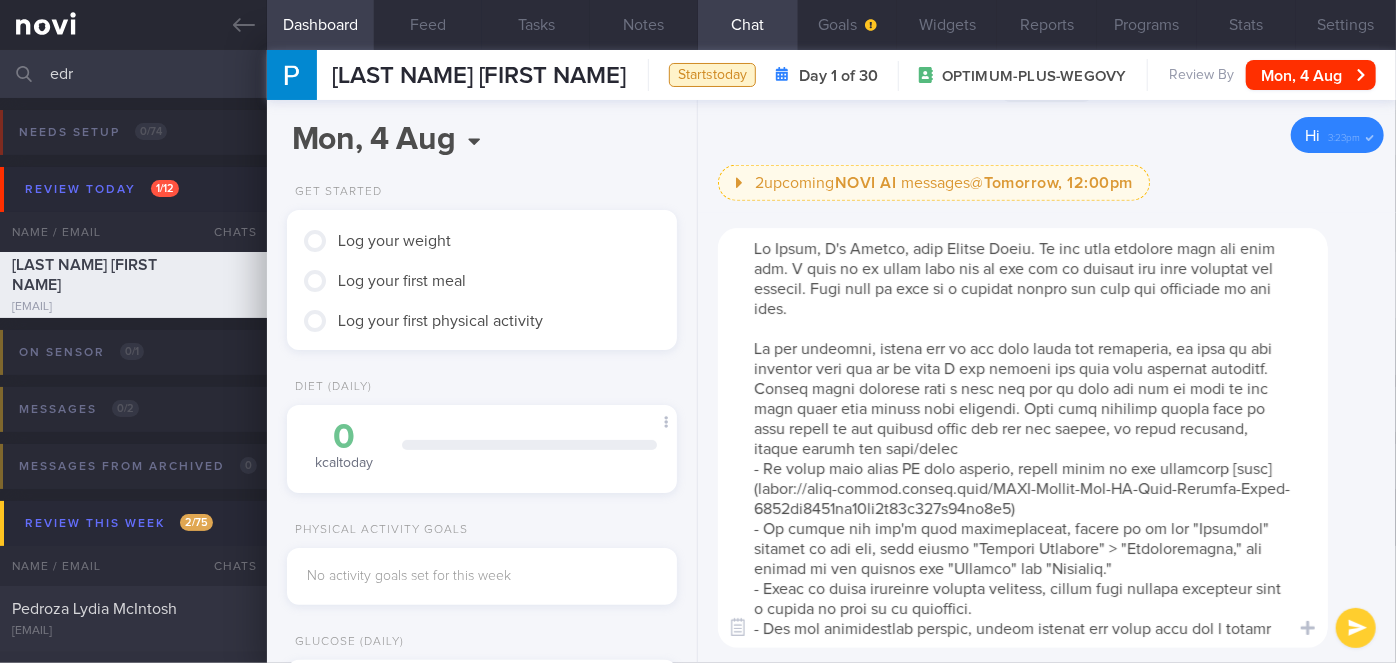 scroll, scrollTop: 139, scrollLeft: 0, axis: vertical 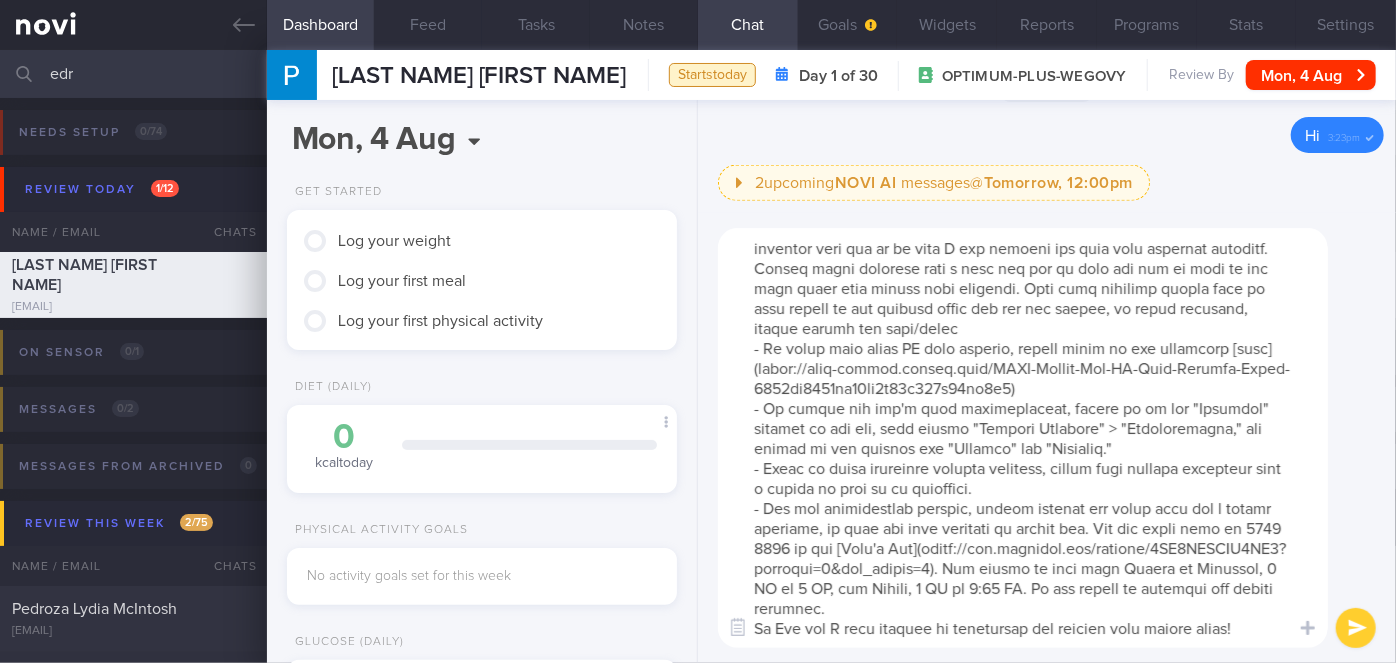 click at bounding box center (1023, 438) 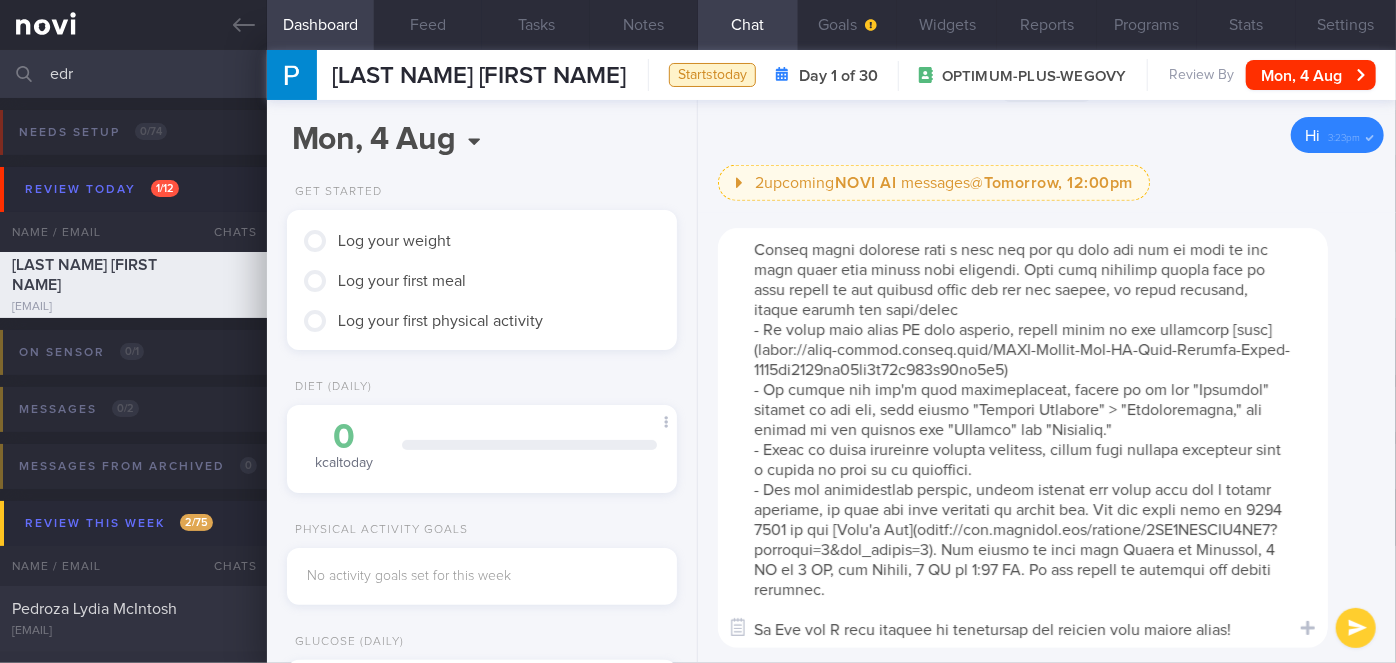 scroll, scrollTop: 159, scrollLeft: 0, axis: vertical 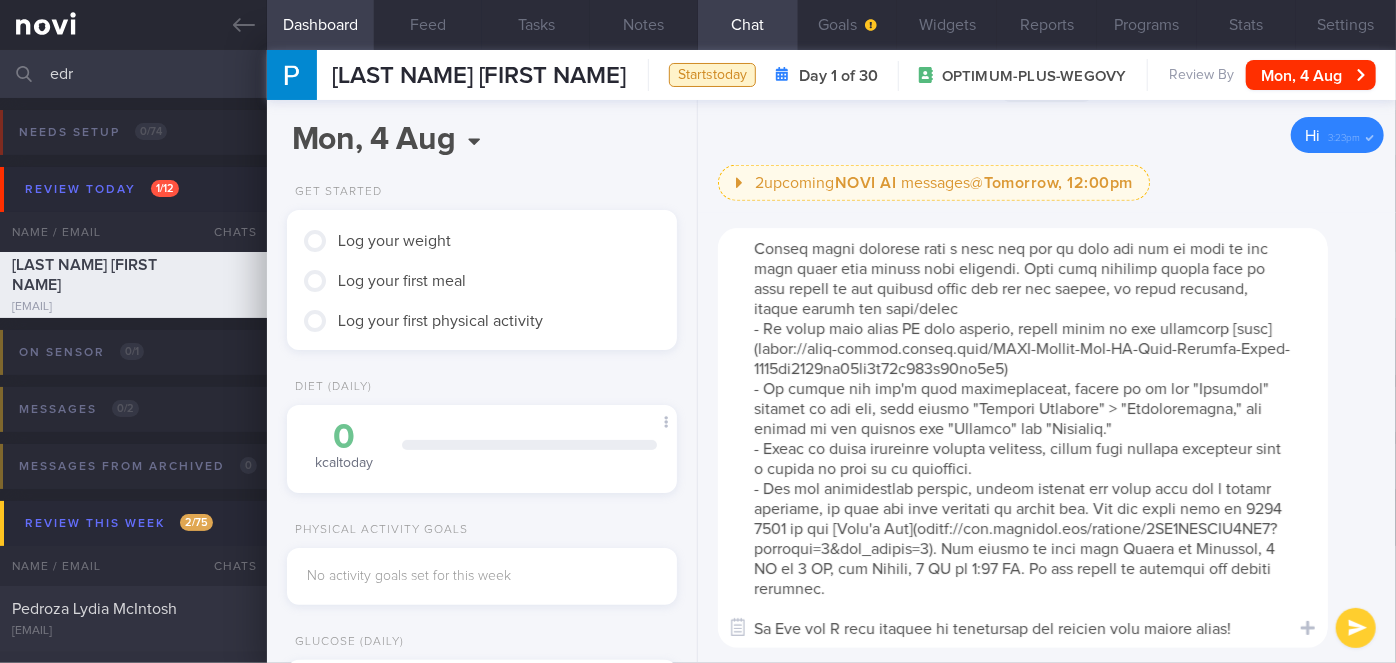 click at bounding box center [1023, 438] 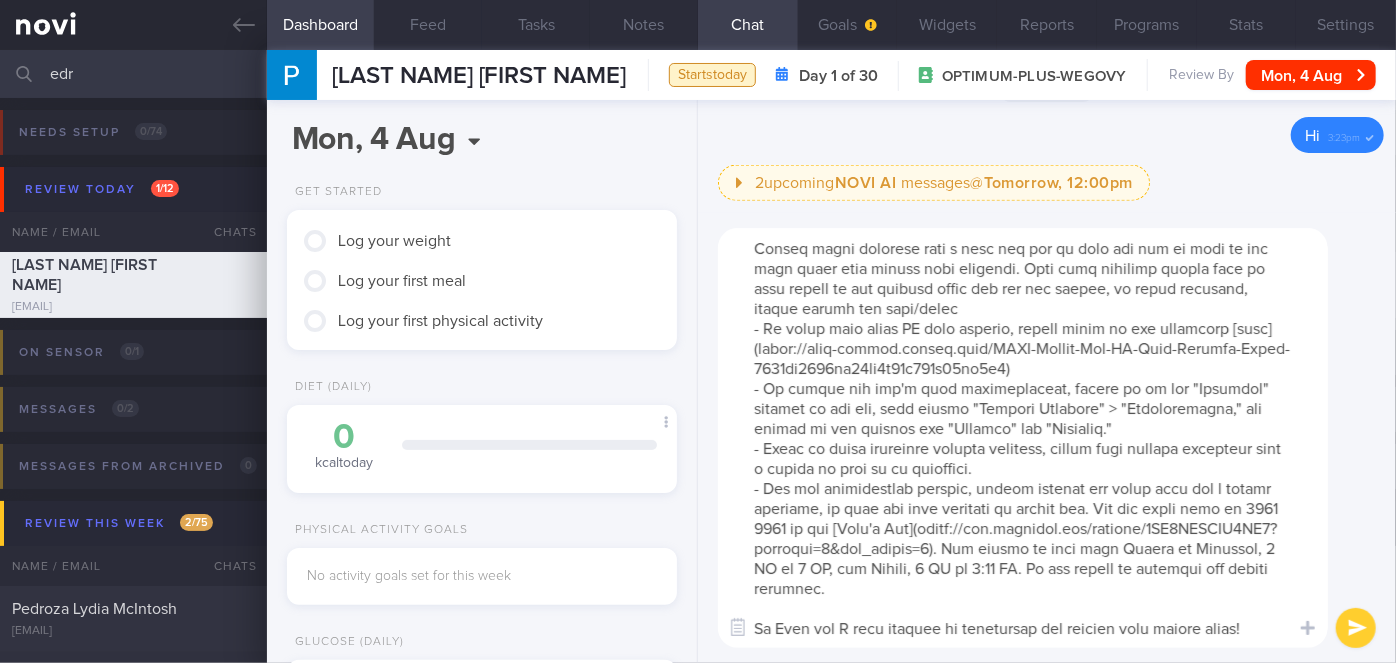 type on "Hi [FIRST], I'm [FIRST], your Health Coach. It was nice speaking with you just now. I will be in touch with you on the app to provide you with guidance and support. Feel free to drop me a message should you have any questions at any time.
In the meantime, please log in all your meals and beverages, as well as the exercise that you do so that I can provide you with more specific feedback. Please weigh yourself once a week and log it into the app so that we can also track your weight loss progress. Your most accurate weight will be your weight in the morning after you use the toilet, in light clothing, before taking any food/drink
- To learn more about AI food logging, please click on the following [link](https://novi-health.notion.site/NOVI-Health-App-AI-Food-Logging-Guide-1273ed7319fc80ca8a78d543a26dc6d2)
- To ensure you don't miss notifications, please go to the "Settings" section of the app, then select "Account Settings" > "Notifications," and toggle on all options for "General" and "Coaching."
- Since we..." 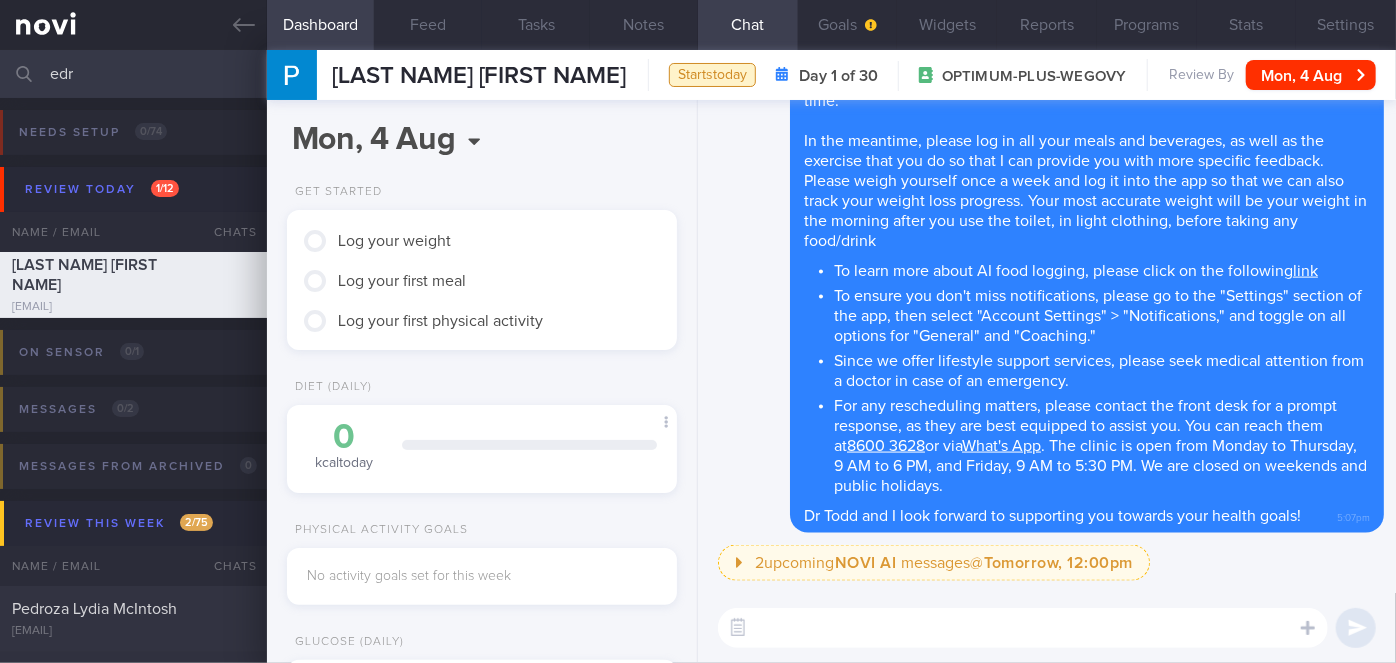 scroll, scrollTop: 0, scrollLeft: 0, axis: both 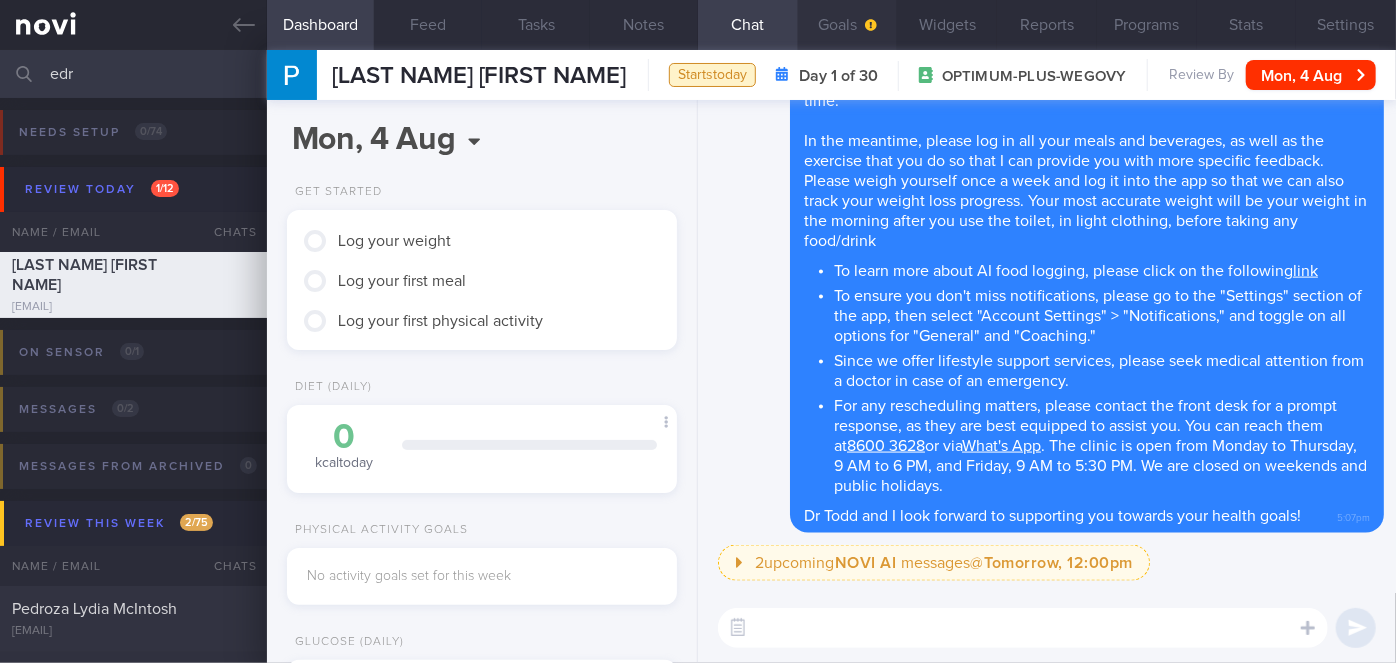 click on "Goals" at bounding box center [848, 25] 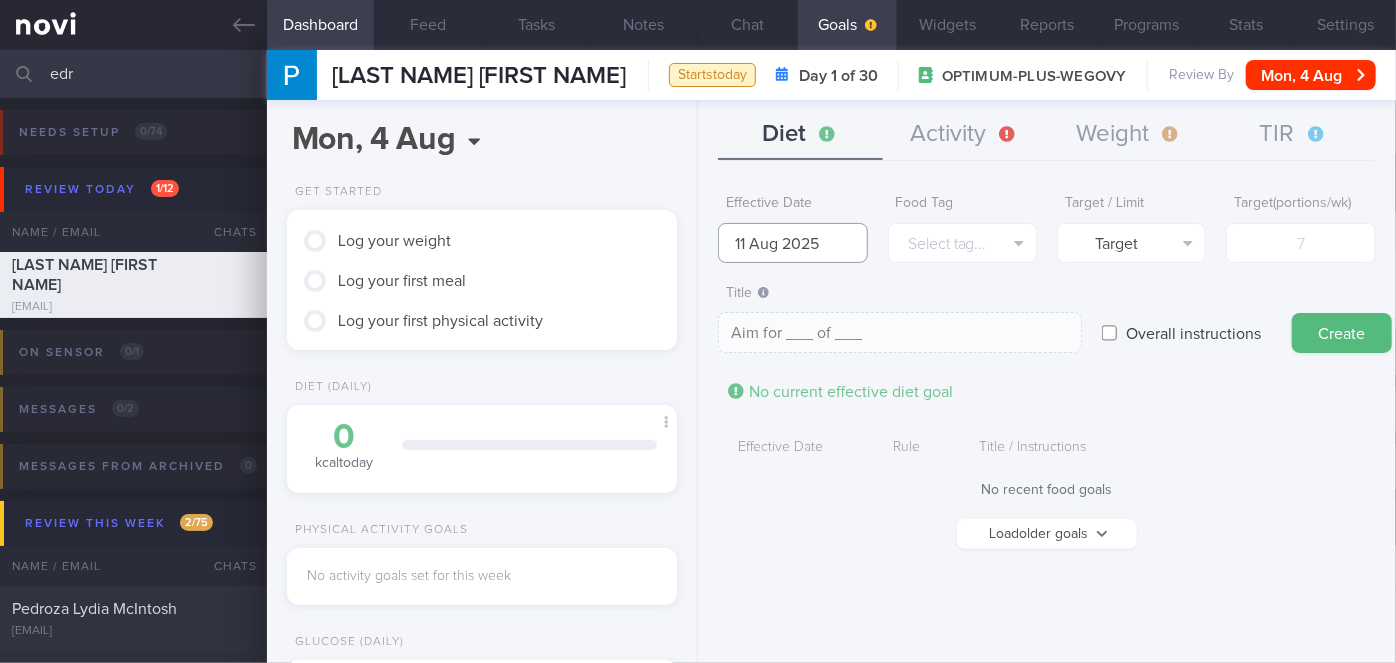 click on "11 Aug 2025" at bounding box center (792, 243) 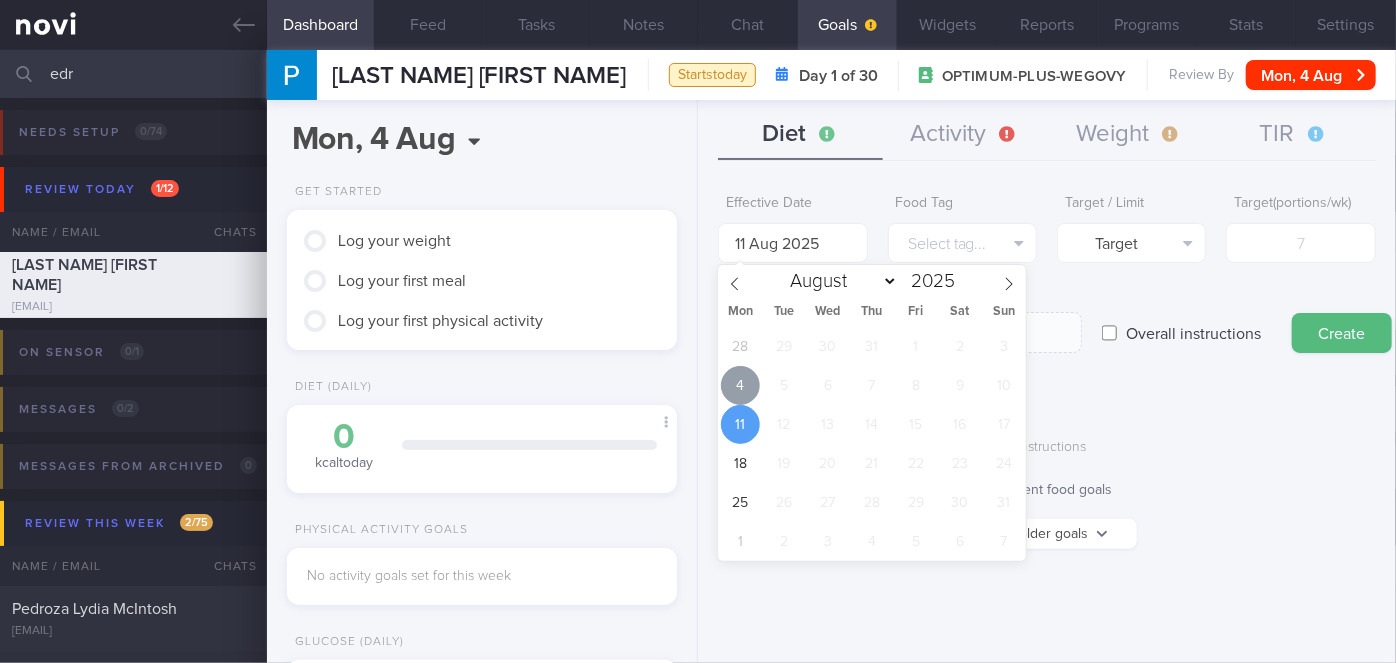 click on "4" at bounding box center (740, 385) 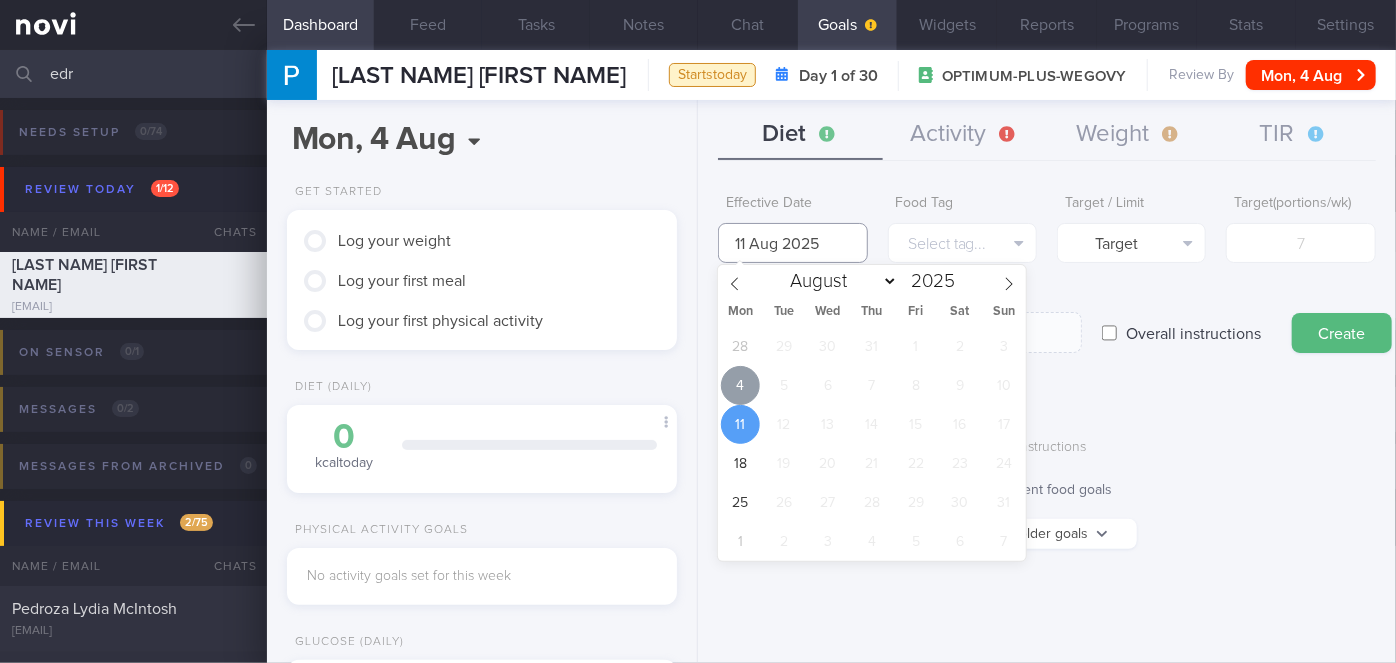 type on "4 Aug 2025" 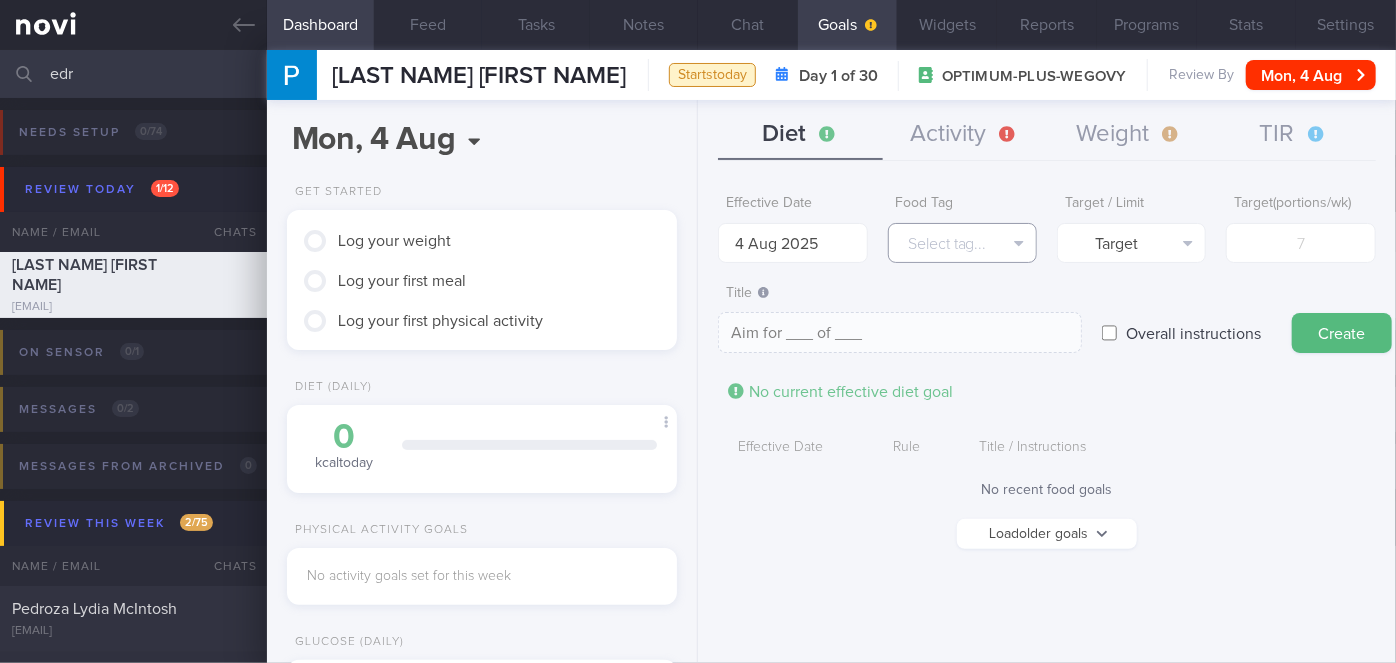 click on "Select tag..." at bounding box center (962, 243) 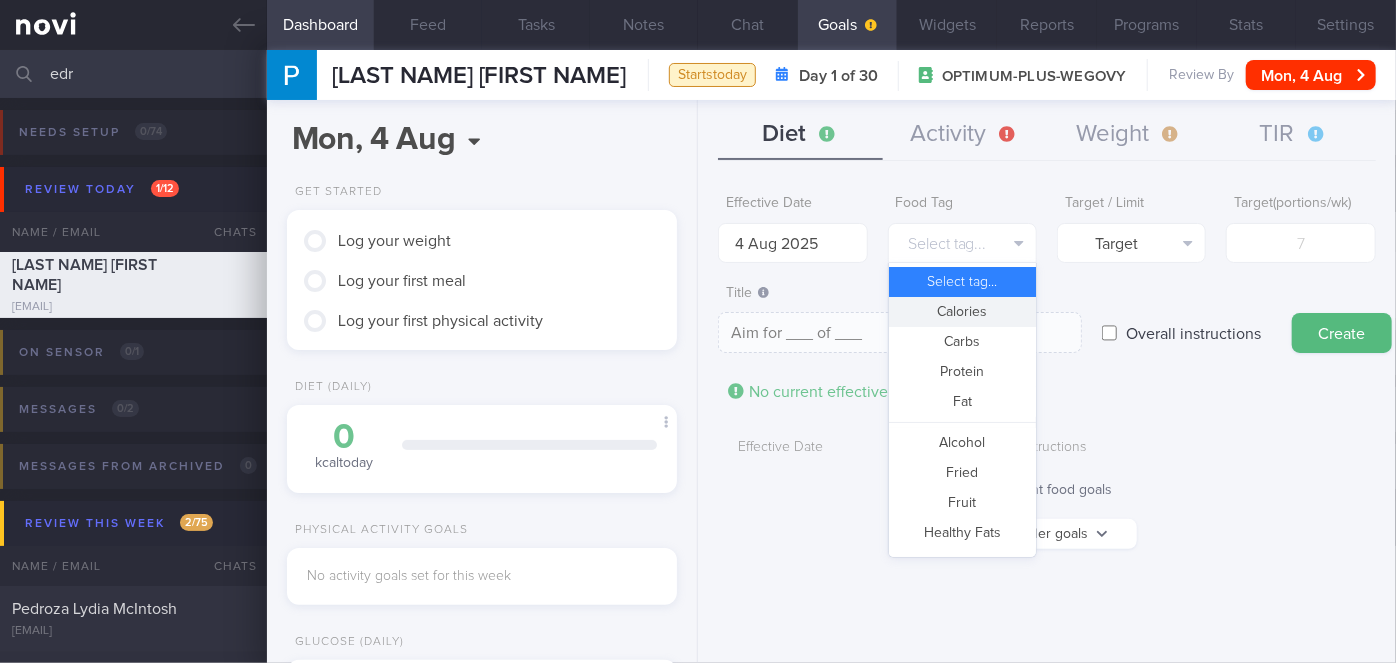 click on "Calories" at bounding box center [962, 312] 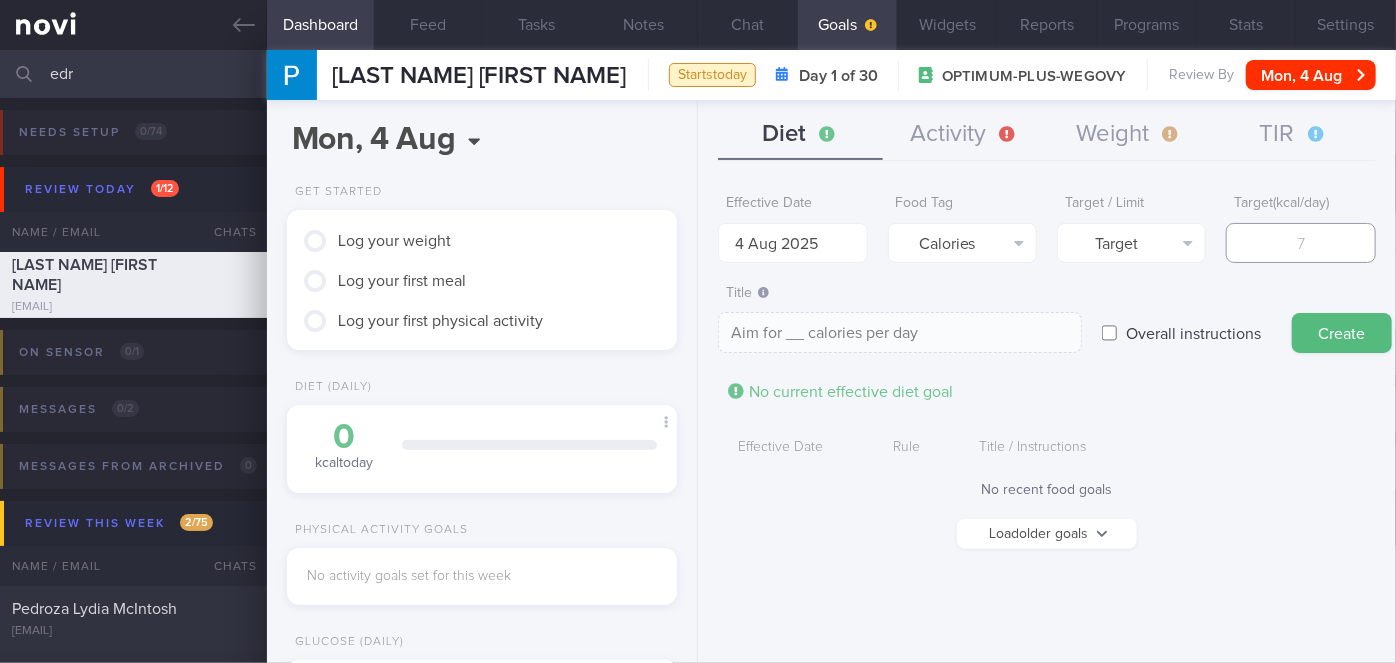 click at bounding box center [1300, 243] 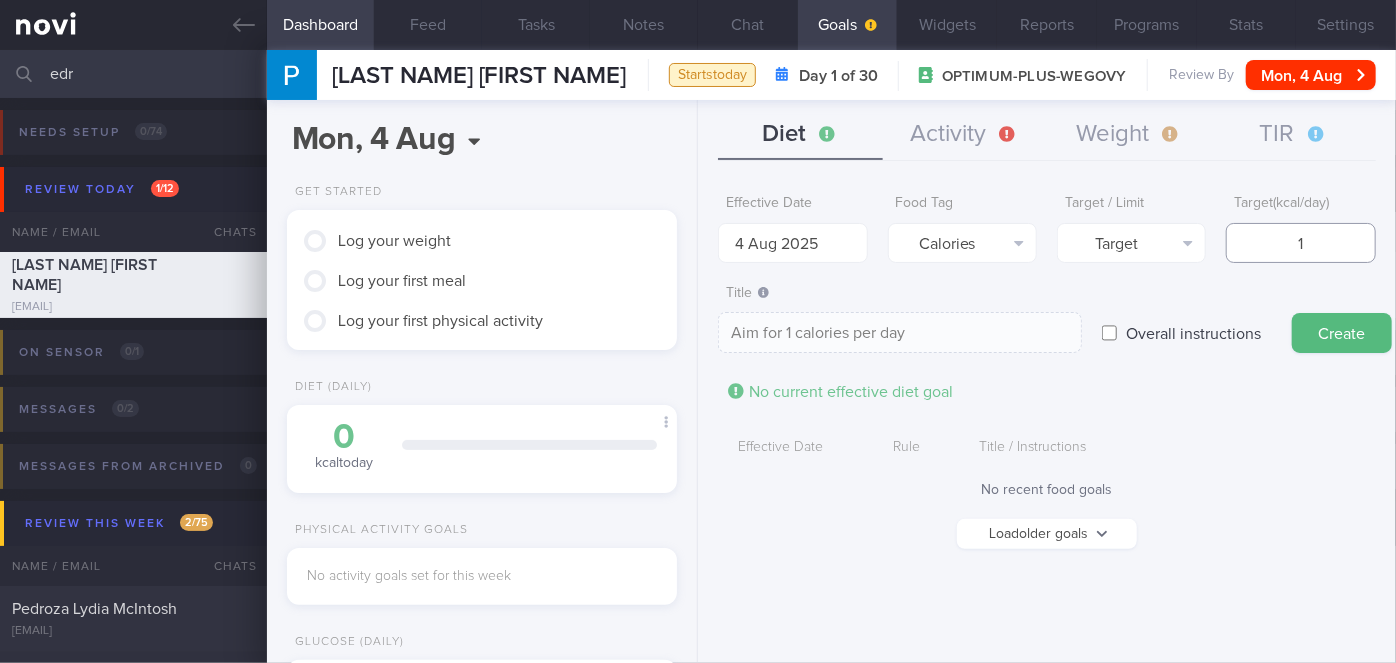 type on "12" 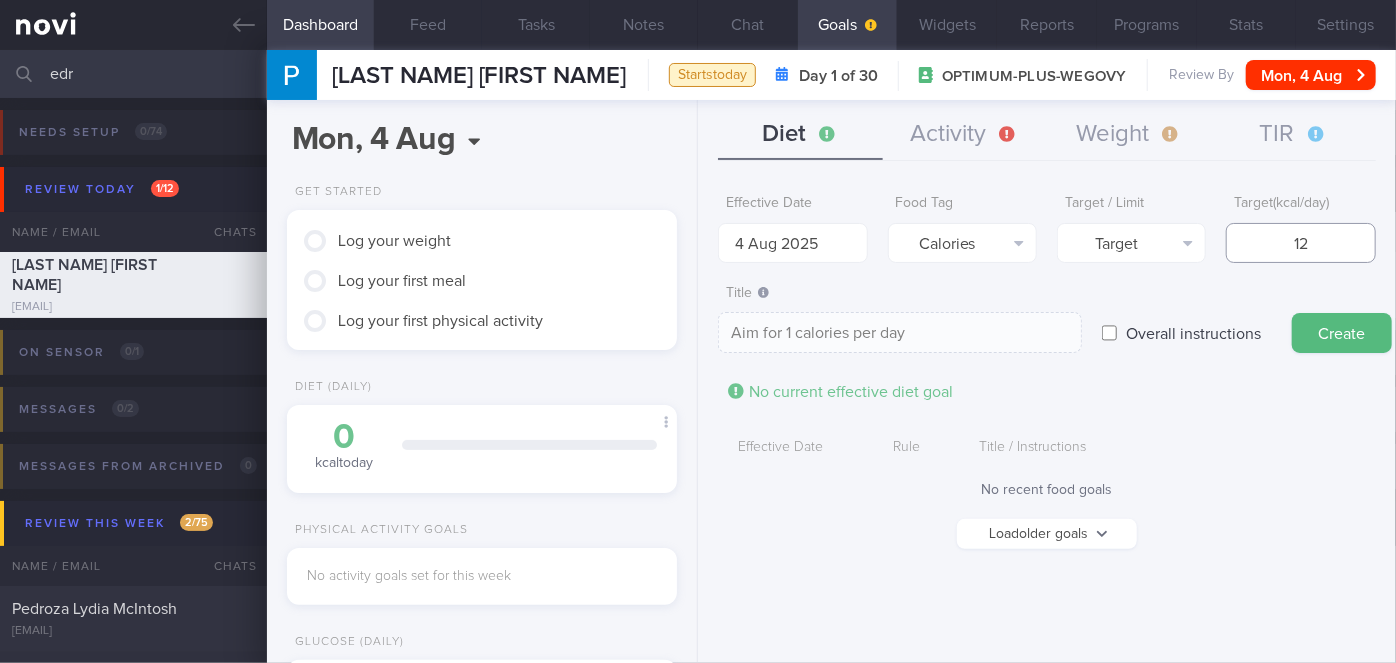 type on "Aim for 12 calories per day" 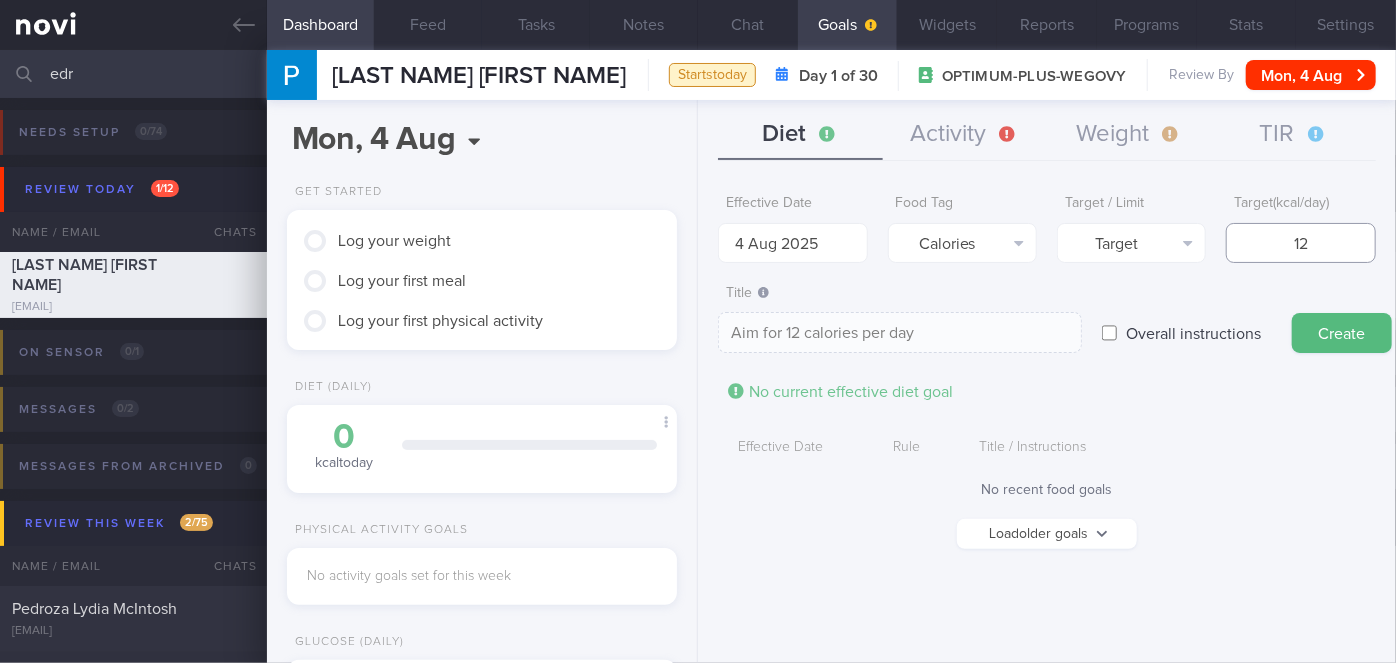 type on "120" 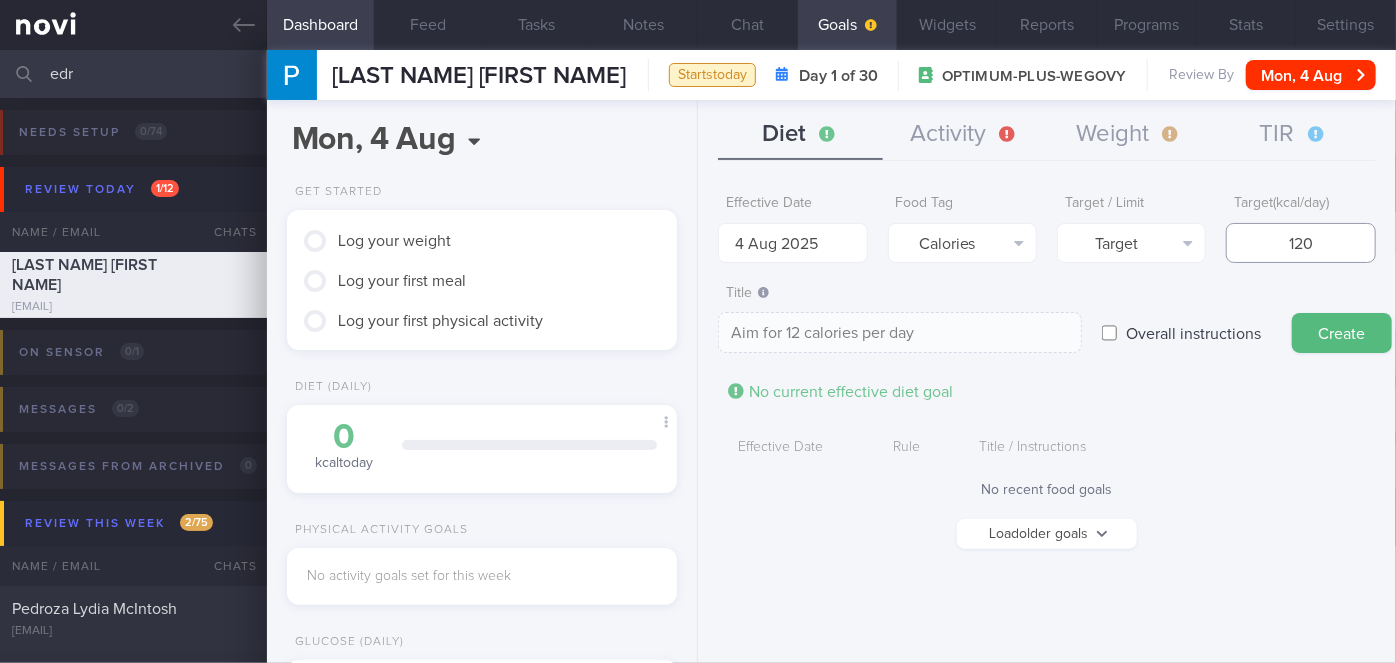 type on "Aim for 120 calories per day" 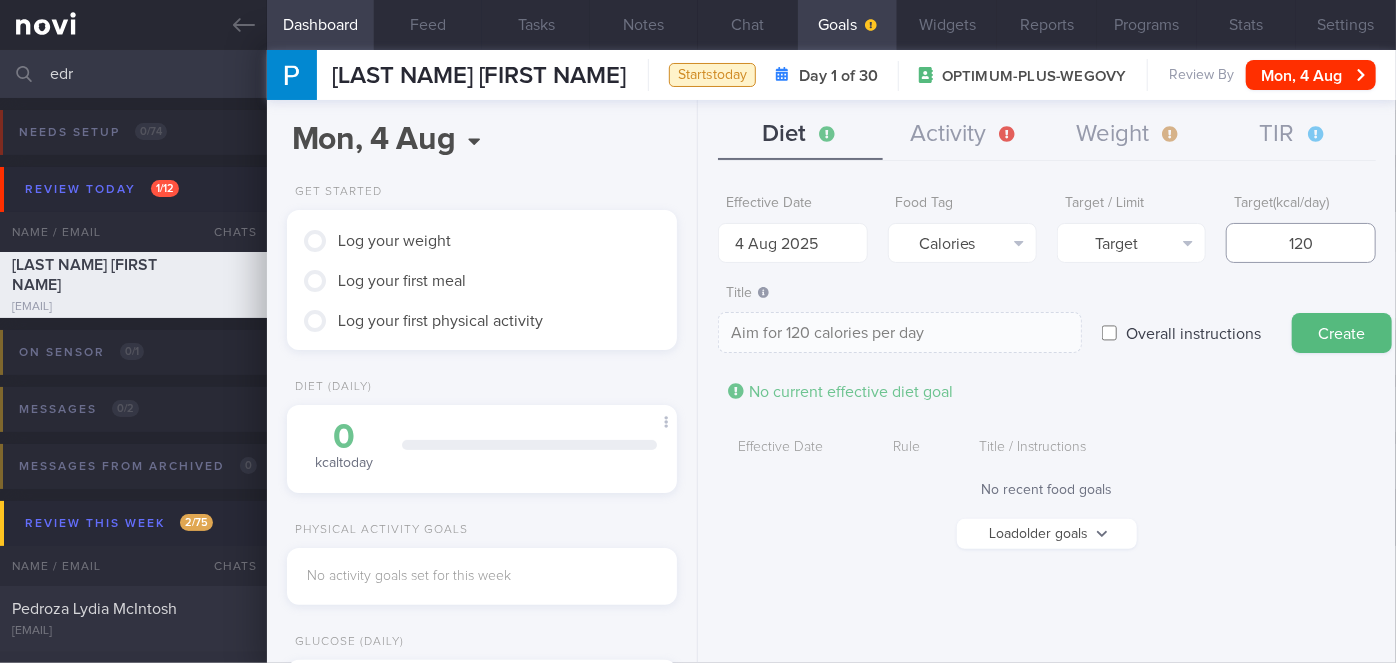 type on "1200" 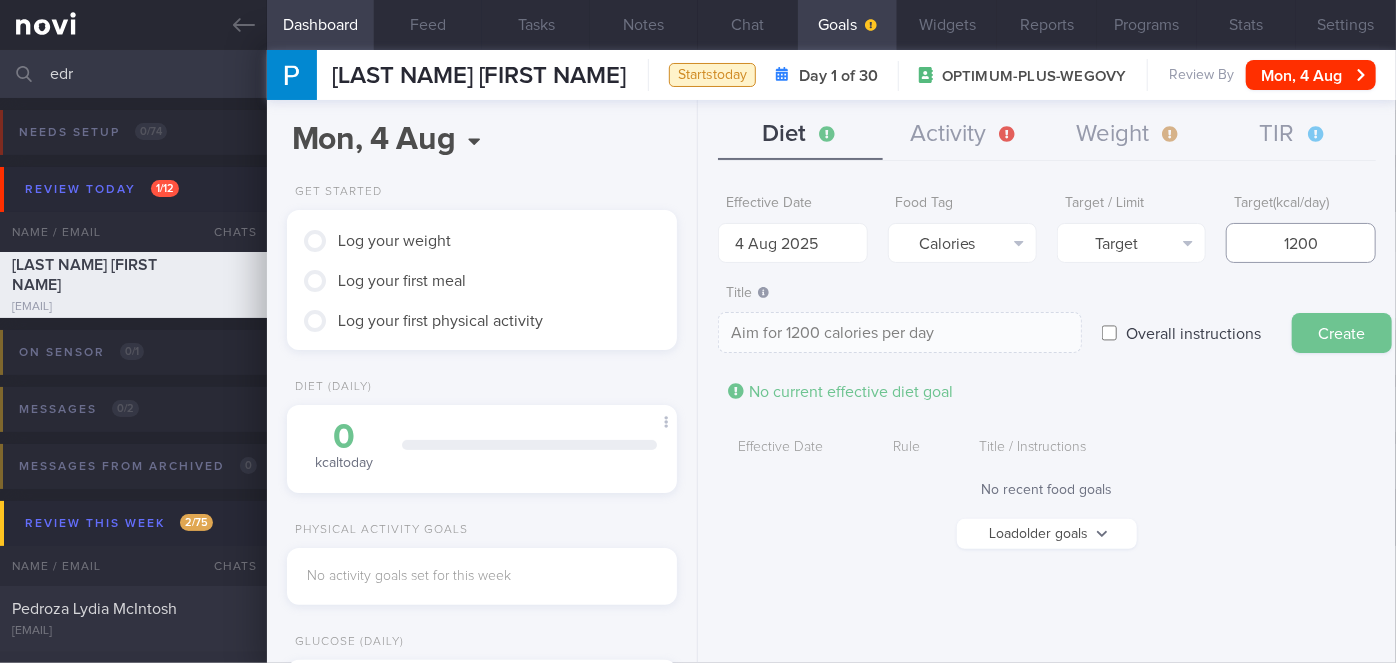 type on "1200" 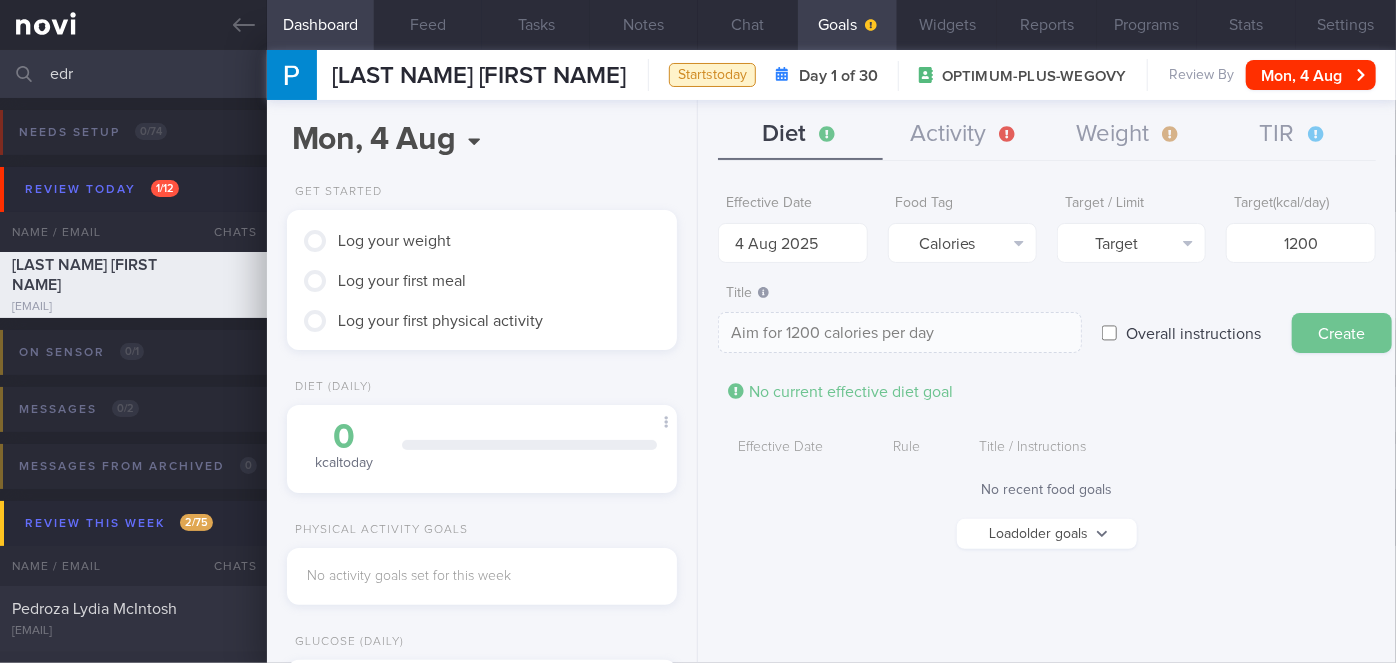 click on "Create" at bounding box center (1342, 333) 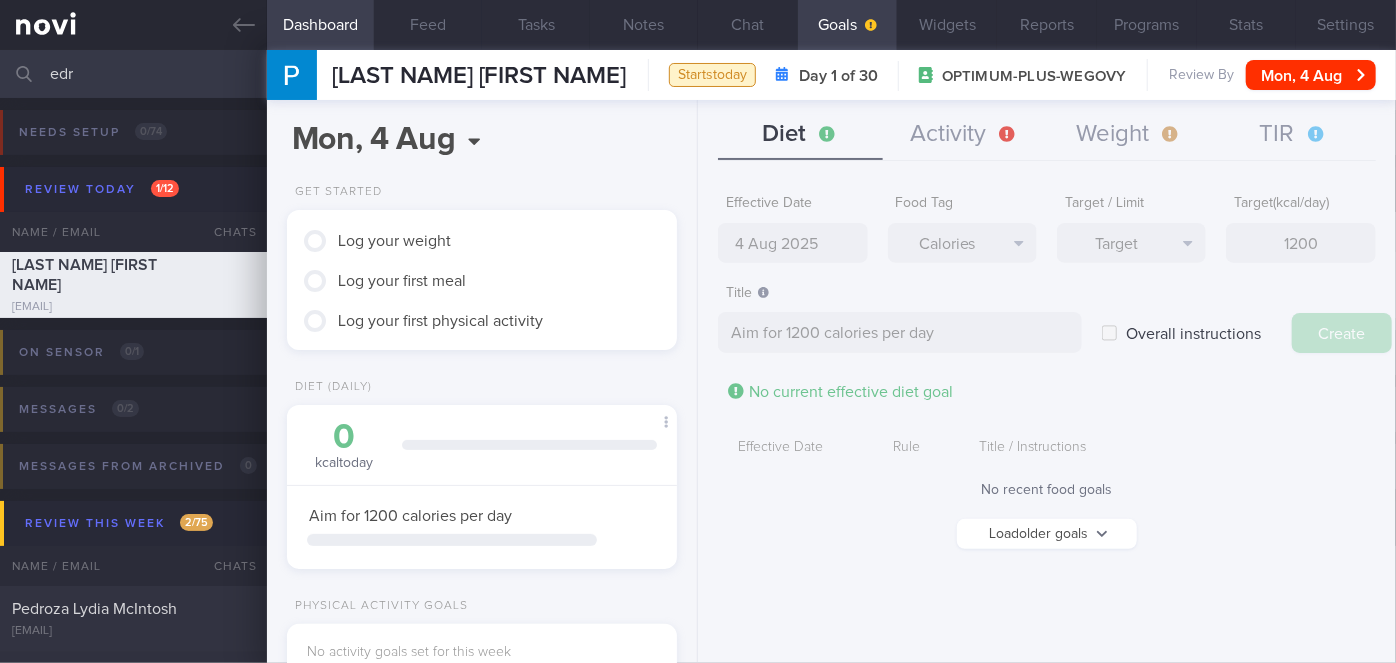 type on "11 Aug 2025" 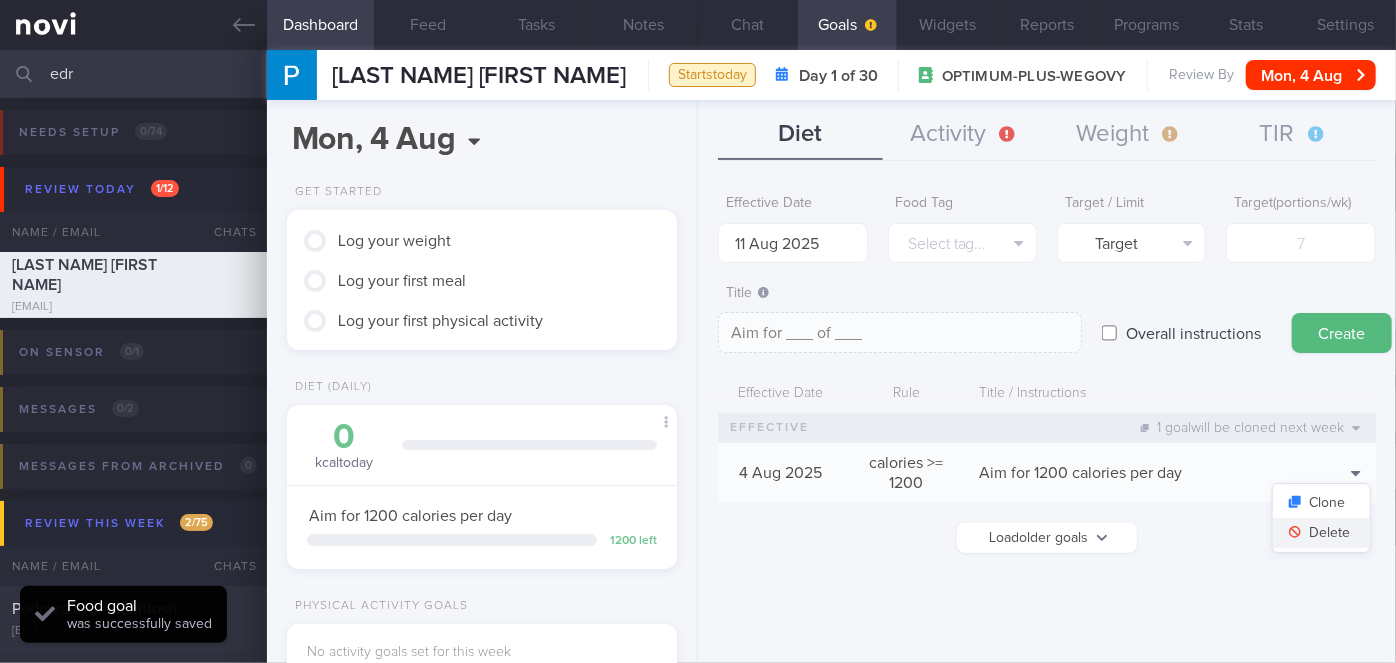 click on "Delete" at bounding box center [1321, 533] 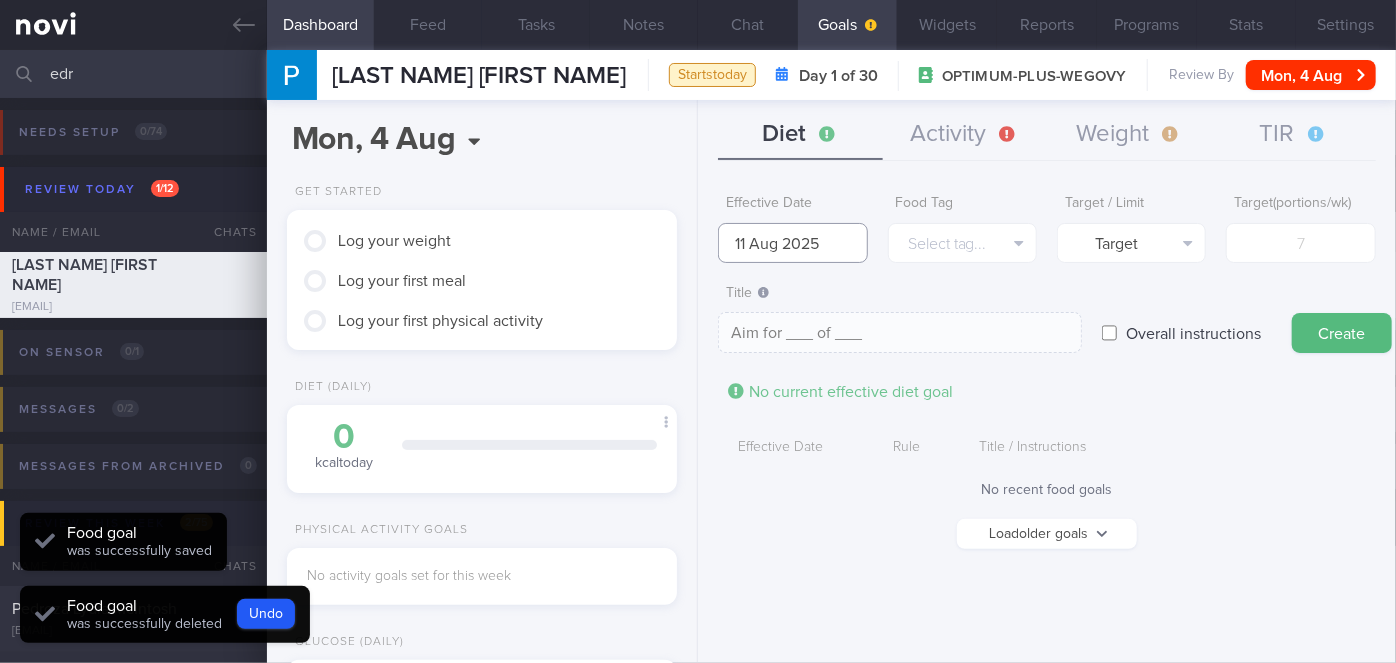 click on "11 Aug 2025" at bounding box center (792, 243) 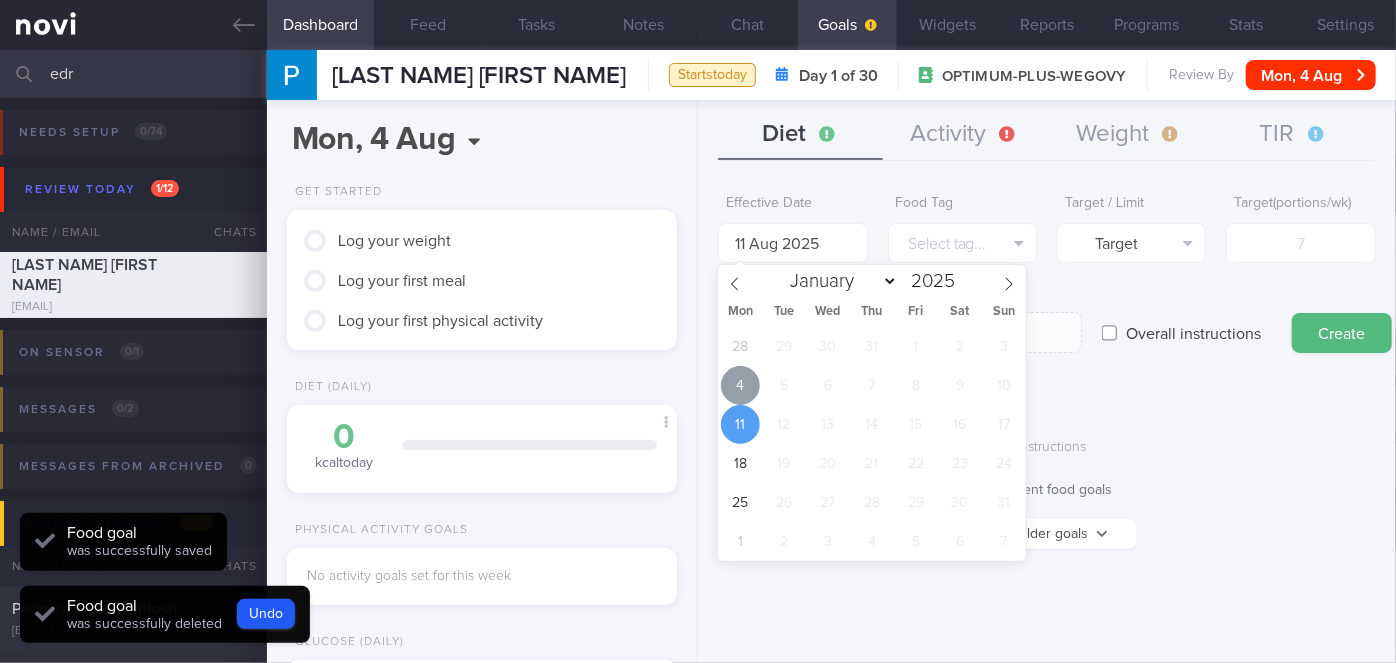 click on "4" at bounding box center (740, 385) 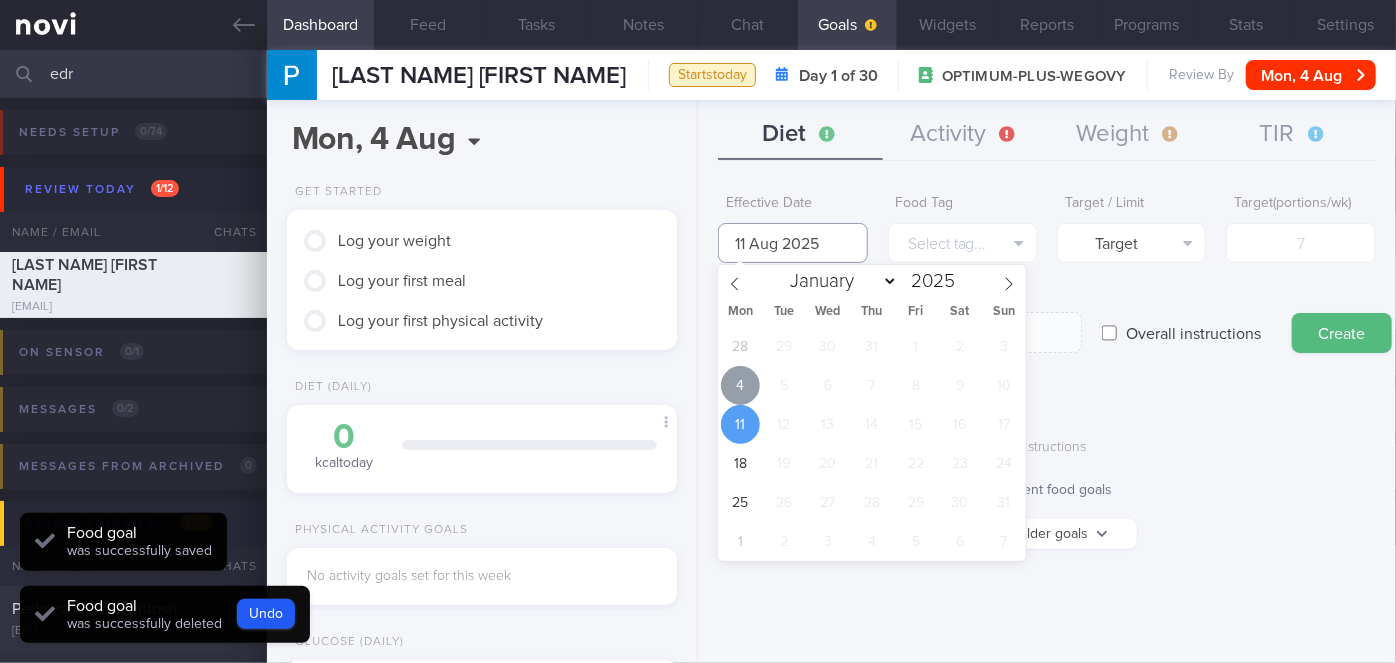 type on "4 Aug 2025" 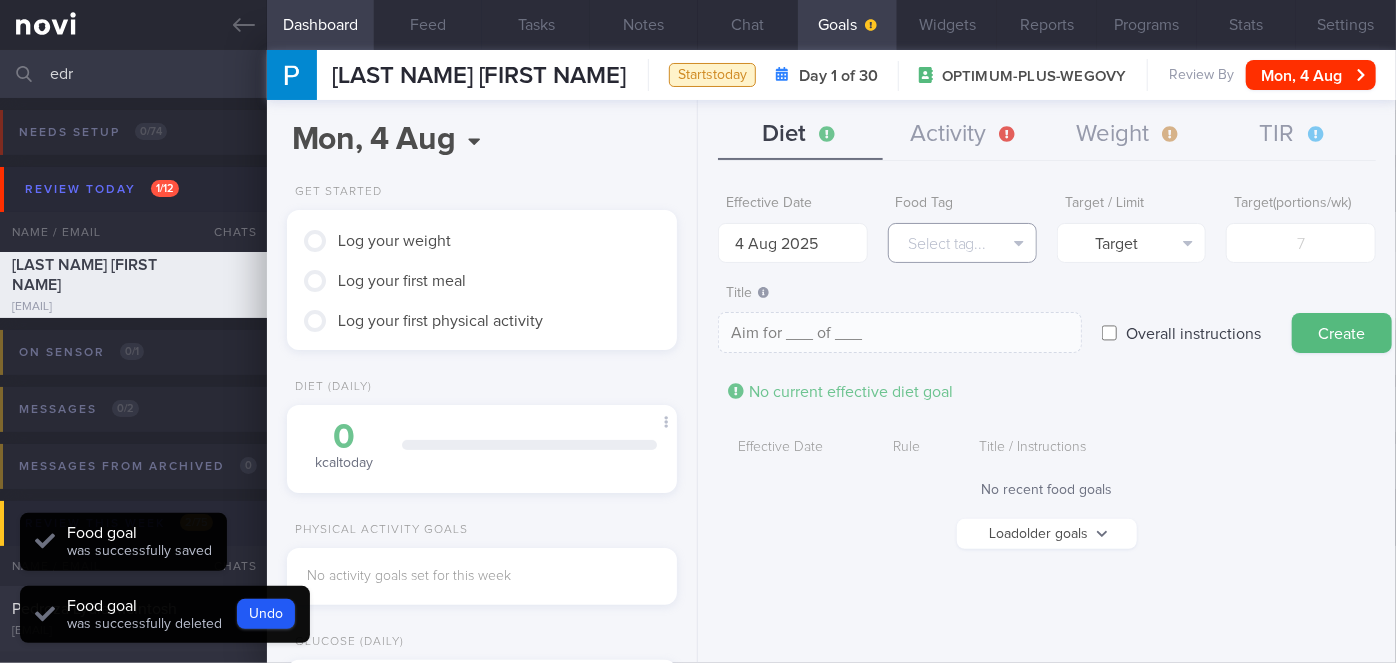click on "Select tag..." at bounding box center (962, 243) 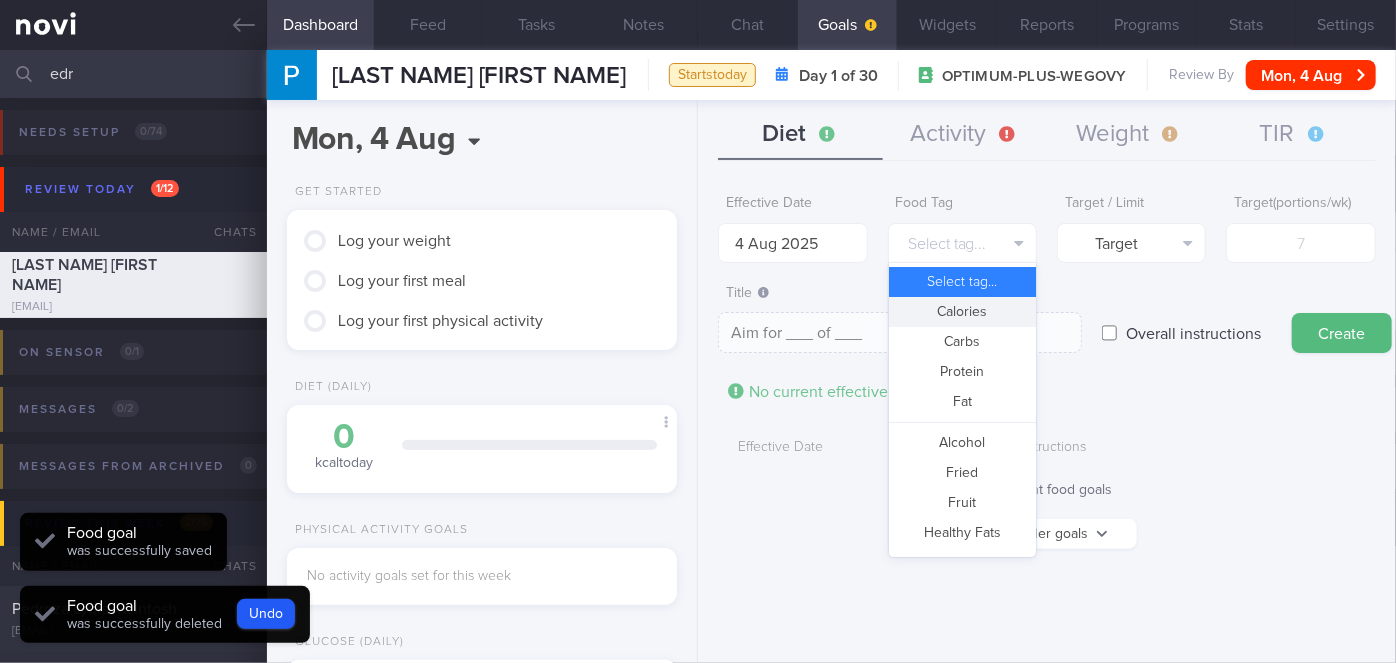click on "Calories" at bounding box center (962, 312) 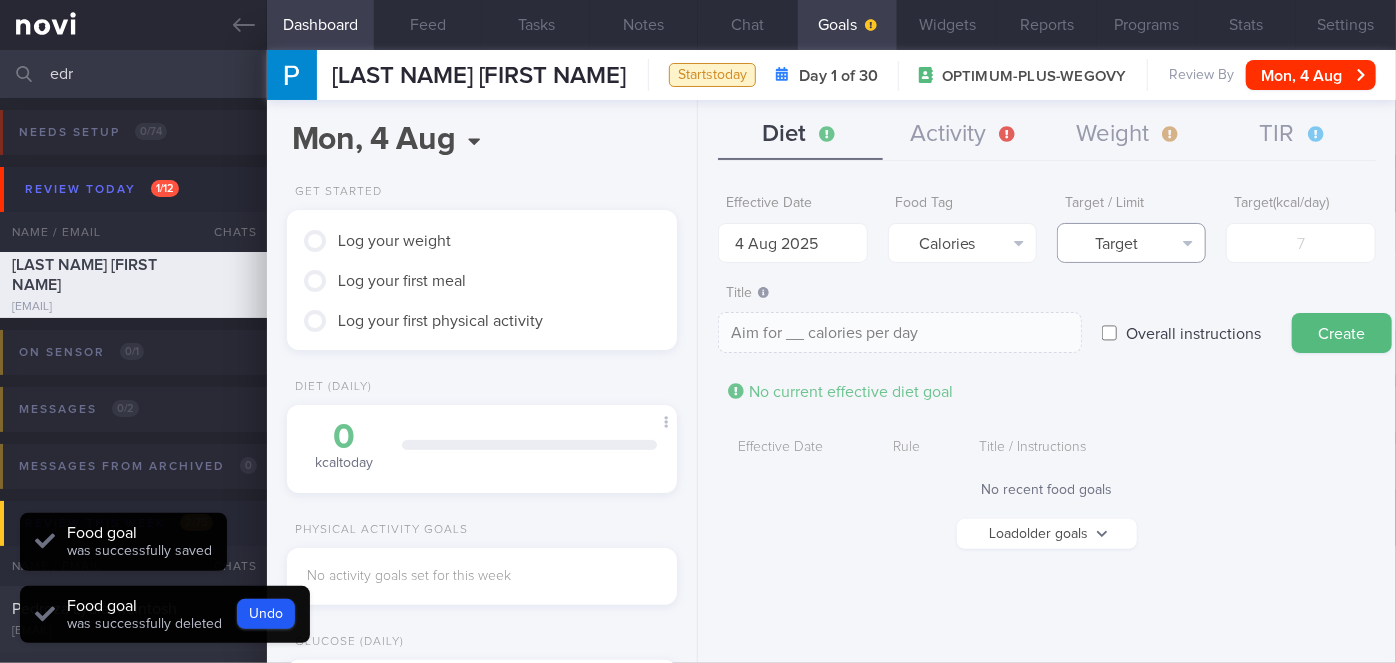 click on "Target" at bounding box center (1131, 243) 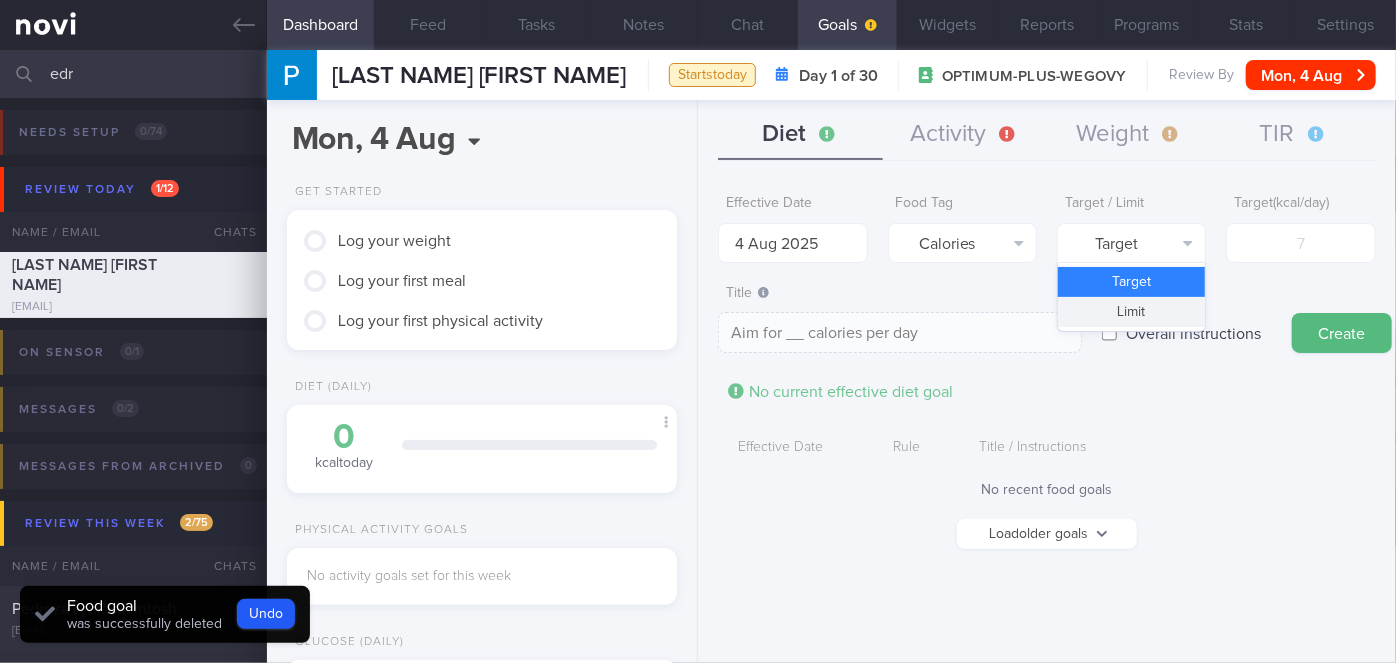 click on "Limit" at bounding box center [1131, 312] 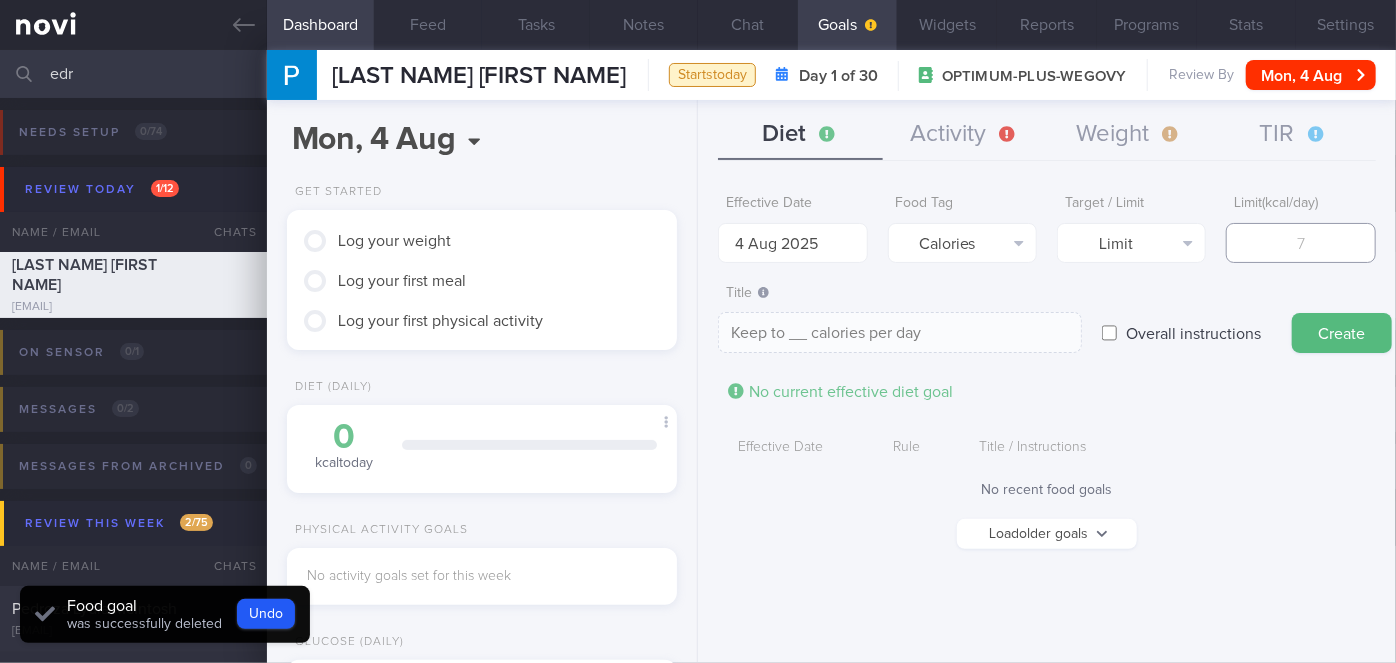 click at bounding box center (1300, 243) 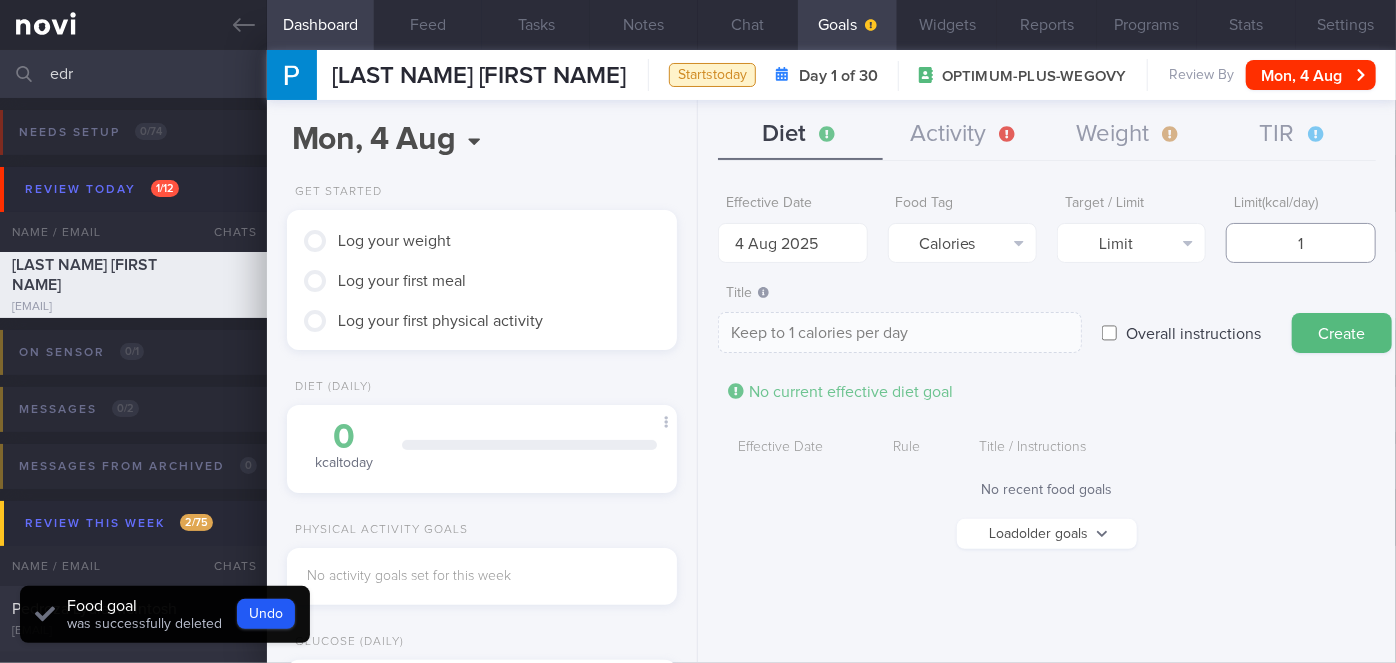 type on "12" 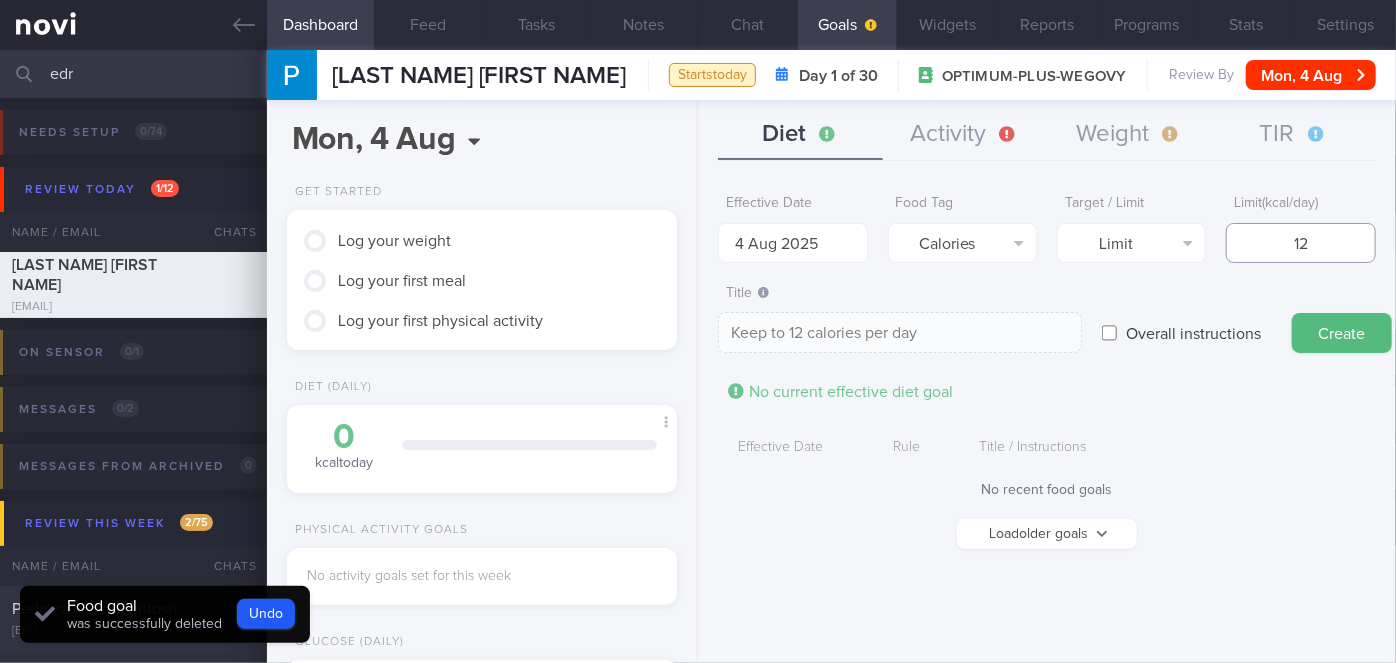 type on "120" 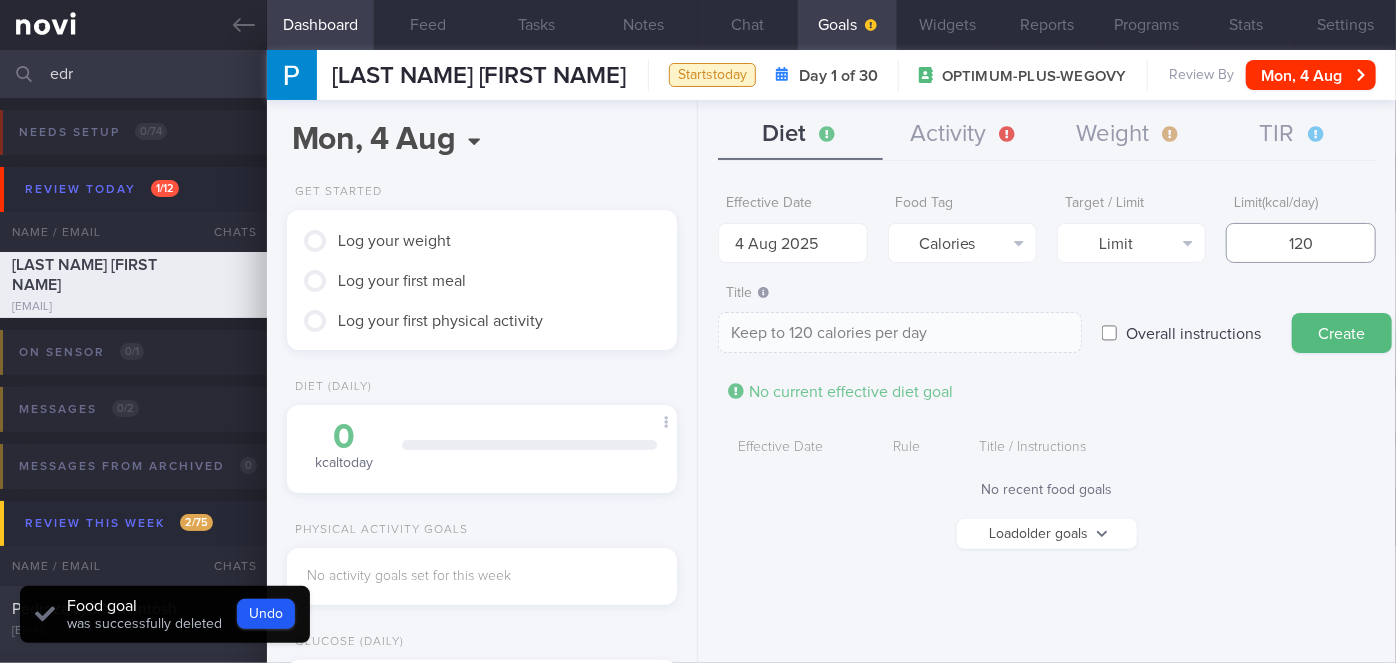 type on "1200" 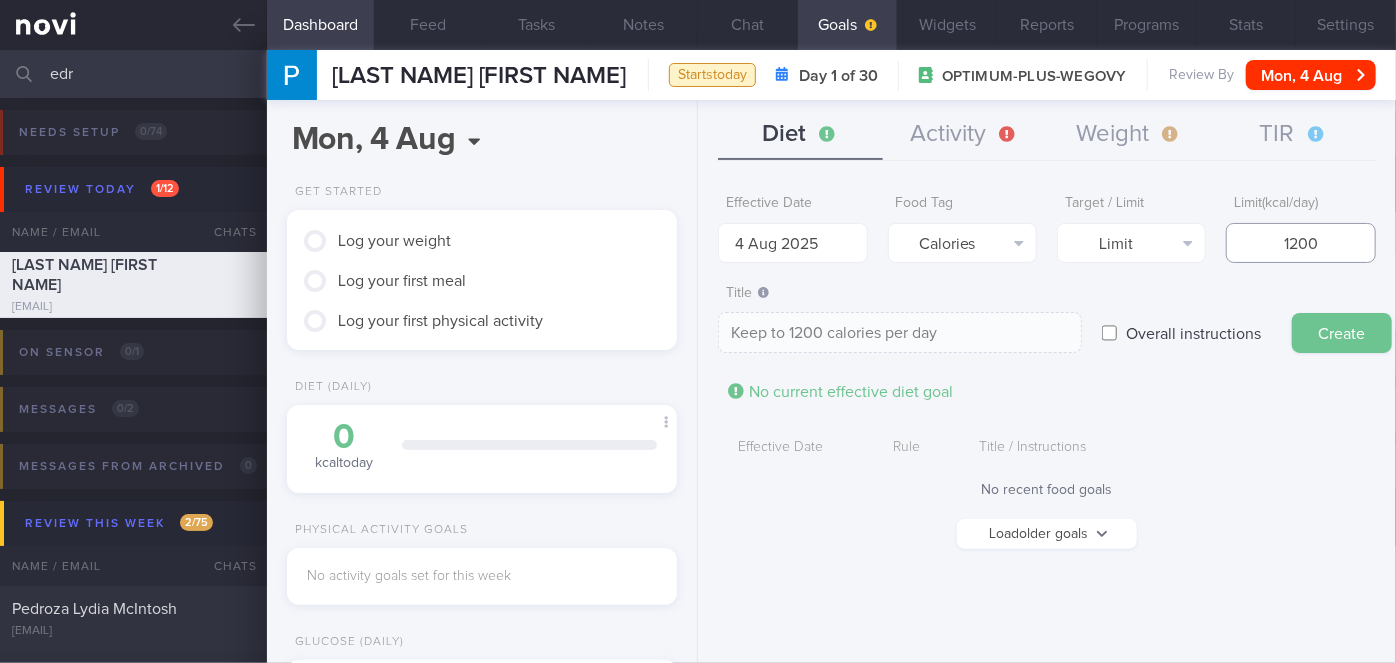type on "1200" 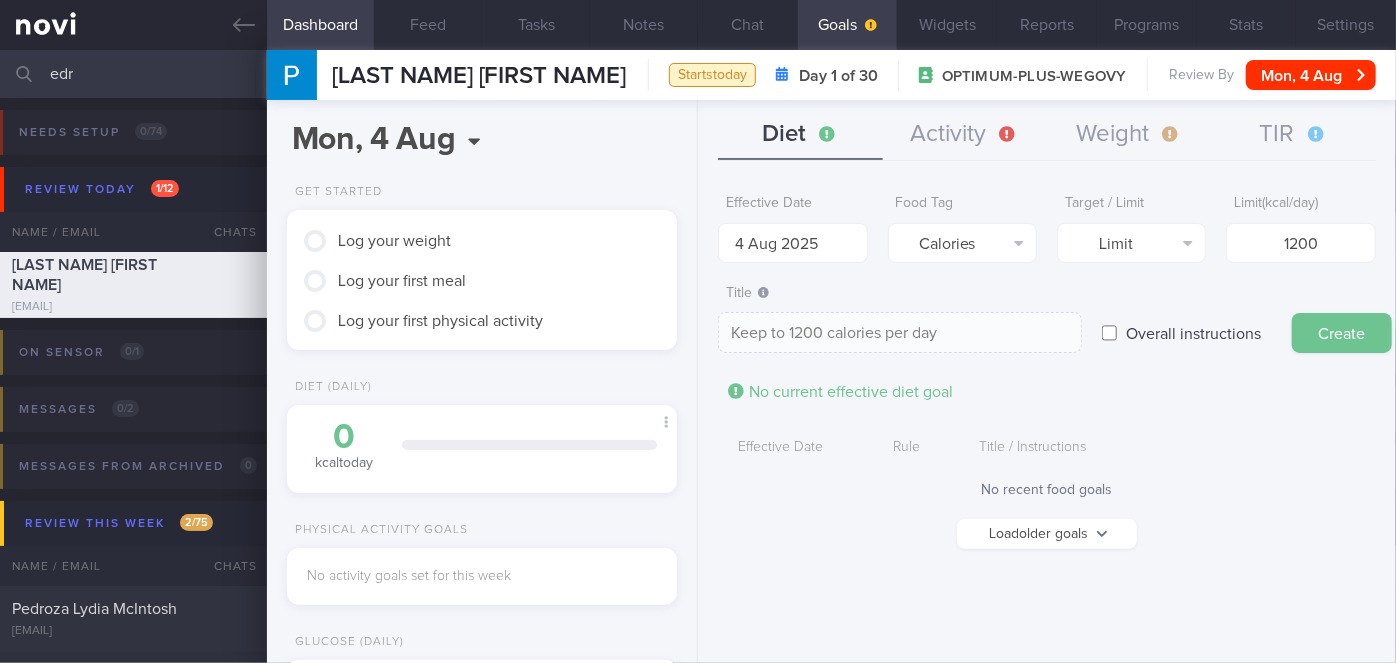 click on "Create" at bounding box center [1342, 333] 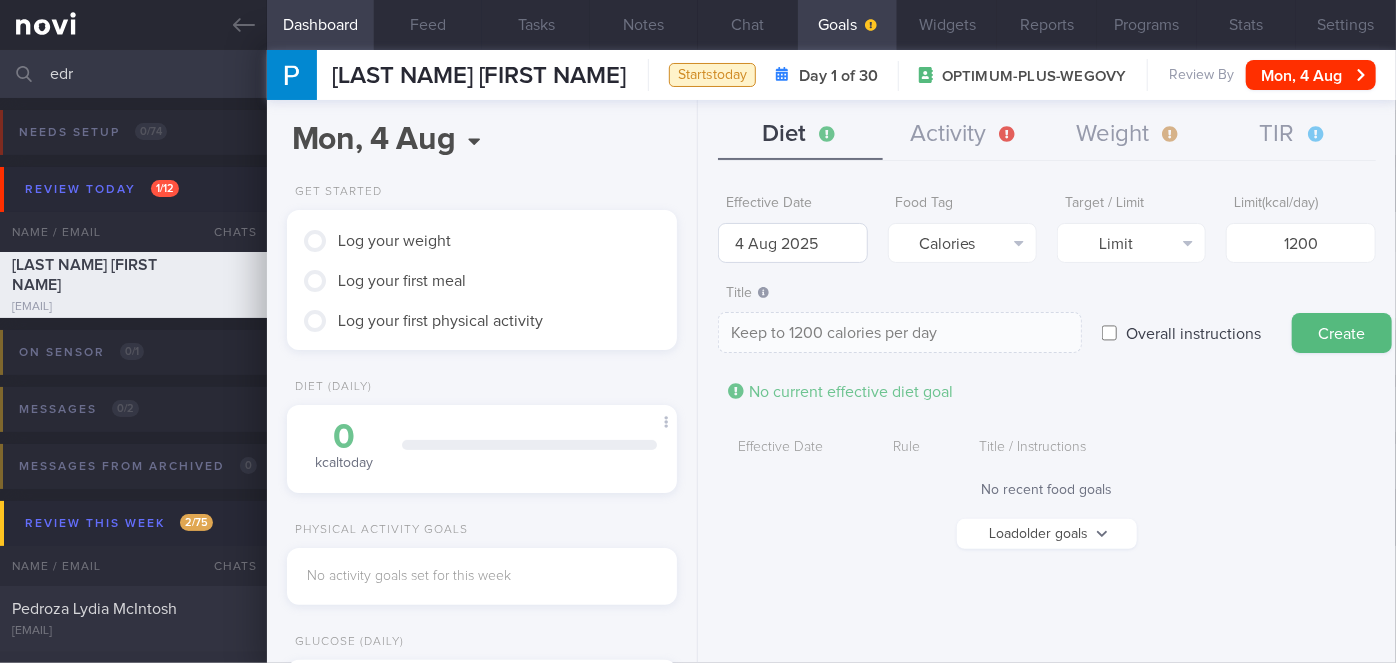 type on "11 Aug 2025" 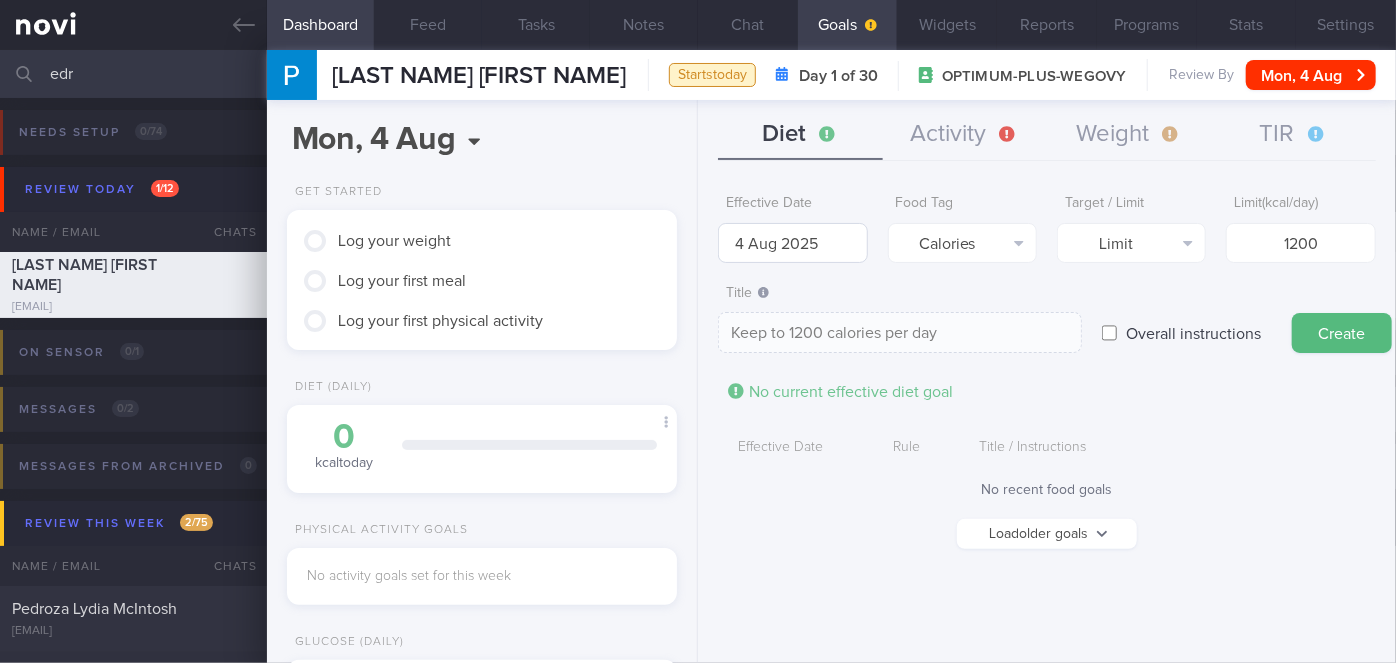 type 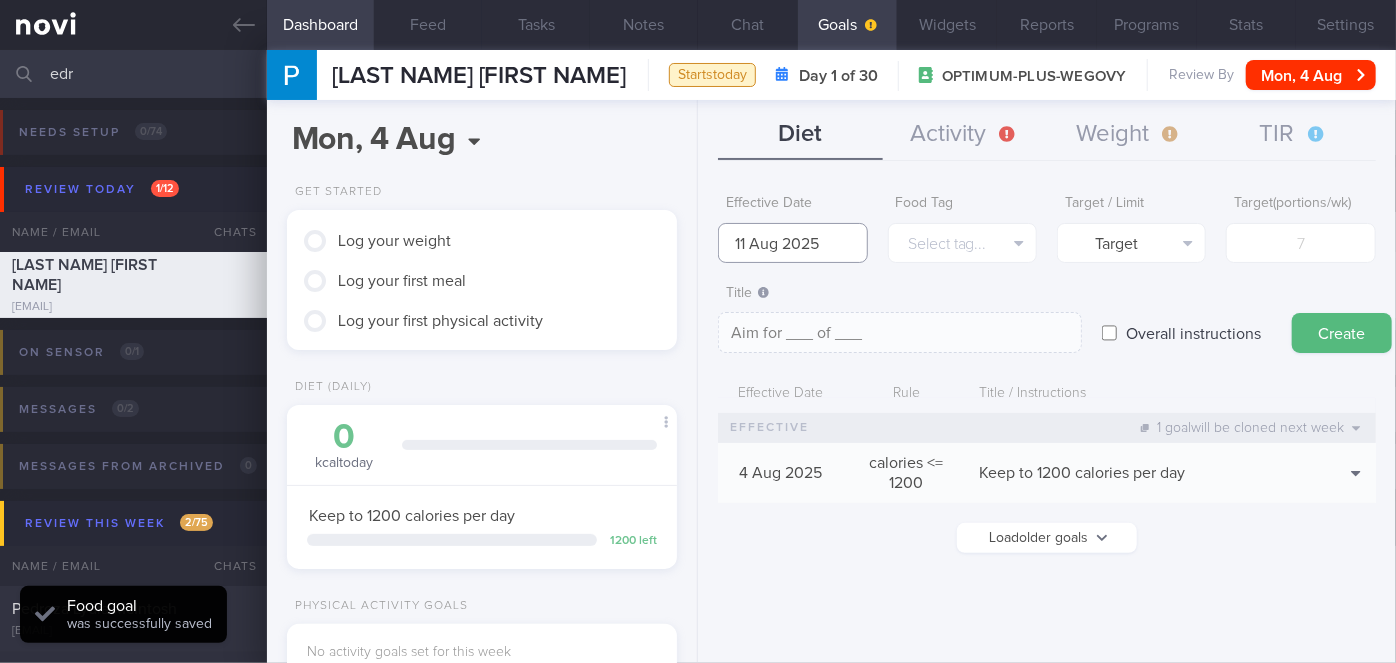 click on "11 Aug 2025" at bounding box center [792, 243] 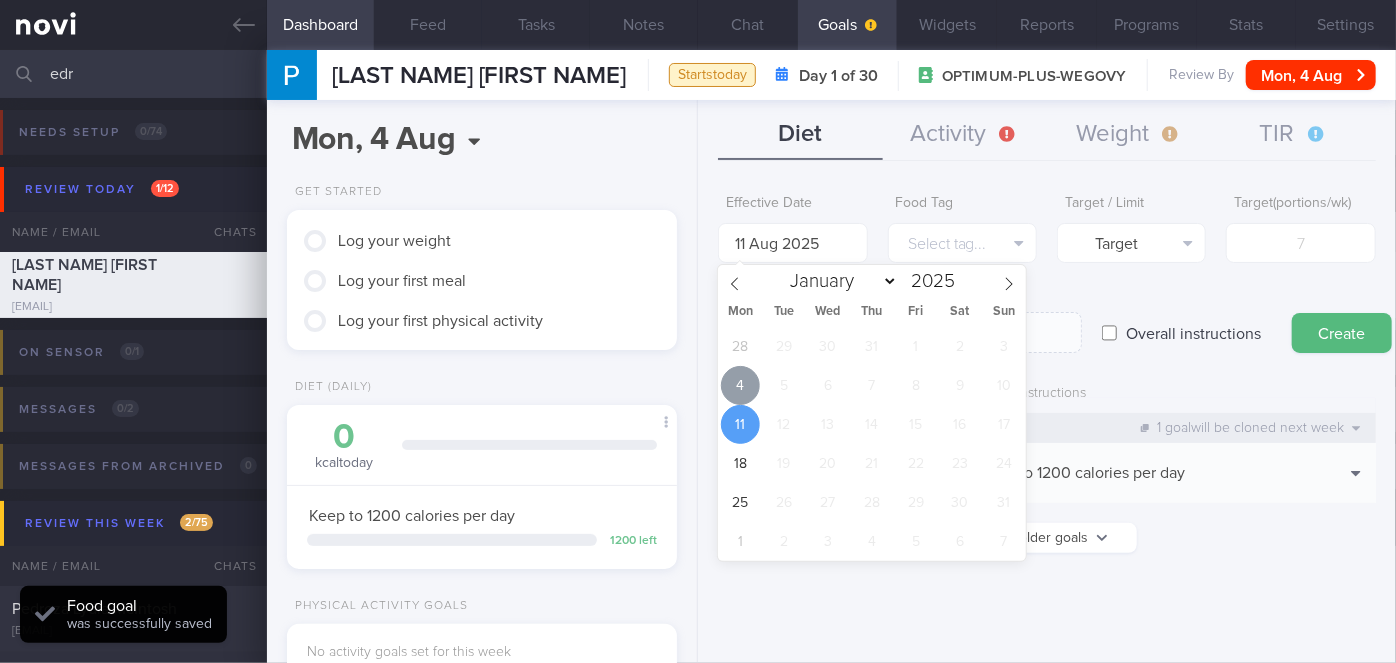 click on "4" at bounding box center [740, 385] 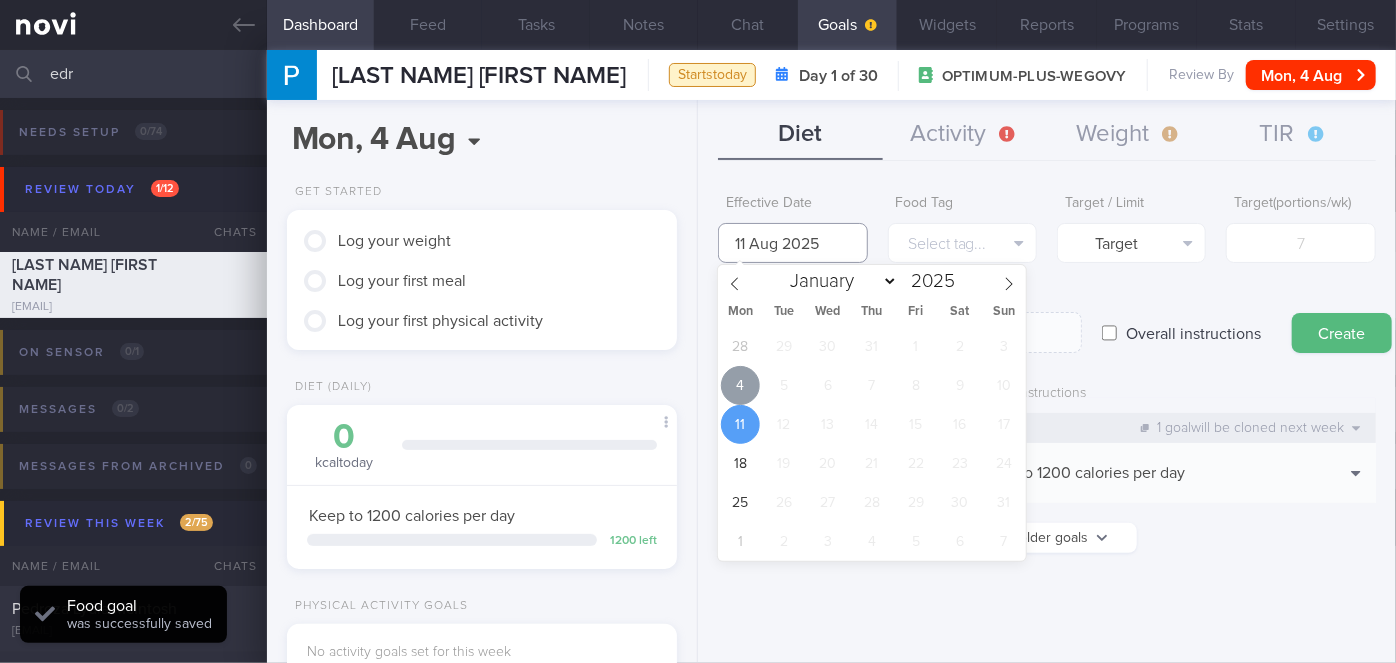 type on "4 Aug 2025" 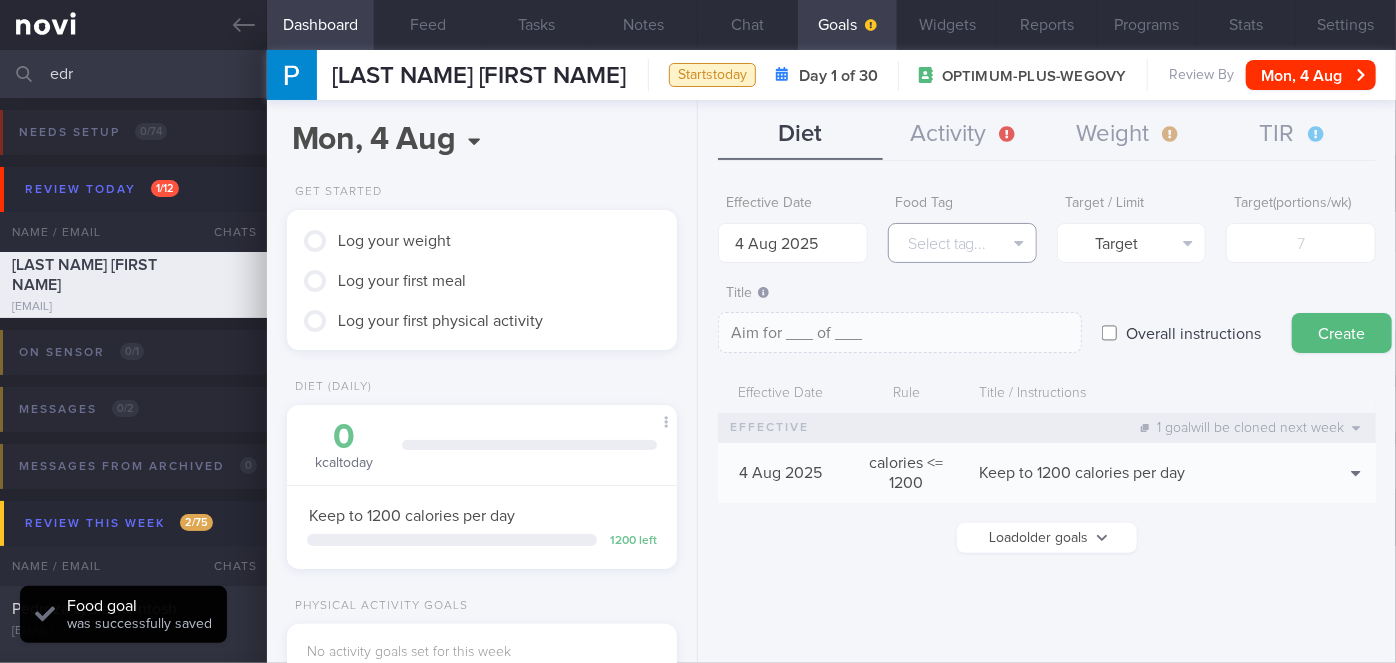 click on "Select tag..." at bounding box center [962, 243] 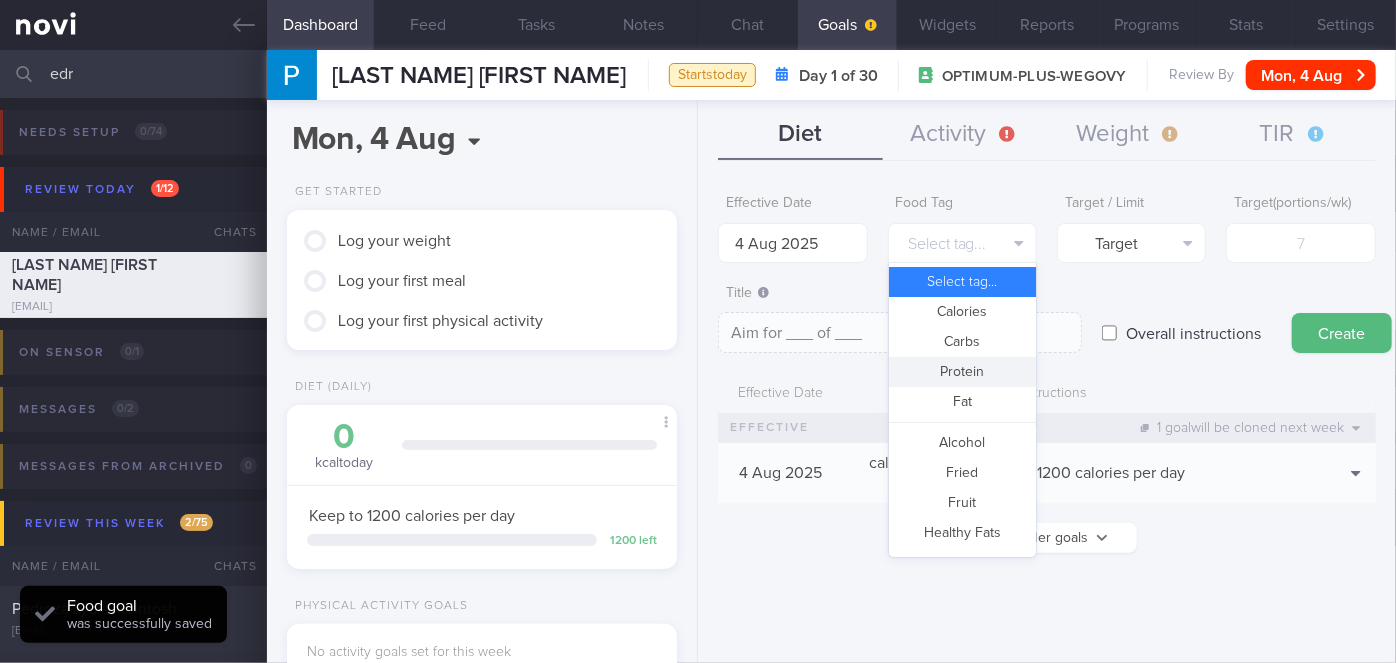 click on "Protein" at bounding box center [962, 372] 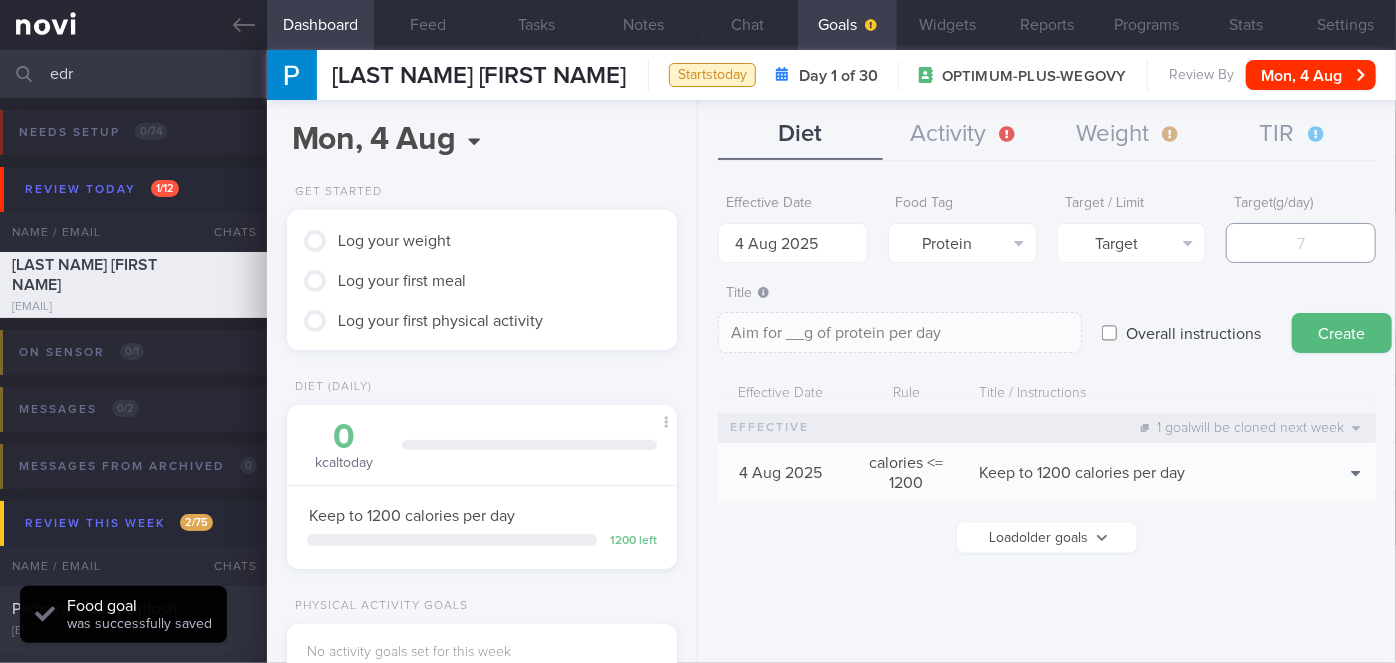 click at bounding box center [1300, 243] 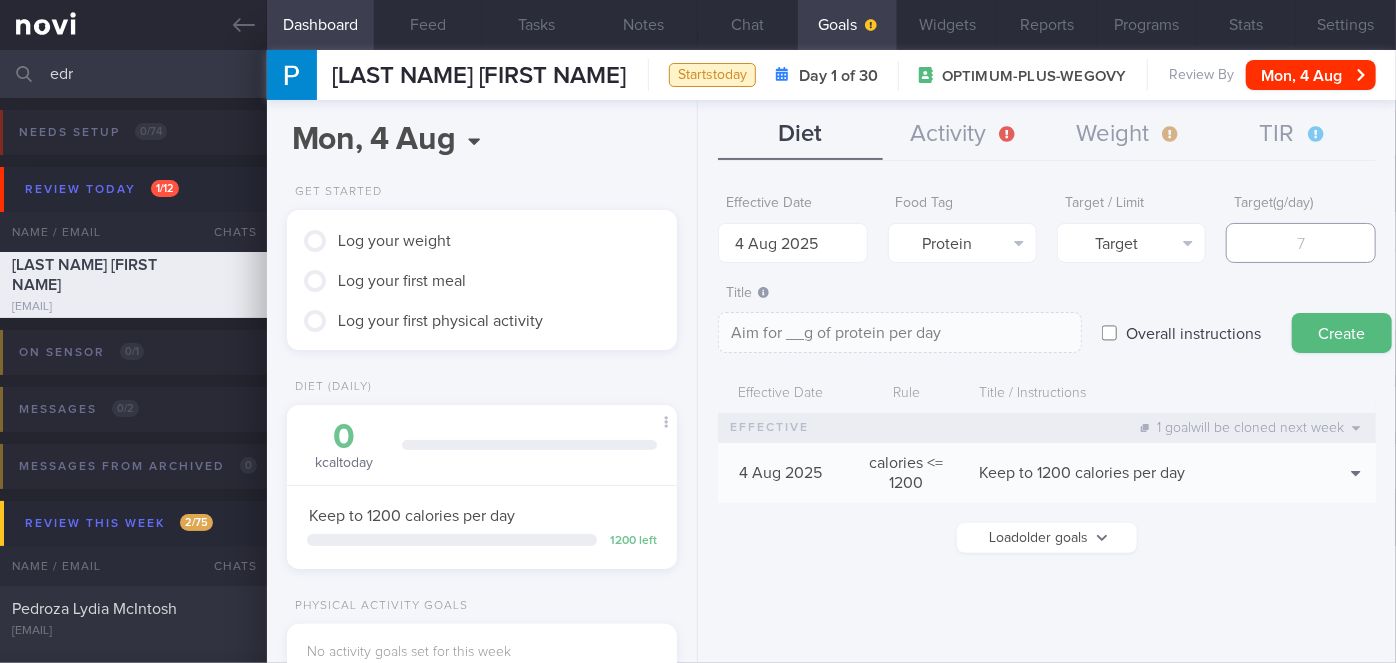 type on "8" 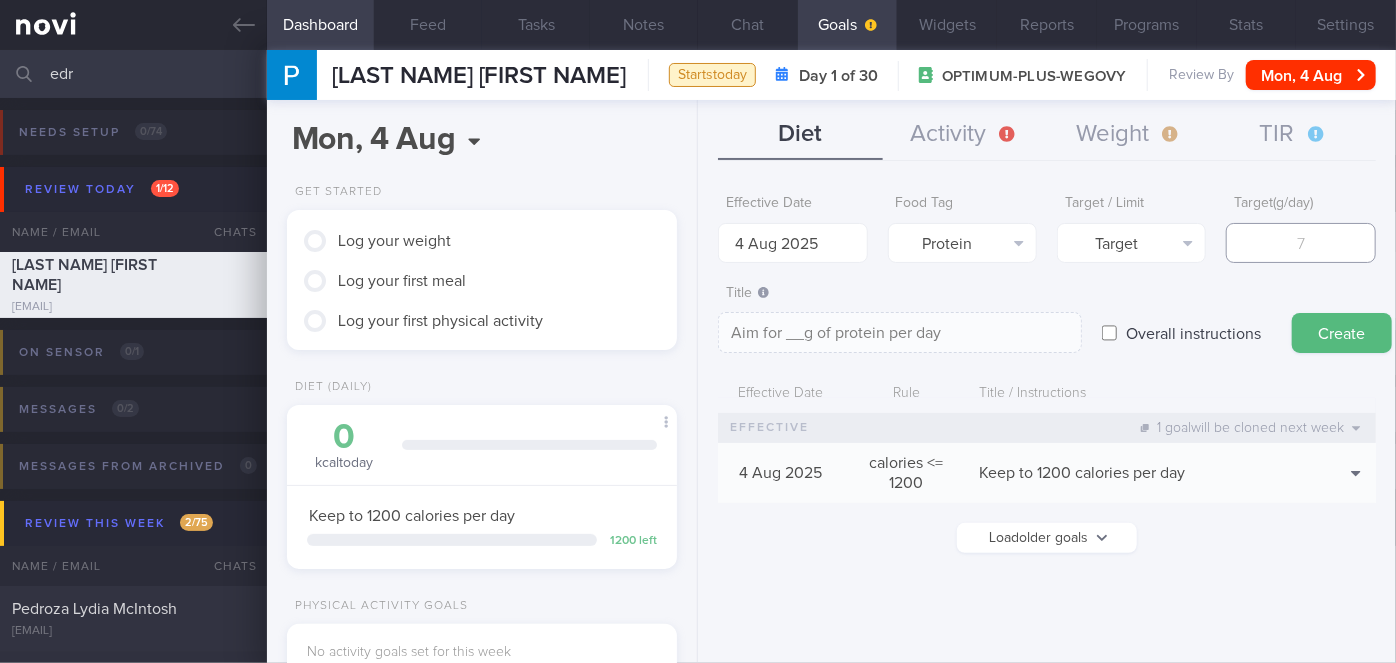 type on "Aim for 8g of protein per day" 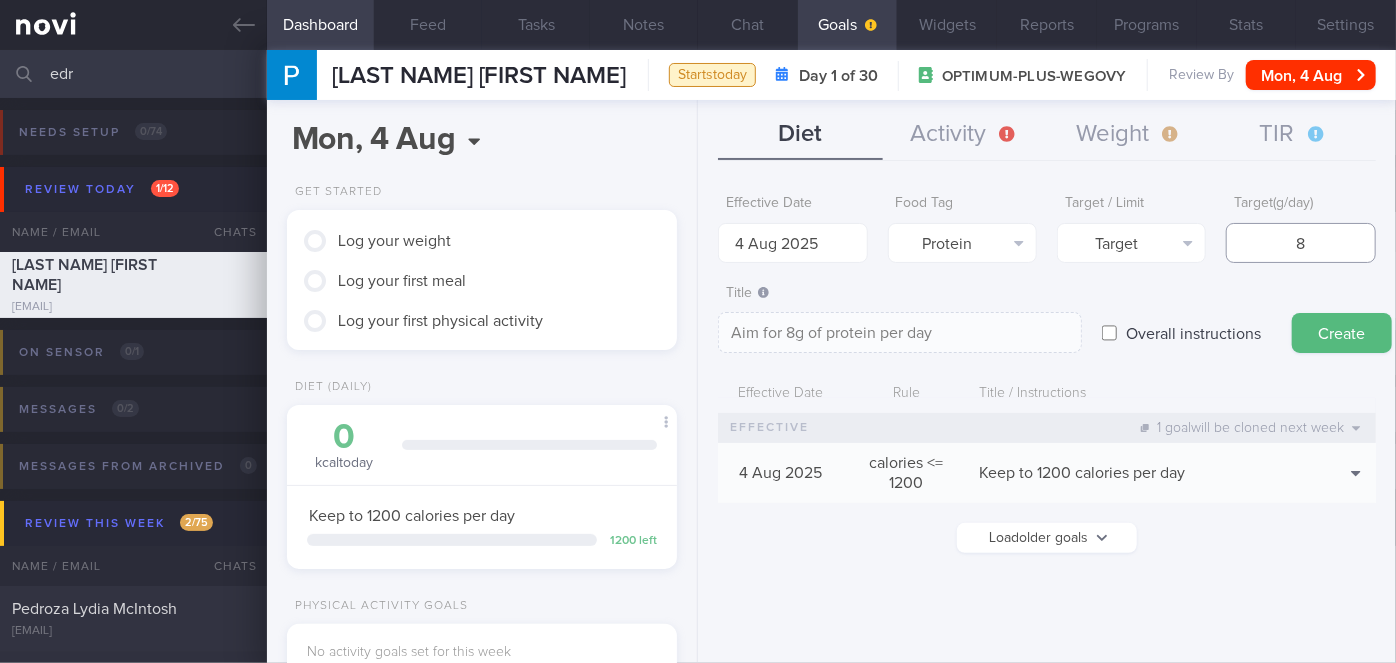 type on "80" 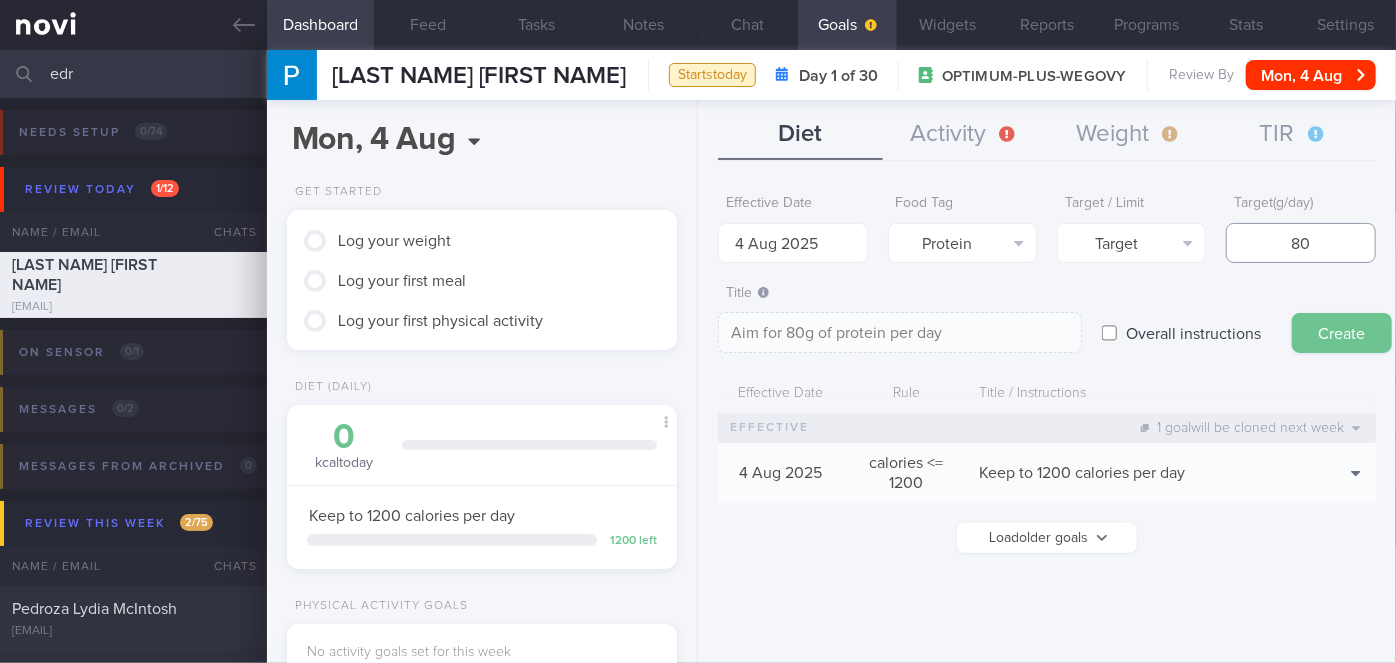 type on "80" 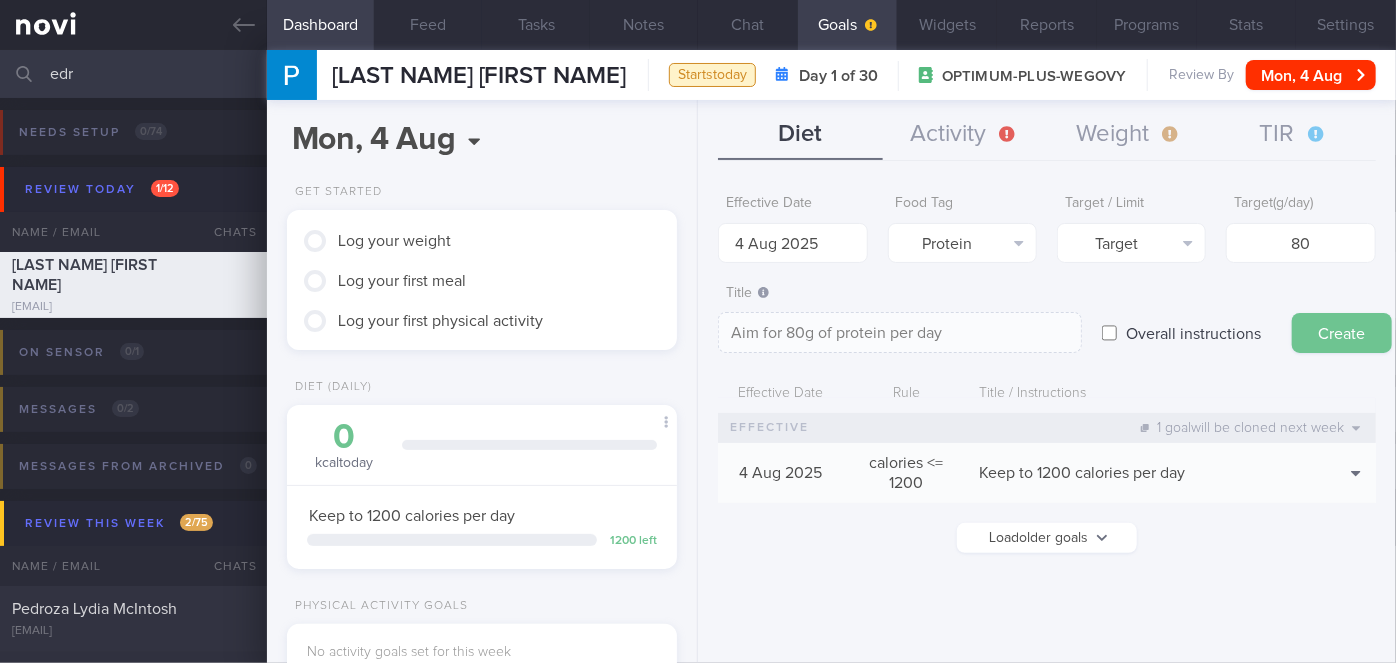 click on "Create" at bounding box center (1342, 333) 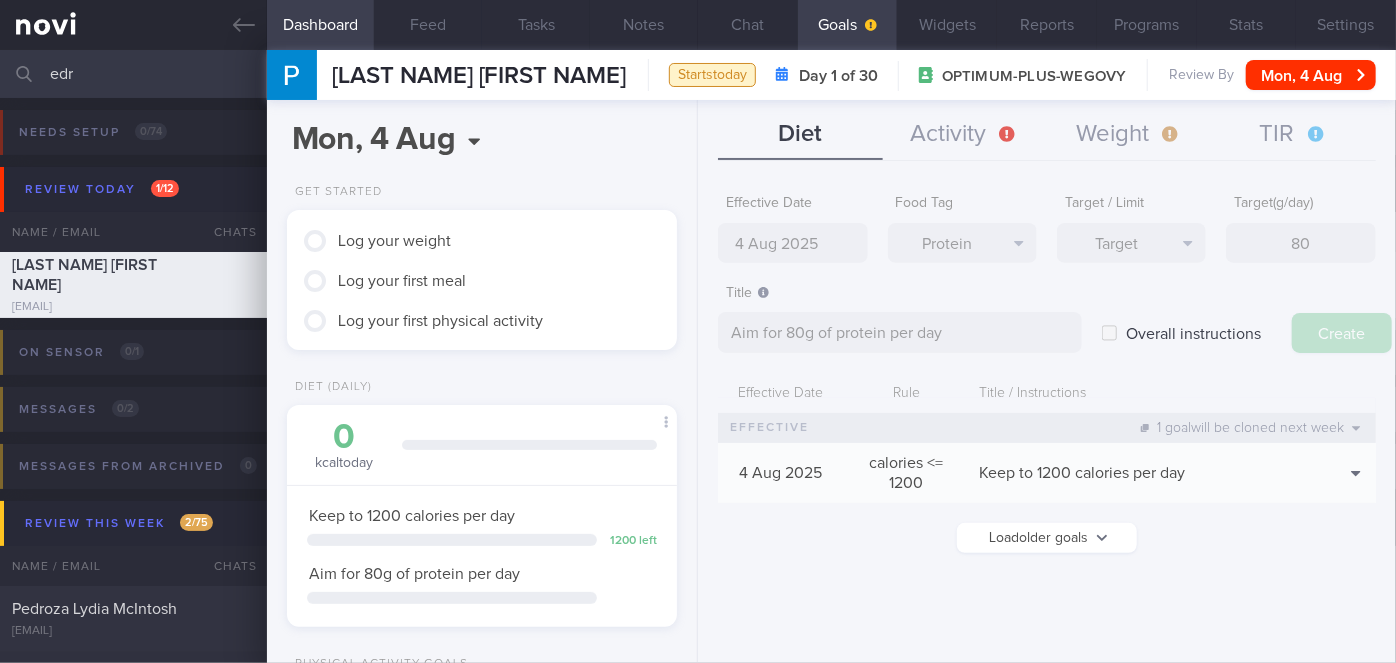 type on "11 Aug 2025" 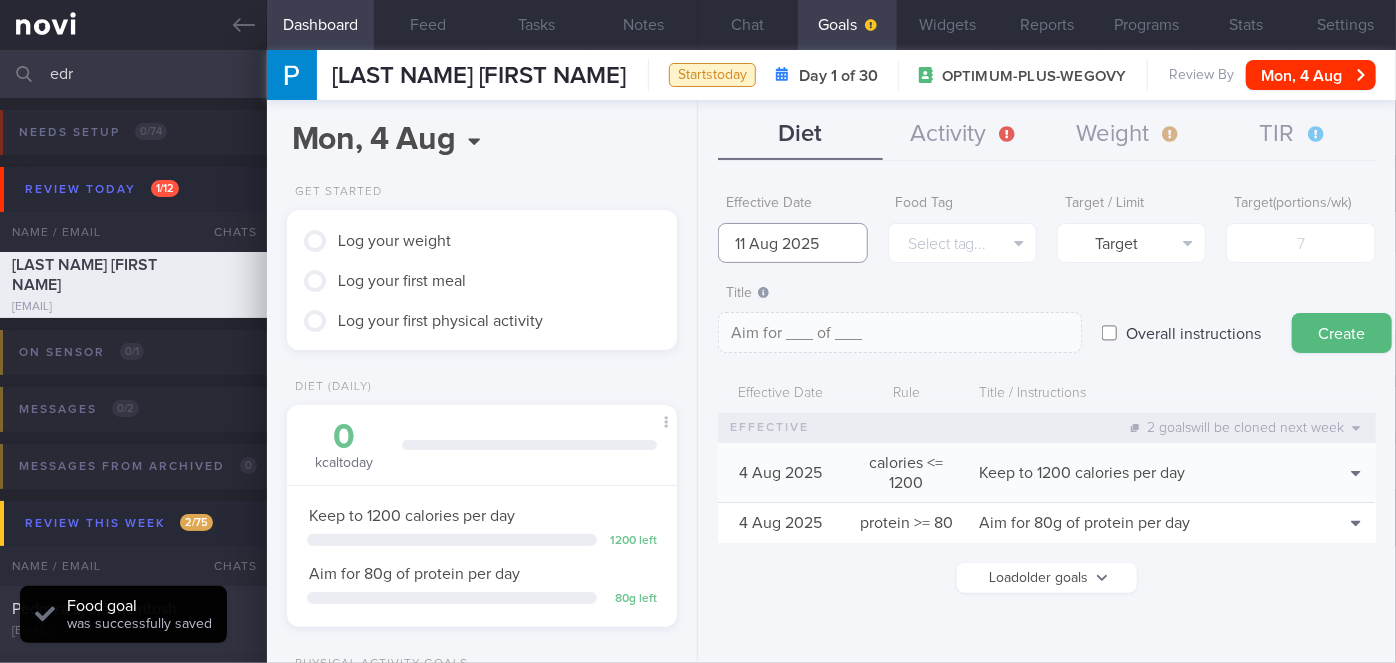click on "11 Aug 2025" at bounding box center [792, 243] 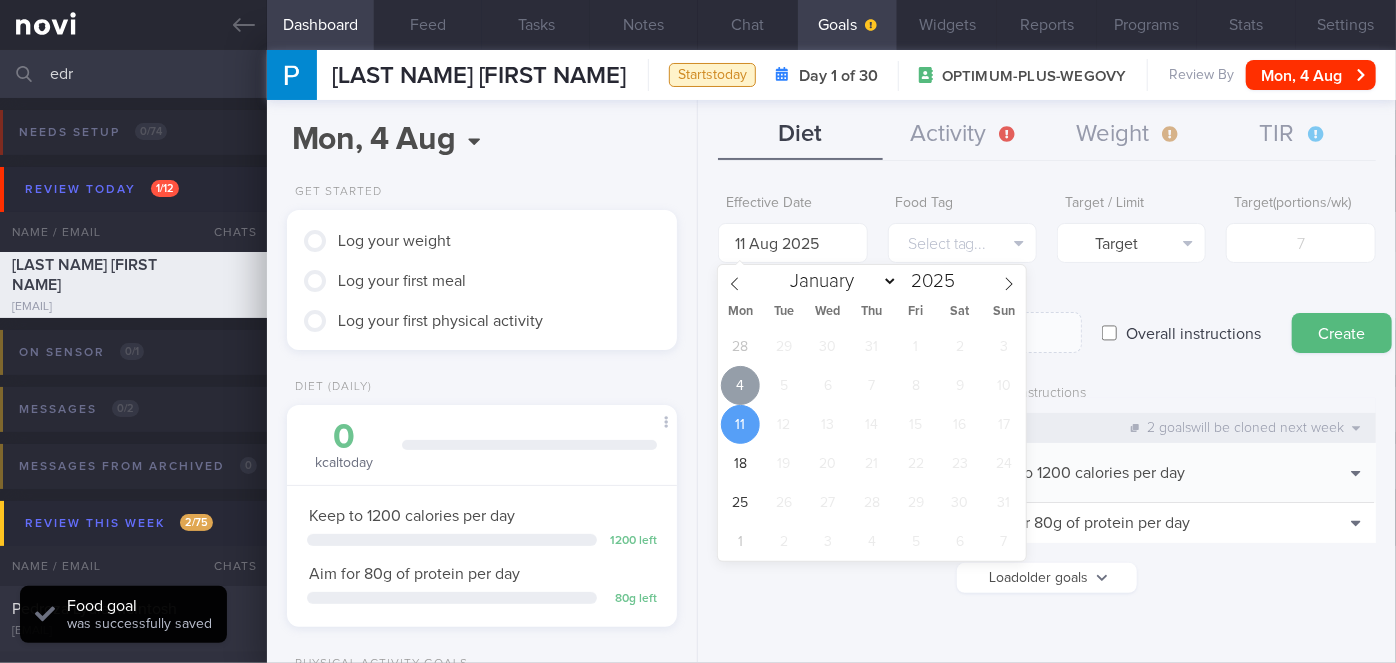click on "4" at bounding box center [740, 385] 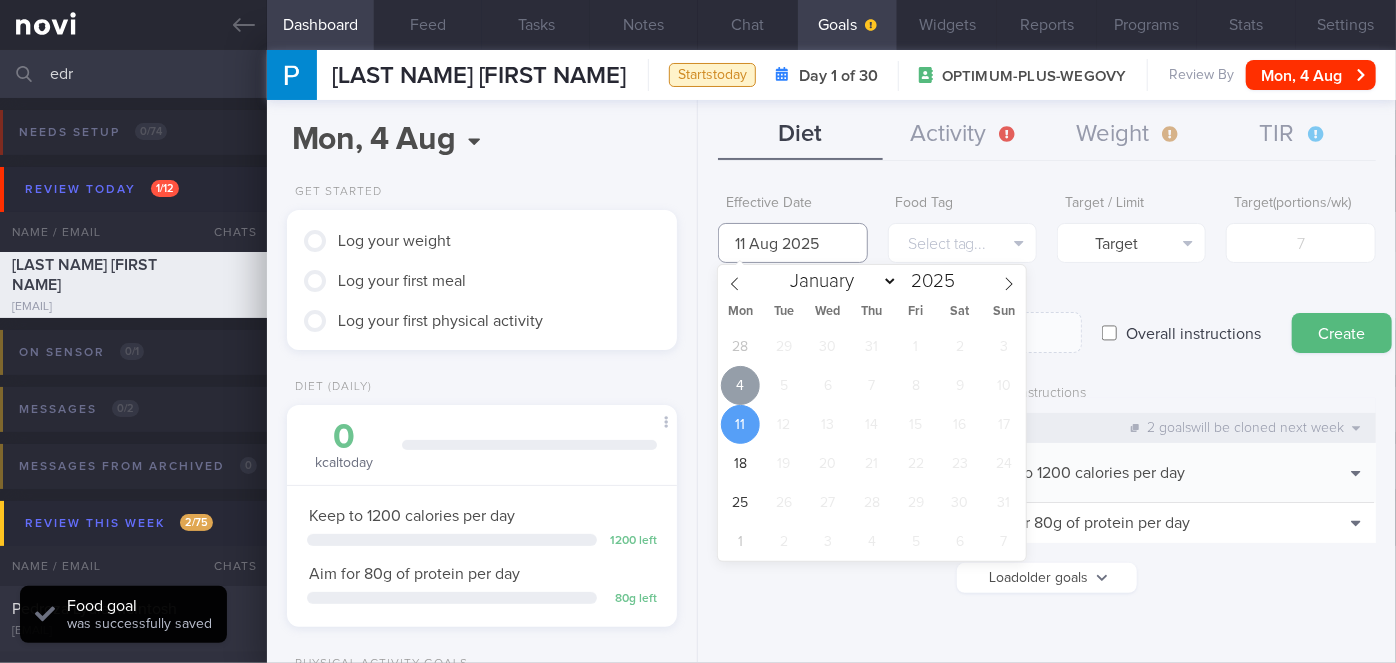 type on "4 Aug 2025" 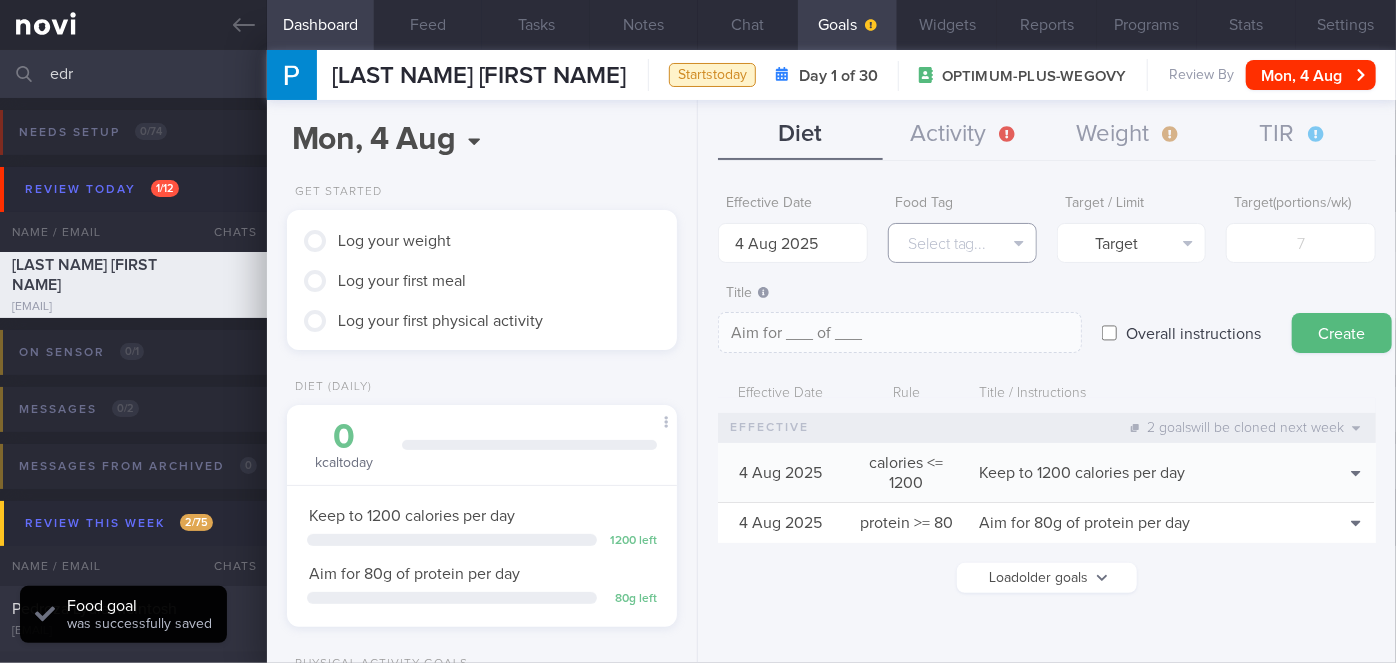 click on "Select tag..." at bounding box center [962, 243] 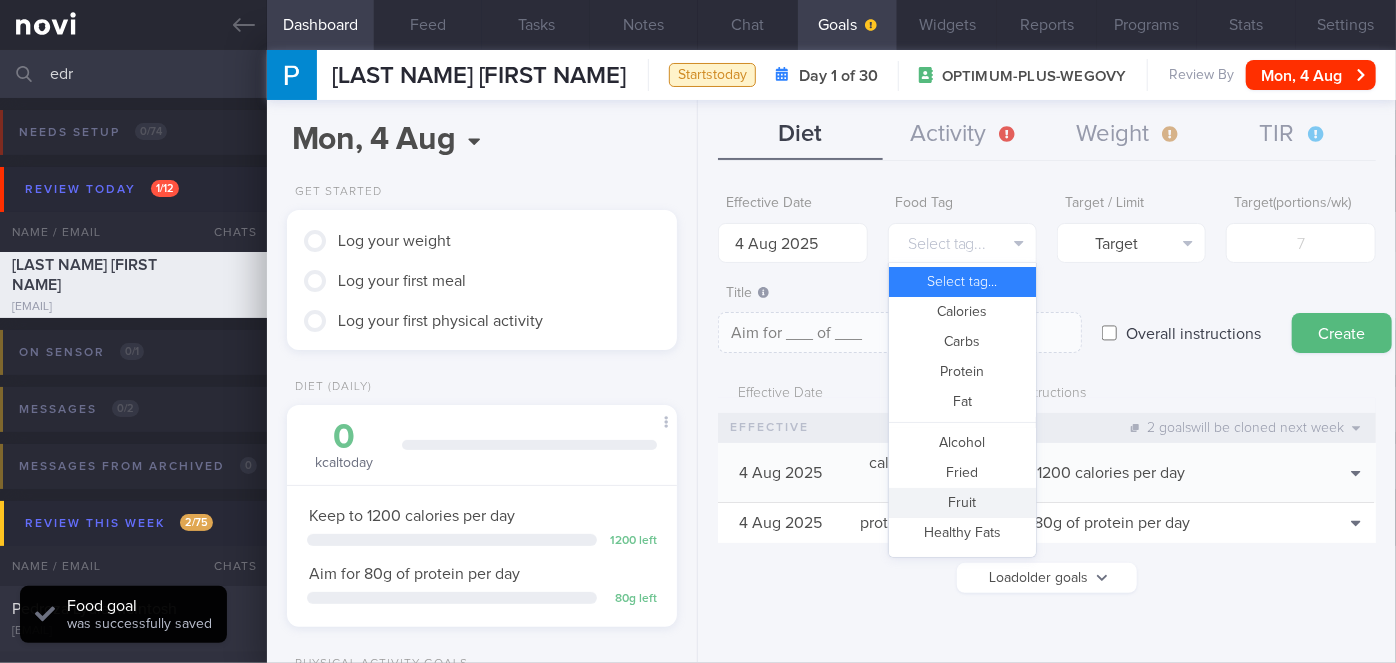 click on "Fruit" at bounding box center (962, 503) 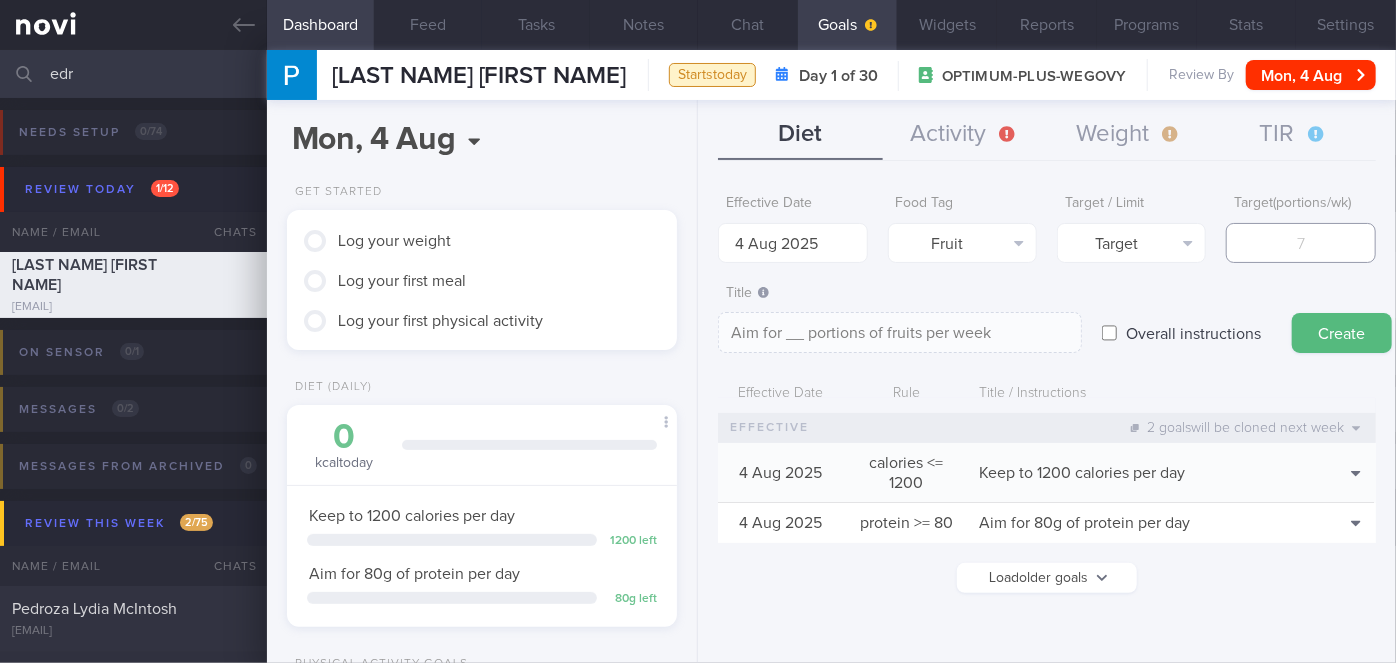 click at bounding box center (1300, 243) 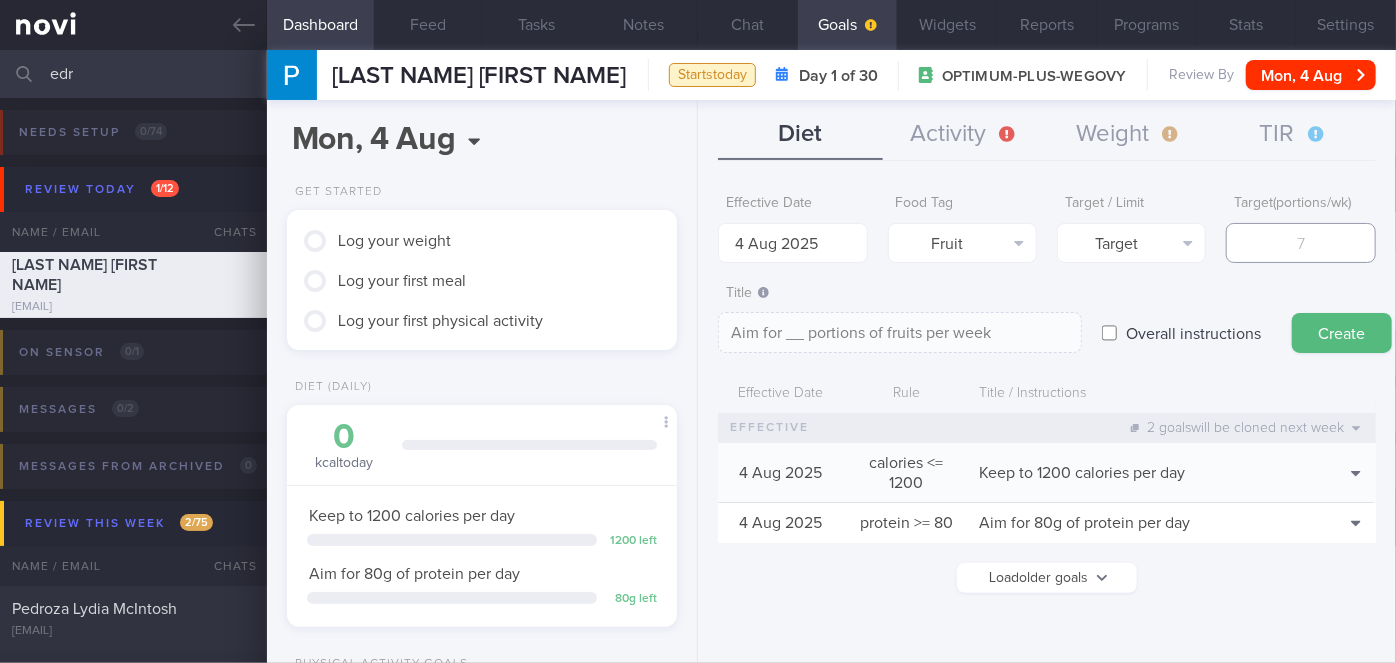 type on "1" 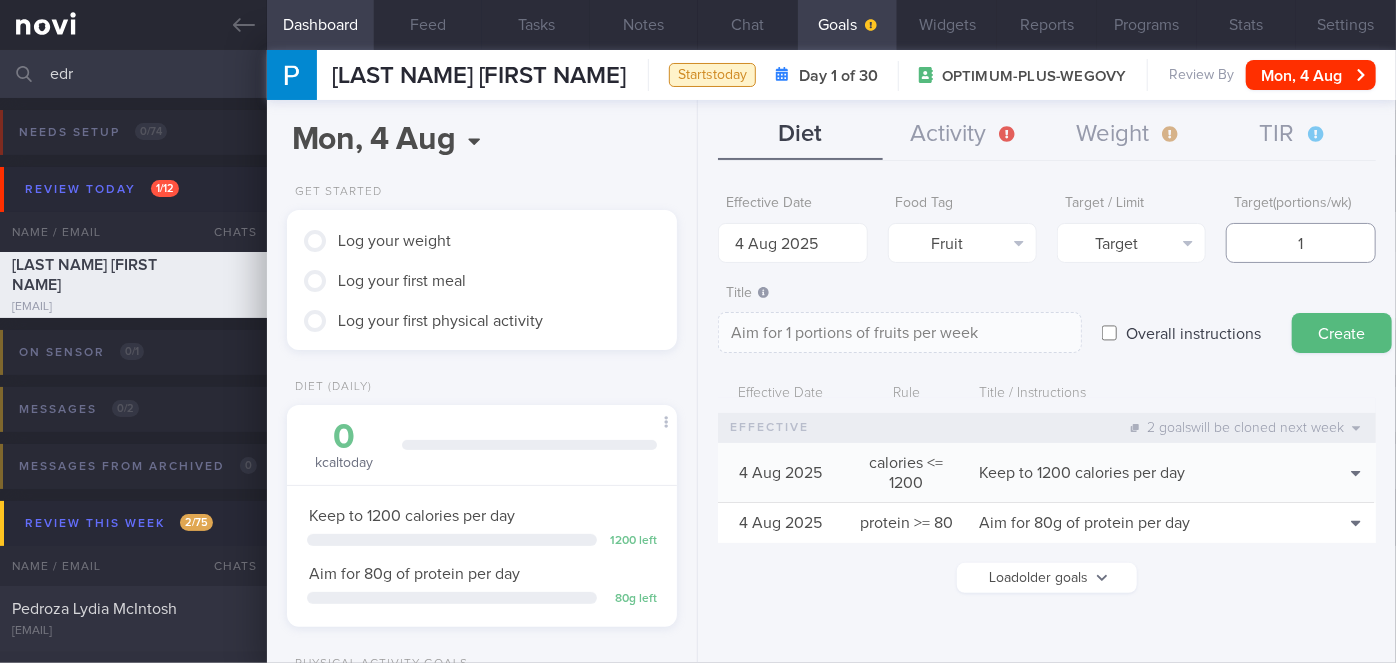 type on "14" 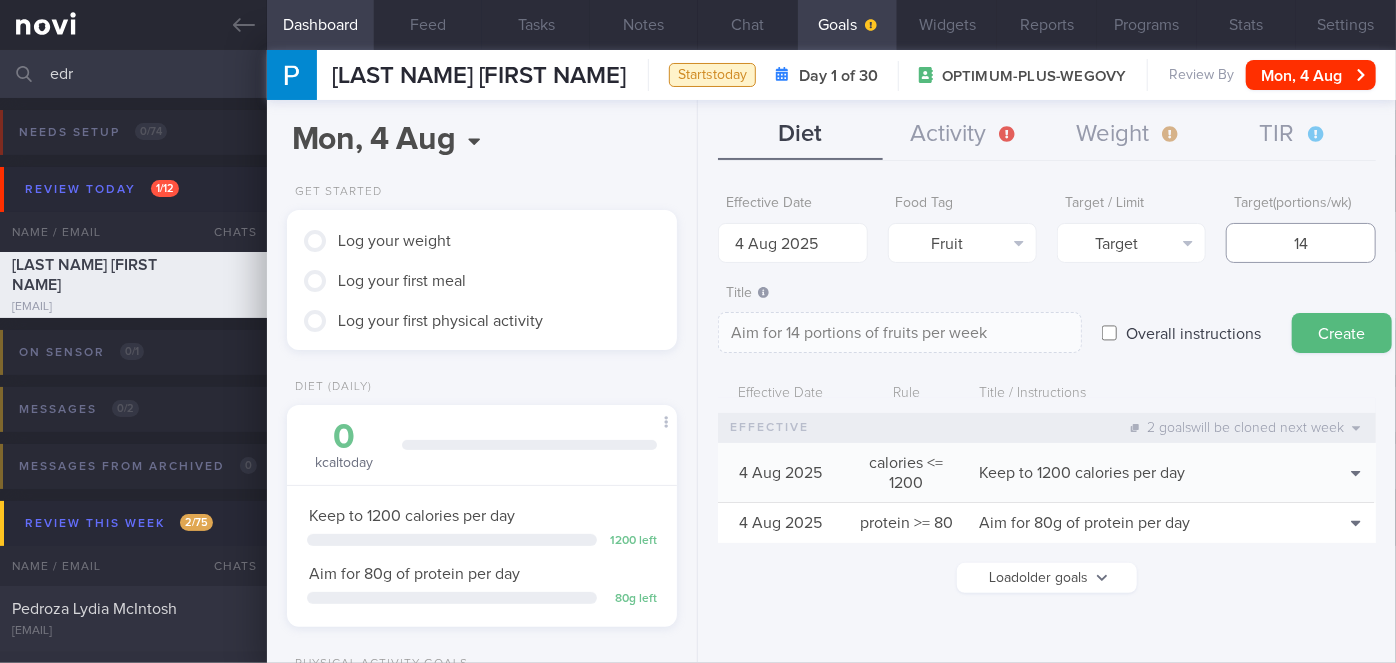 type on "14" 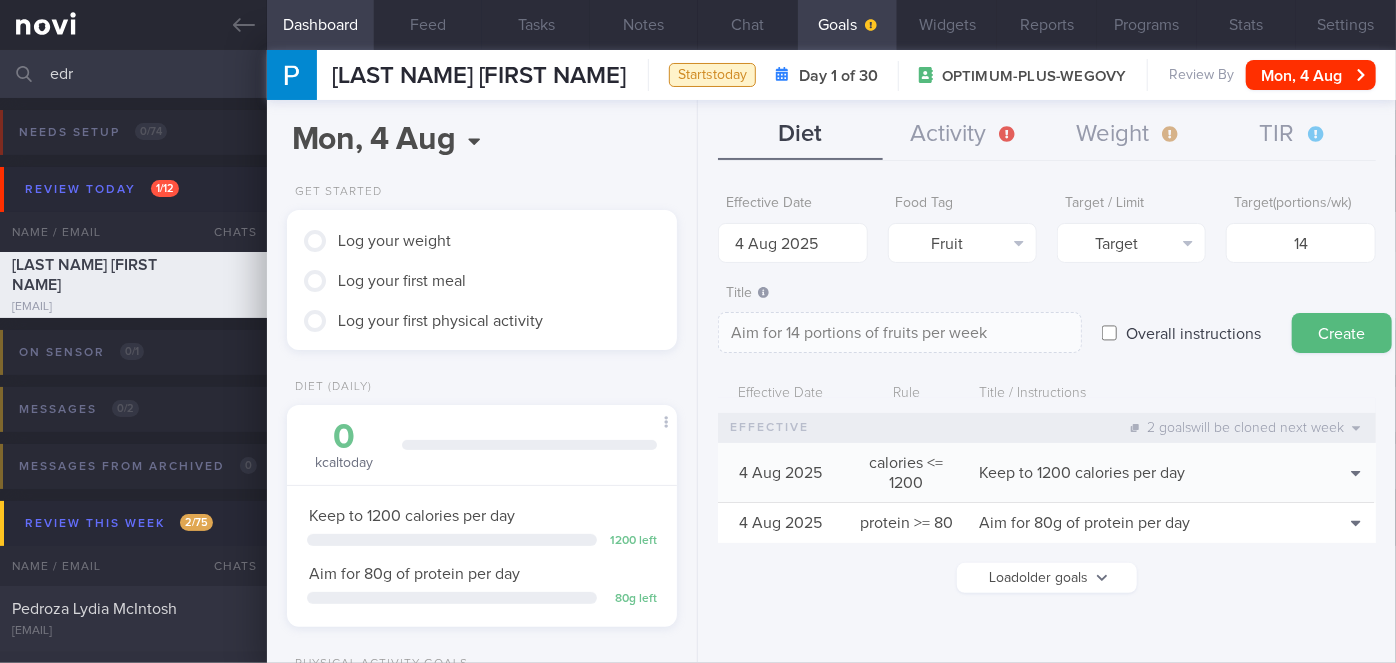 click on "Create" at bounding box center (1342, 314) 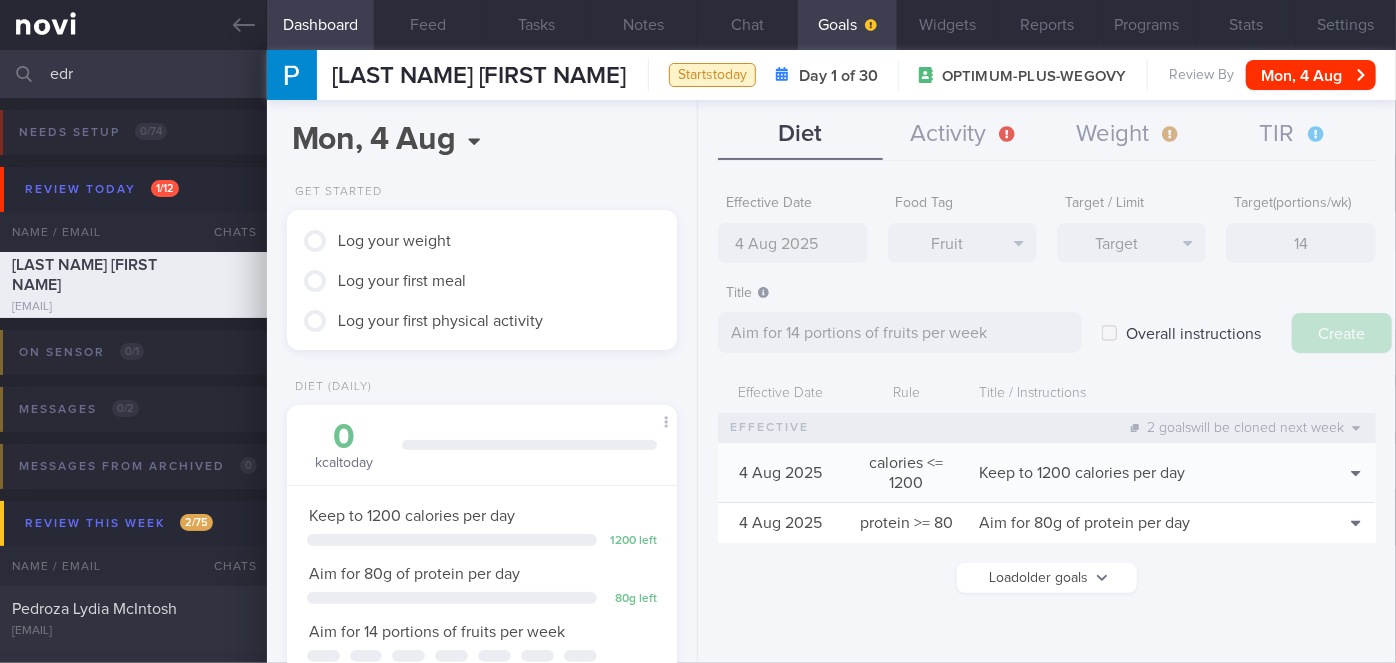 type on "11 Aug 2025" 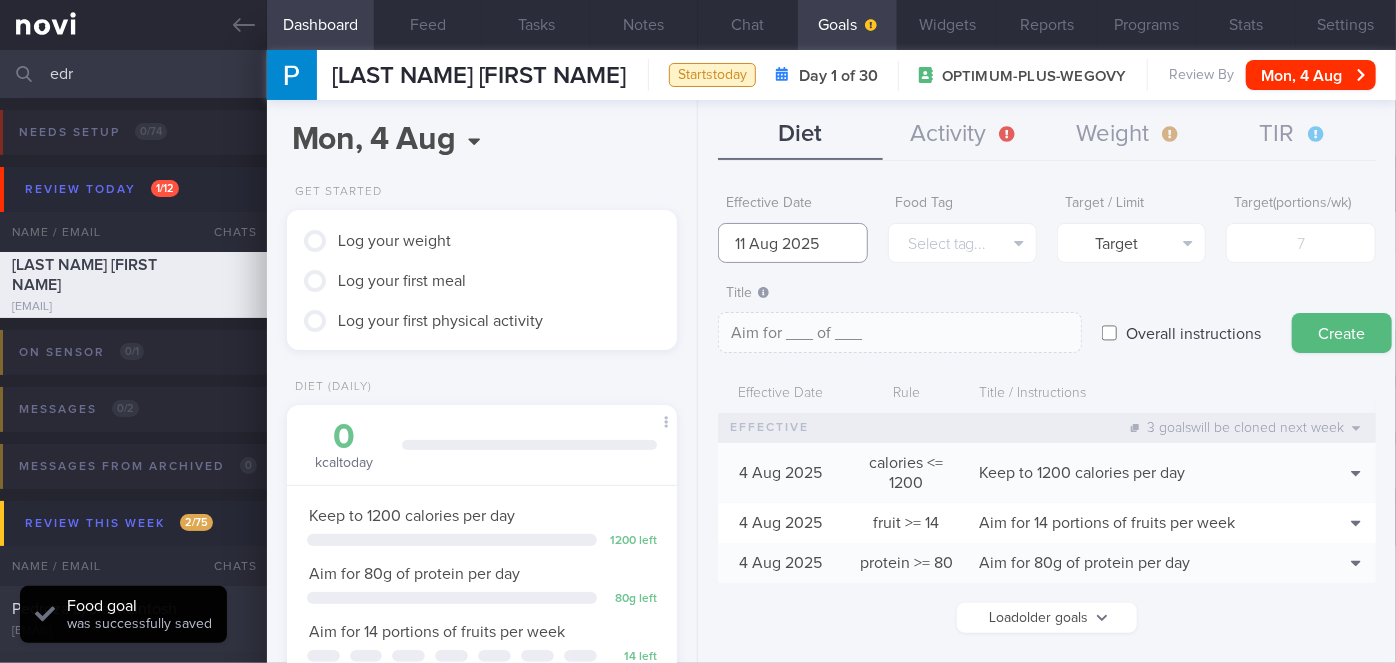 click on "11 Aug 2025" at bounding box center [792, 243] 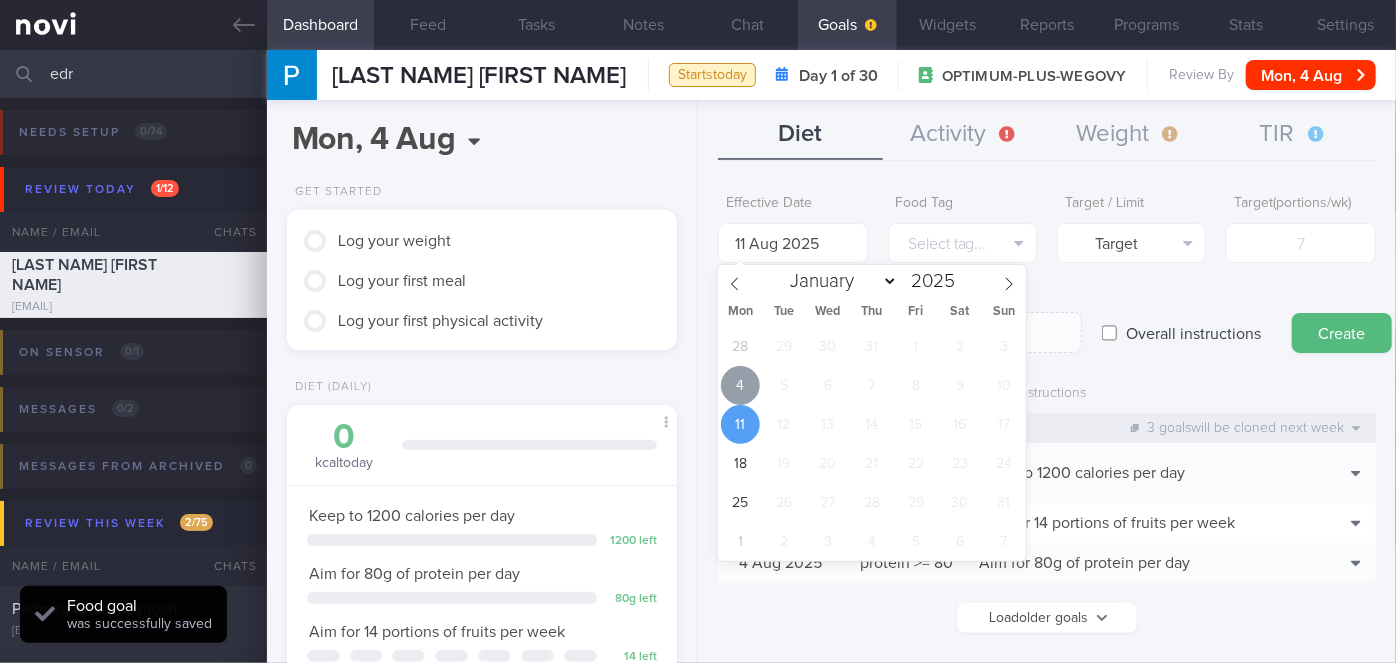 click on "4" at bounding box center [740, 385] 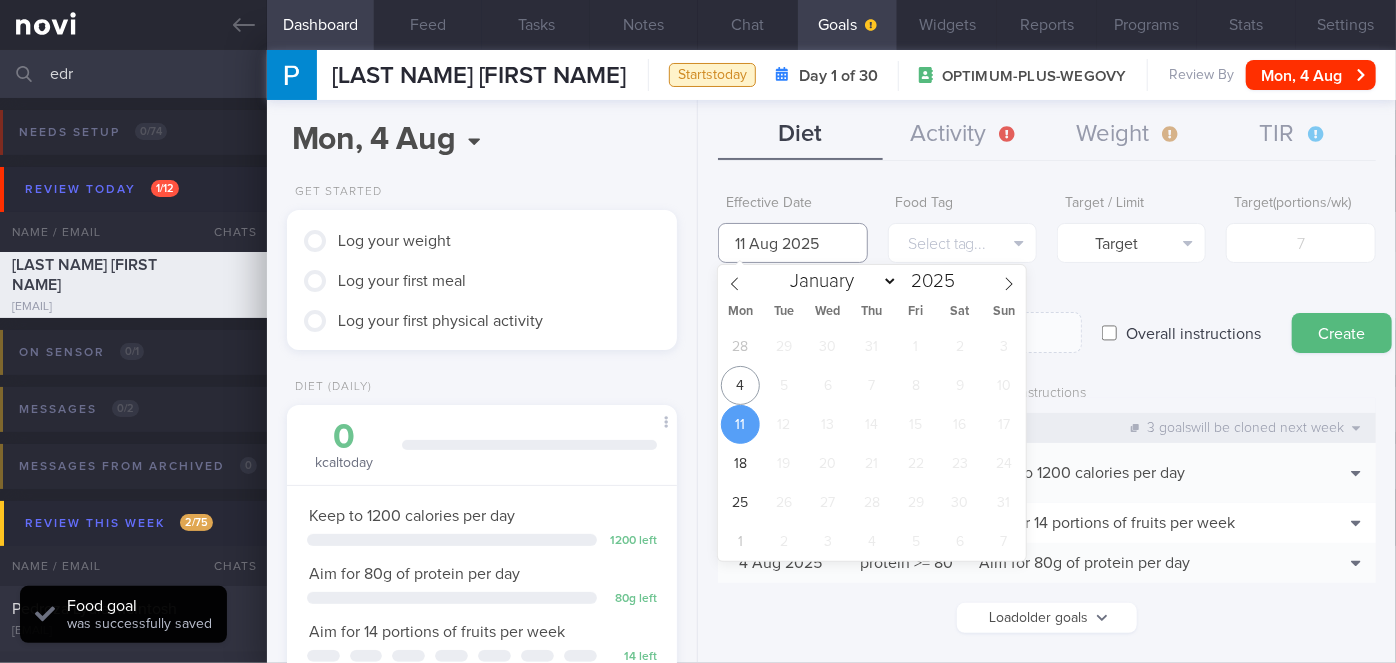 type on "4 Aug 2025" 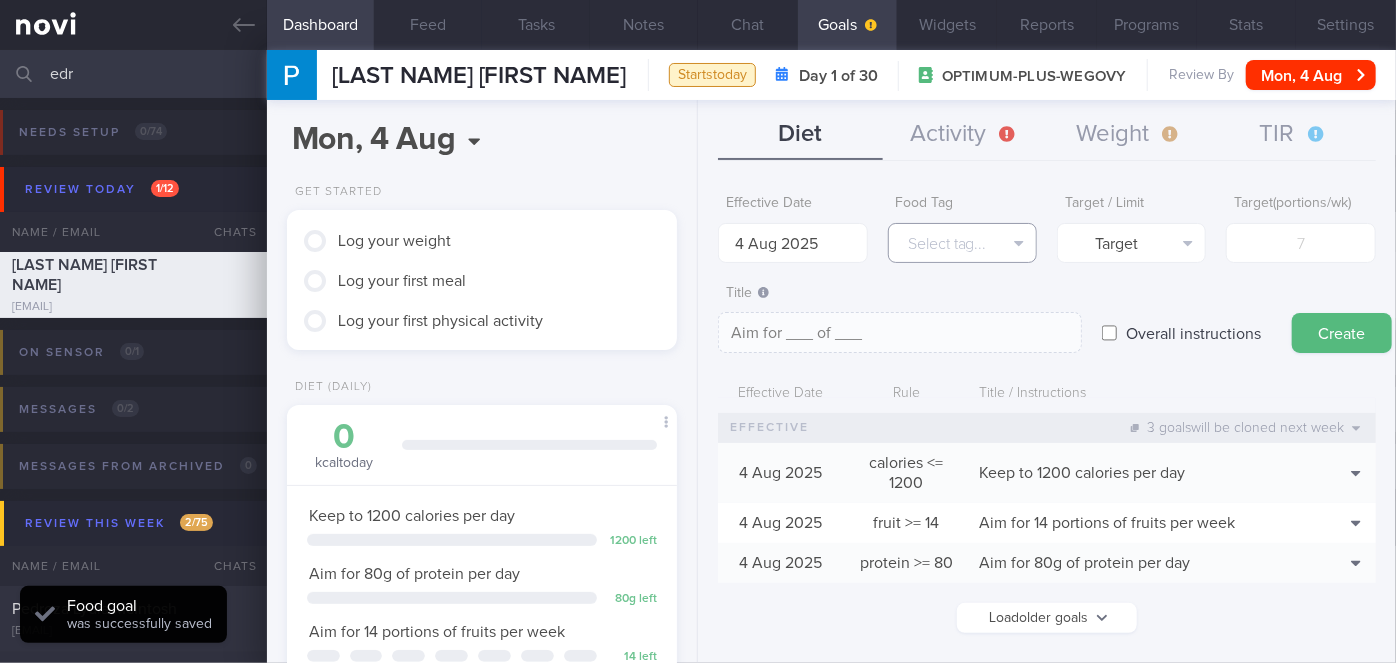 click on "Select tag..." at bounding box center (962, 243) 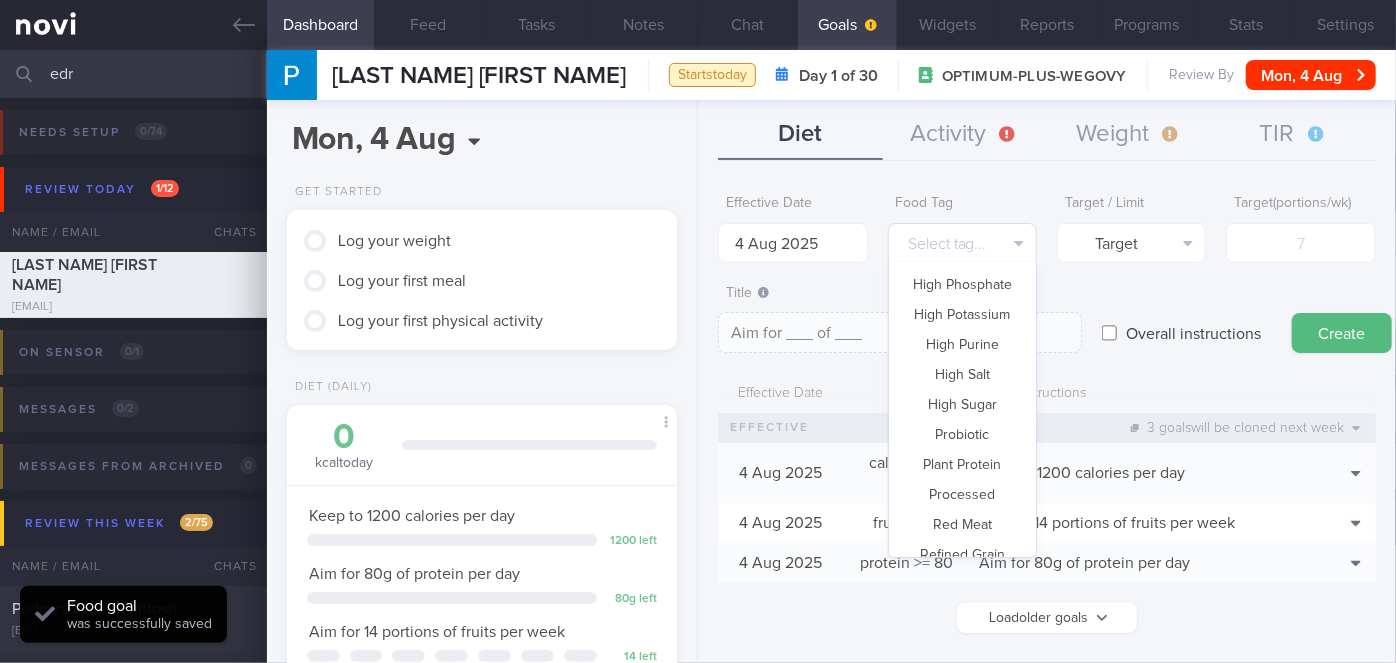 scroll, scrollTop: 594, scrollLeft: 0, axis: vertical 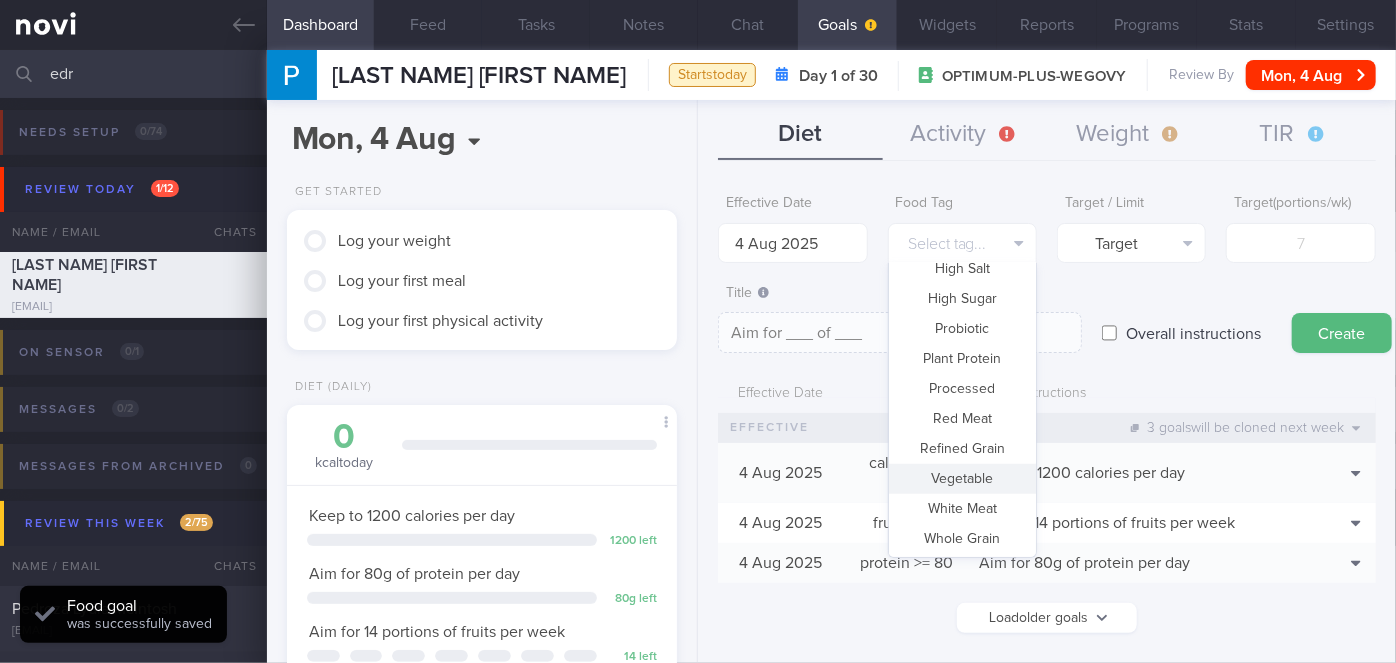 click on "Vegetable" at bounding box center (962, 479) 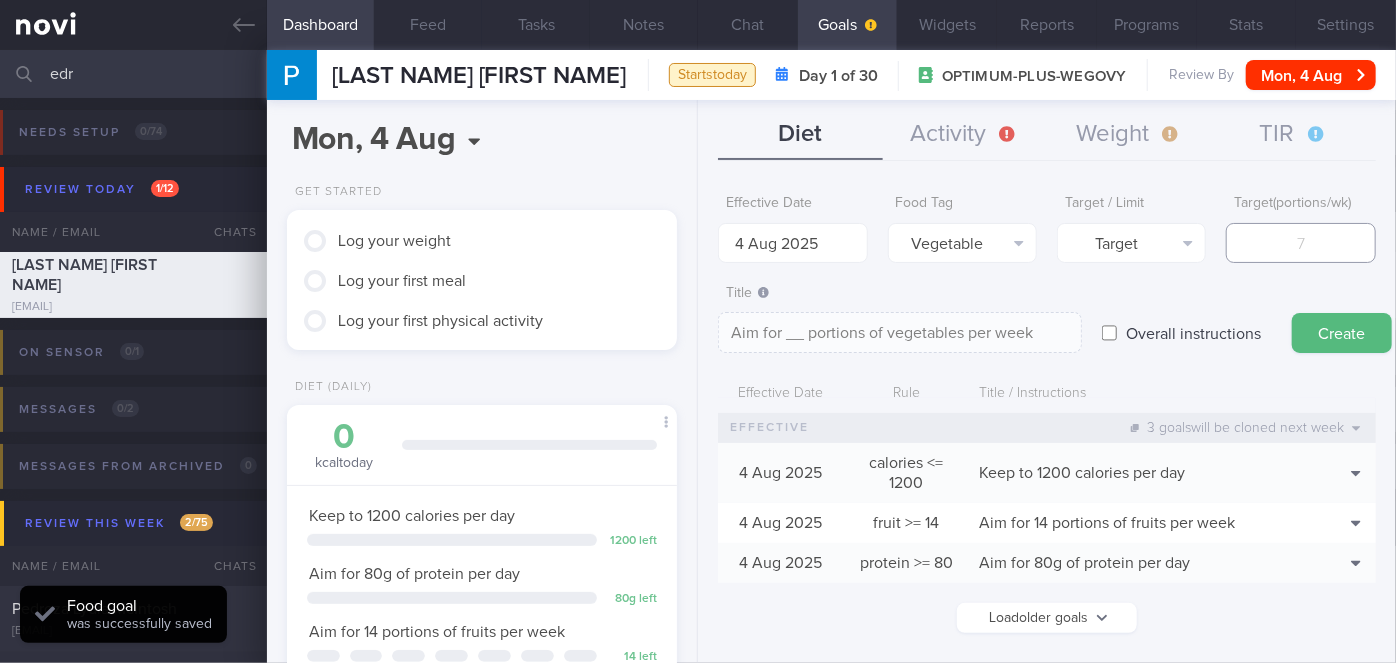 click at bounding box center [1300, 243] 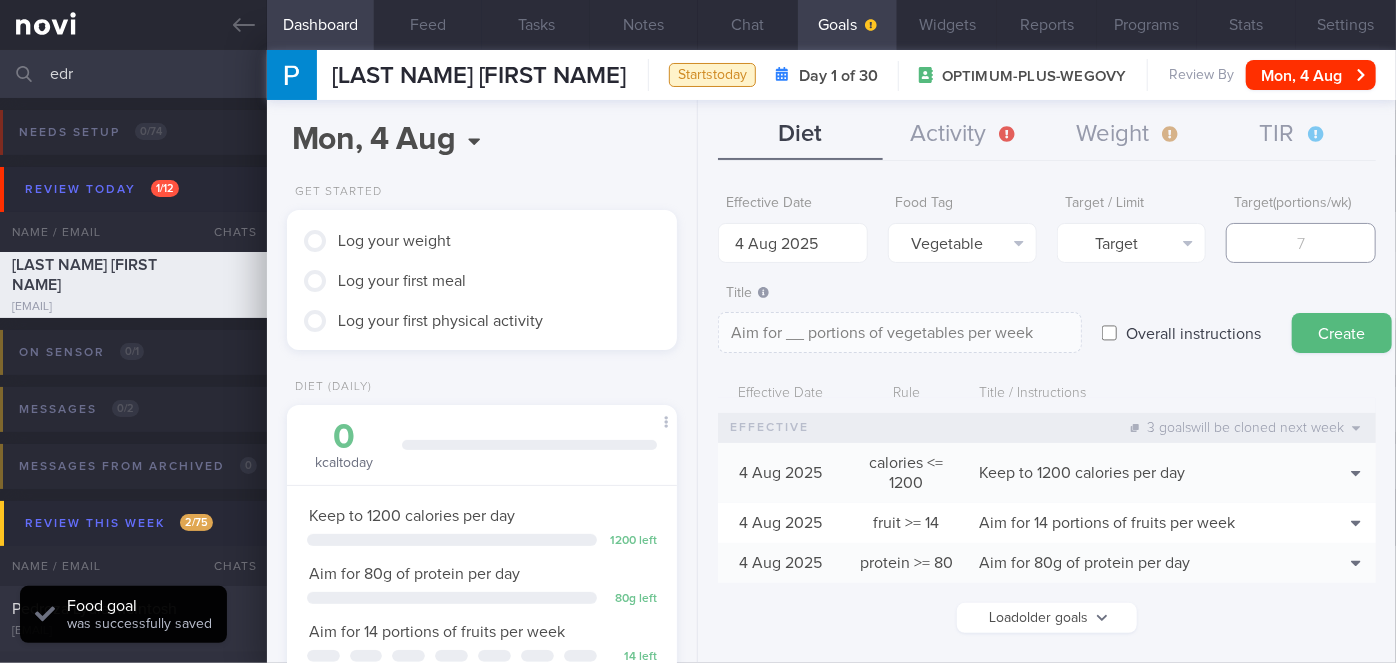 type on "1" 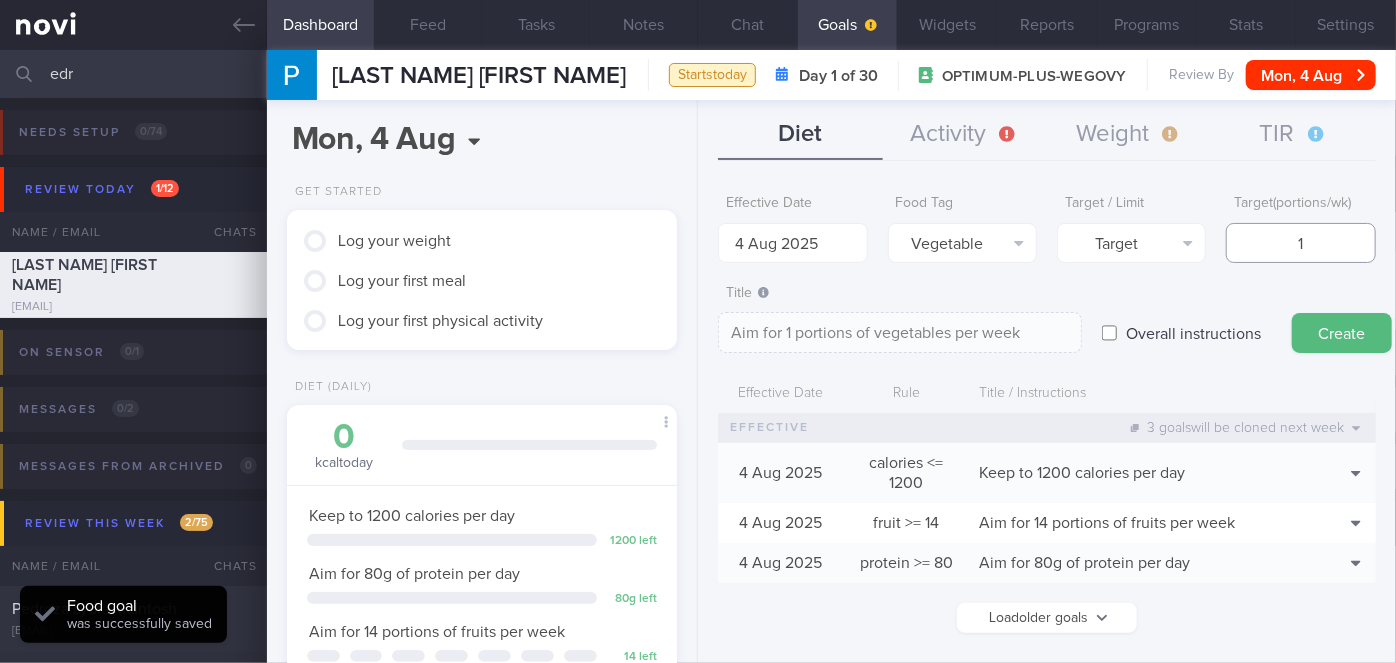 type on "14" 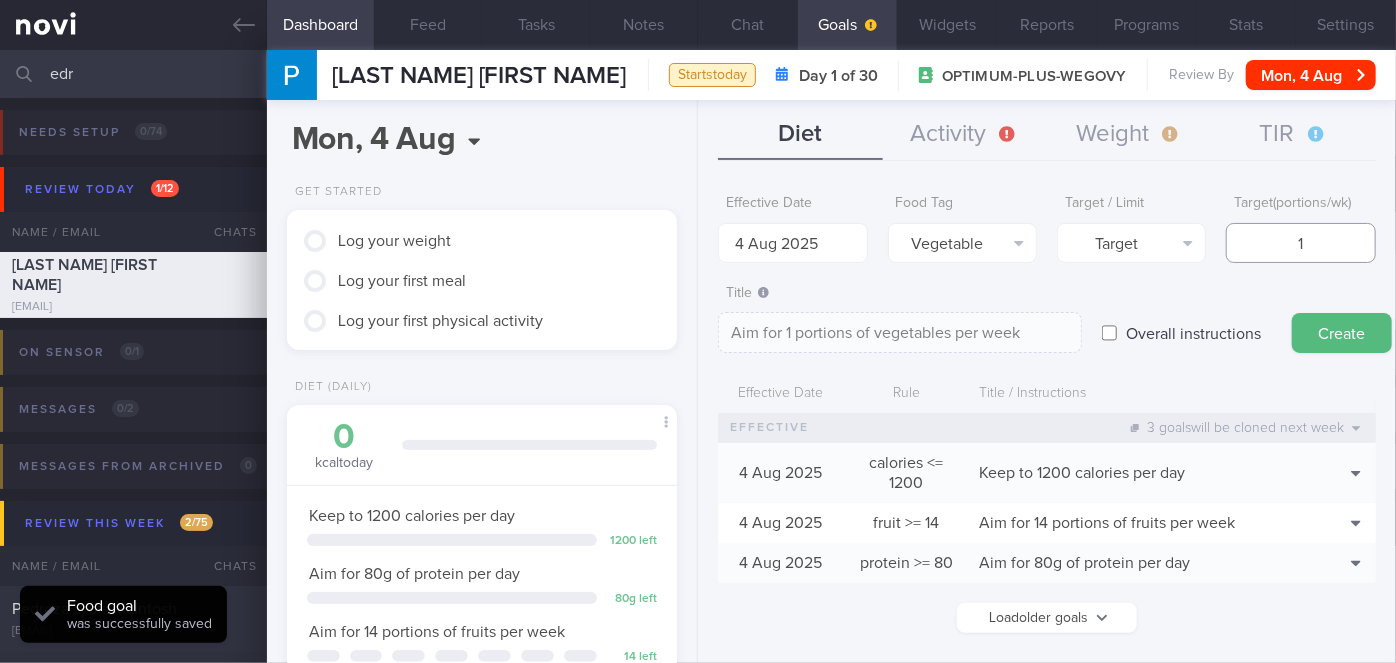 type on "Aim for 14 portions of vegetables per week" 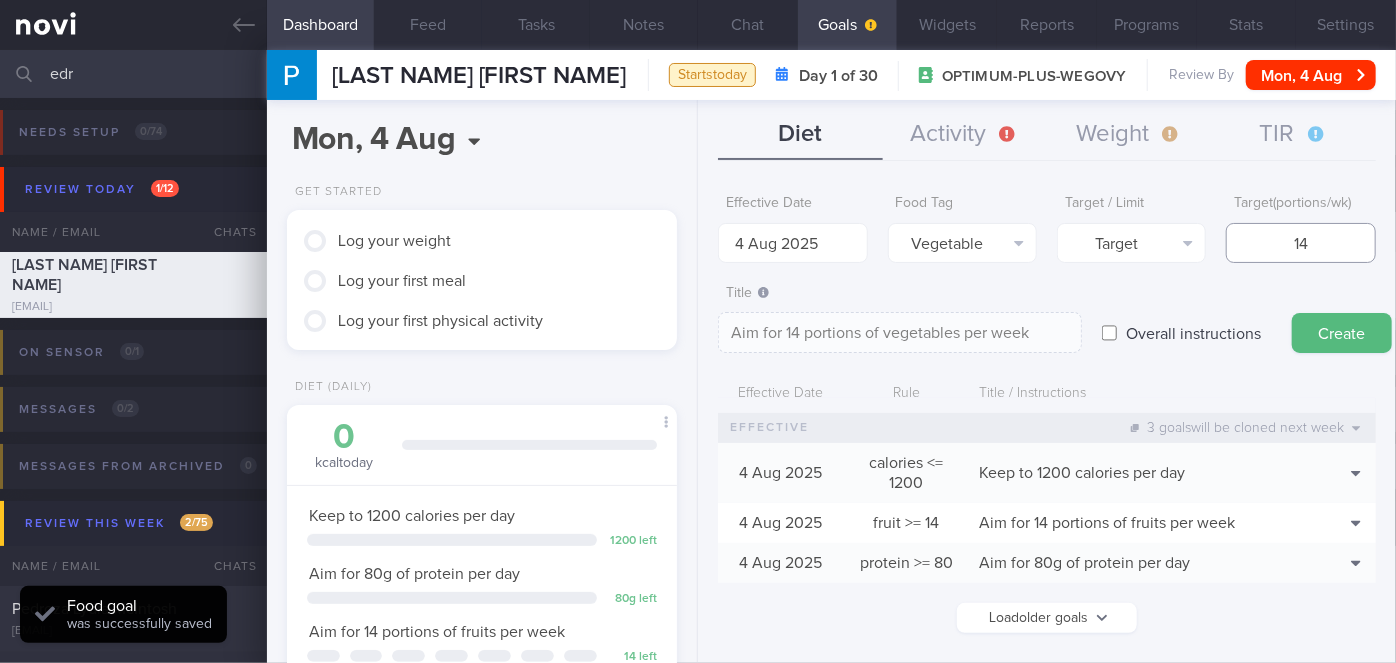 type on "14" 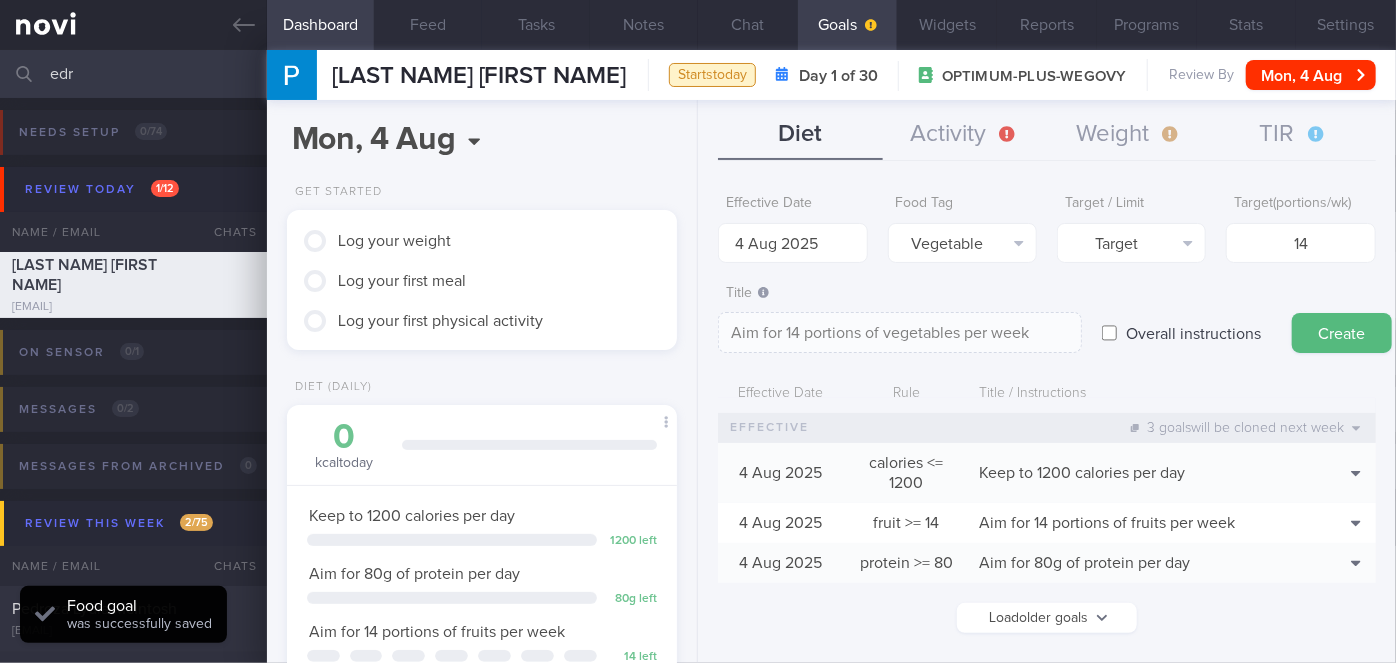 click on "Create" at bounding box center [1342, 333] 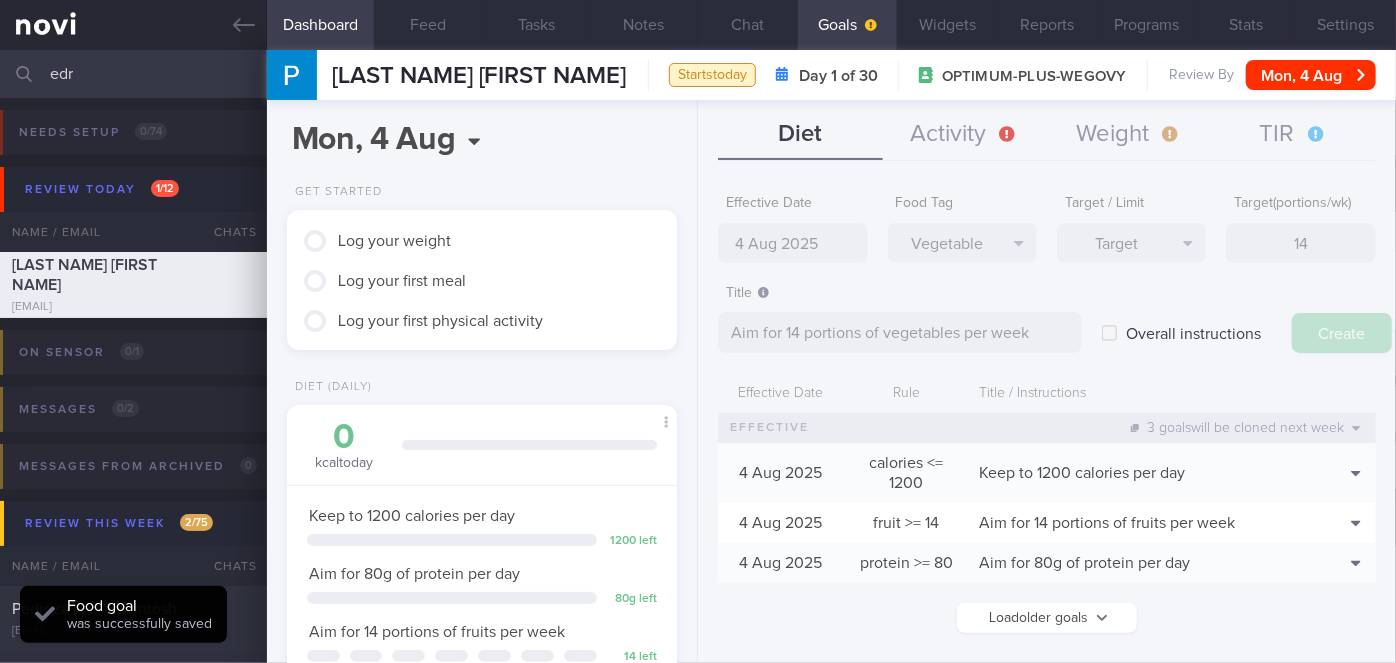type on "11 Aug 2025" 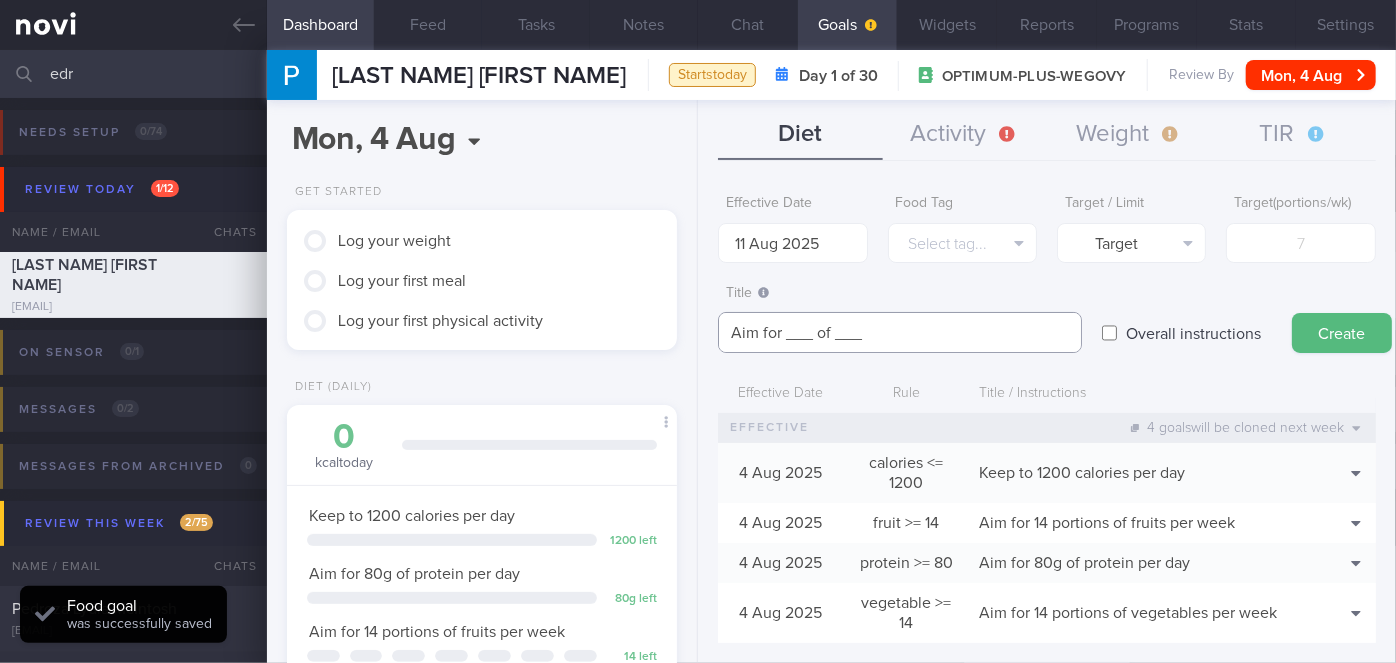 click on "Aim for ___ of ___" at bounding box center [900, 332] 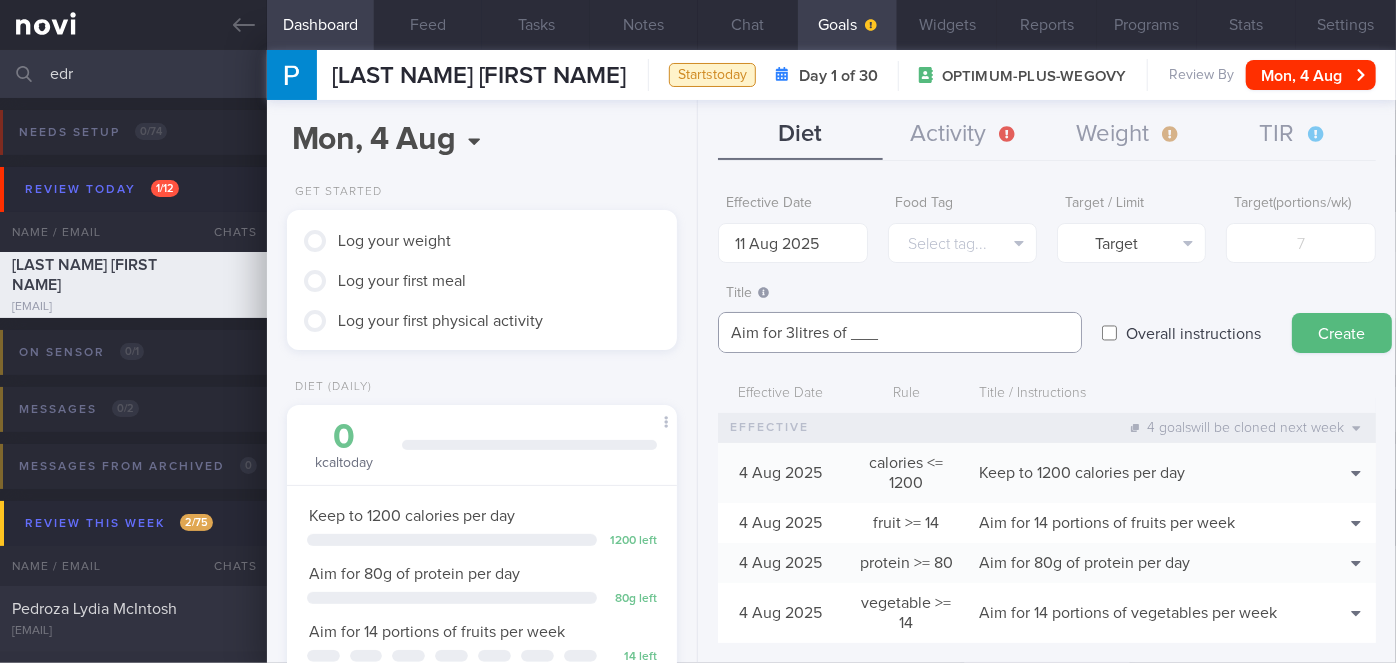 click on "Aim for 3litres of ___" at bounding box center (900, 332) 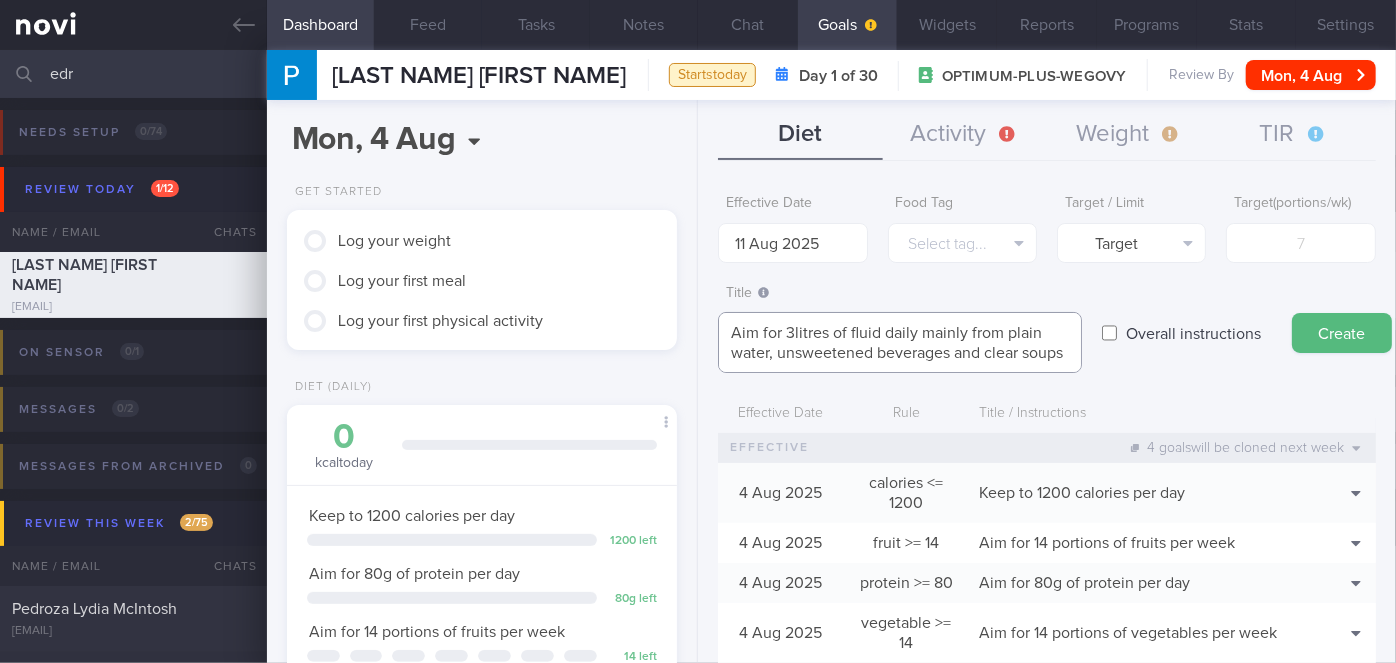 scroll, scrollTop: 8, scrollLeft: 0, axis: vertical 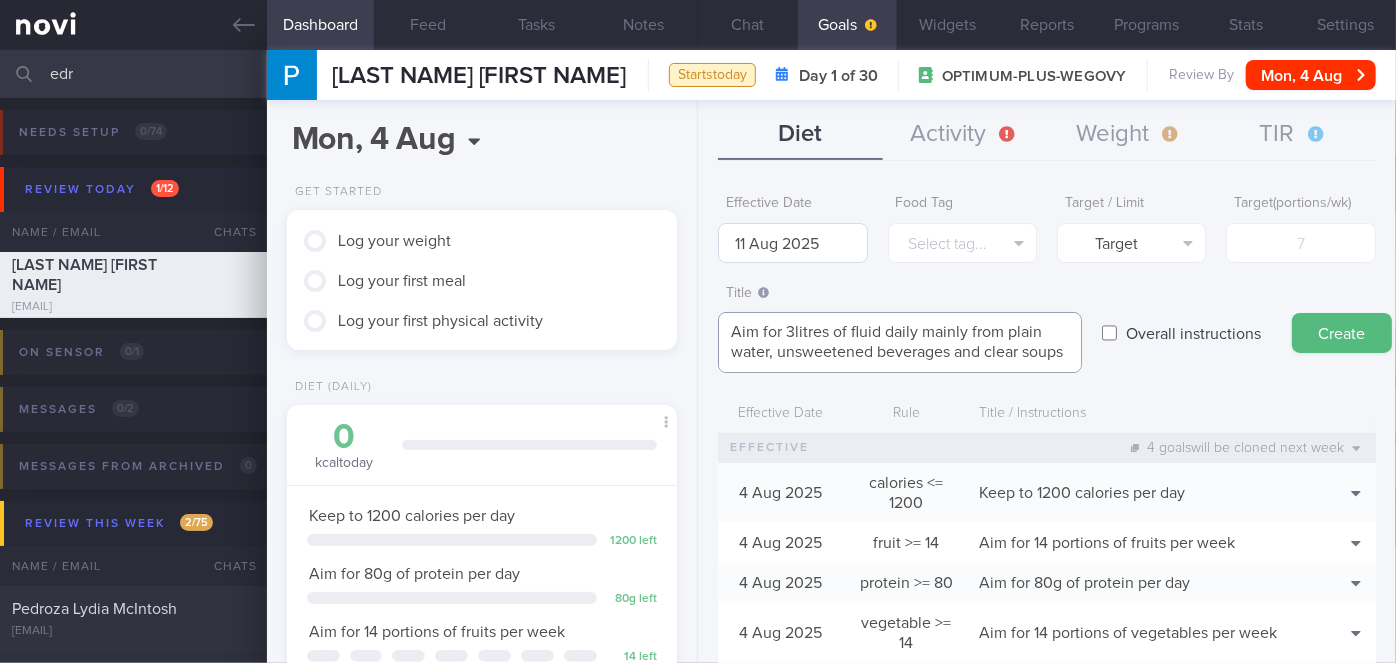 type on "Aim for 3litres of fluid daily mainly from plain water, unsweetened beverages and clear soups" 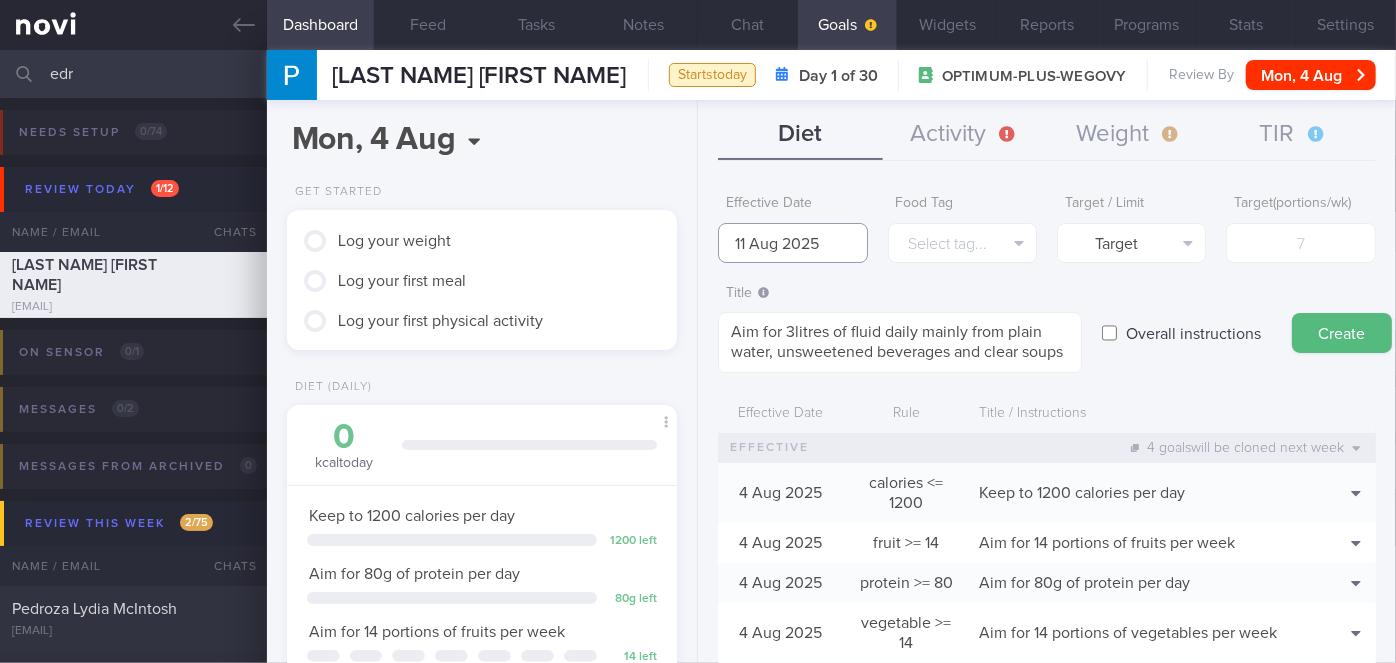 click on "11 Aug 2025" at bounding box center [792, 243] 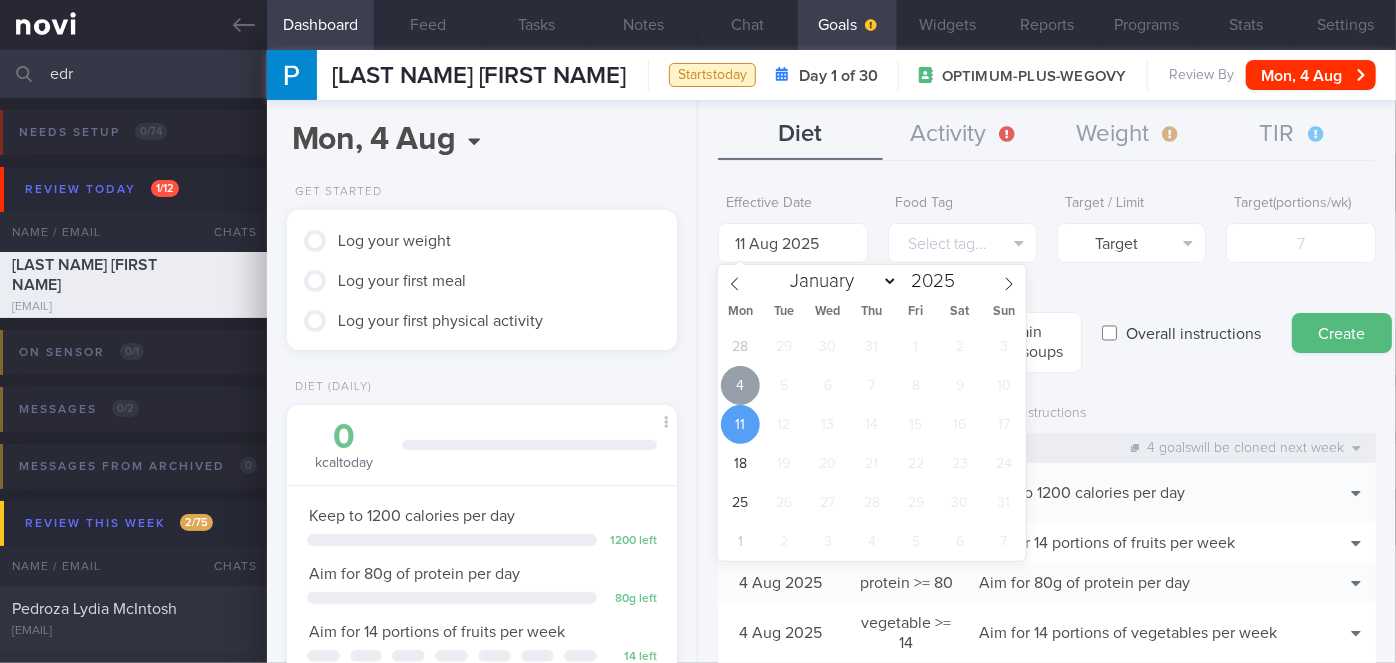 click on "4" at bounding box center (740, 385) 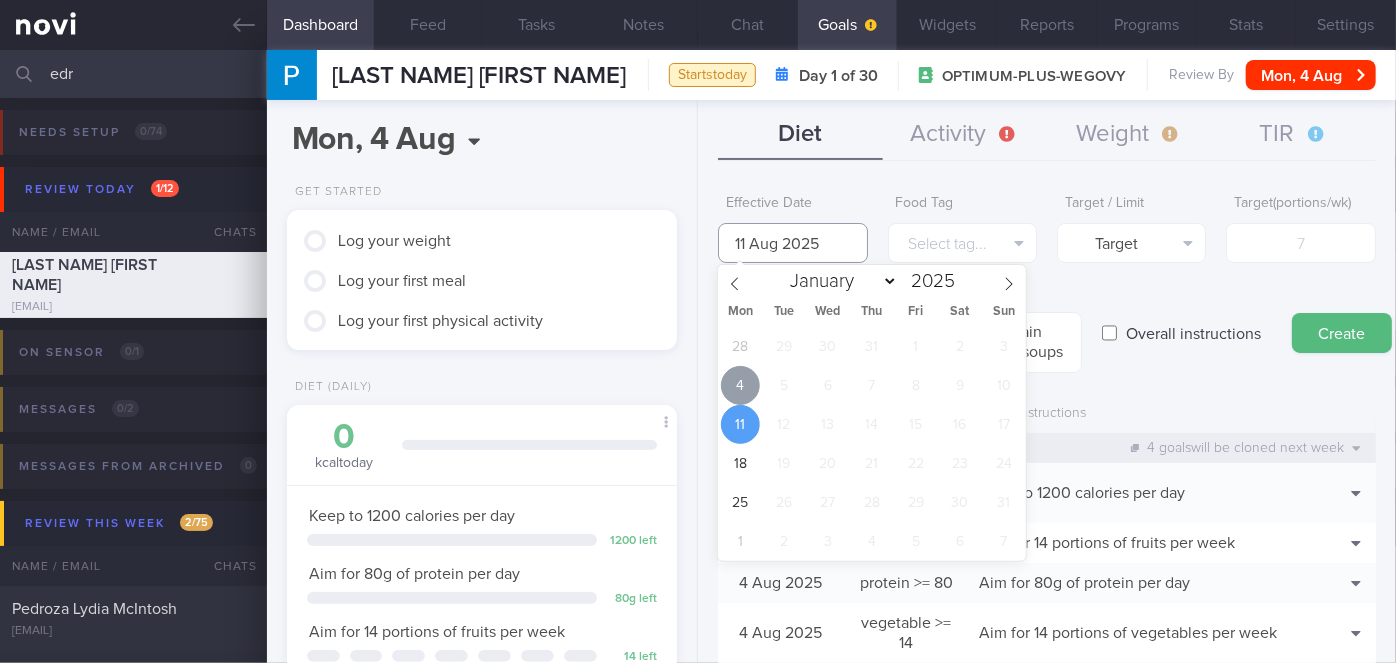 type on "4 Aug 2025" 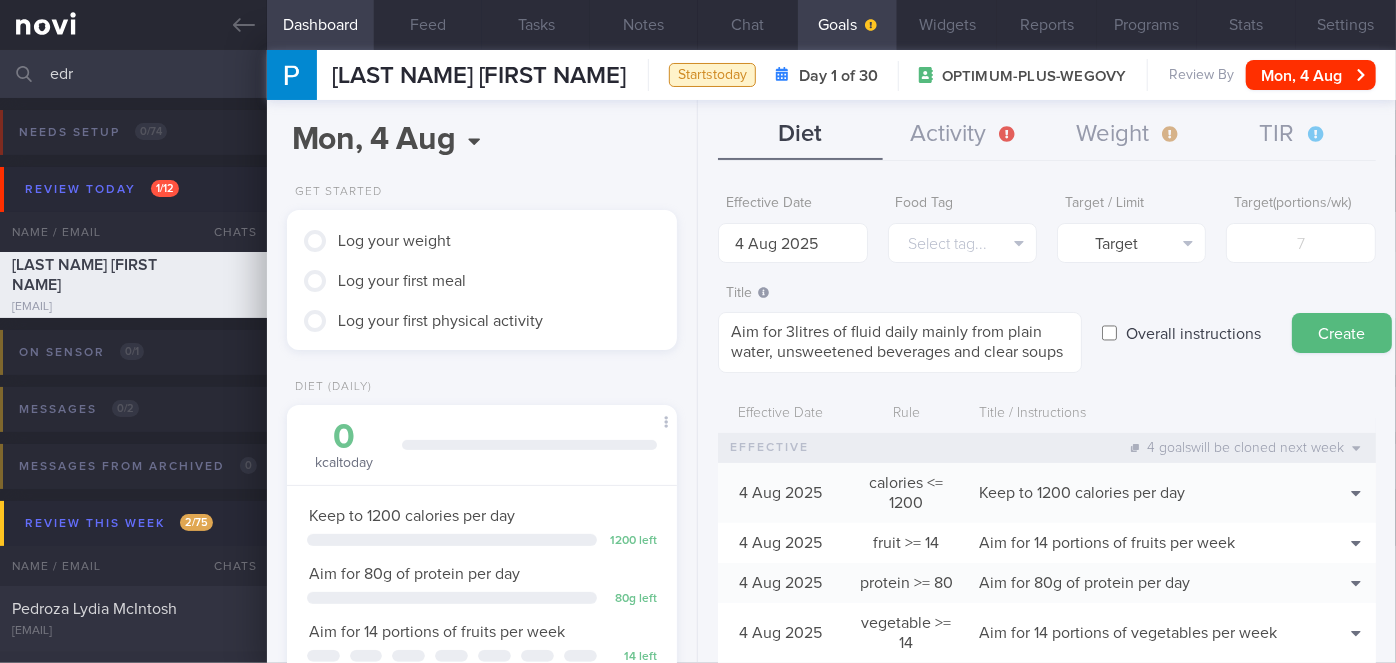 click on "Overall instructions" at bounding box center (1193, 333) 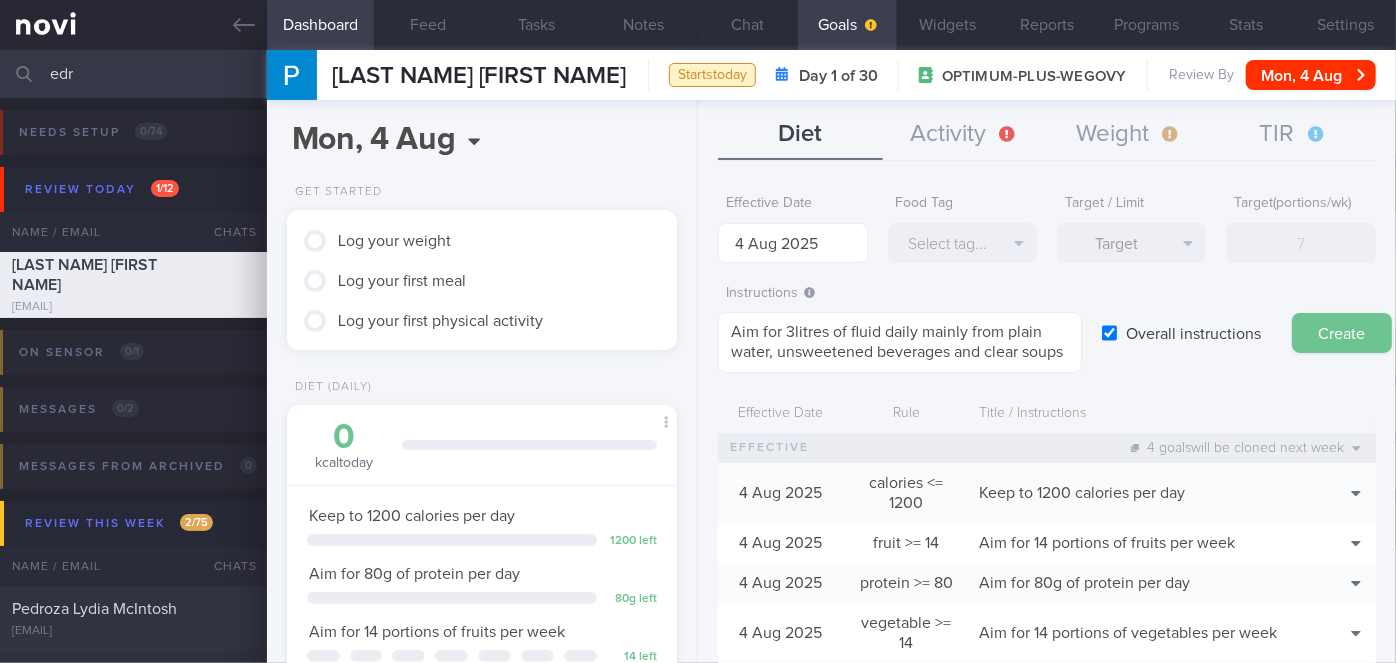 click on "Create" at bounding box center [1342, 333] 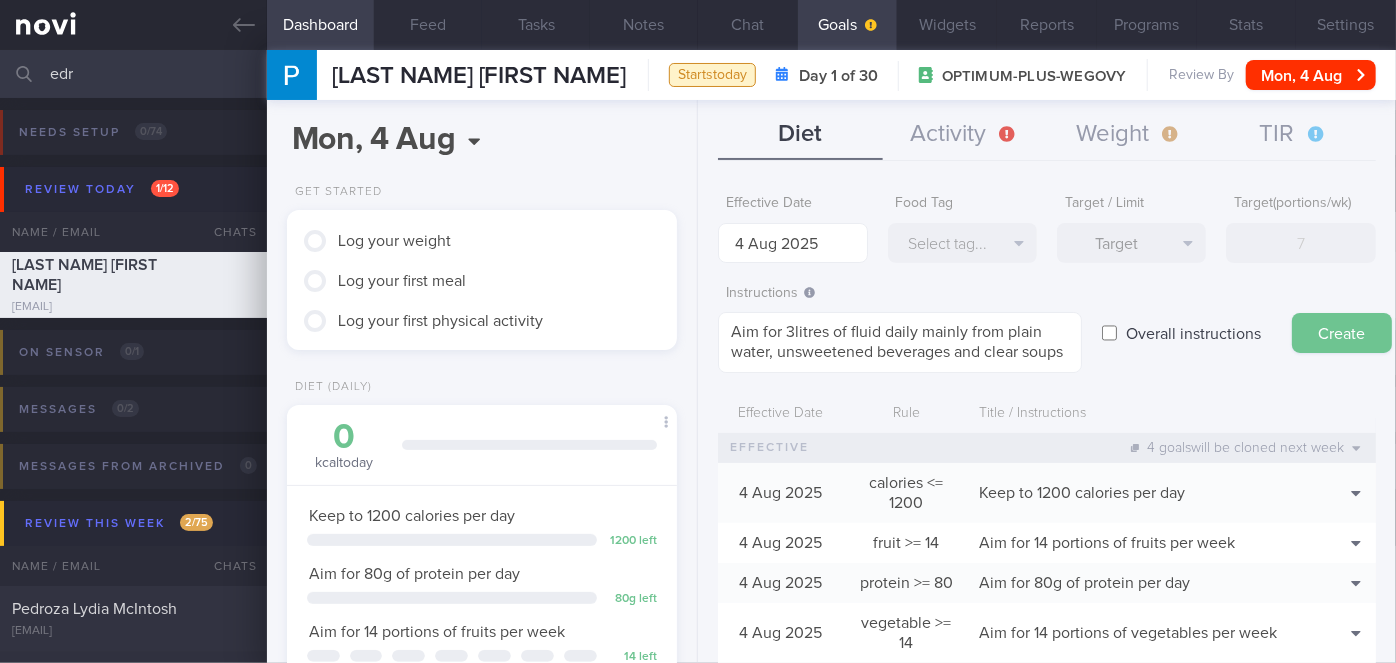 type on "11 Aug 2025" 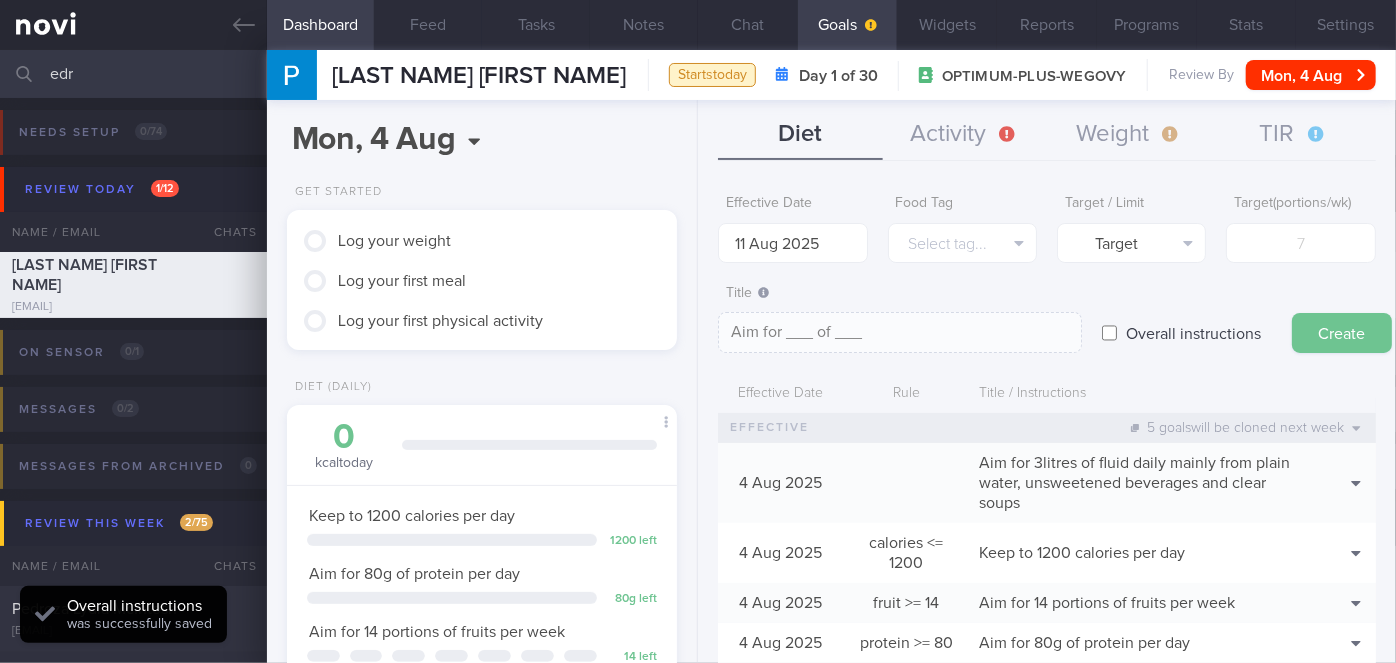 scroll, scrollTop: 0, scrollLeft: 0, axis: both 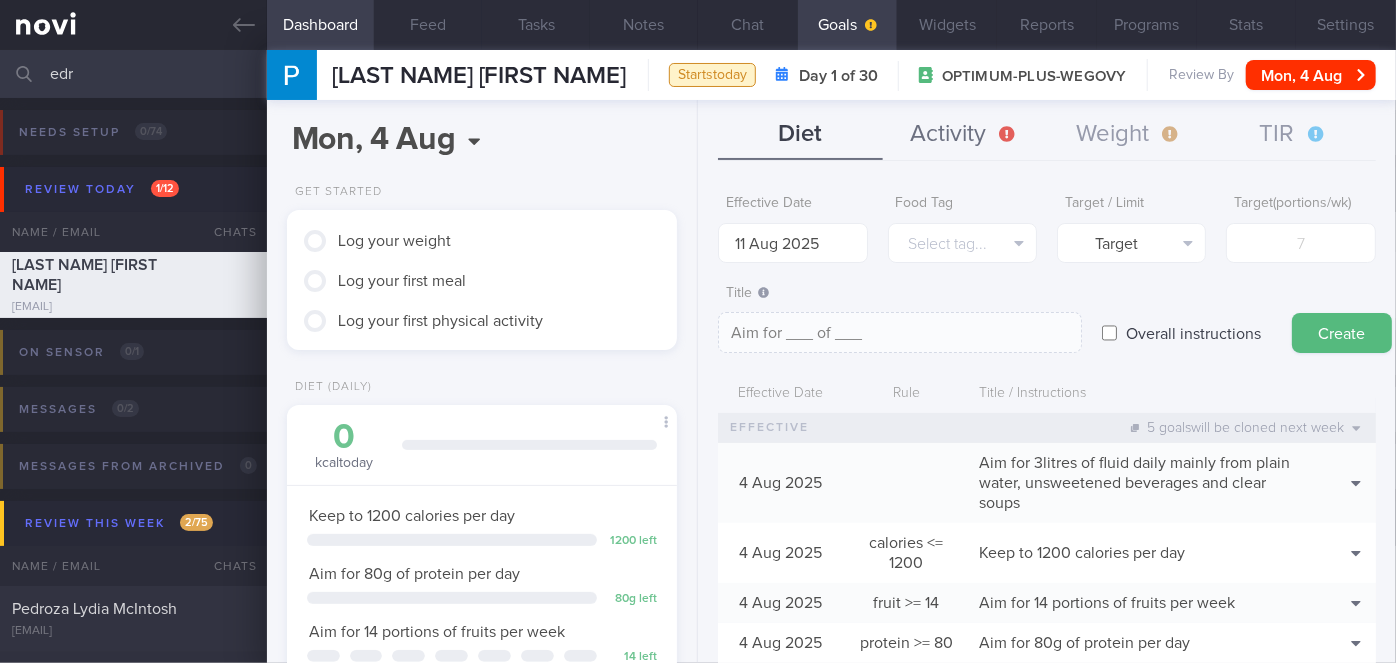 click on "Activity" at bounding box center (965, 135) 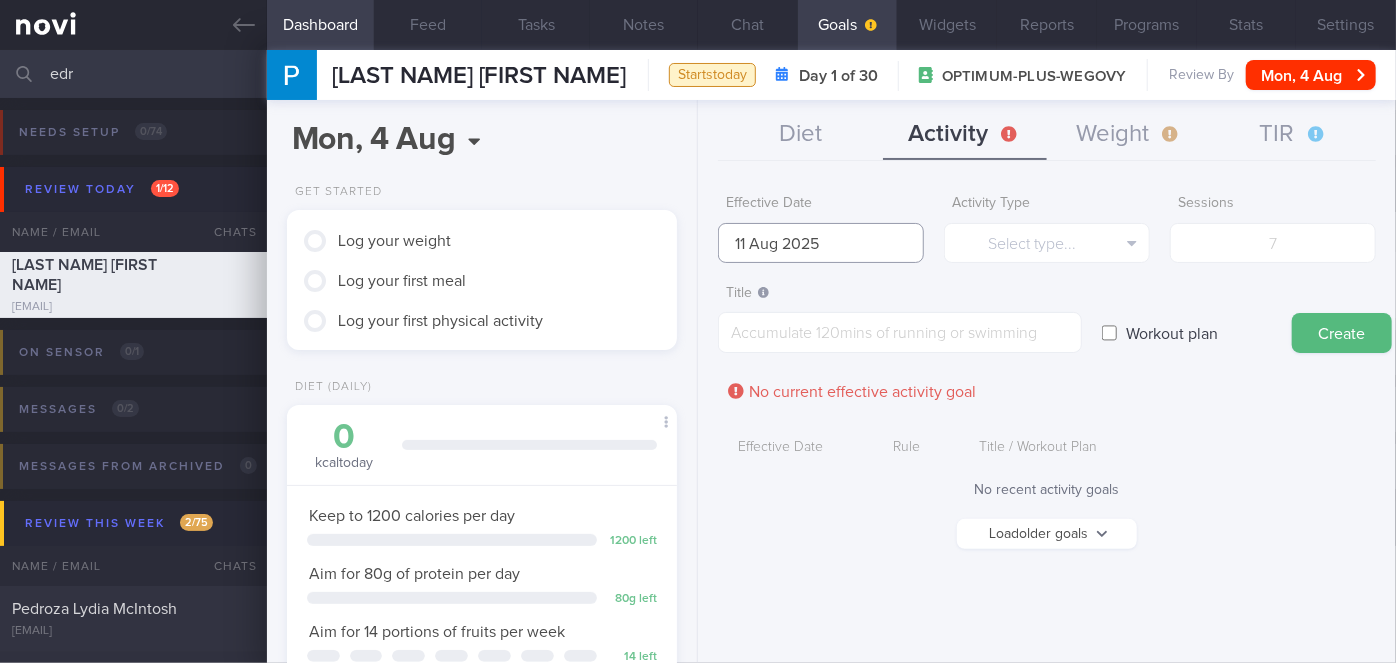 click on "11 Aug 2025" at bounding box center (821, 243) 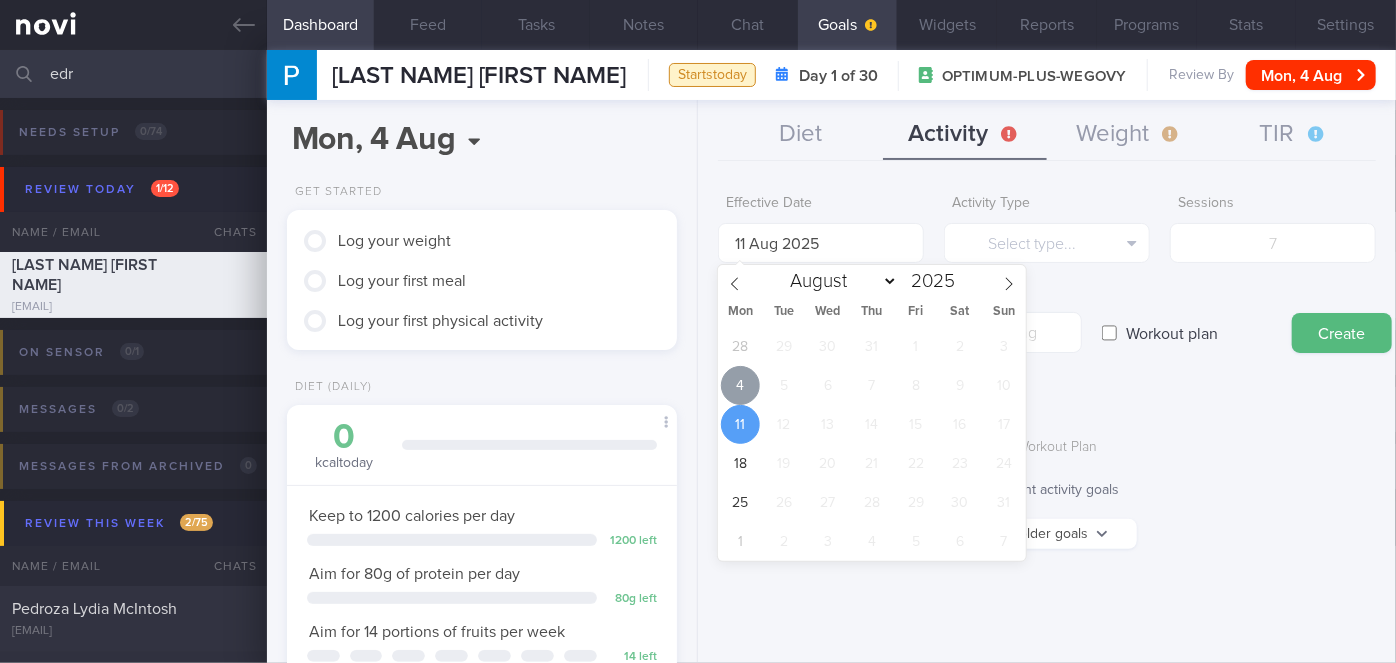 click on "4" at bounding box center (740, 385) 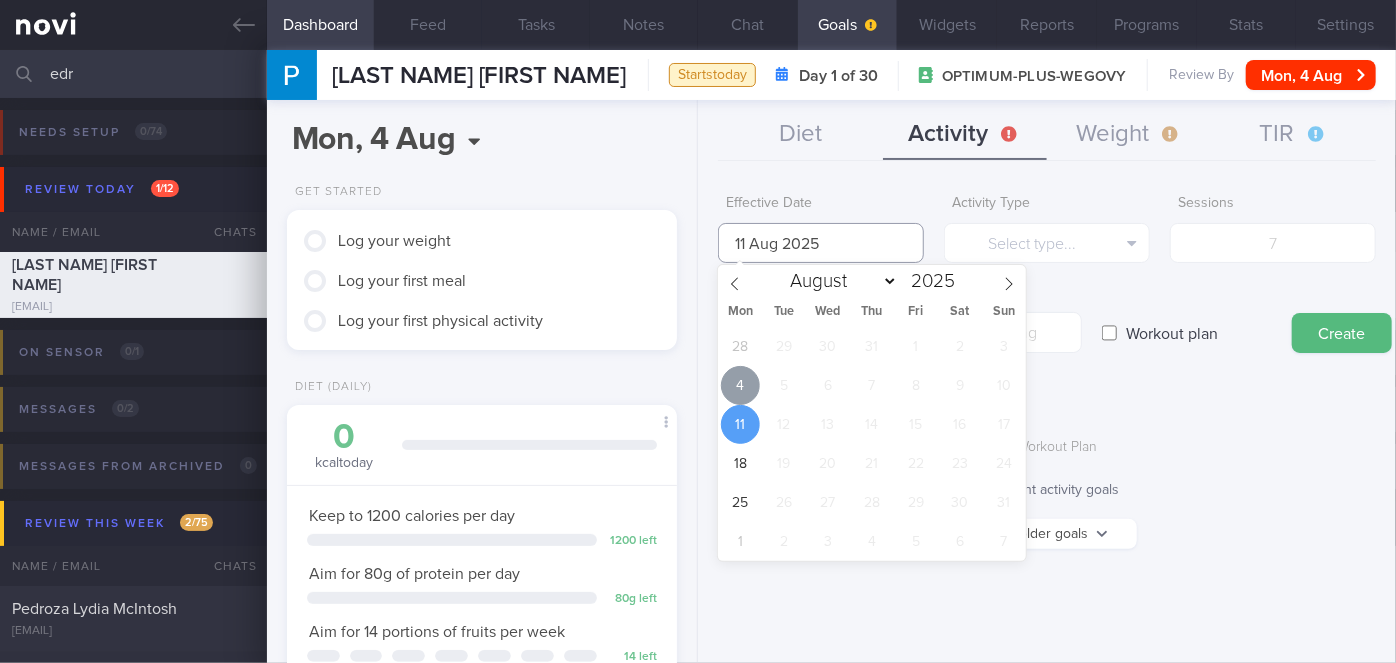 type on "4 Aug 2025" 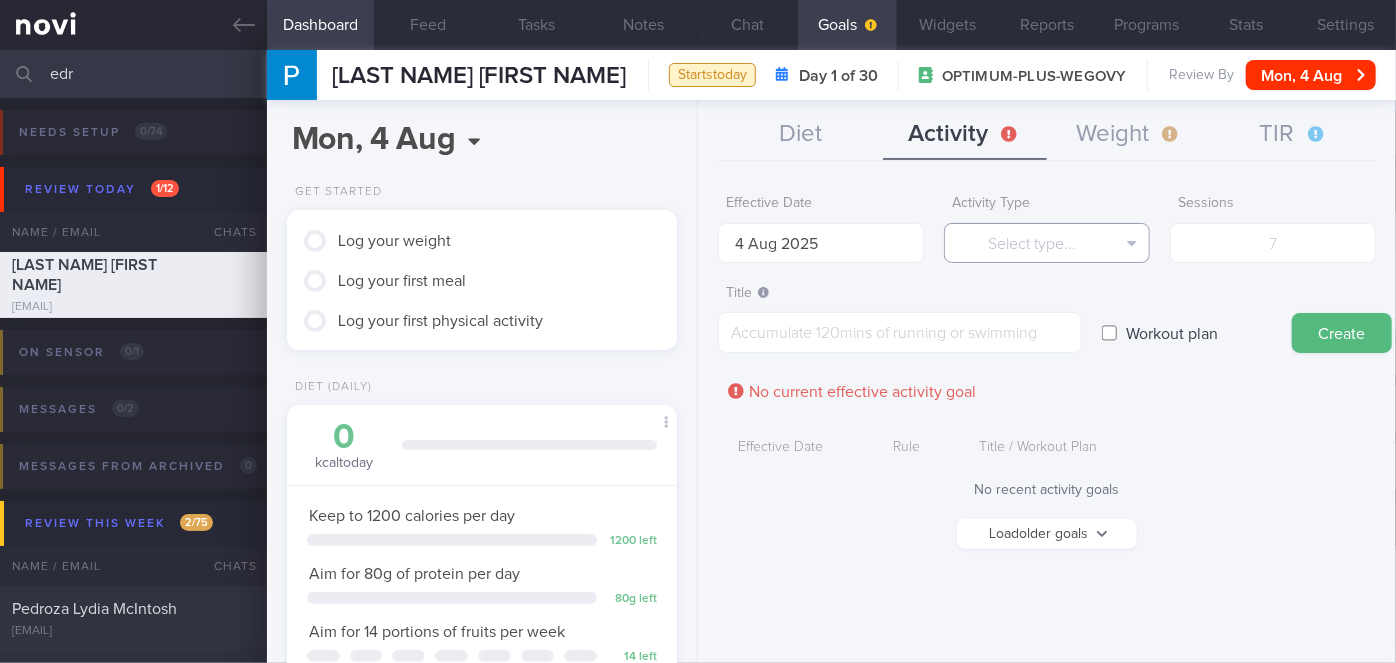 click on "Select type..." at bounding box center [1047, 243] 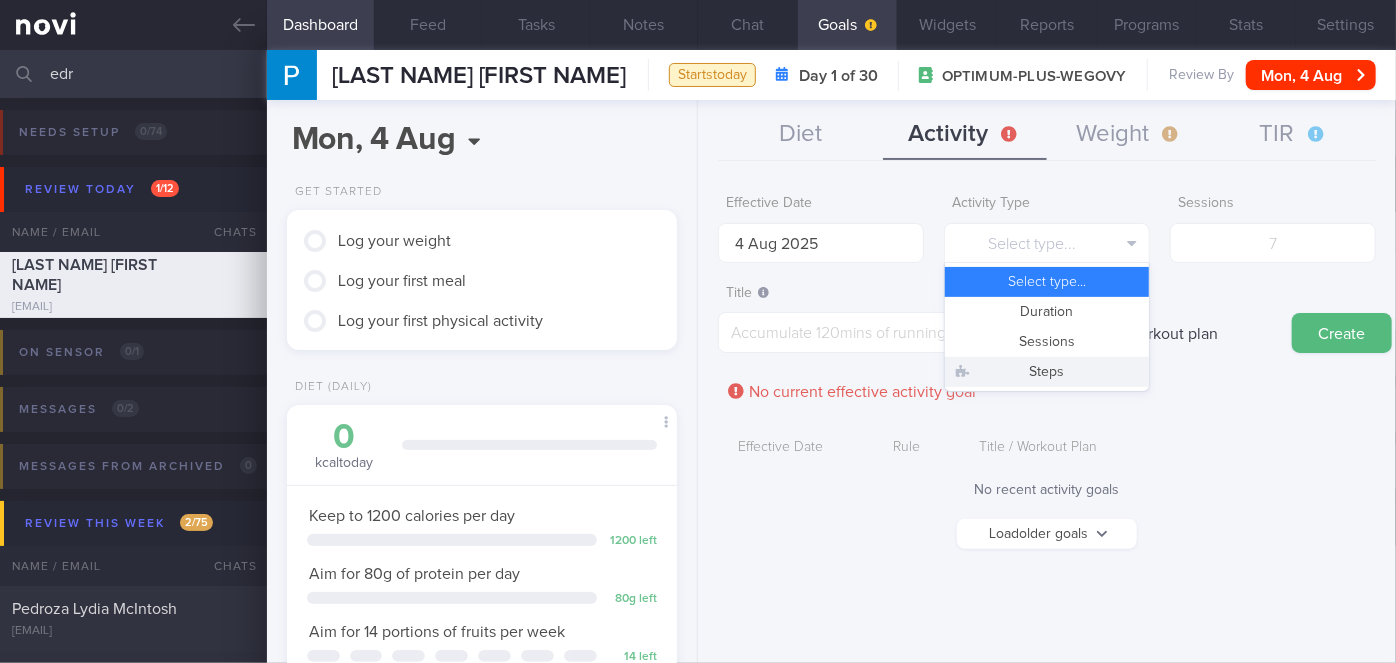 click on "Steps" at bounding box center [1047, 372] 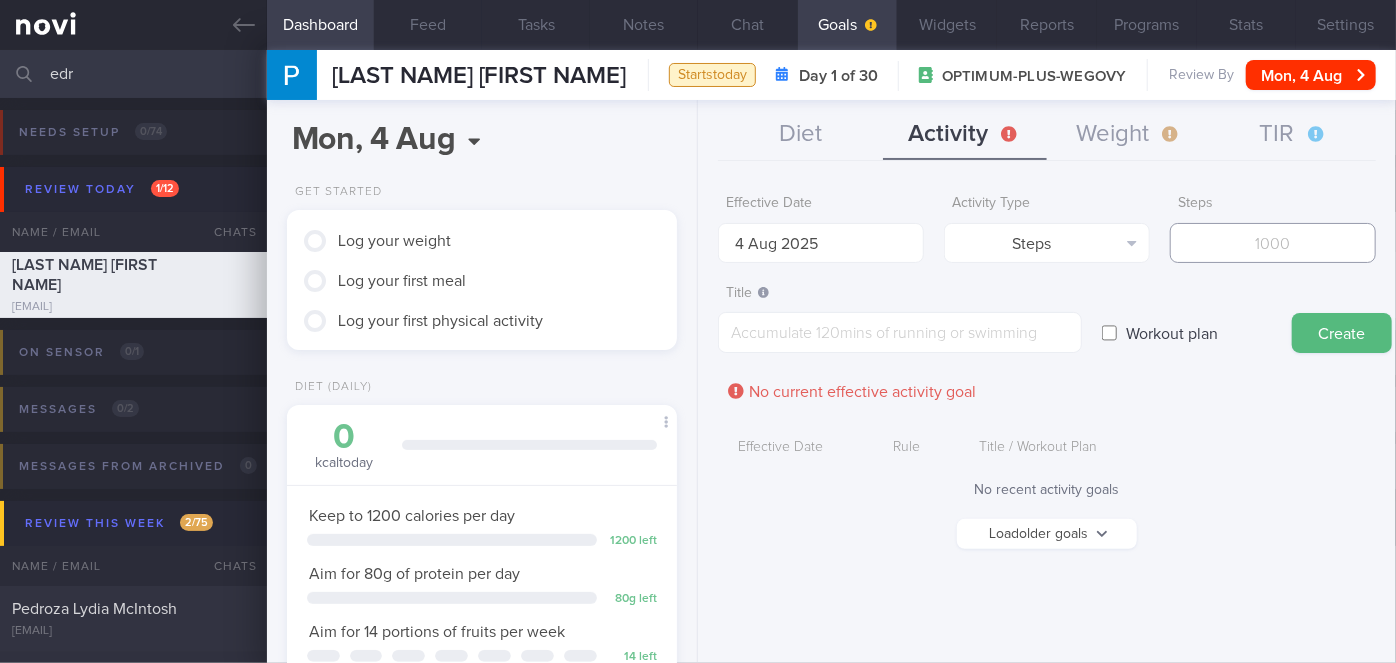 click at bounding box center [1273, 243] 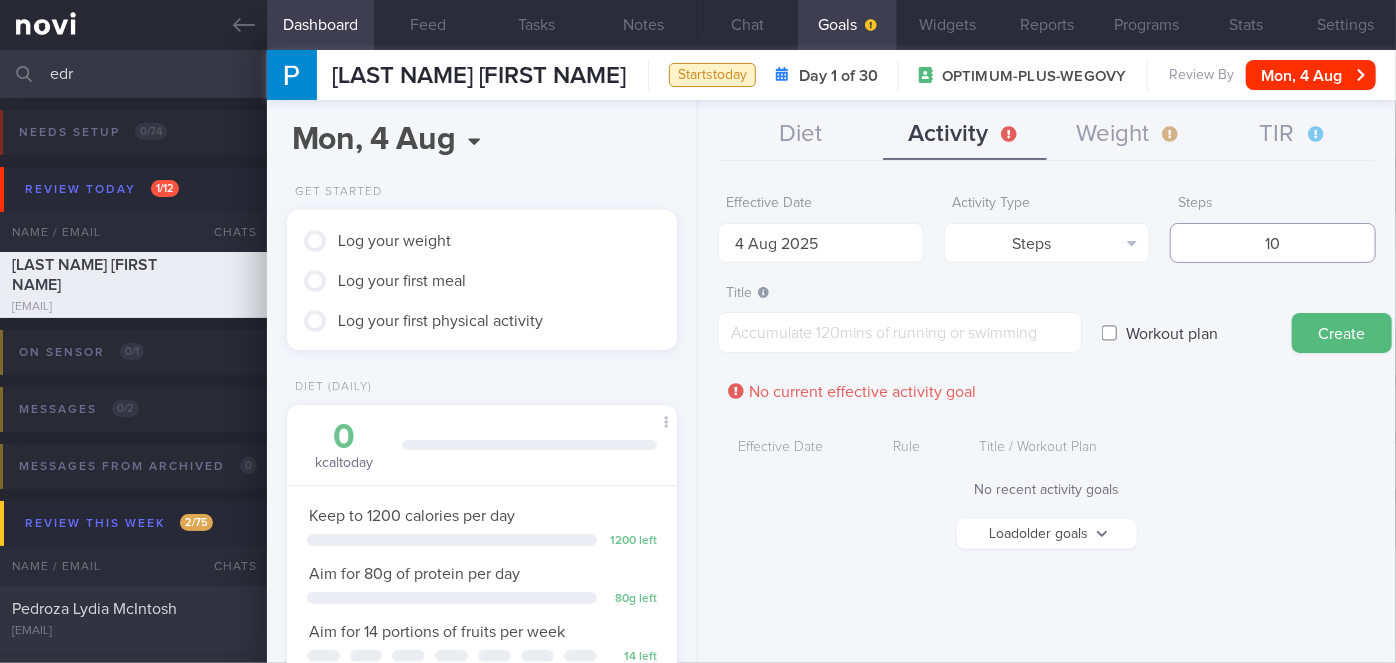 type on "1" 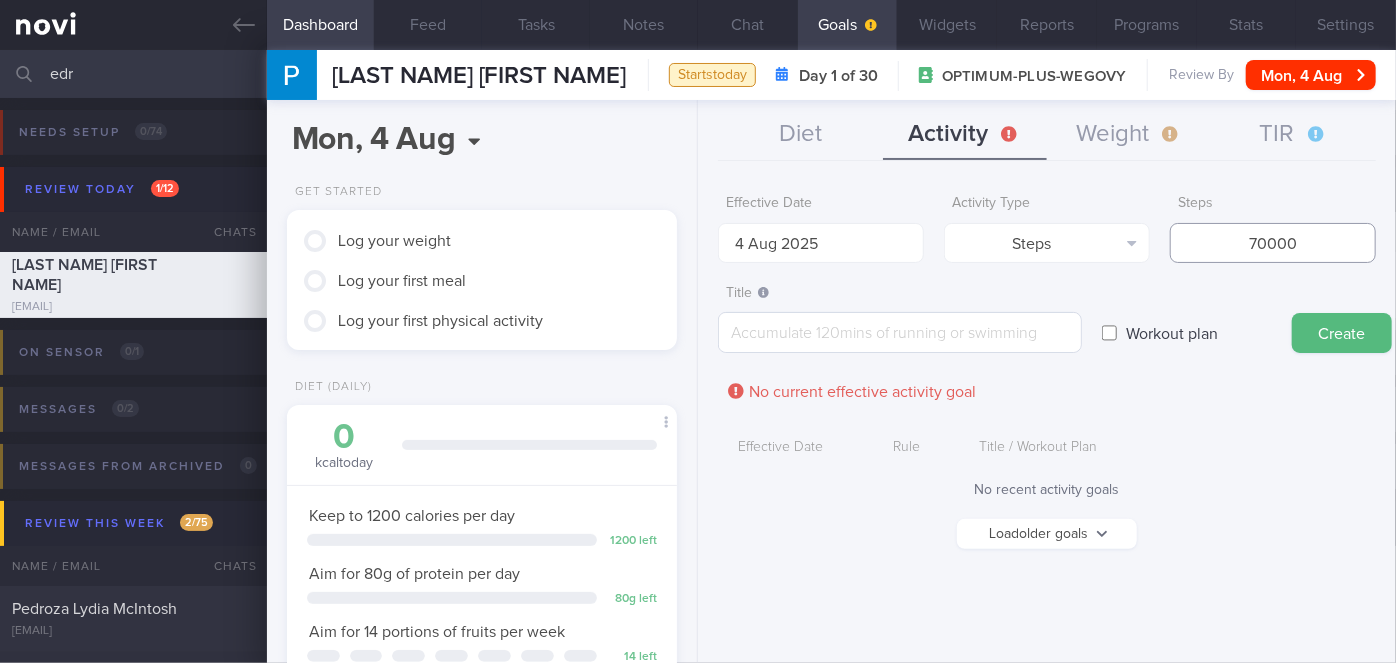type on "70000" 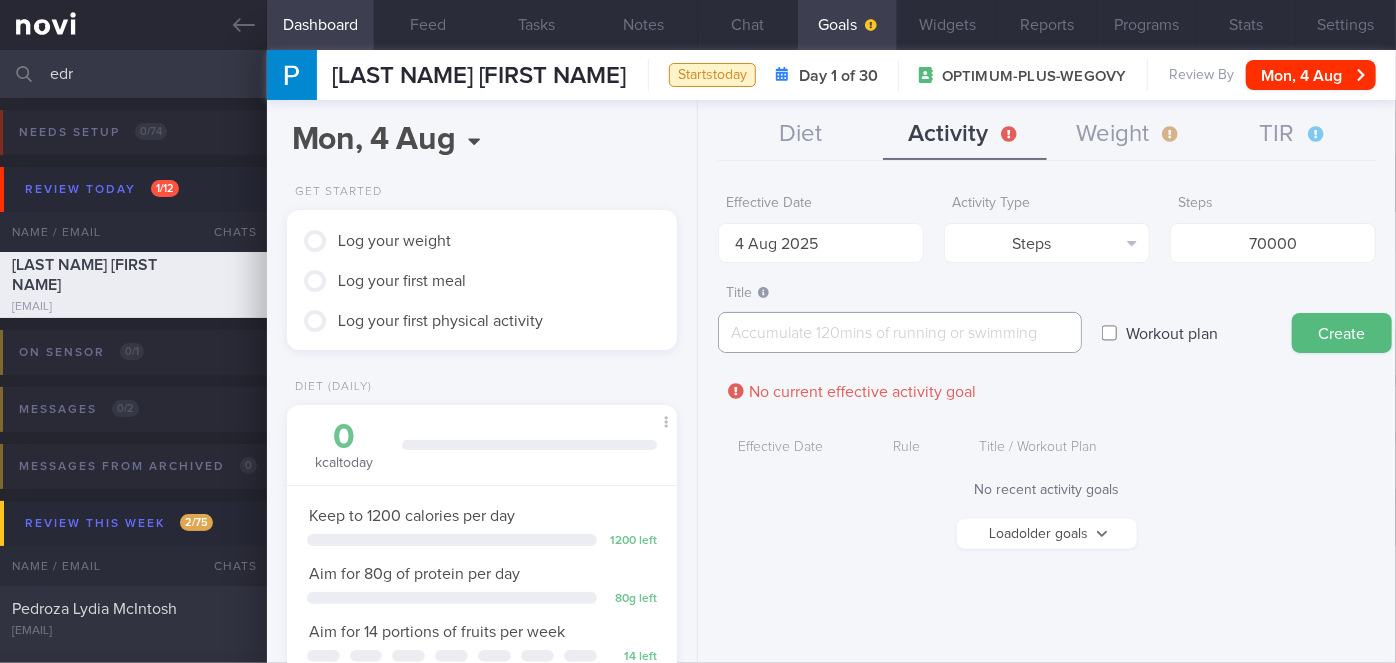 click at bounding box center (900, 332) 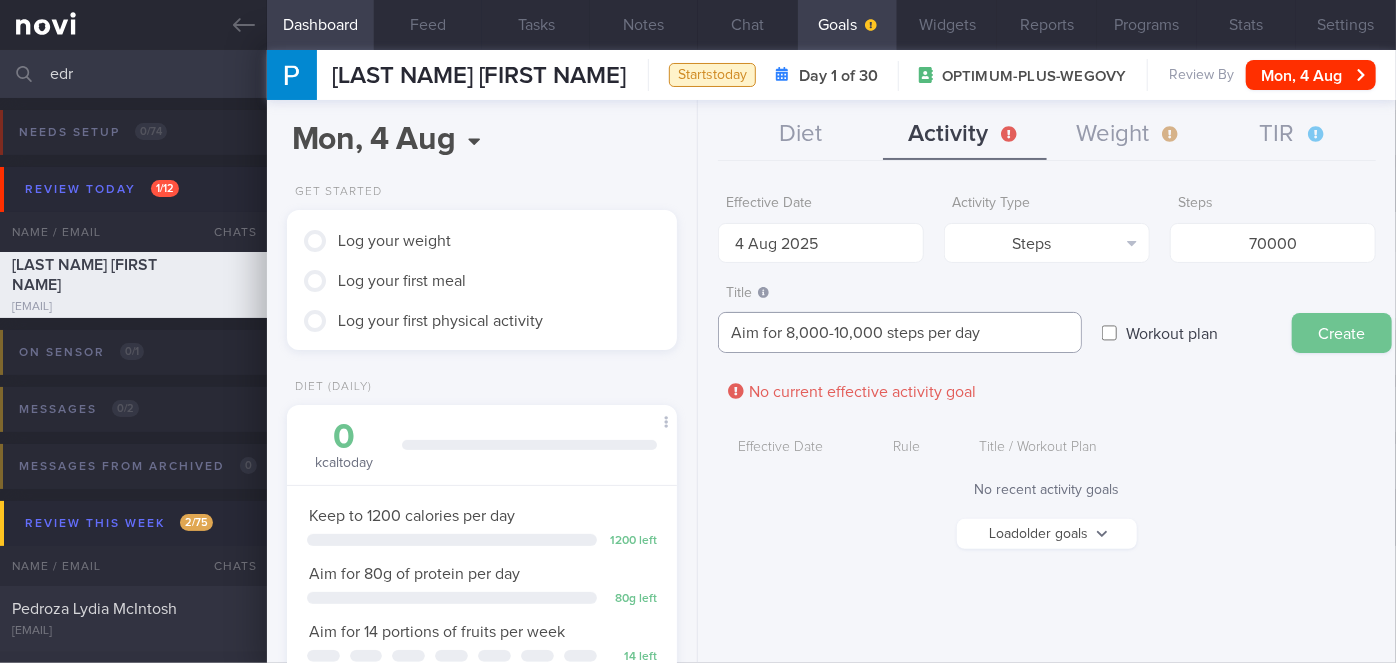type on "Aim for 8,000-10,000 steps per day" 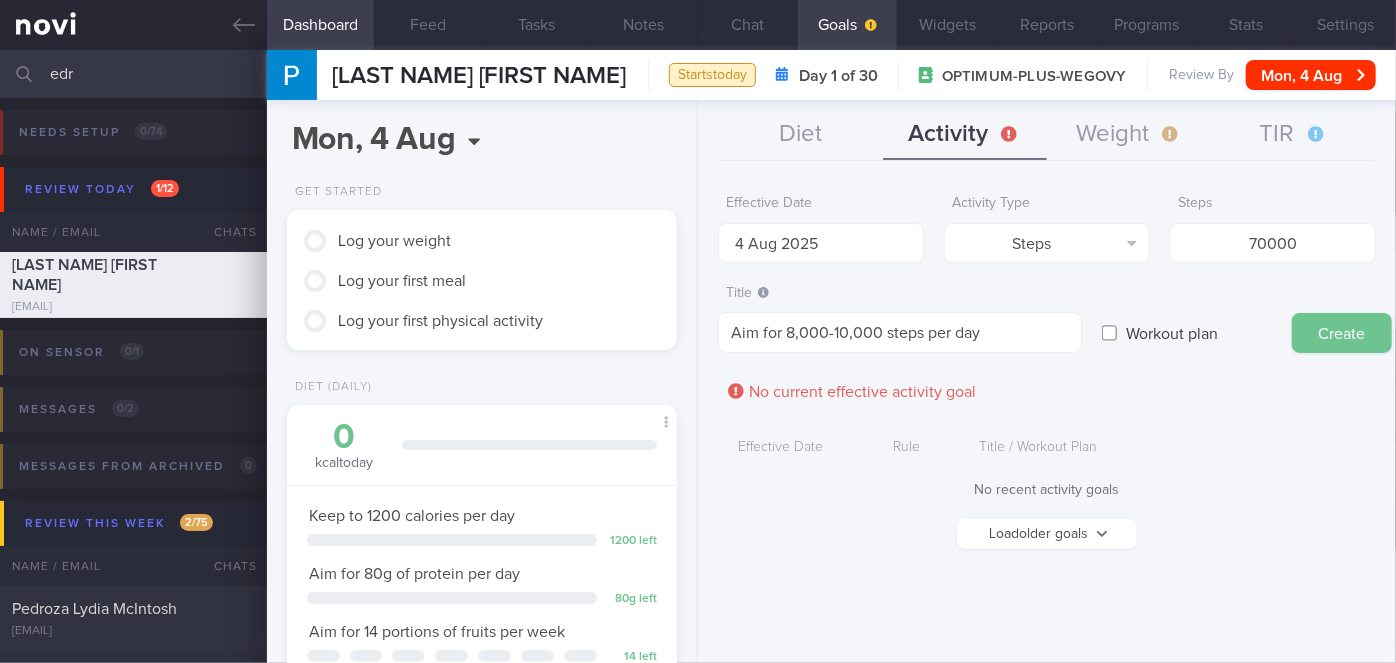 click on "Create" at bounding box center (1342, 333) 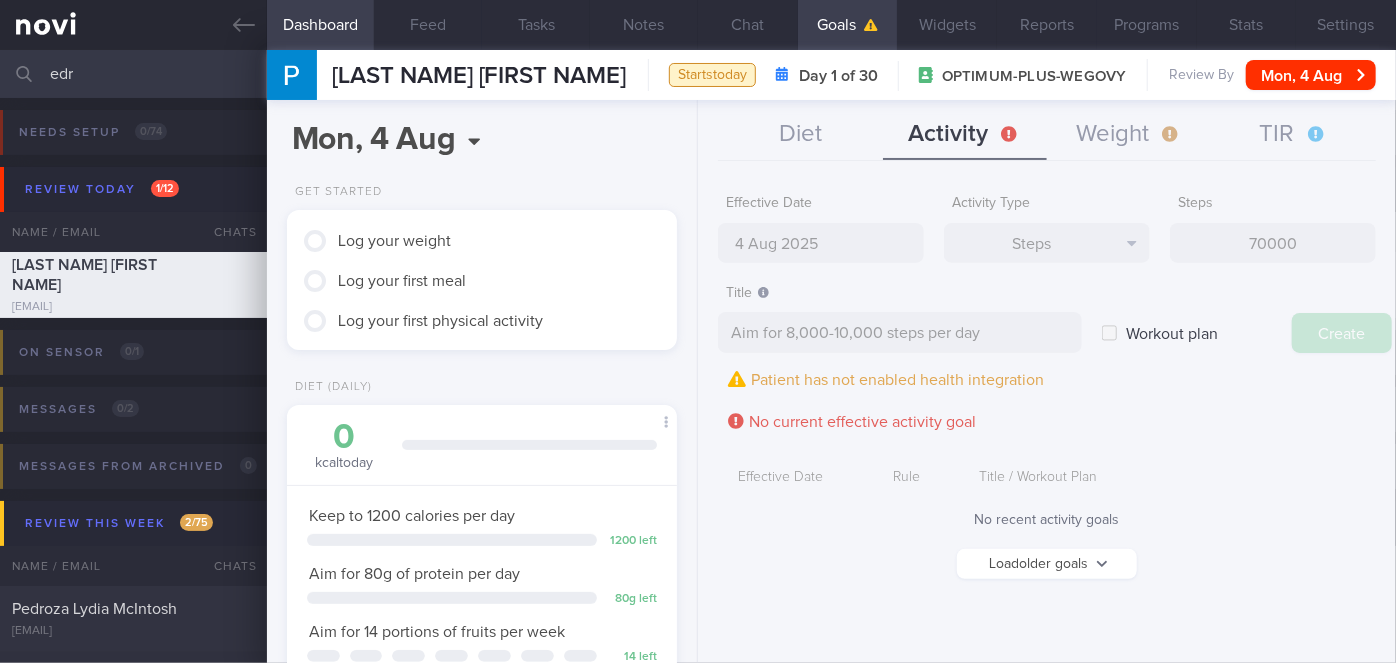 type on "11 Aug 2025" 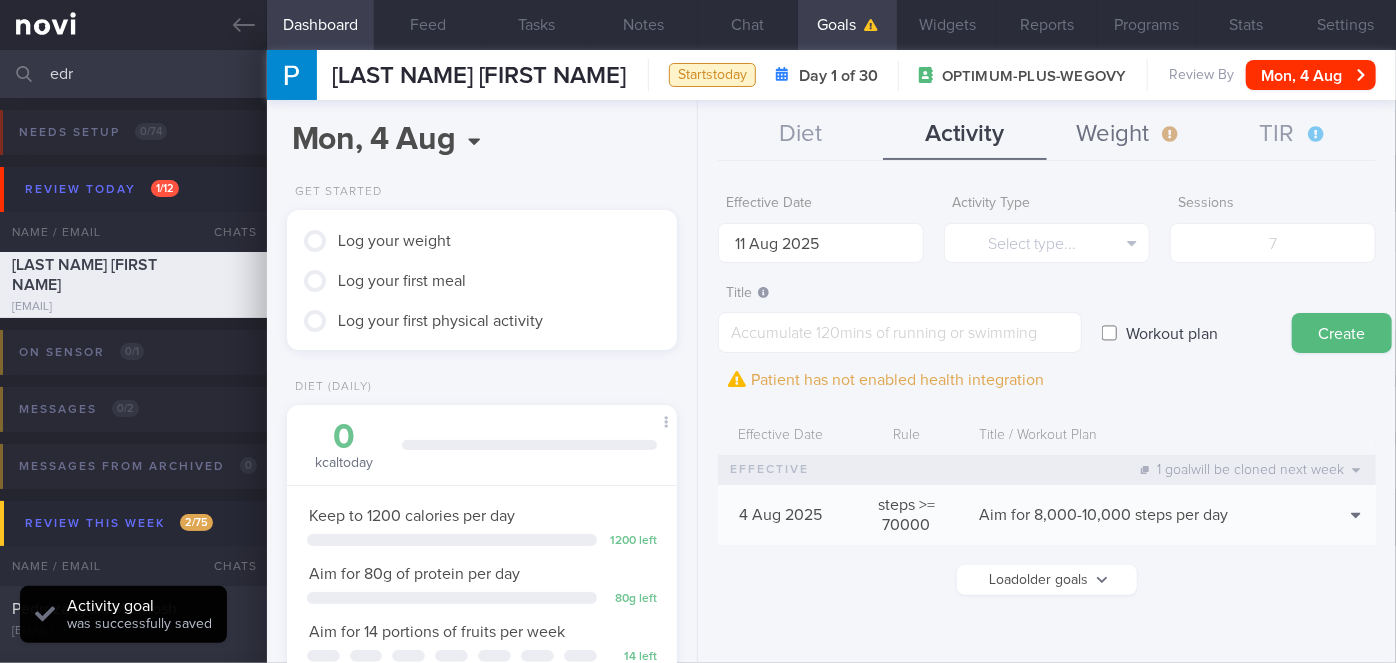 click on "Weight" at bounding box center (1129, 135) 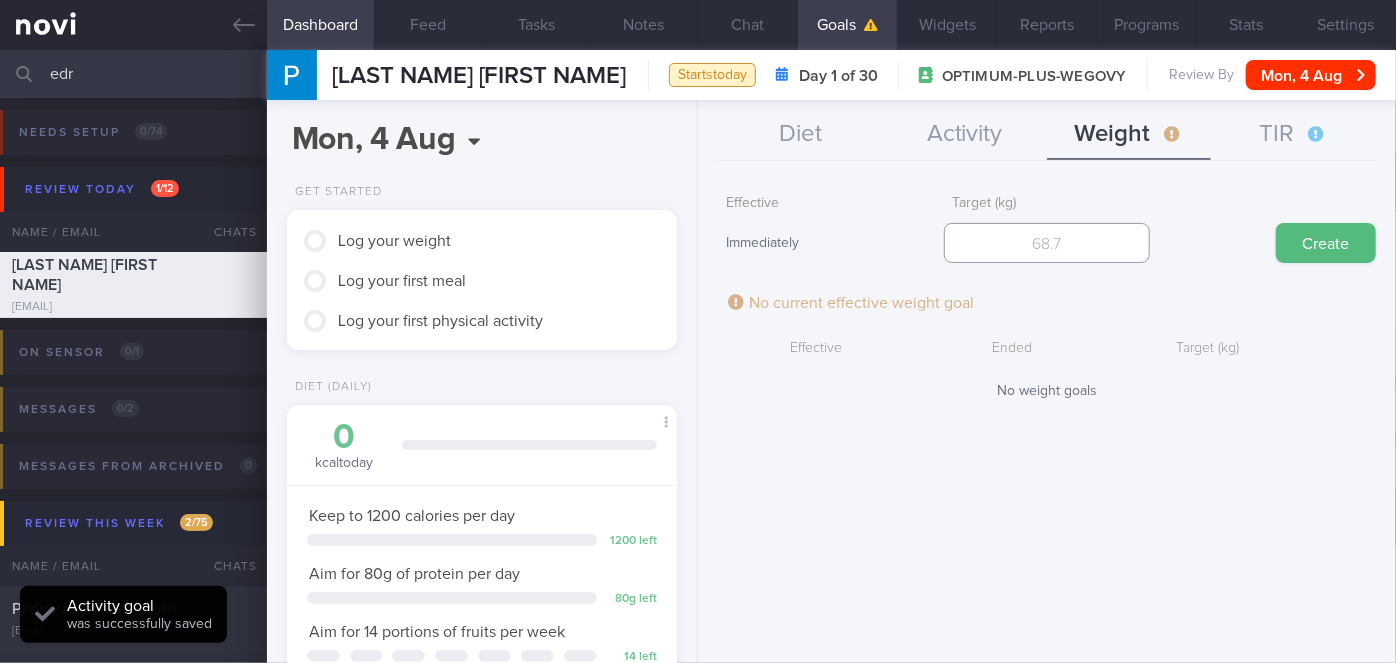 click at bounding box center [1047, 243] 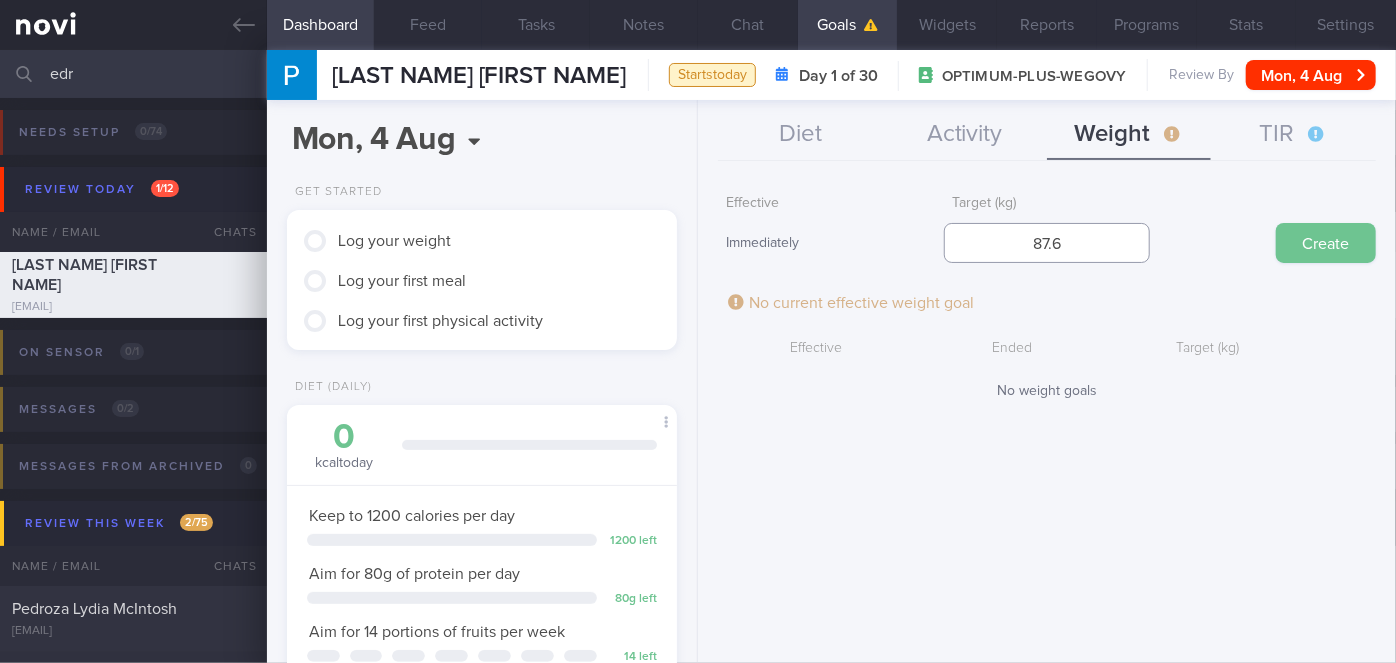 type on "87.6" 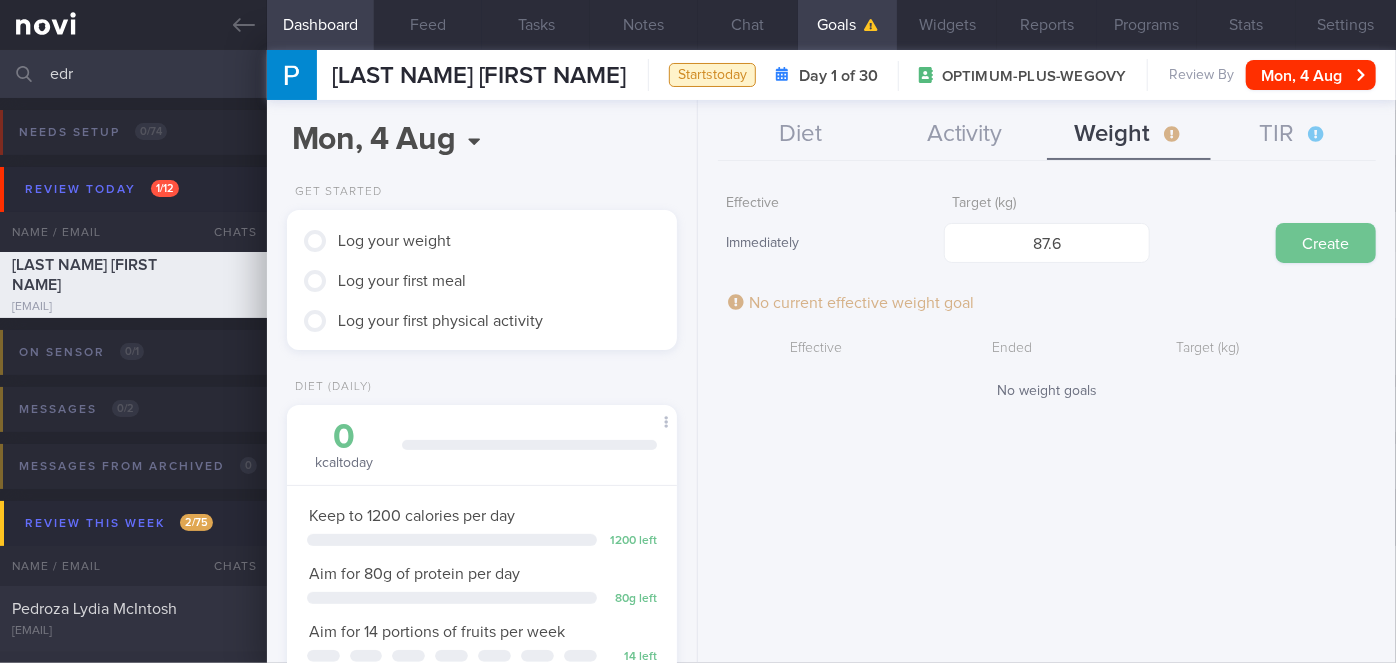 click on "Create" at bounding box center (1326, 243) 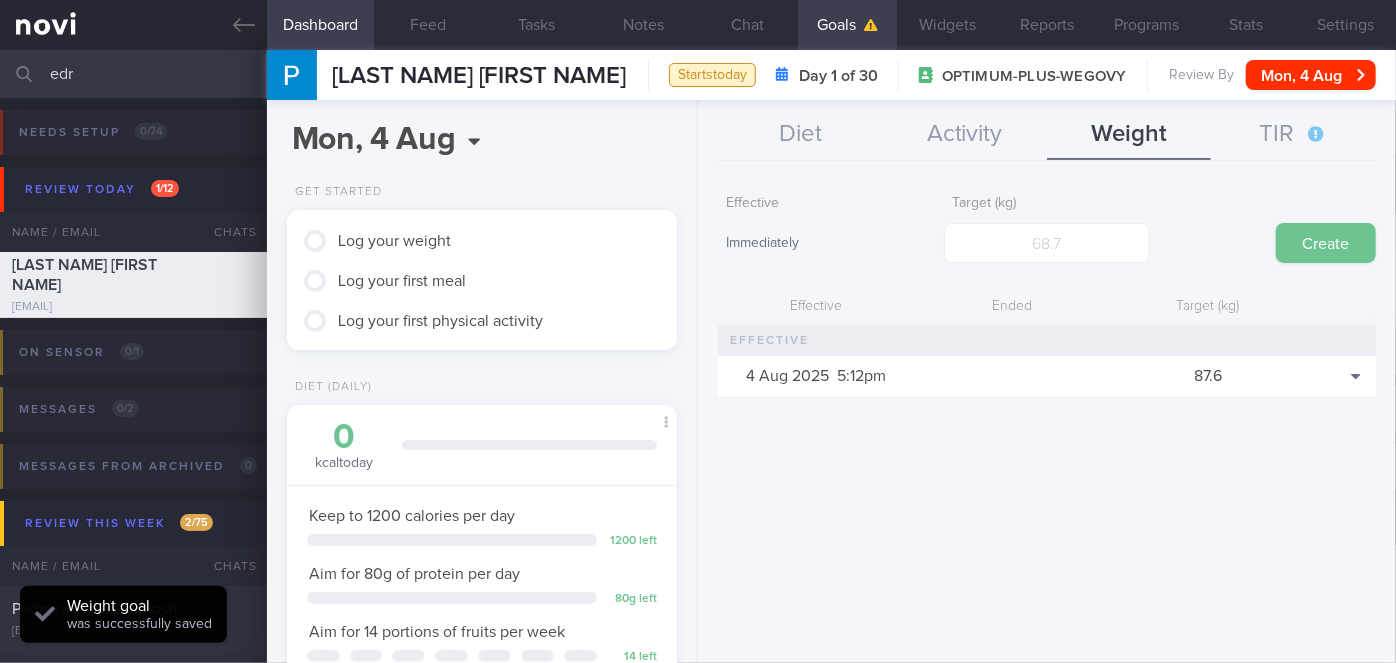 scroll, scrollTop: 999800, scrollLeft: 999658, axis: both 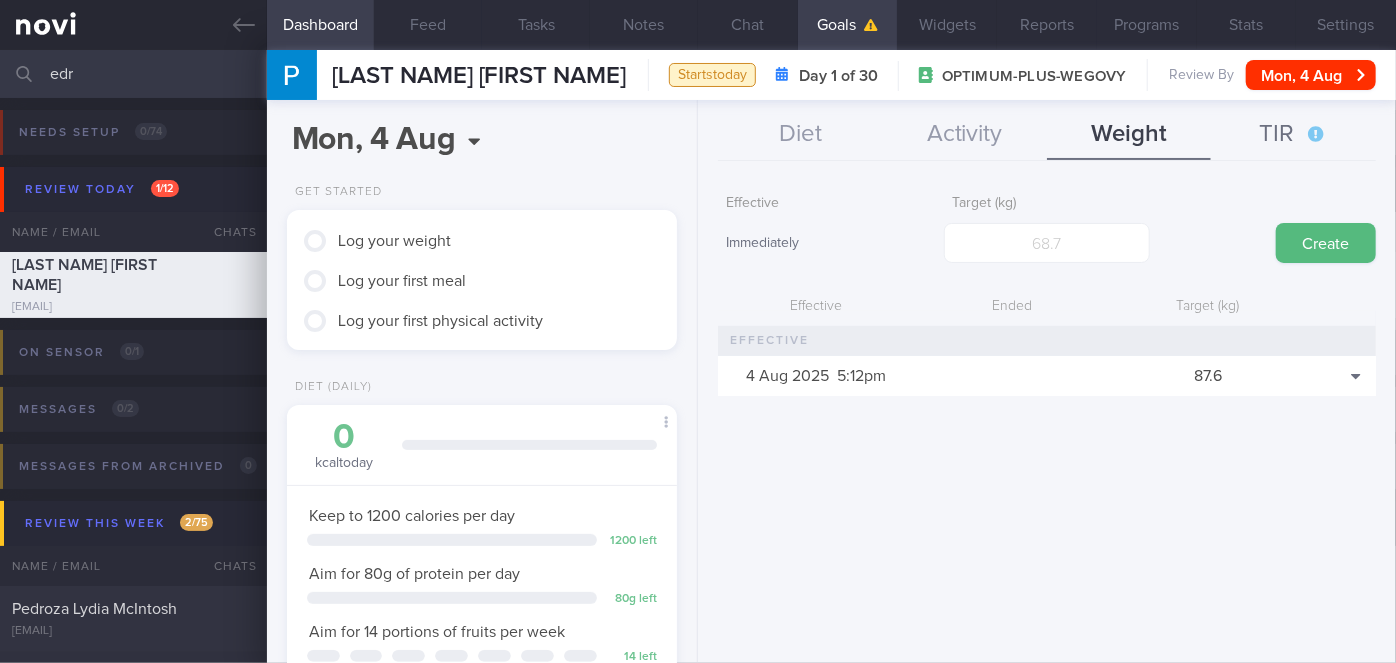 click on "TIR" at bounding box center (1293, 135) 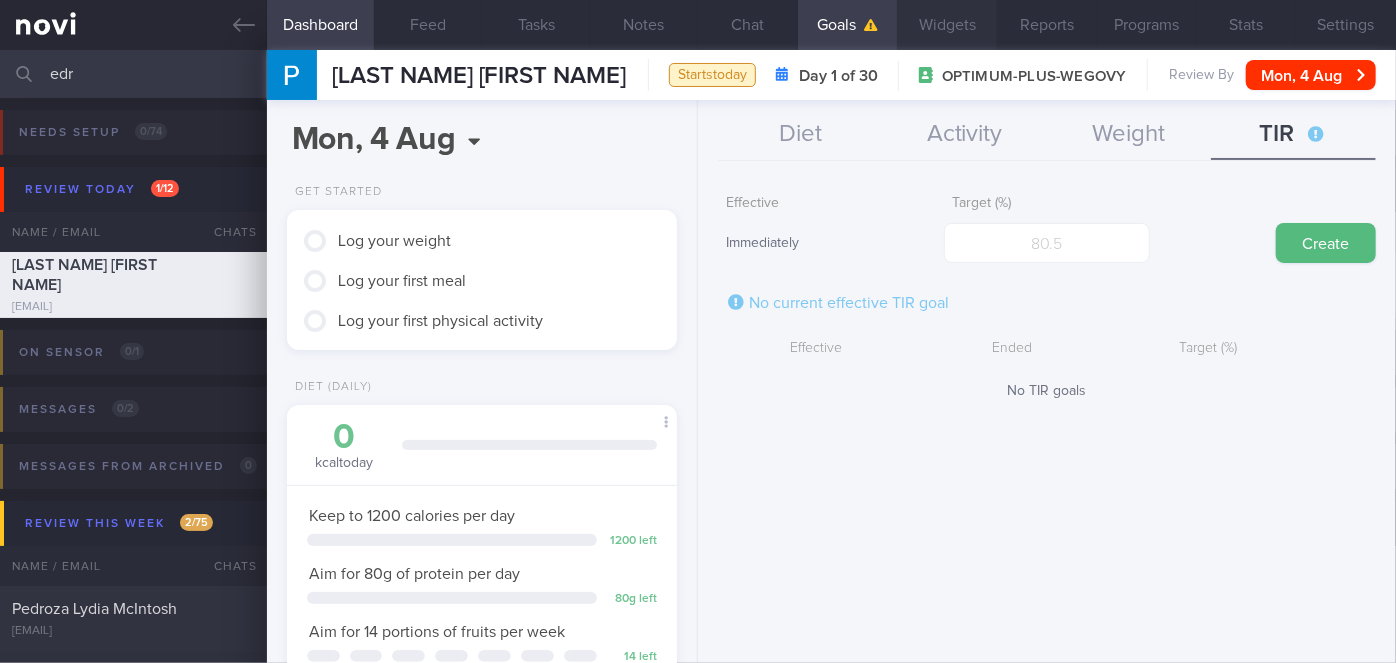 click on "Widgets" at bounding box center [947, 25] 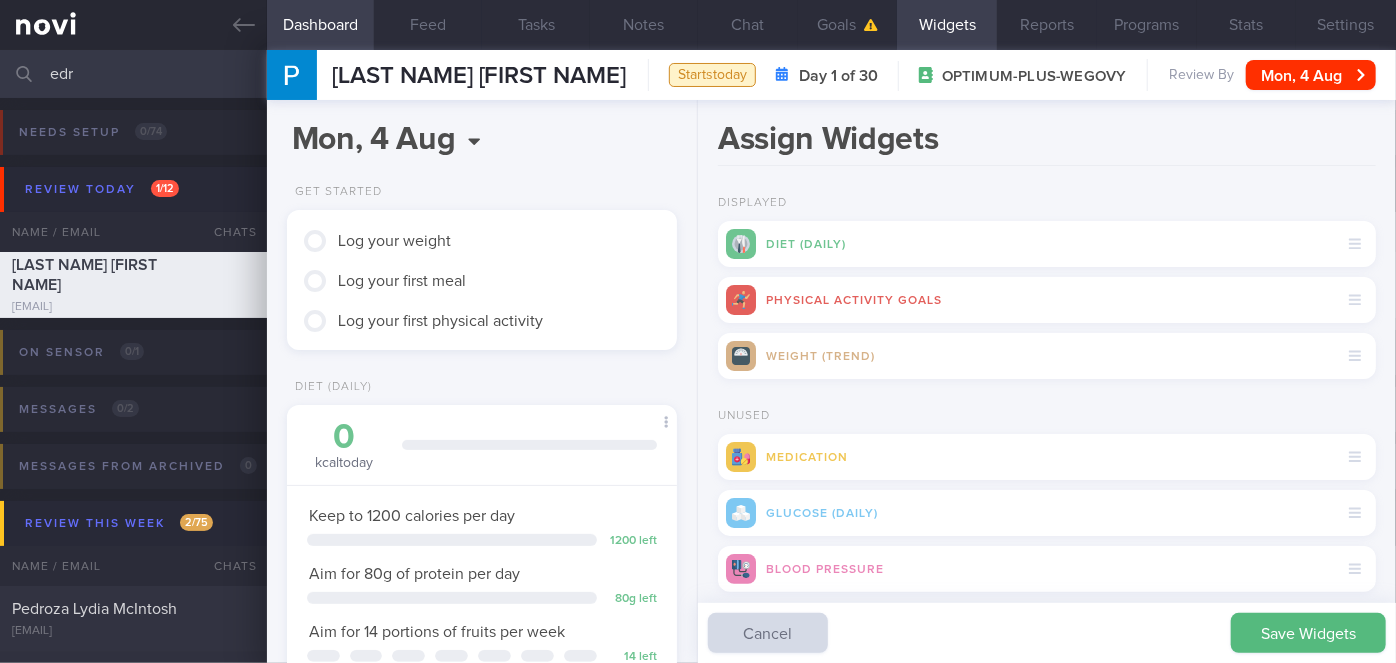 click on "Save Widgets" at bounding box center [1308, 633] 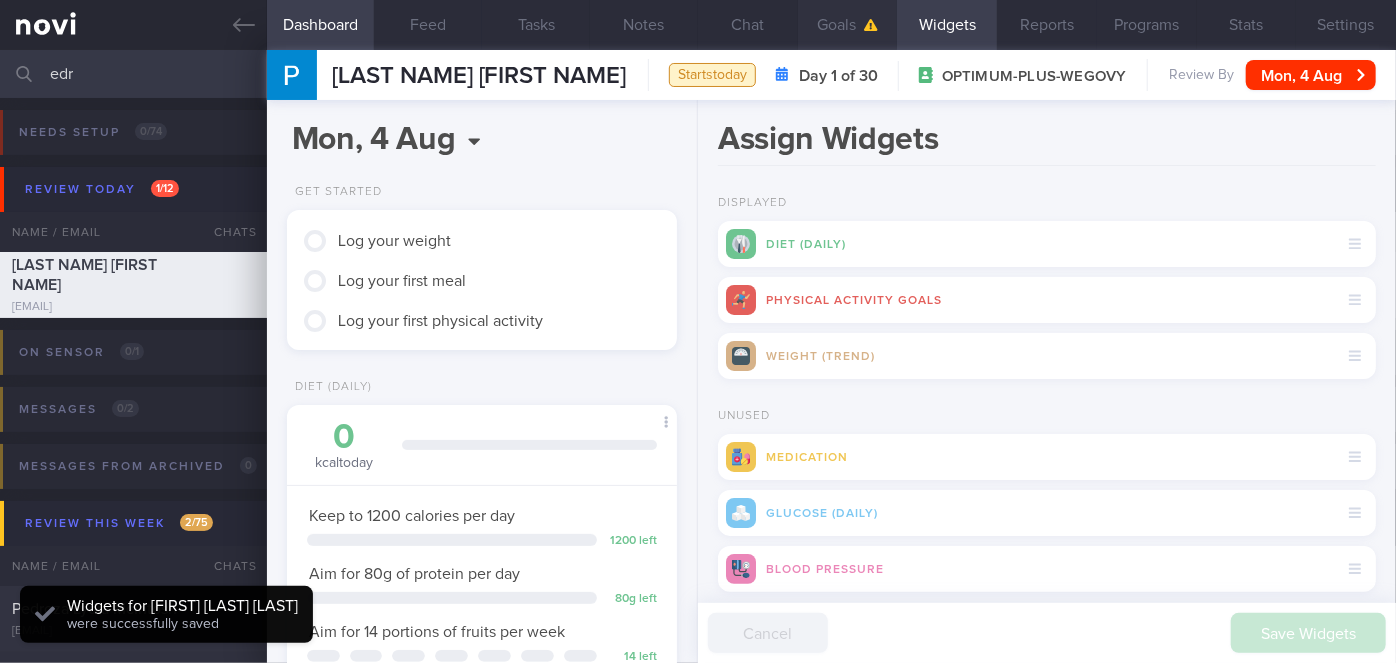 click on "Goals" at bounding box center [848, 25] 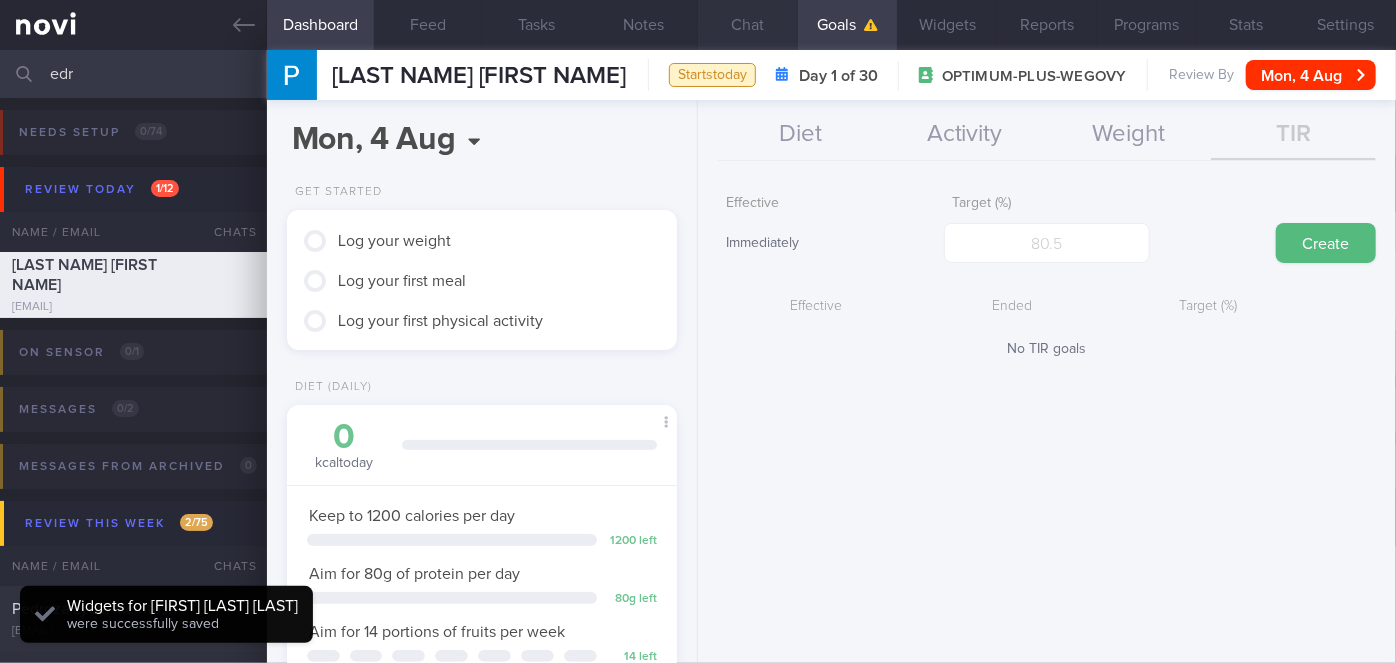 click on "Chat" at bounding box center (748, 25) 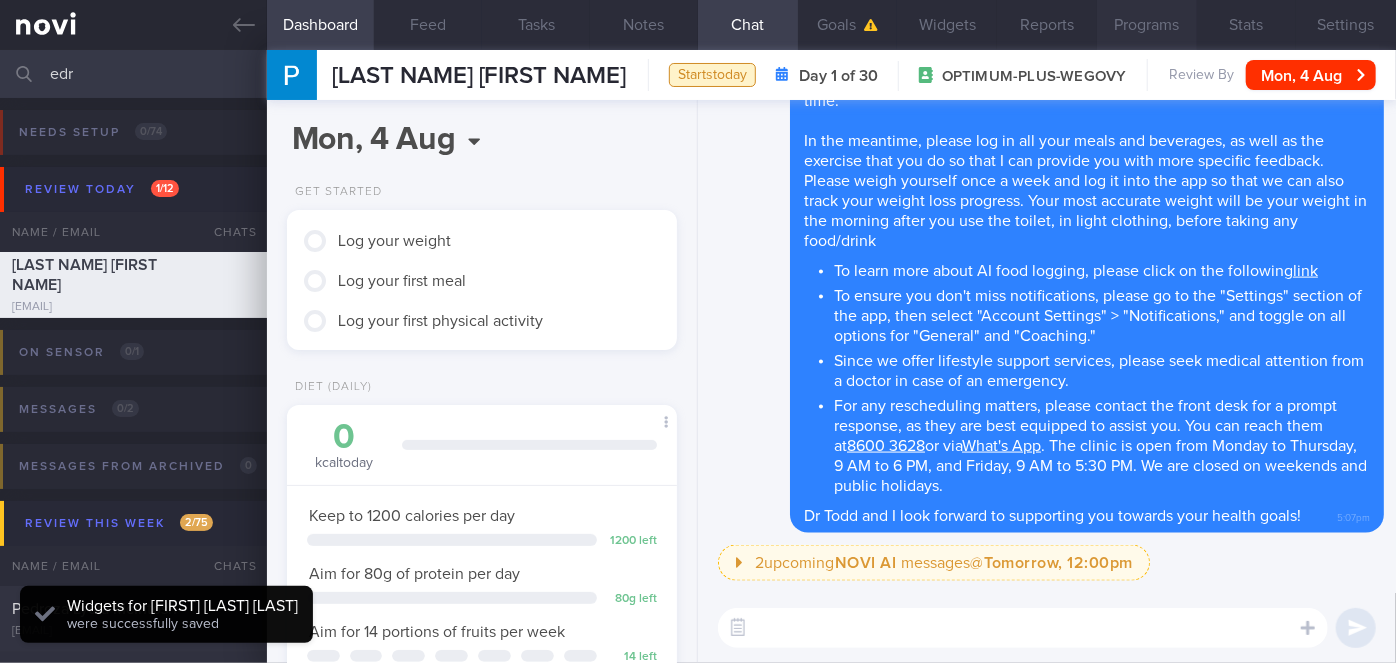 click on "Programs" at bounding box center (1147, 25) 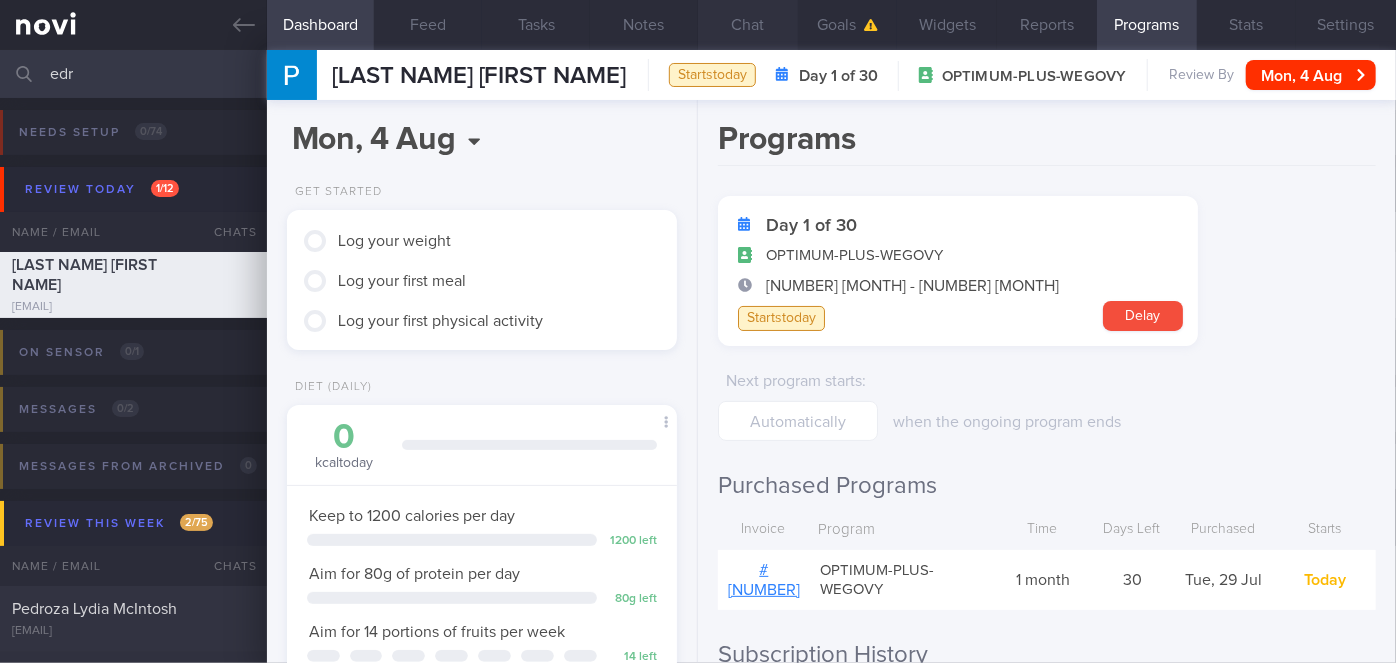 click on "Chat" at bounding box center (748, 25) 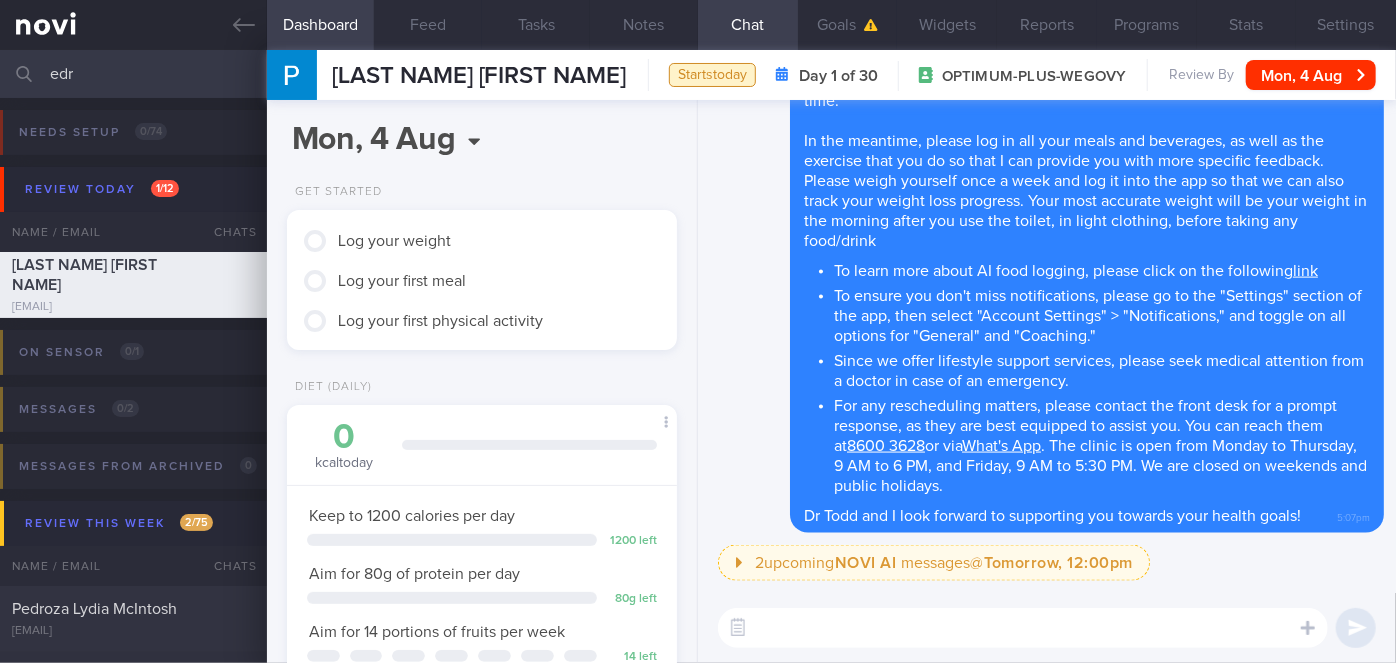 click on "​
​" at bounding box center [1047, 628] 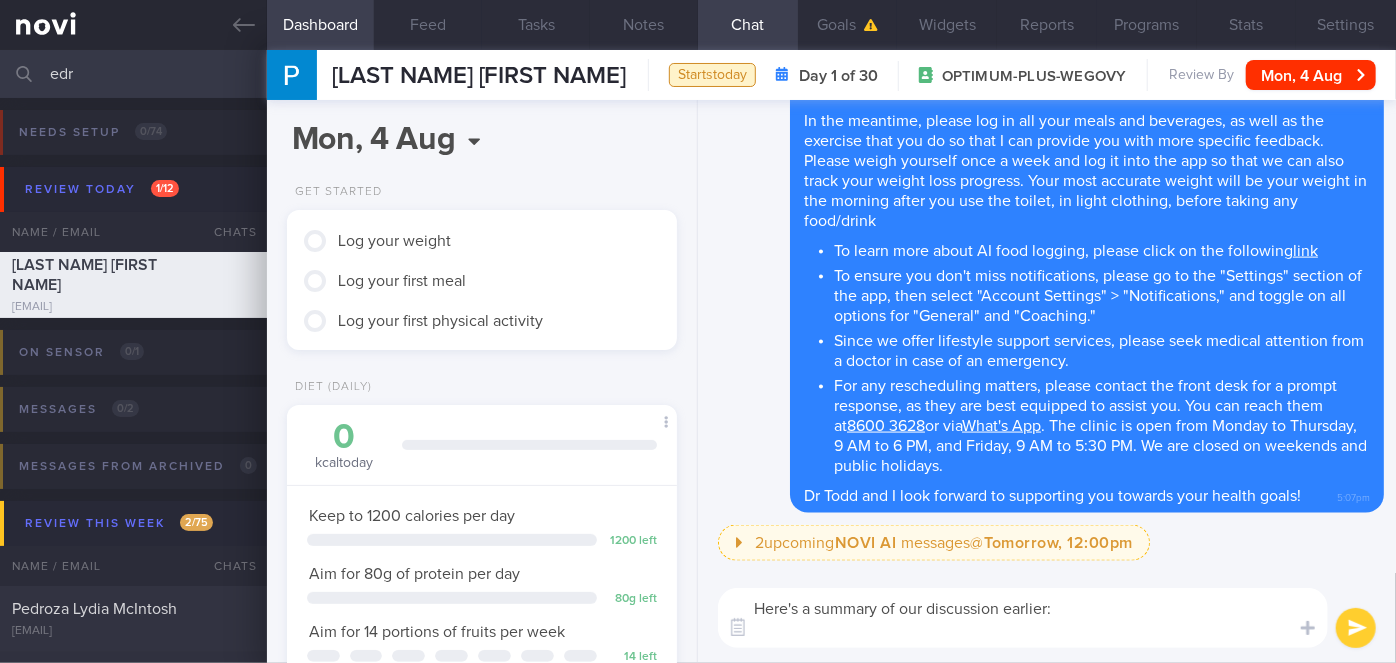 paste on "Explained the importance of adequate protein intake to minimize muscle loss. Aim to consume 1 palm size (~90g cooked) chicken/fish/lean pork/lean beef at lunch and dinner respectively.
Include high protein snacks in between main meals such as greek yogurt, unsalted edamame, unsweetened soy milk, protein pudding, protein shakes/powders, roasted chickpeas, protein water.
Aim to consume 2-3L of water per day.
Fiber:
Include resistance training x2/week with 20-30 minutes each session and aim for 5,000-10,0000 steps per day." 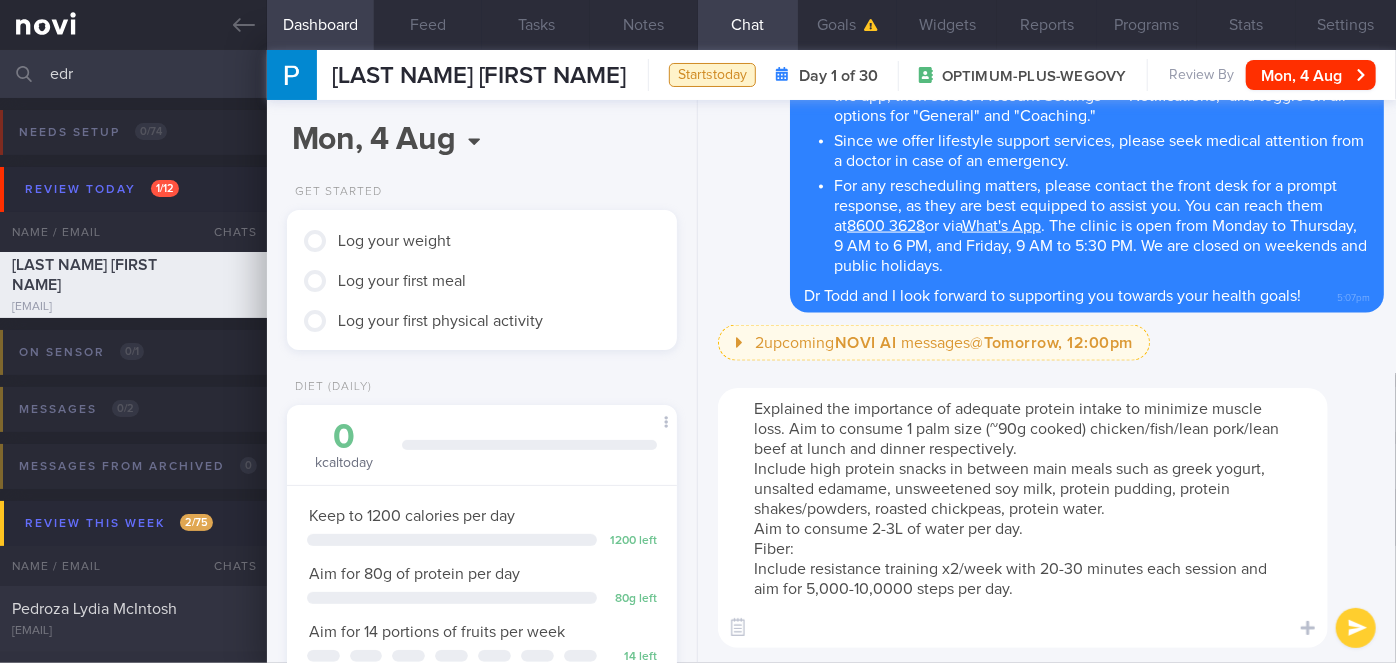 scroll, scrollTop: 0, scrollLeft: 0, axis: both 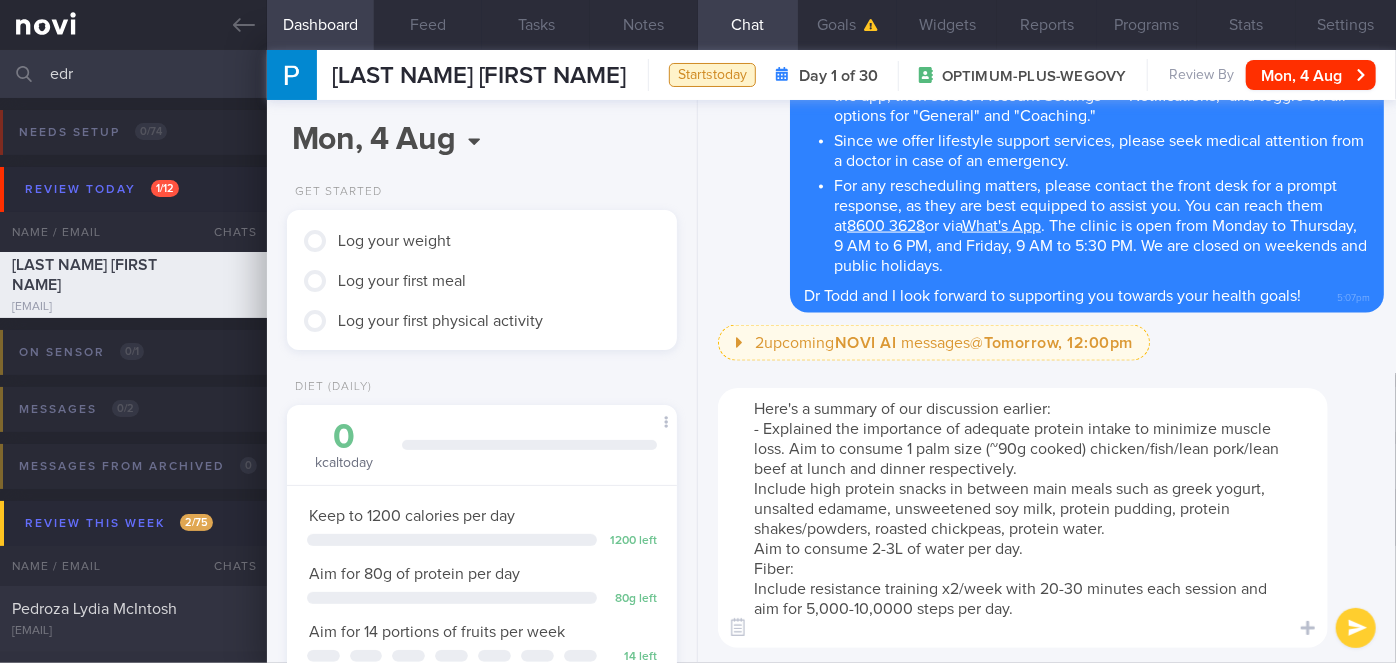 drag, startPoint x: 961, startPoint y: 427, endPoint x: 772, endPoint y: 427, distance: 189 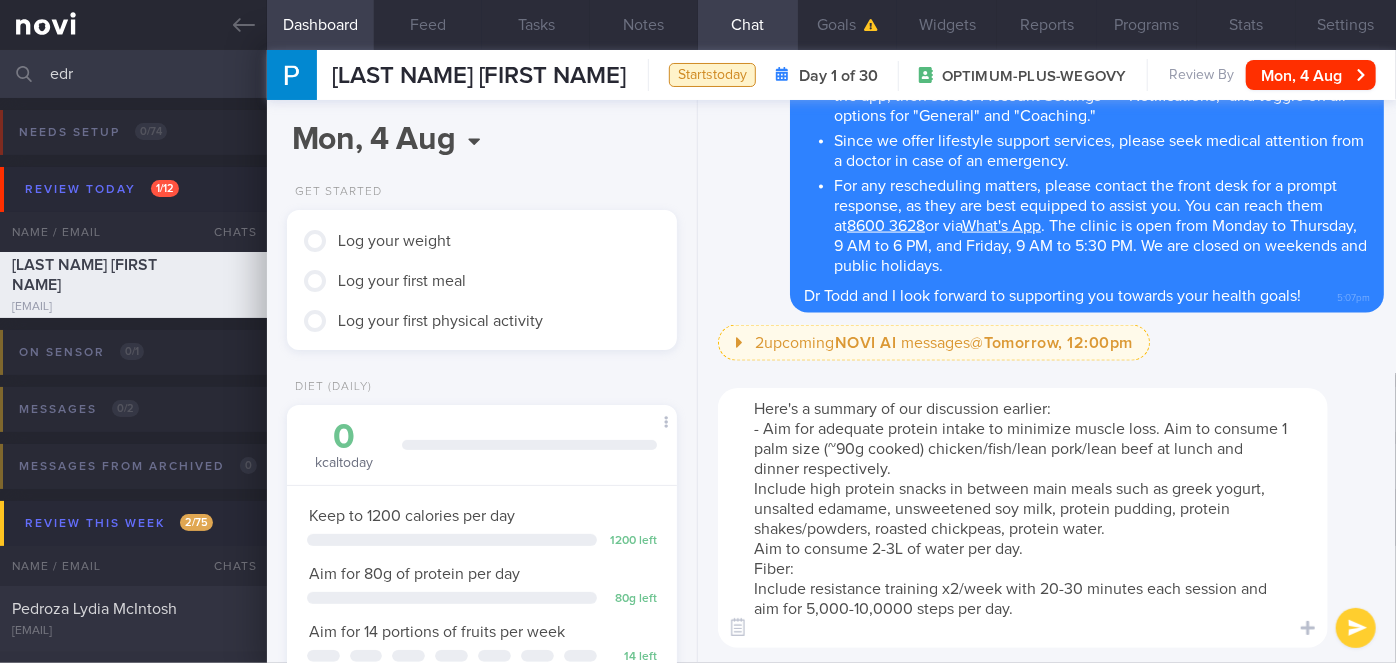click on "Here's a summary of our discussion earlier:
- Aim for adequate protein intake to minimize muscle loss. Aim to consume 1 palm size (~90g cooked) chicken/fish/lean pork/lean beef at lunch and dinner respectively.
Include high protein snacks in between main meals such as greek yogurt, unsalted edamame, unsweetened soy milk, protein pudding, protein shakes/powders, roasted chickpeas, protein water.
Aim to consume 2-3L of water per day.
Fiber:
Include resistance training x2/week with 20-30 minutes each session and aim for 5,000-10,0000 steps per day." at bounding box center [1023, 518] 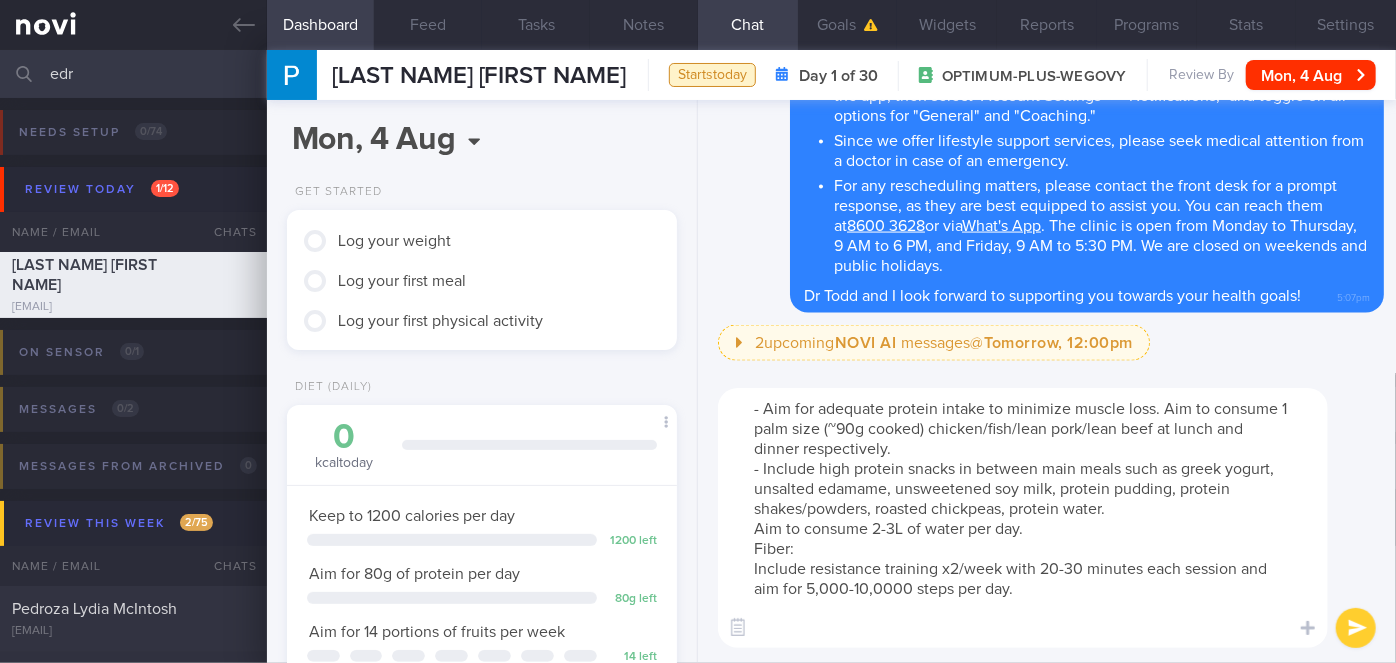 click on "- Aim for adequate protein intake to minimize muscle loss. Aim to consume 1 palm size (~90g cooked) chicken/fish/lean pork/lean beef at lunch and dinner respectively.
- Include high protein snacks in between main meals such as greek yogurt, unsalted edamame, unsweetened soy milk, protein pudding, protein shakes/powders, roasted chickpeas, protein water.
Aim to consume 2-3L of water per day.
Fiber:
Include resistance training x2/week with 20-30 minutes each session and aim for 5,000-10,0000 steps per day." at bounding box center [1023, 518] 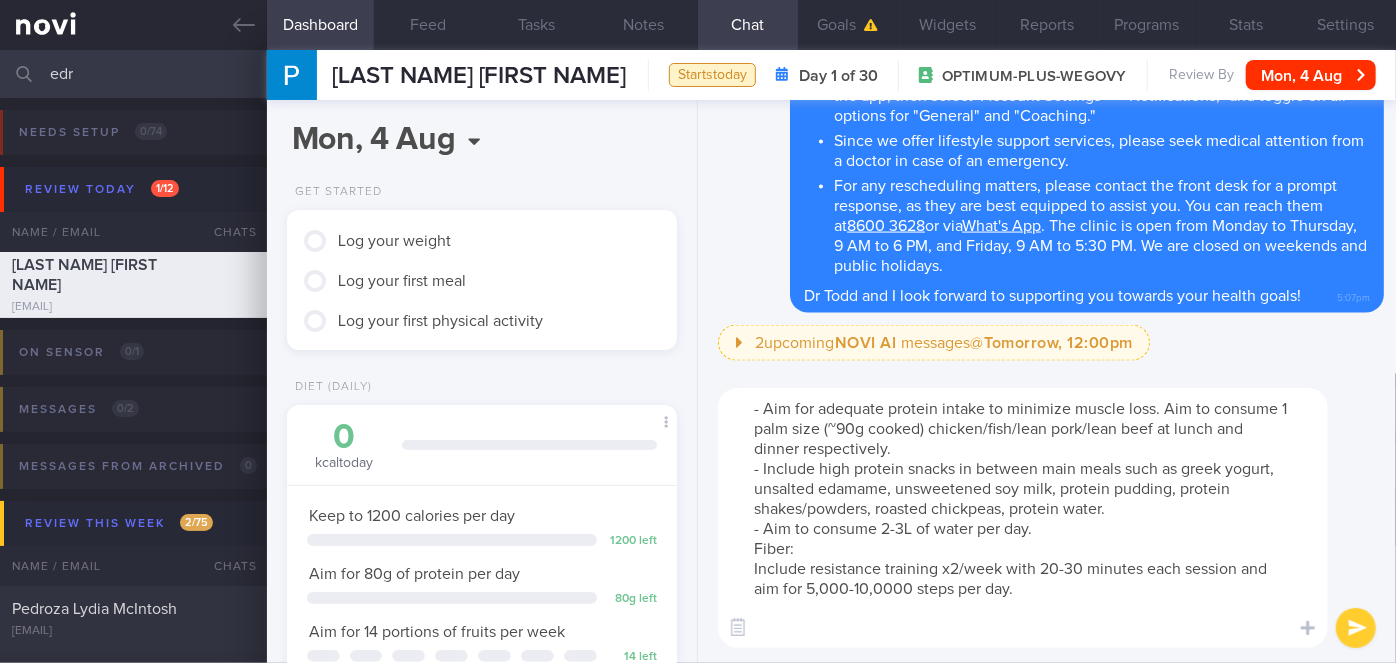 click on "- Aim for adequate protein intake to minimize muscle loss. Aim to consume 1 palm size (~90g cooked) chicken/fish/lean pork/lean beef at lunch and dinner respectively.
- Include high protein snacks in between main meals such as greek yogurt, unsalted edamame, unsweetened soy milk, protein pudding, protein shakes/powders, roasted chickpeas, protein water.
- Aim to consume 2-3L of water per day.
Fiber:
Include resistance training x2/week with 20-30 minutes each session and aim for 5,000-10,0000 steps per day." at bounding box center [1023, 518] 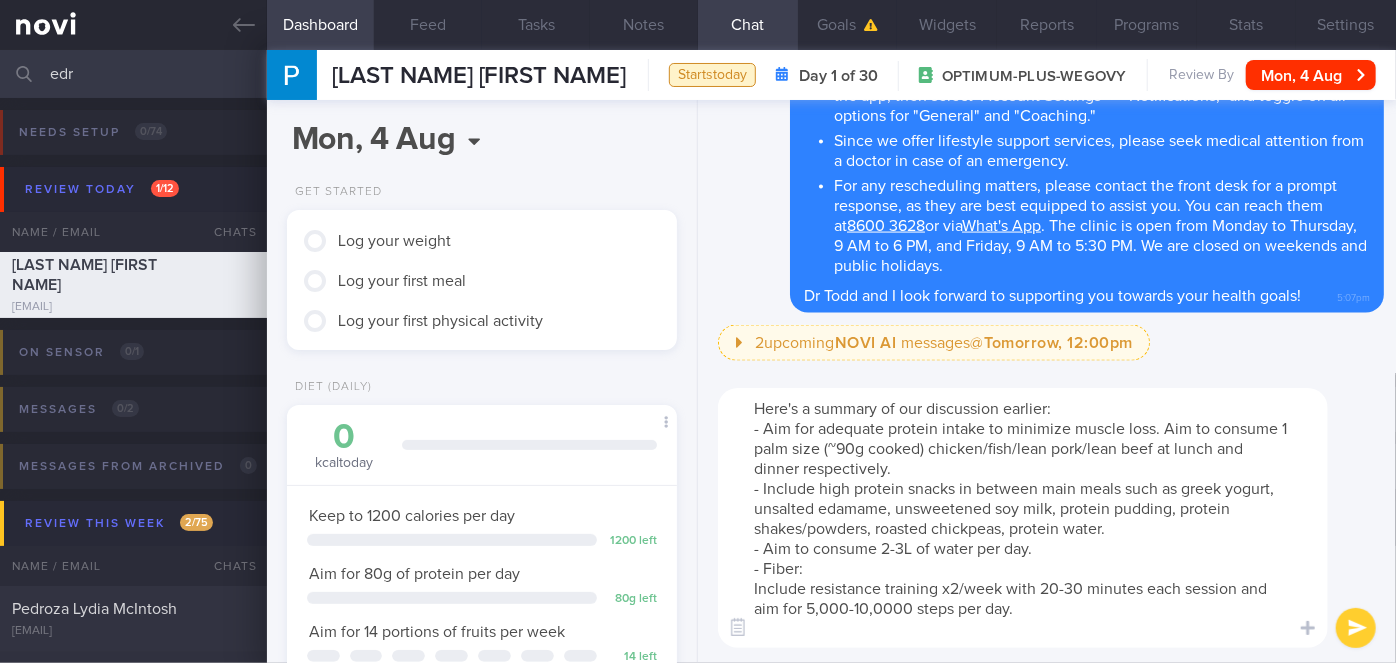 click on "Here's a summary of our discussion earlier:
- Aim for adequate protein intake to minimize muscle loss. Aim to consume 1 palm size (~90g cooked) chicken/fish/lean pork/lean beef at lunch and dinner respectively.
- Include high protein snacks in between main meals such as greek yogurt, unsalted edamame, unsweetened soy milk, protein pudding, protein shakes/powders, roasted chickpeas, protein water.
- Aim to consume 2-3L of water per day.
- Fiber:
Include resistance training x2/week with 20-30 minutes each session and aim for 5,000-10,0000 steps per day." at bounding box center [1023, 518] 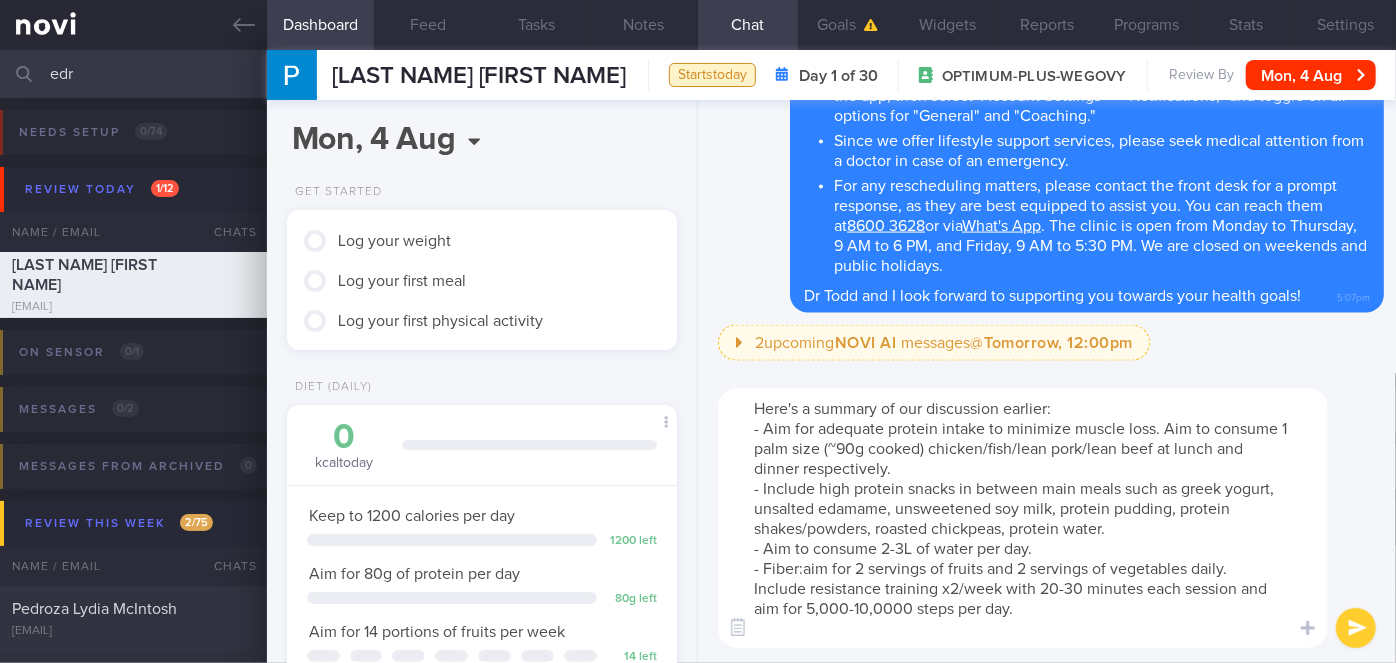 click on "Here's a summary of our discussion earlier:
- Aim for adequate protein intake to minimize muscle loss. Aim to consume 1 palm size (~90g cooked) chicken/fish/lean pork/lean beef at lunch and dinner respectively.
- Include high protein snacks in between main meals such as greek yogurt, unsalted edamame, unsweetened soy milk, protein pudding, protein shakes/powders, roasted chickpeas, protein water.
- Aim to consume 2-3L of water per day.
- Fiber:aim for 2 servings of fruits and 2 servings of vegetables daily.
Include resistance training x2/week with 20-30 minutes each session and aim for 5,000-10,0000 steps per day." at bounding box center (1023, 518) 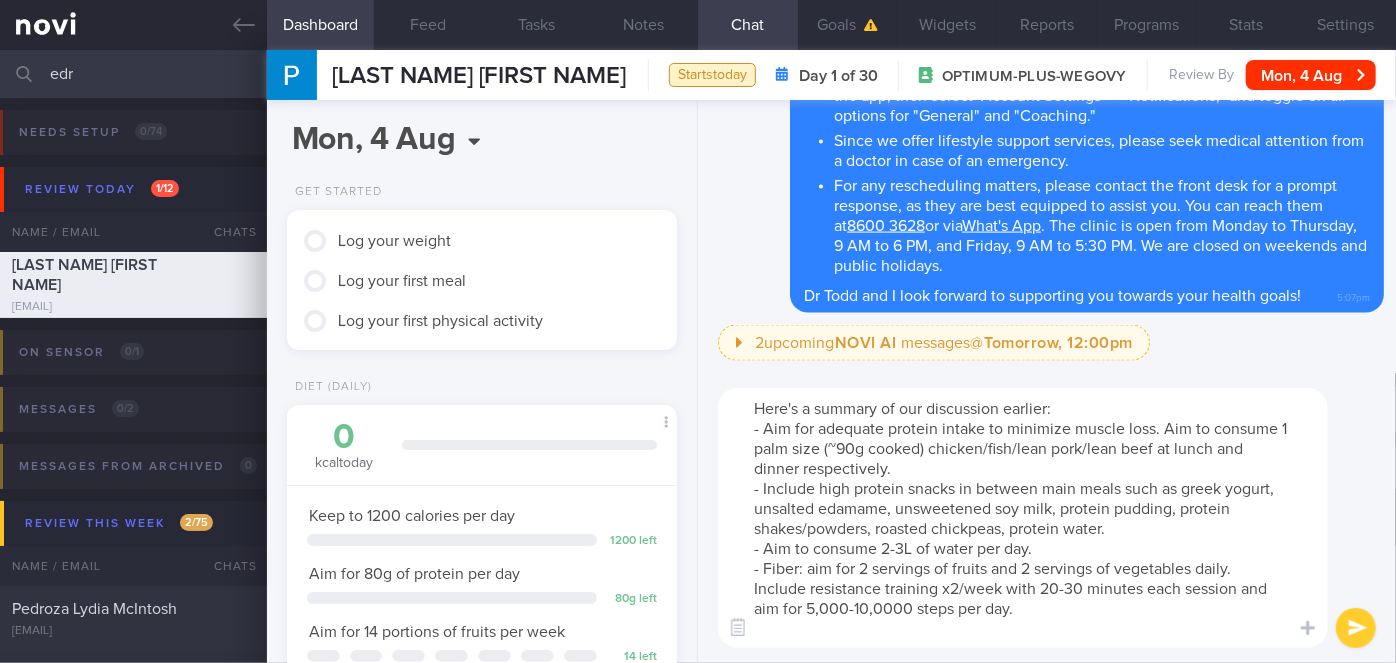 click on "Here's a summary of our discussion earlier:
- Aim for adequate protein intake to minimize muscle loss. Aim to consume 1 palm size (~90g cooked) chicken/fish/lean pork/lean beef at lunch and dinner respectively.
- Include high protein snacks in between main meals such as greek yogurt, unsalted edamame, unsweetened soy milk, protein pudding, protein shakes/powders, roasted chickpeas, protein water.
- Aim to consume 2-3L of water per day.
- Fiber: aim for 2 servings of fruits and 2 servings of vegetables daily.
Include resistance training x2/week with 20-30 minutes each session and aim for 5,000-10,0000 steps per day." at bounding box center [1023, 518] 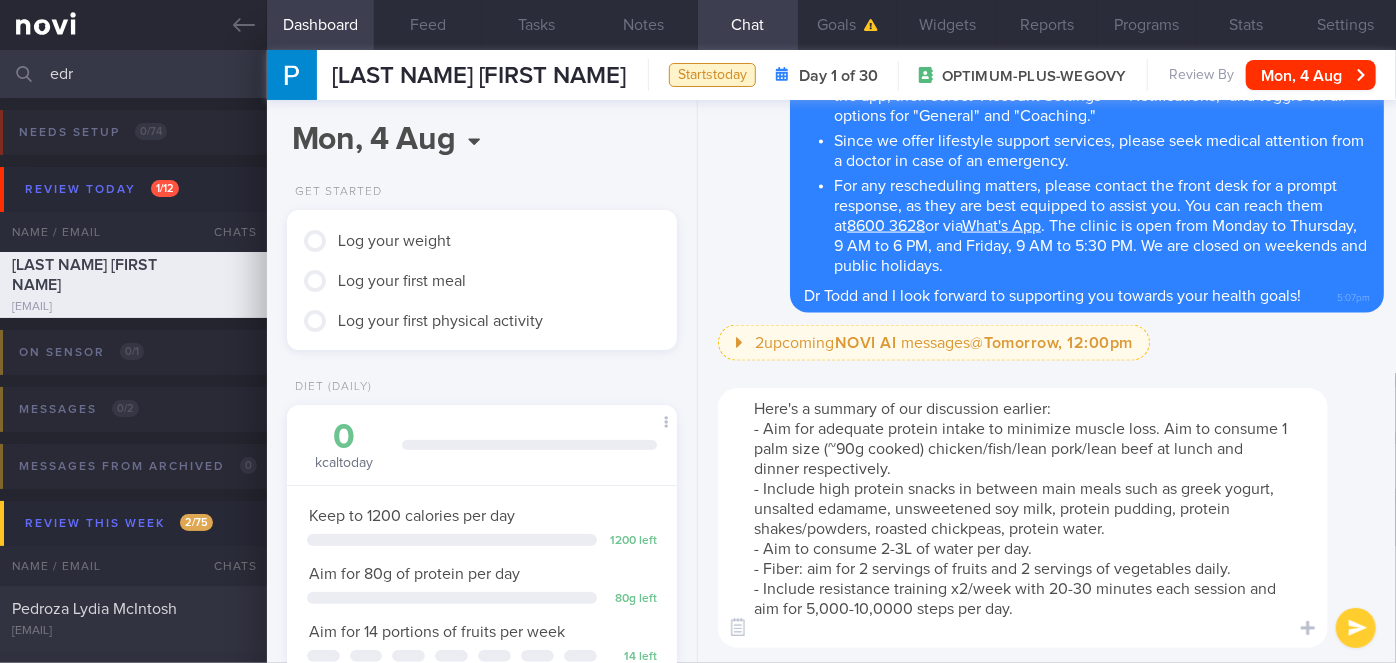 drag, startPoint x: 1021, startPoint y: 611, endPoint x: 784, endPoint y: 590, distance: 237.92856 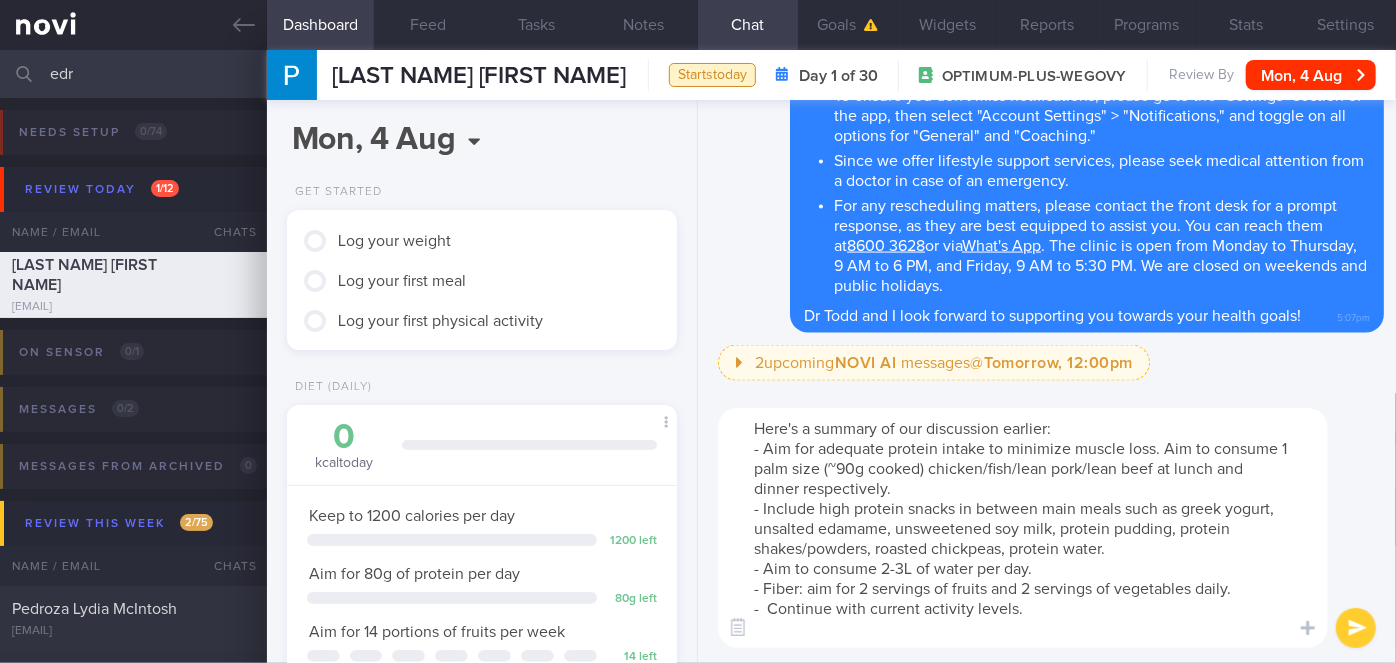 click on "Here's a summary of our discussion earlier:
- Aim for adequate protein intake to minimize muscle loss. Aim to consume 1 palm size (~90g cooked) chicken/fish/lean pork/lean beef at lunch and dinner respectively.
- Include high protein snacks in between main meals such as greek yogurt, unsalted edamame, unsweetened soy milk, protein pudding, protein shakes/powders, roasted chickpeas, protein water.
- Aim to consume 2-3L of water per day.
- Fiber: aim for 2 servings of fruits and 2 servings of vegetables daily.
-  Continue with current activity levels." at bounding box center (1023, 528) 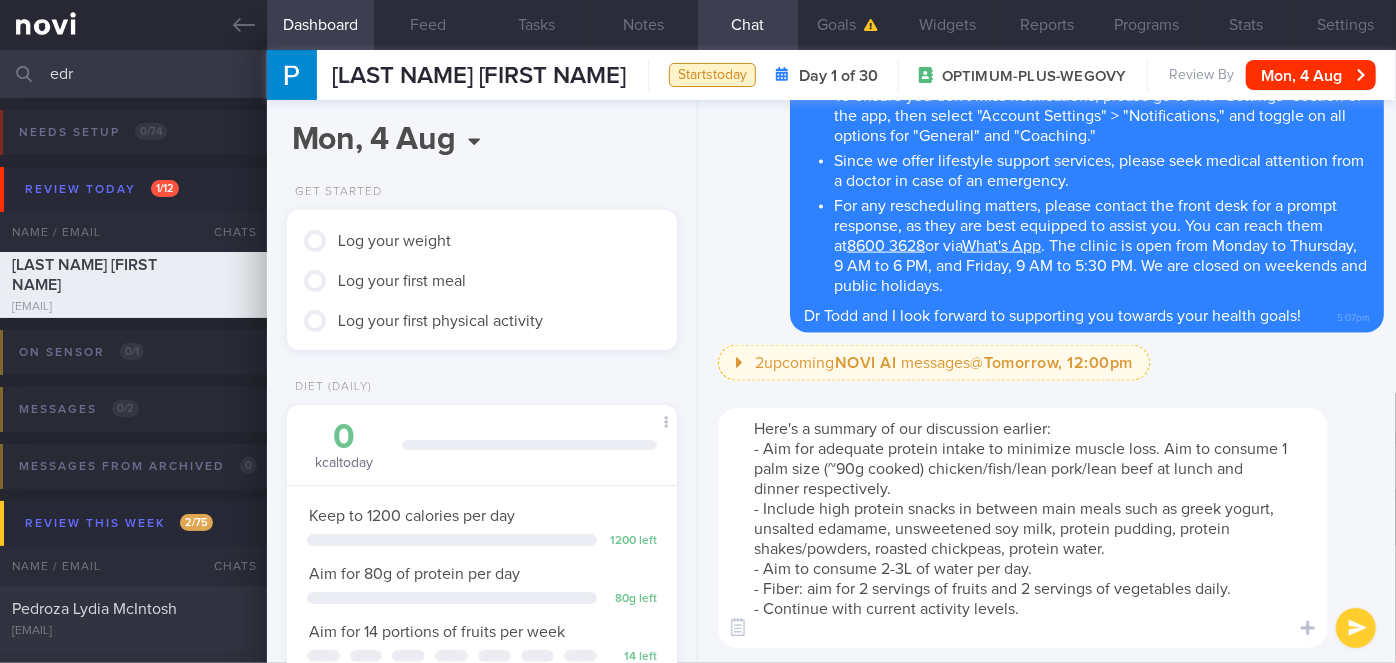 drag, startPoint x: 1081, startPoint y: 467, endPoint x: 1026, endPoint y: 470, distance: 55.081757 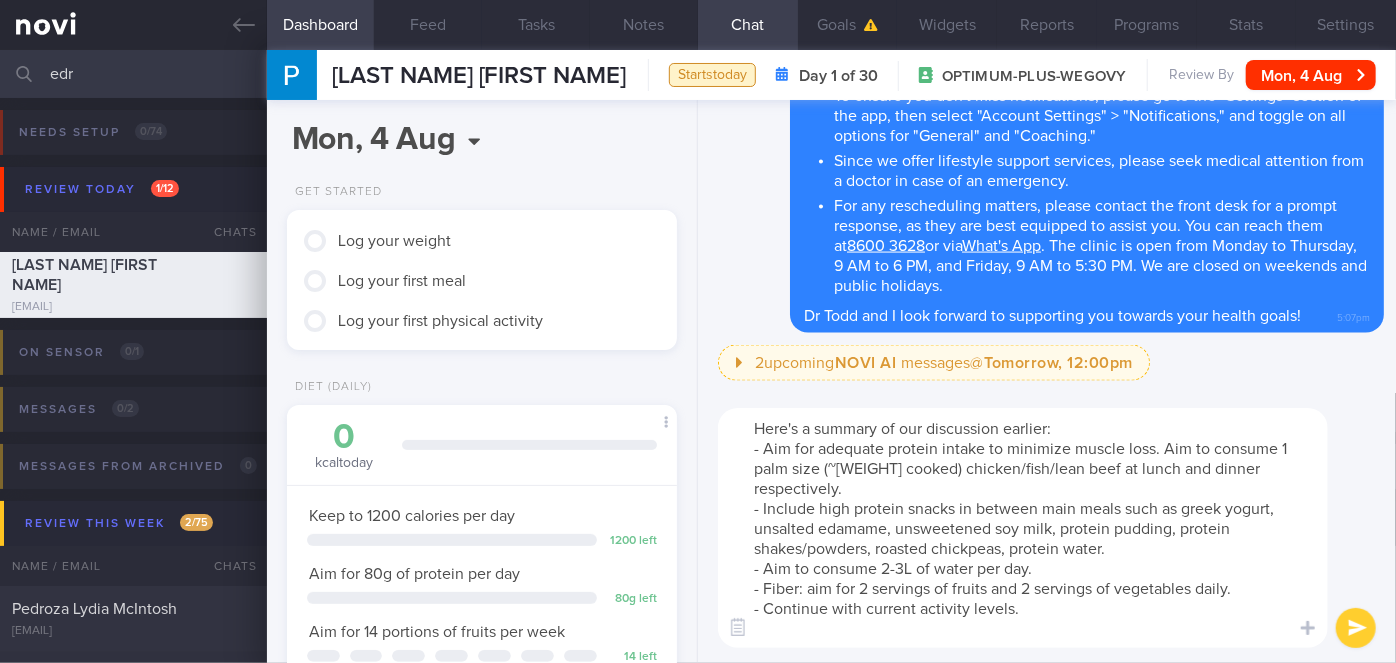 type on "Here's a summary of our discussion earlier:
- Aim for adequate protein intake to minimize muscle loss. Aim to consume 1 palm size (~[WEIGHT] cooked) chicken/fish/lean beef at lunch and dinner respectively.
- Include high protein snacks in between main meals such as greek yogurt, unsalted edamame, unsweetened soy milk, protein pudding, protein shakes/powders, roasted chickpeas, protein water.
- Aim to consume 2-3L of water per day.
- Fiber: aim for 2 servings of fruits and 2 servings of vegetables daily.
- Continue with current activity levels." 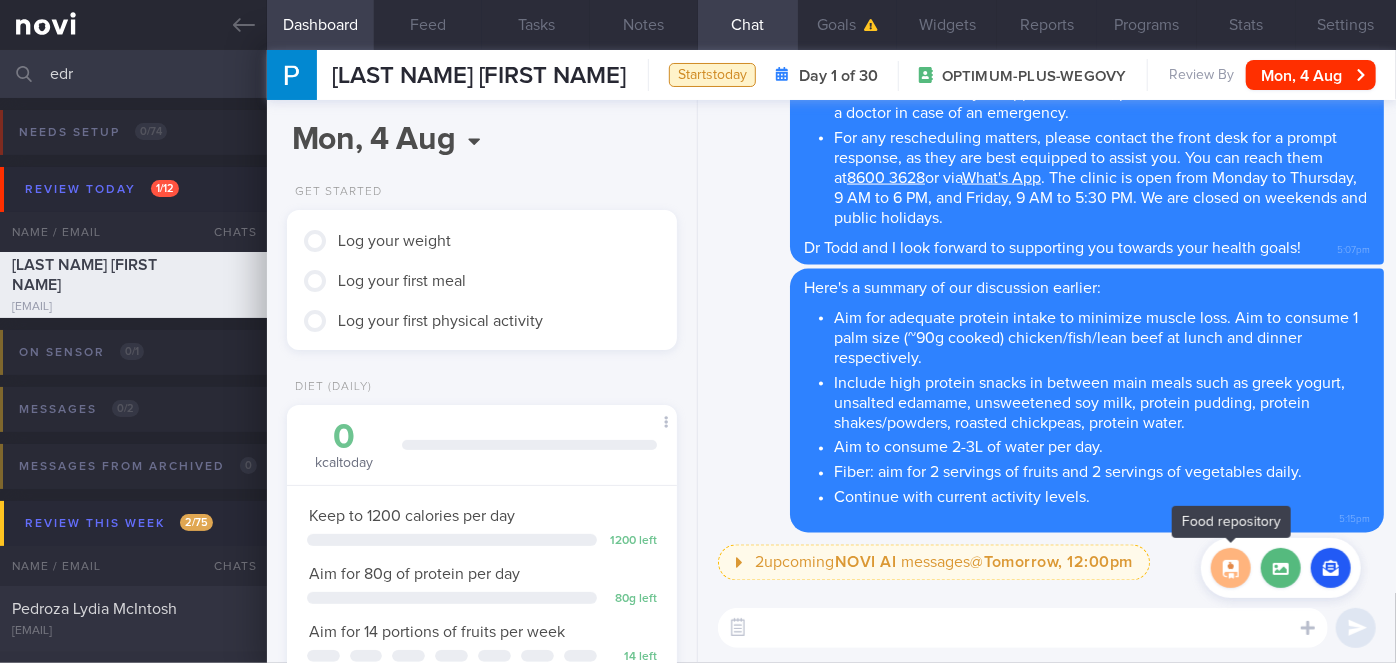 click at bounding box center [1231, 568] 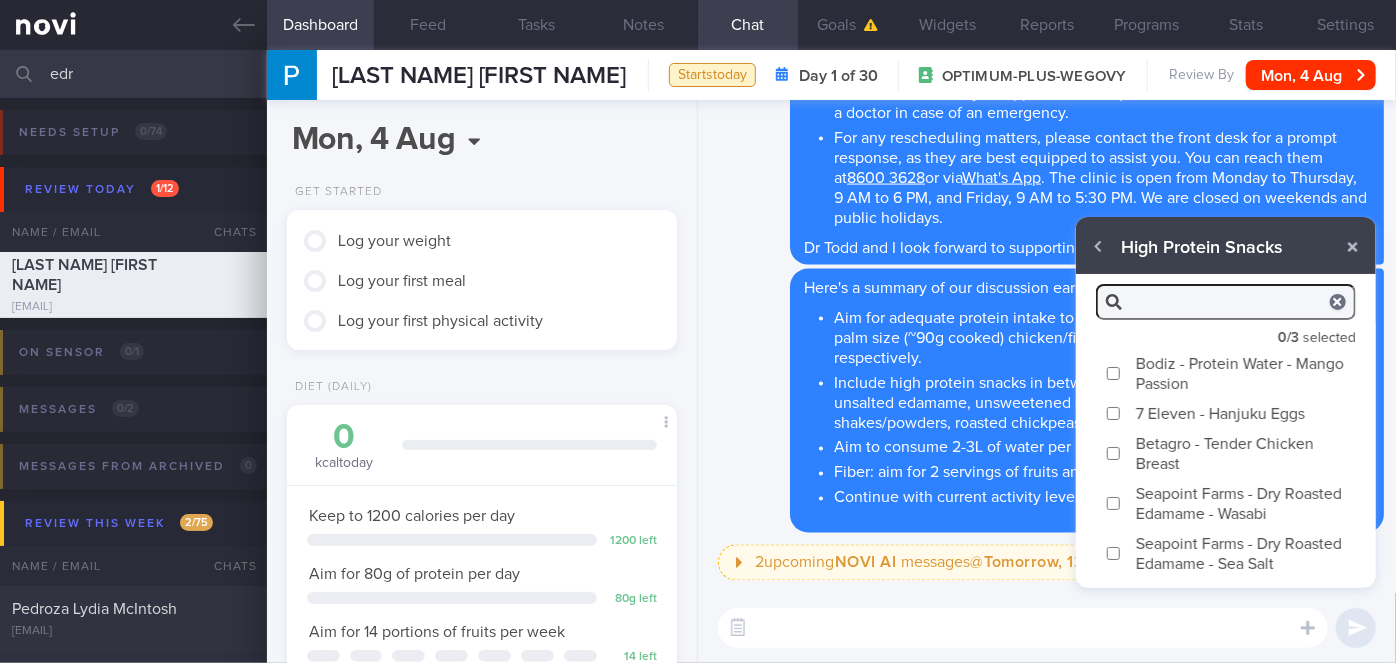 click on "Bodiz - Protein Water - Mango Passion" at bounding box center [1113, 373] 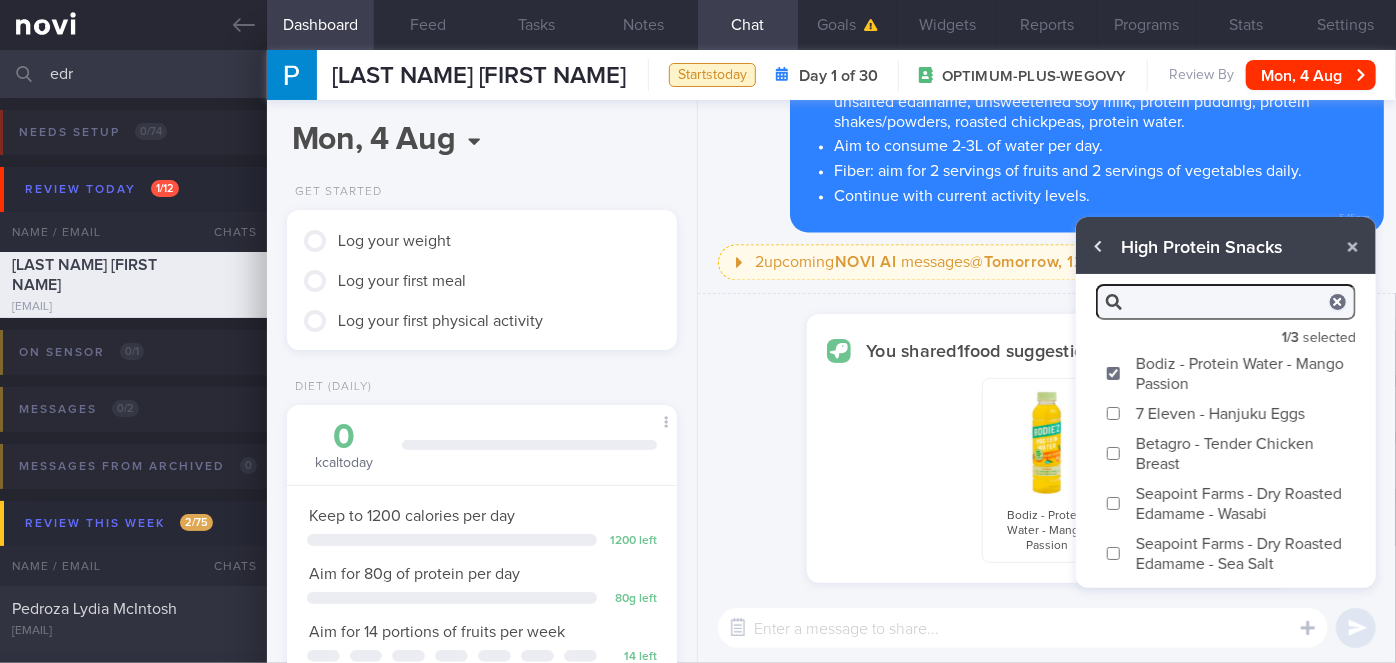 click at bounding box center (1099, 247) 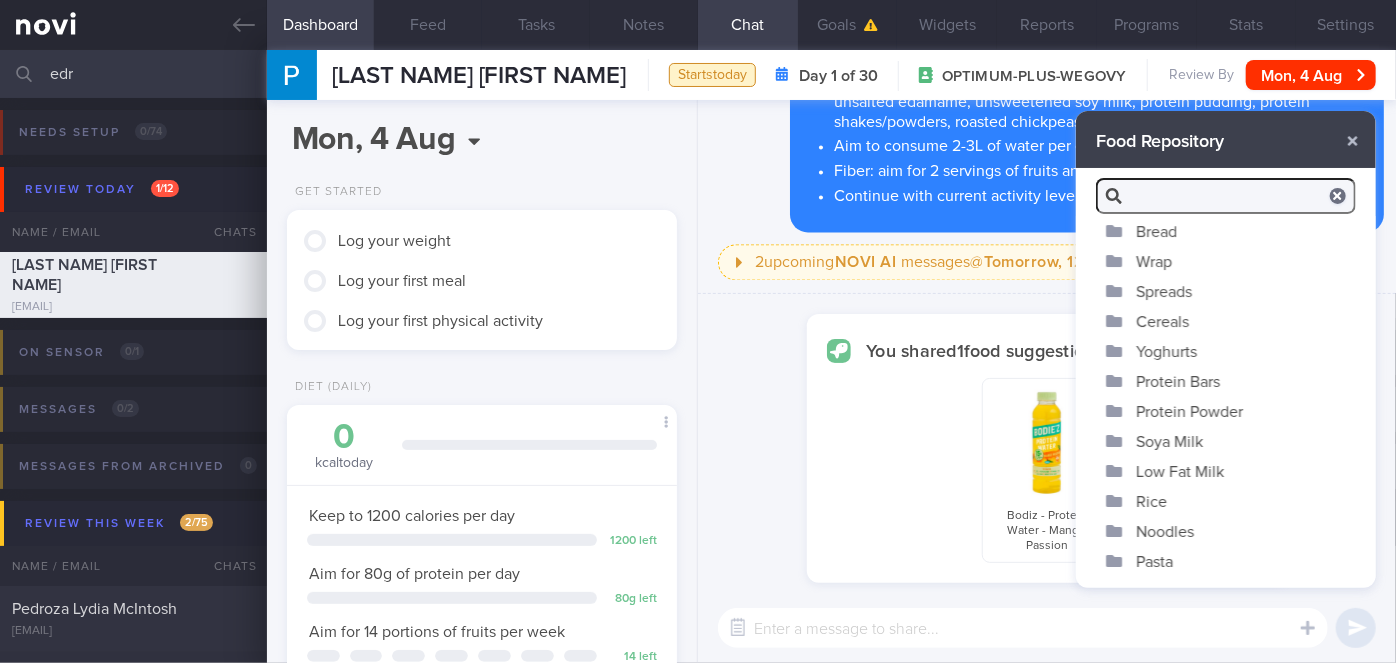 click on "Yoghurts" at bounding box center (1226, 351) 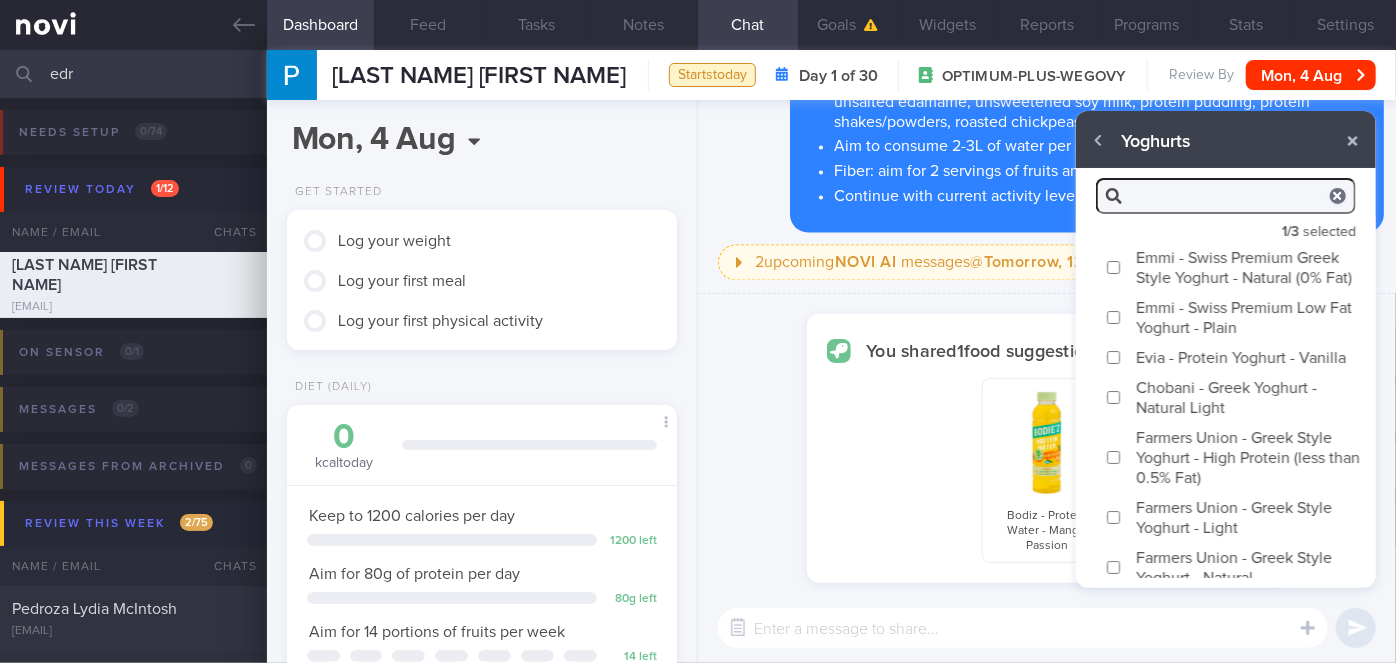 click on "Chobani - Greek Yoghurt - Natural Light" at bounding box center [1113, 397] 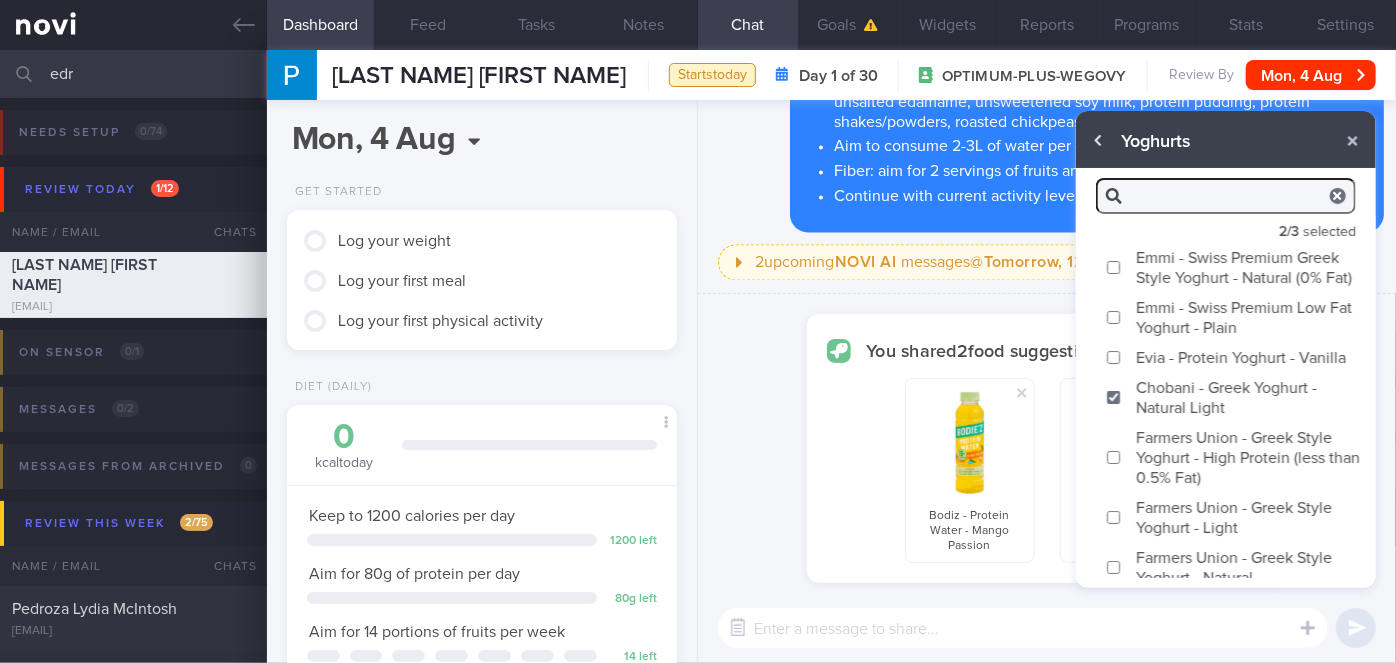 click at bounding box center (1099, 141) 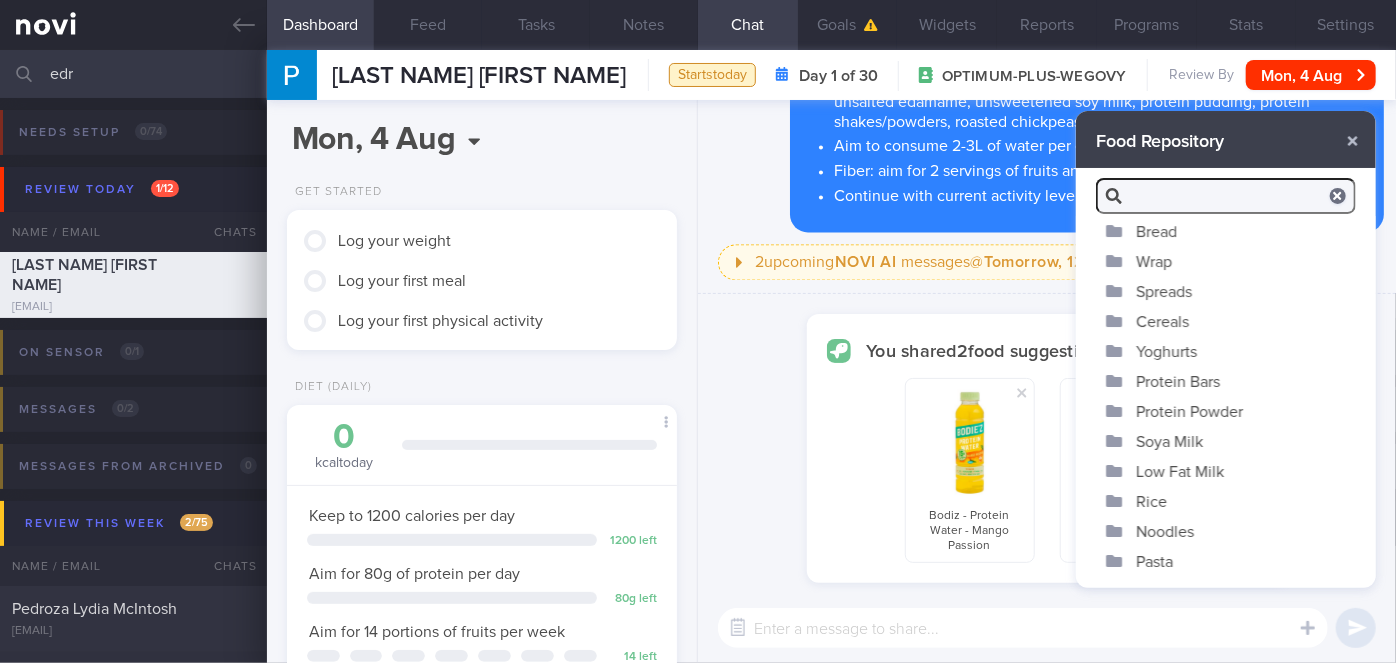 click on "Soya Milk" at bounding box center (1226, 441) 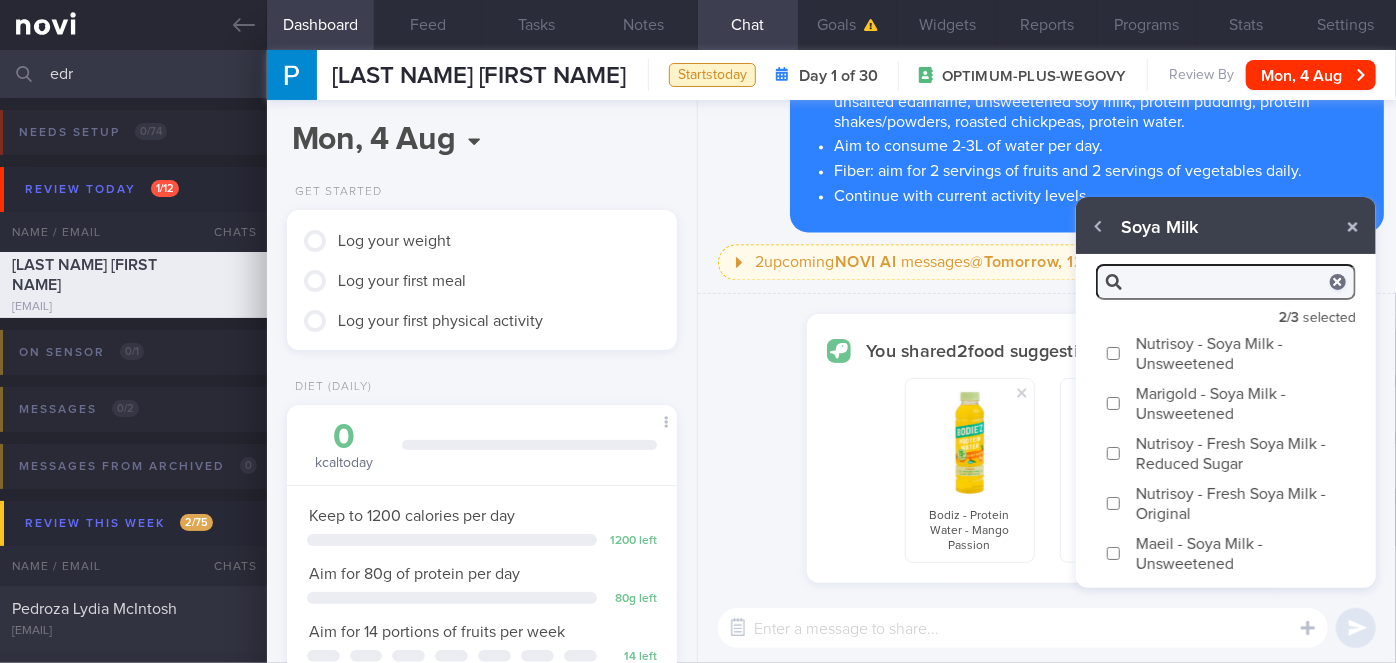 click on "Marigold - Soya Milk - Unsweetened" at bounding box center [1113, 403] 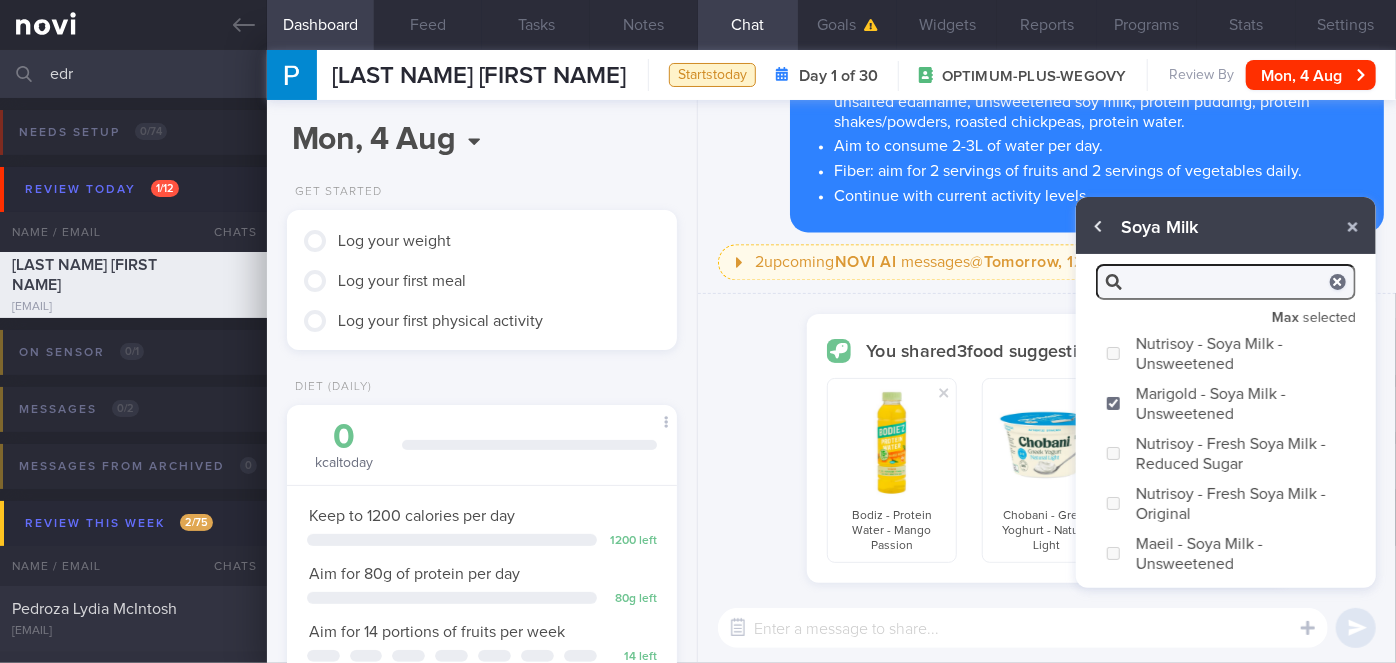 click at bounding box center (1099, 227) 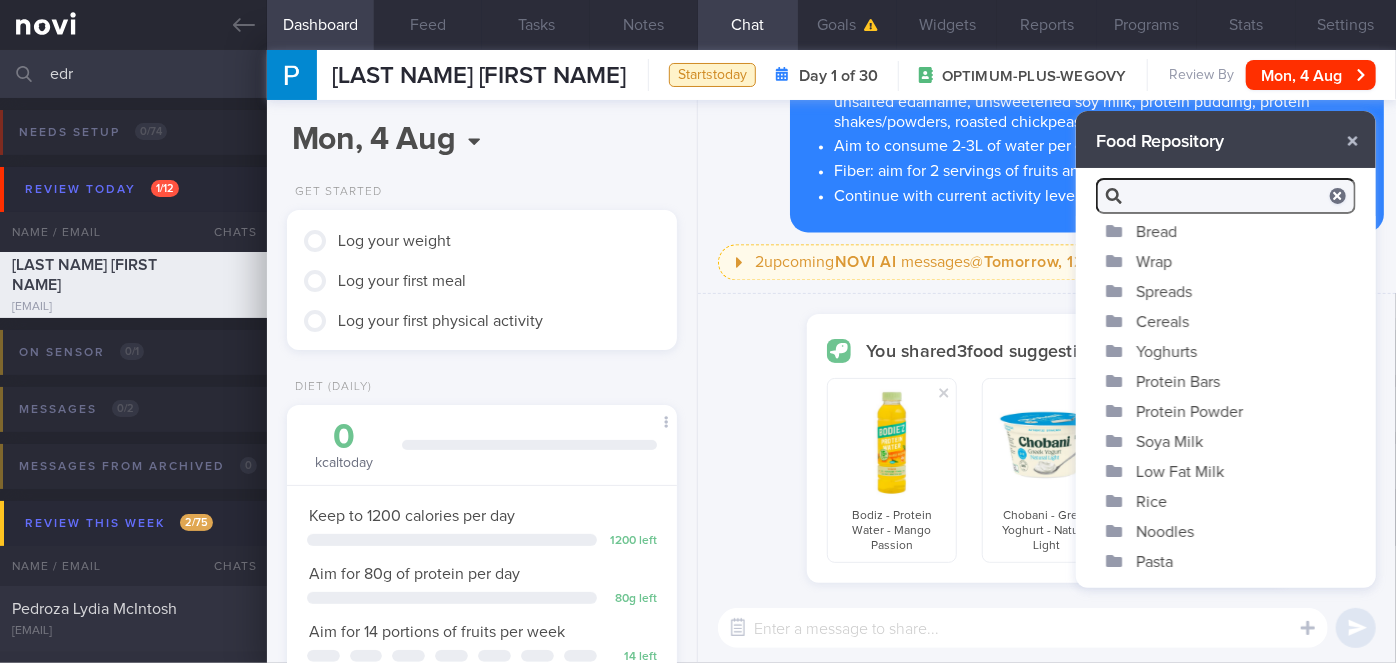 click at bounding box center [1023, 628] 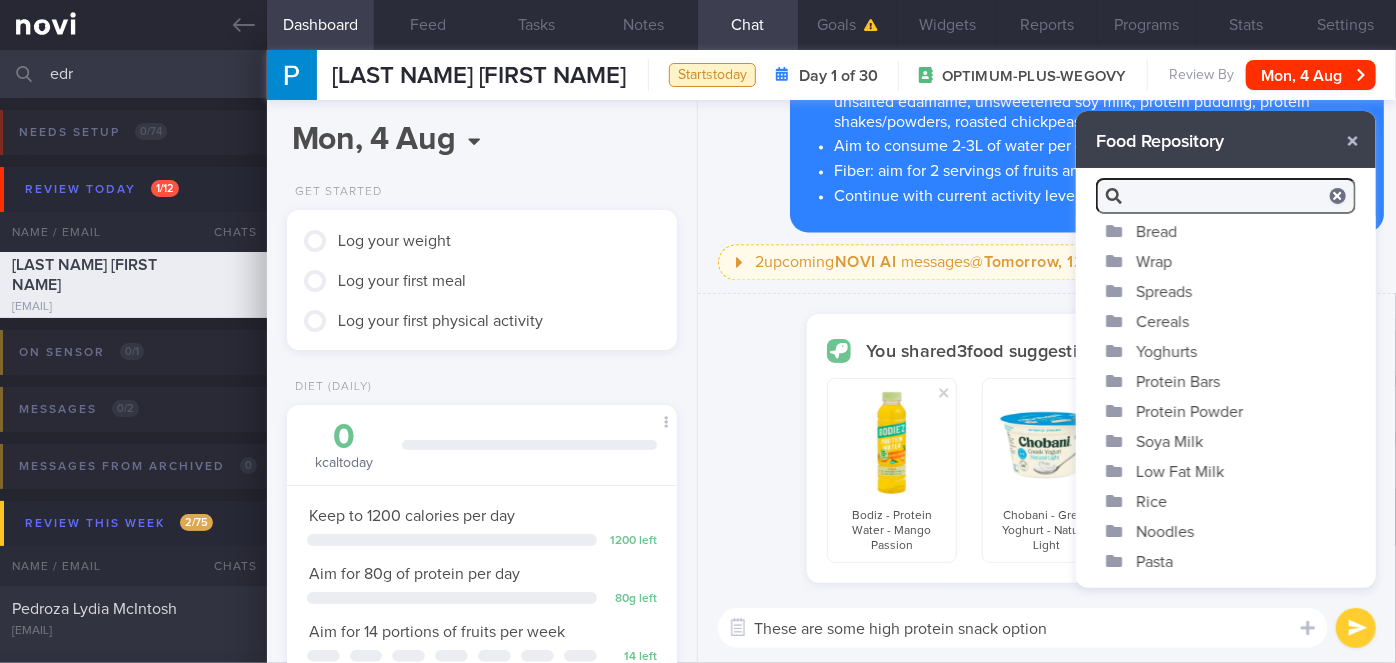 type on "These are some high protein snack options" 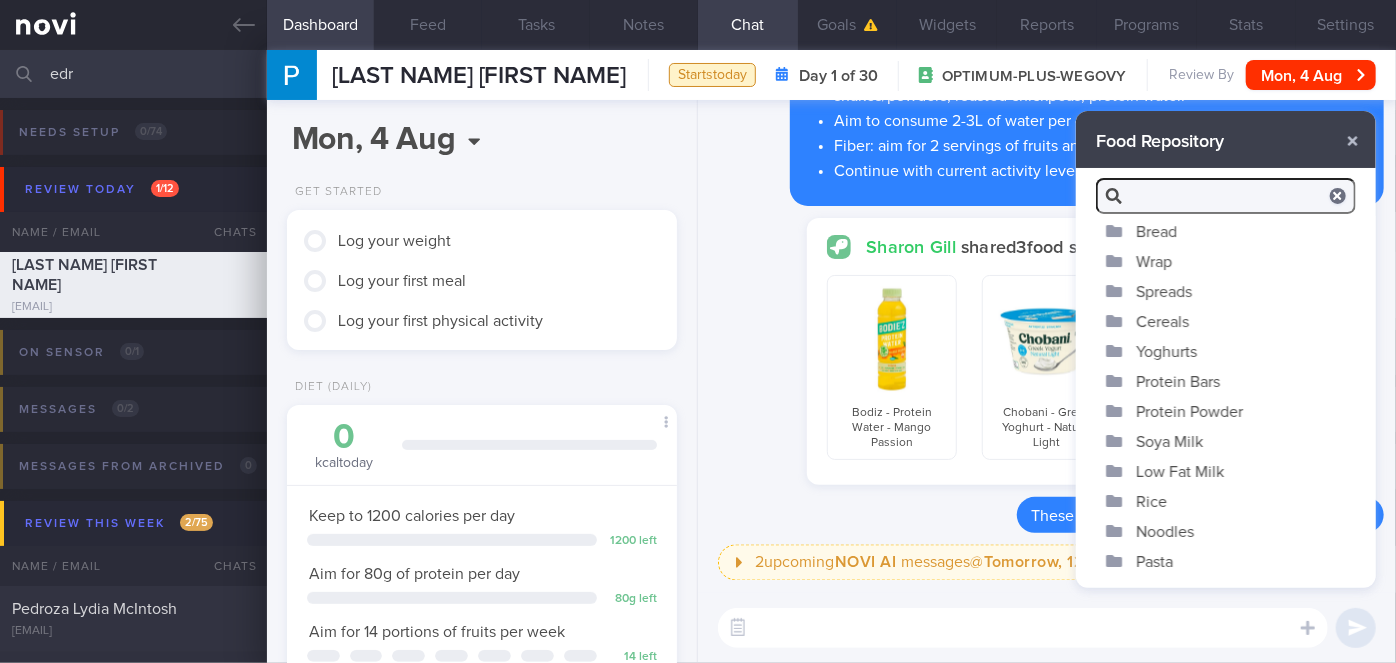 type on "I" 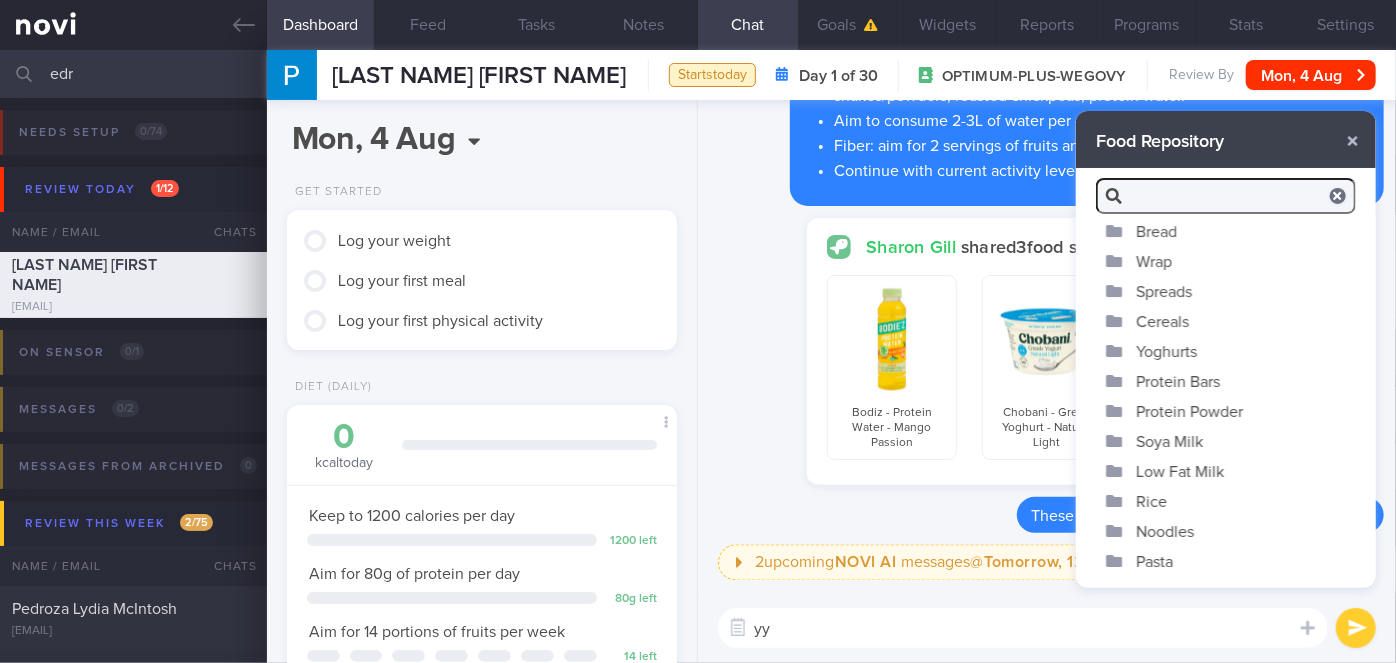type on "y" 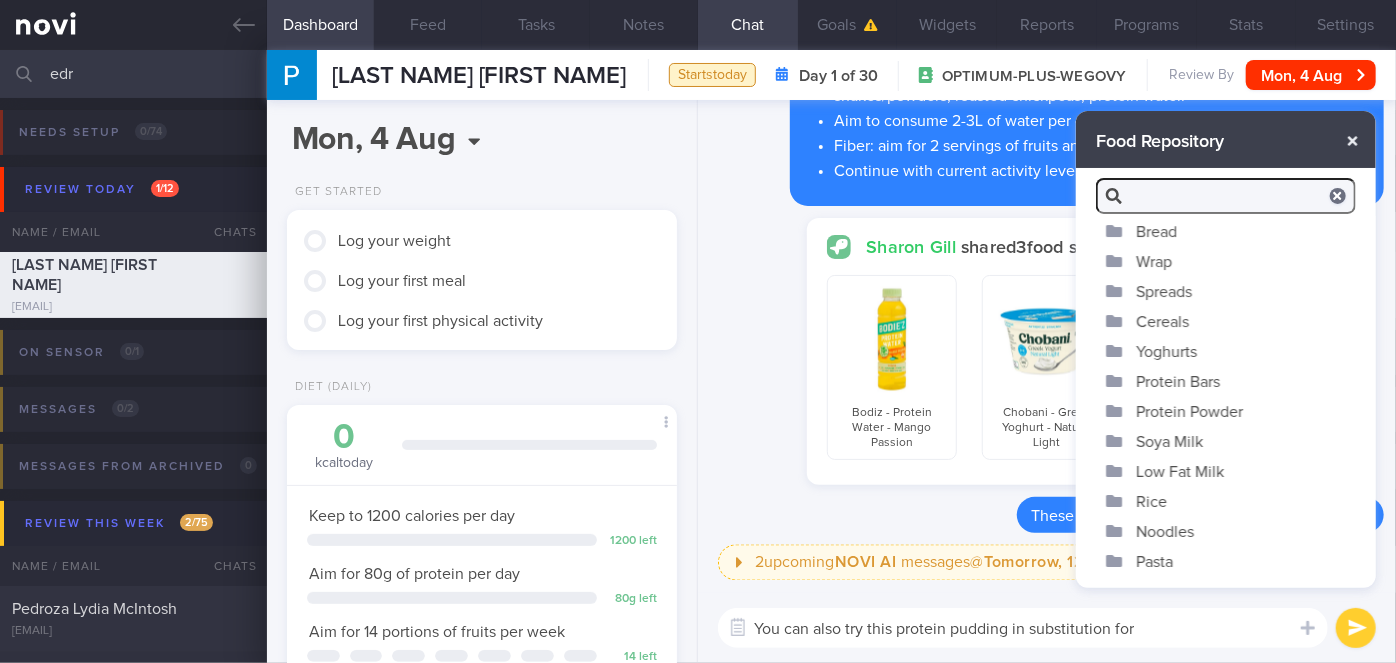click at bounding box center (1353, 141) 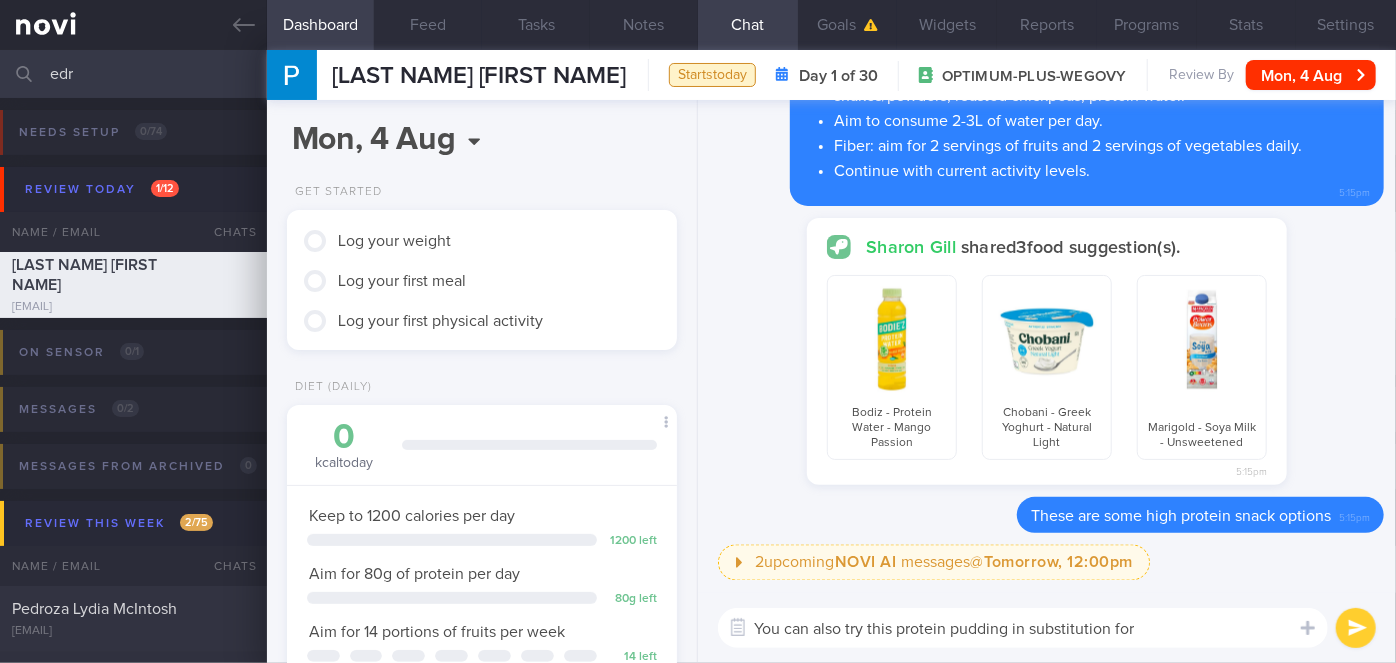 click on "You can also try this protein pudding in substitution for" at bounding box center [1023, 628] 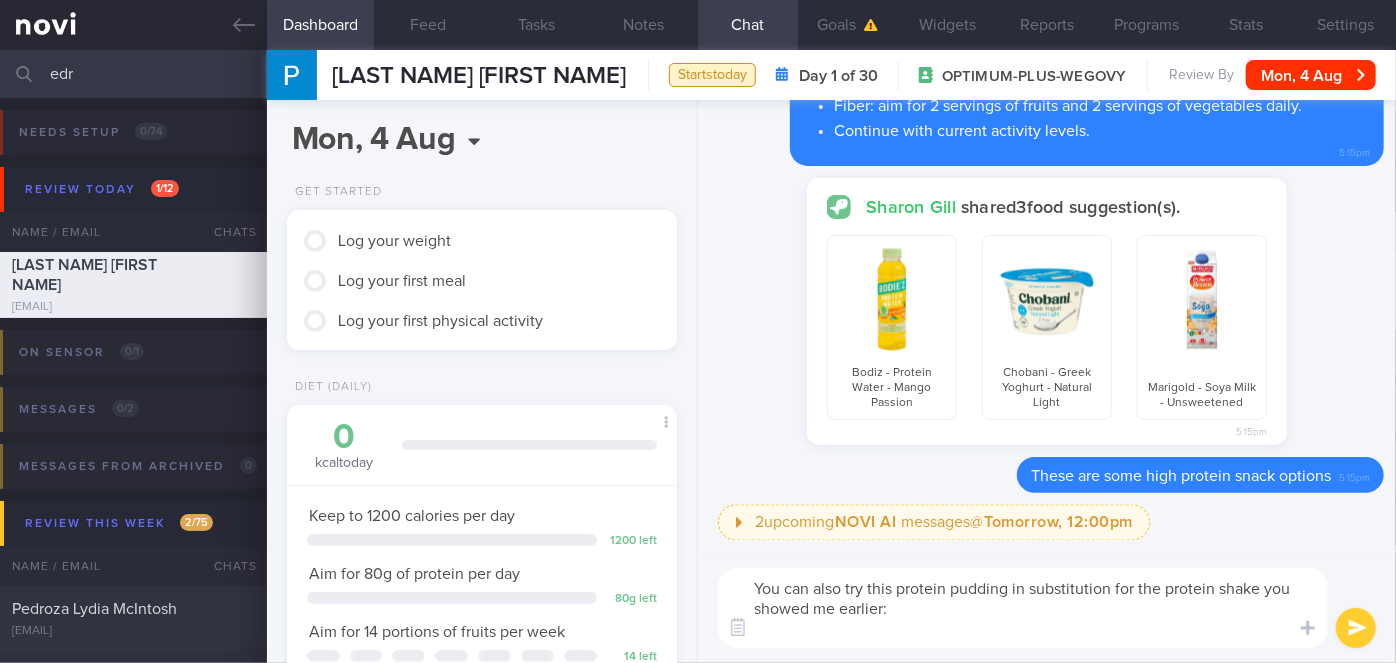 scroll, scrollTop: 0, scrollLeft: 0, axis: both 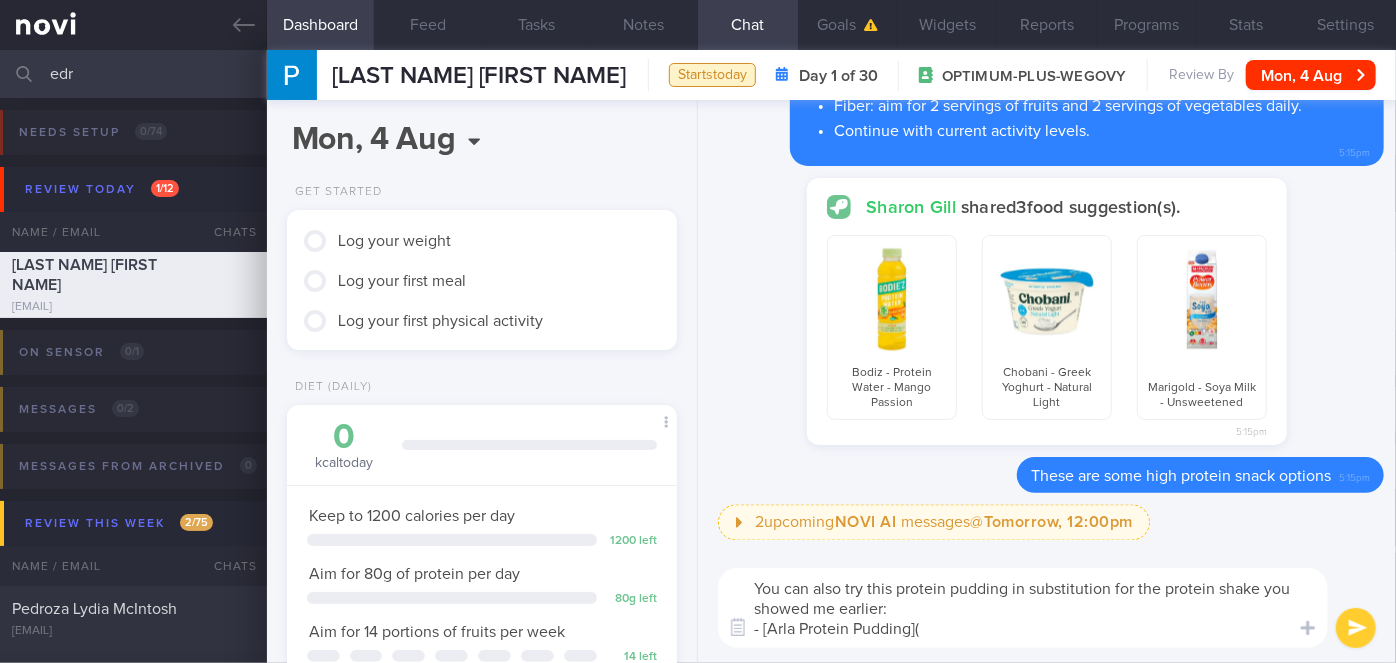 paste on "https://coldstorage.com.sg/en/p/Arla%20Protein%20Chocolate%20Pudding%20200g/i/113484404.html?srsltid=AfmBOopat27PRArLH0Sd5VIaadJfPOWRBg489LnnrK18SCwA7iC9Eruk" 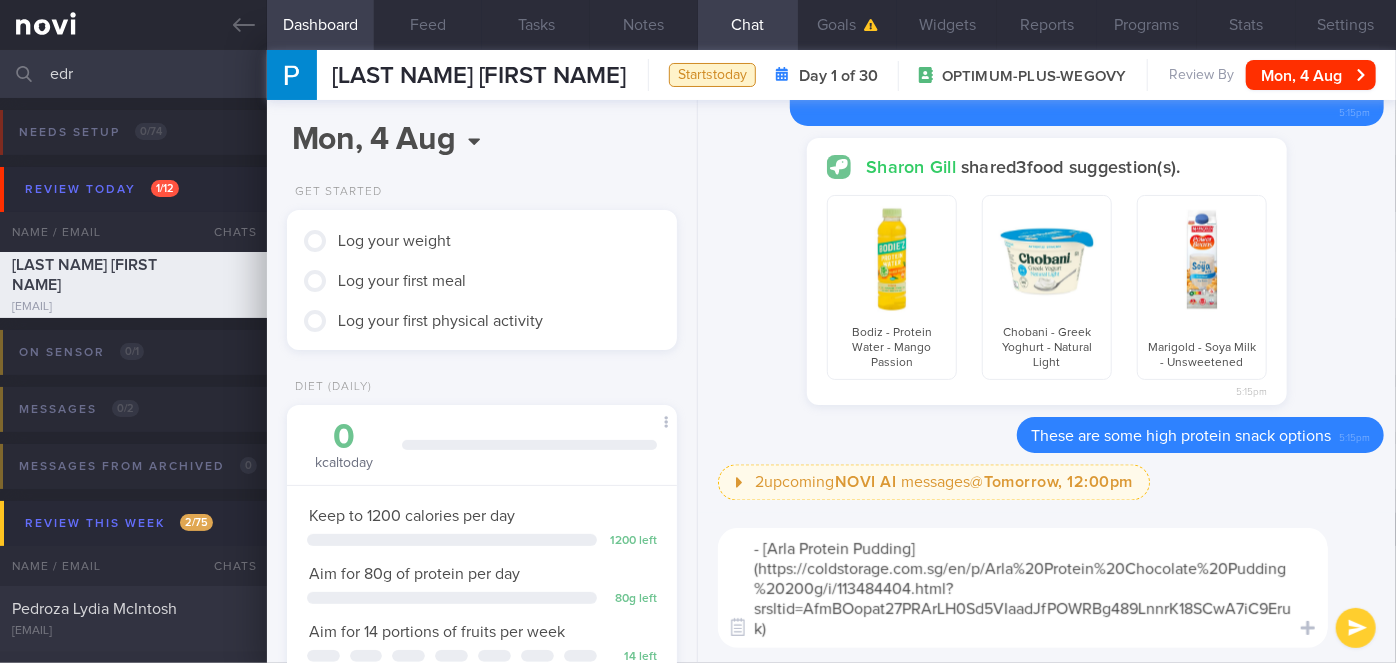 scroll, scrollTop: 0, scrollLeft: 0, axis: both 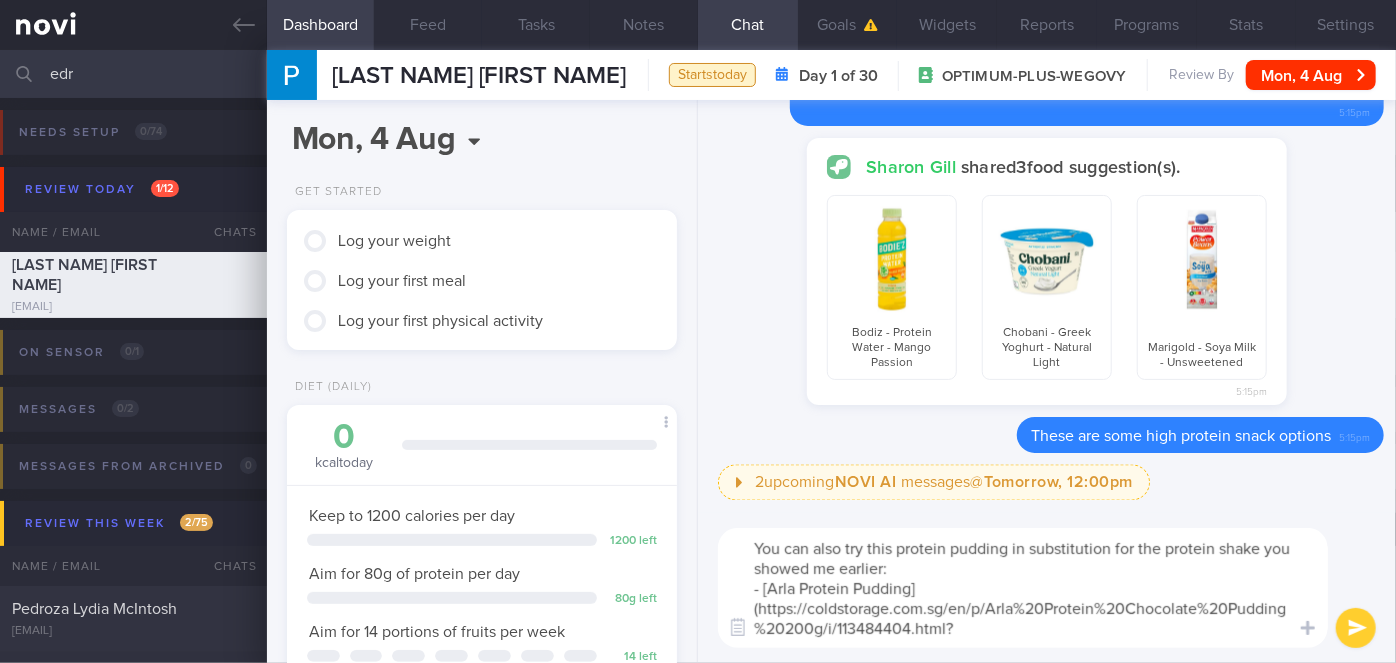 type on "You can also try this protein pudding in substitution for the protein shake you  showed me earlier:
- [Arla Protein Pudding](https://coldstorage.com.sg/en/p/Arla%20Protein%20Chocolate%20Pudding%20200g/i/113484404.html?srsltid=AfmBOopat27PRArLH0Sd5VIaadJfPOWRBg489LnnrK18SCwA7iC9Eruk)" 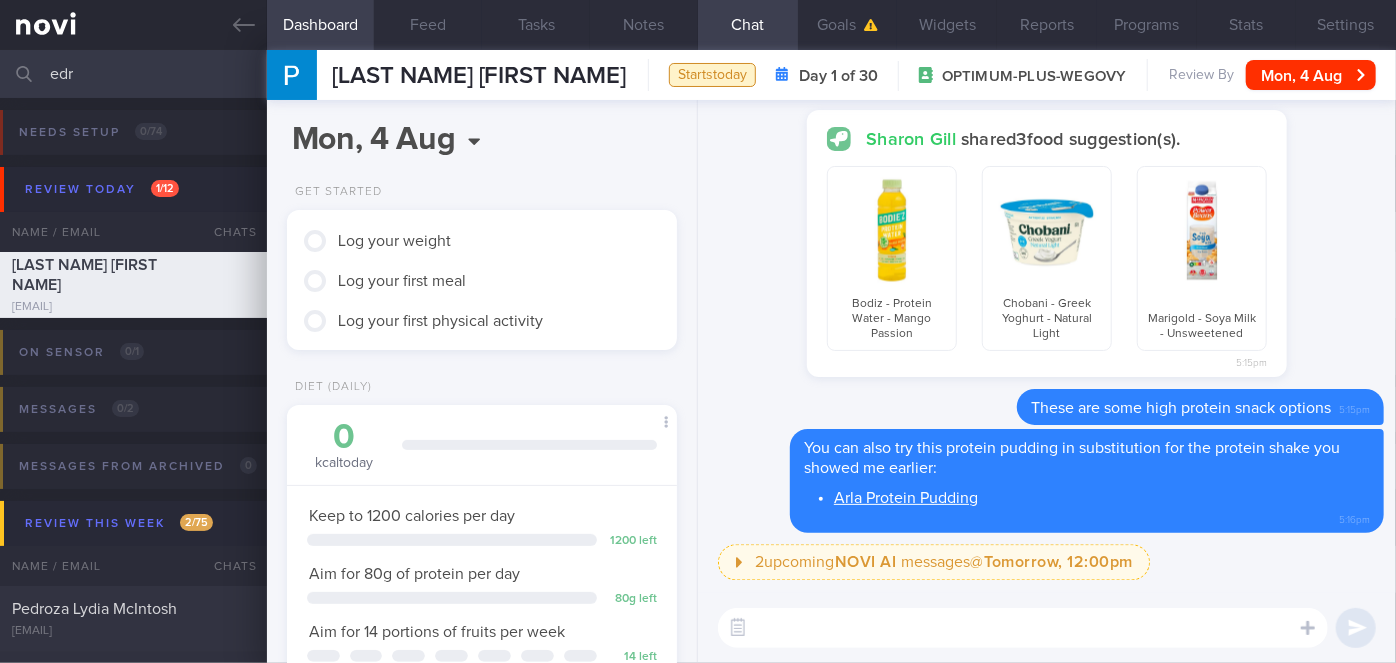 scroll, scrollTop: 0, scrollLeft: 0, axis: both 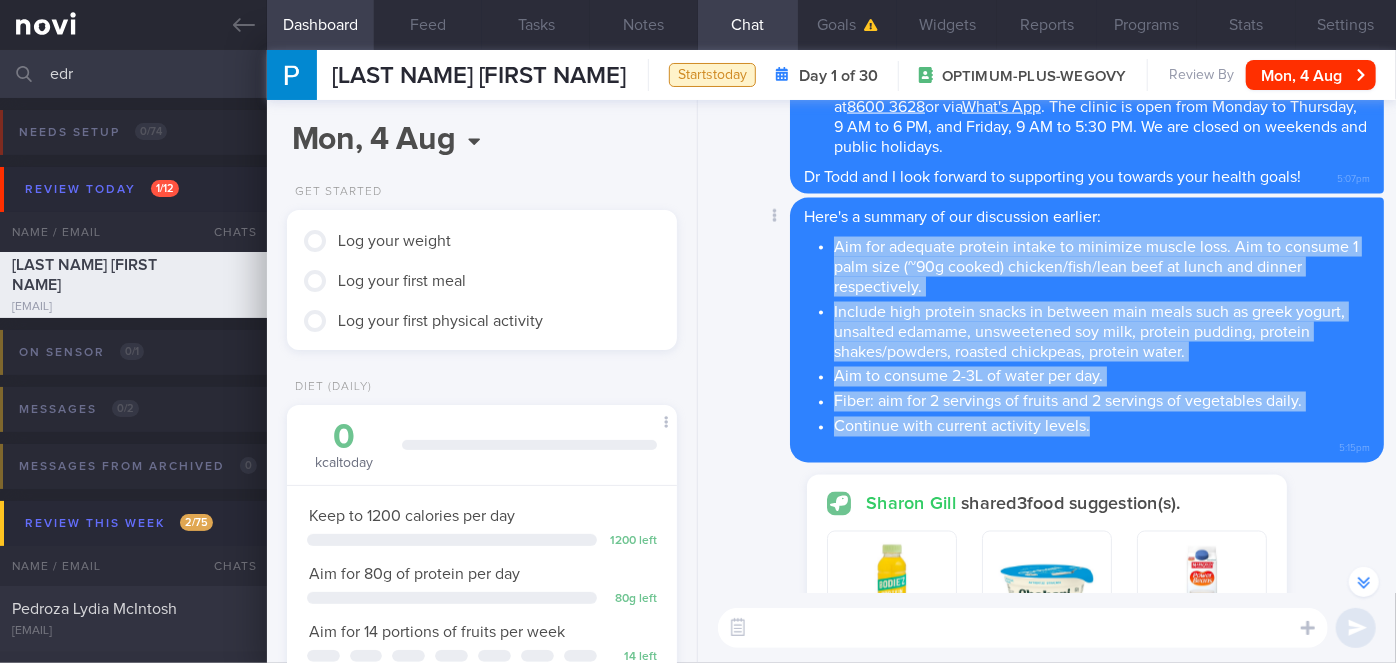 drag, startPoint x: 834, startPoint y: 244, endPoint x: 1102, endPoint y: 418, distance: 319.5309 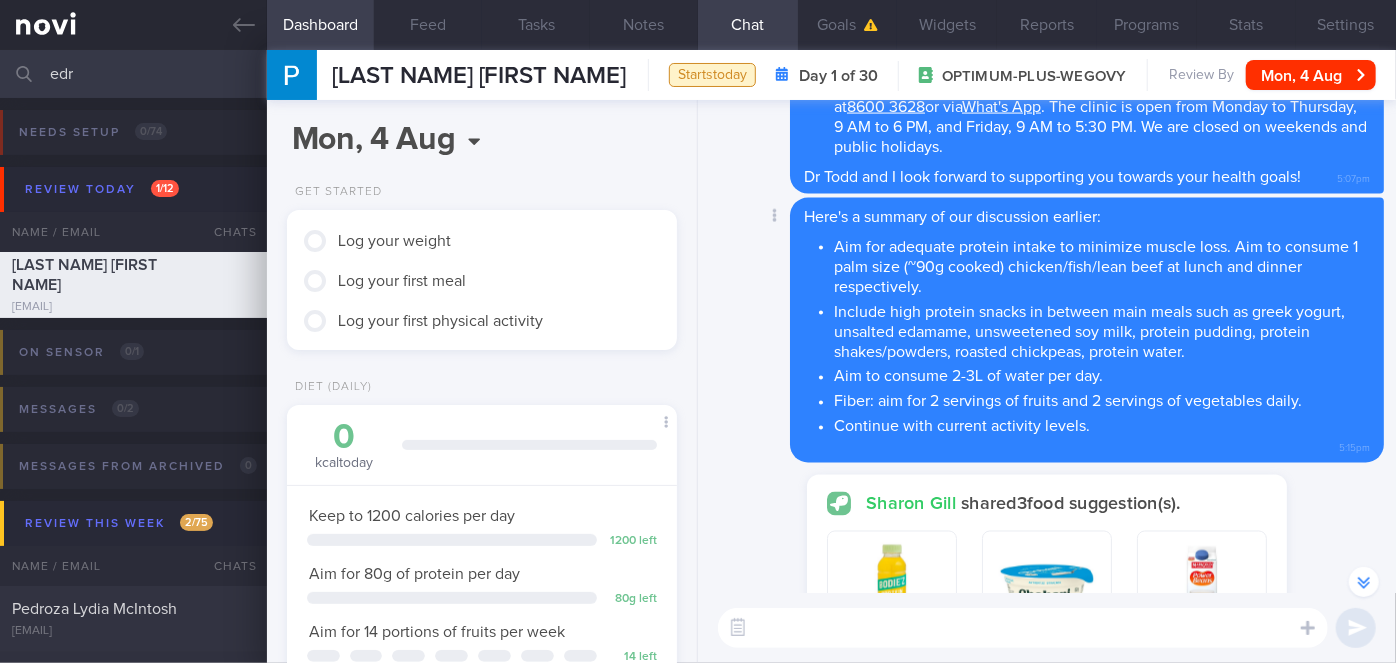 scroll, scrollTop: 0, scrollLeft: 0, axis: both 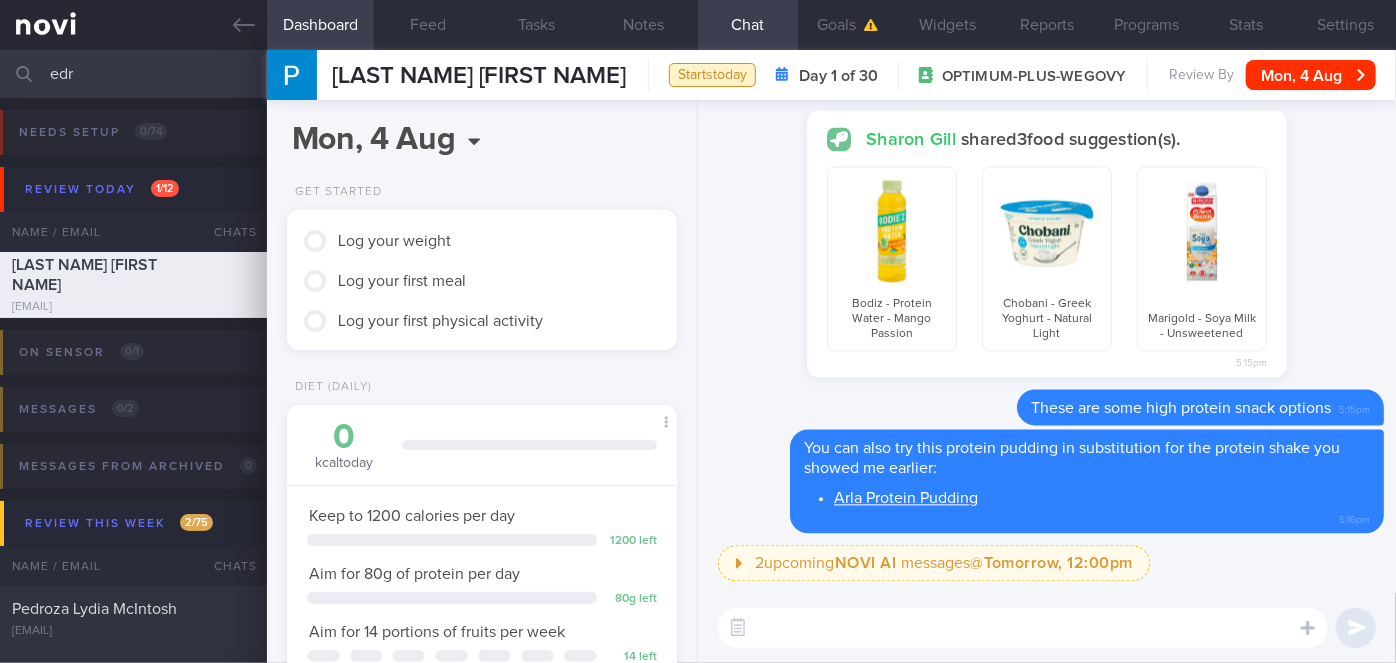 click on "edr" at bounding box center (698, 74) 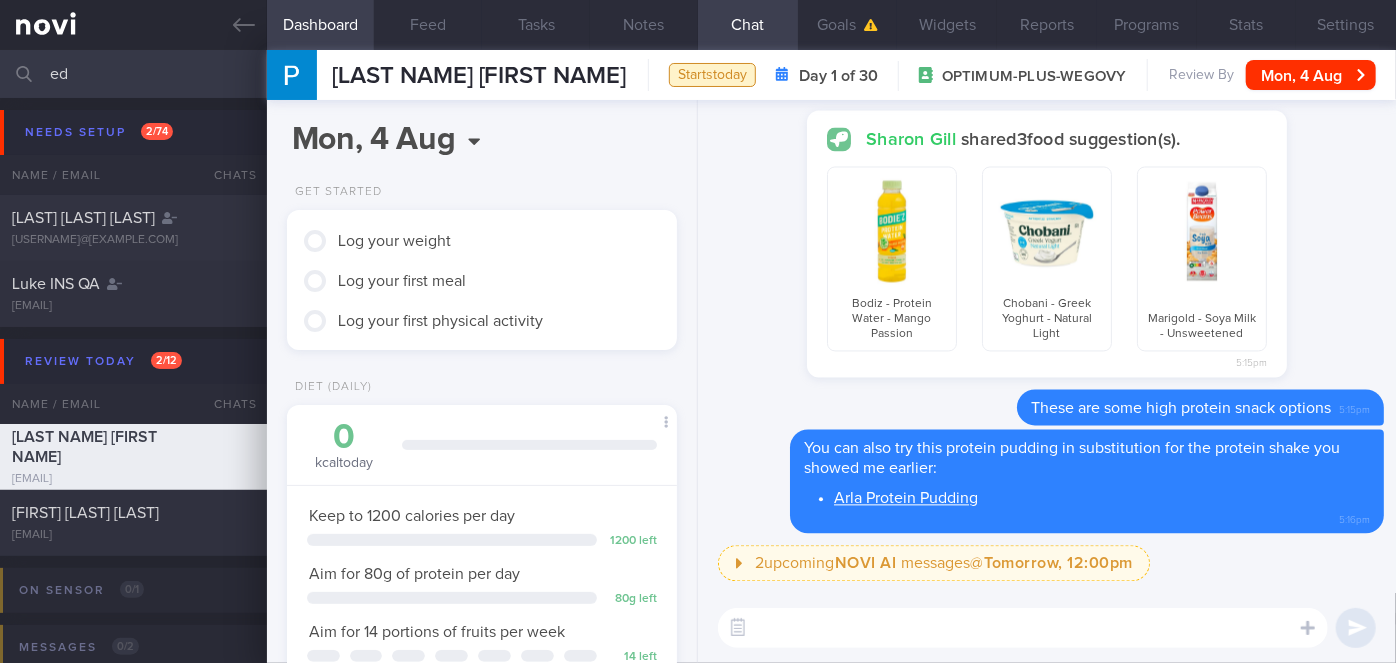 type on "e" 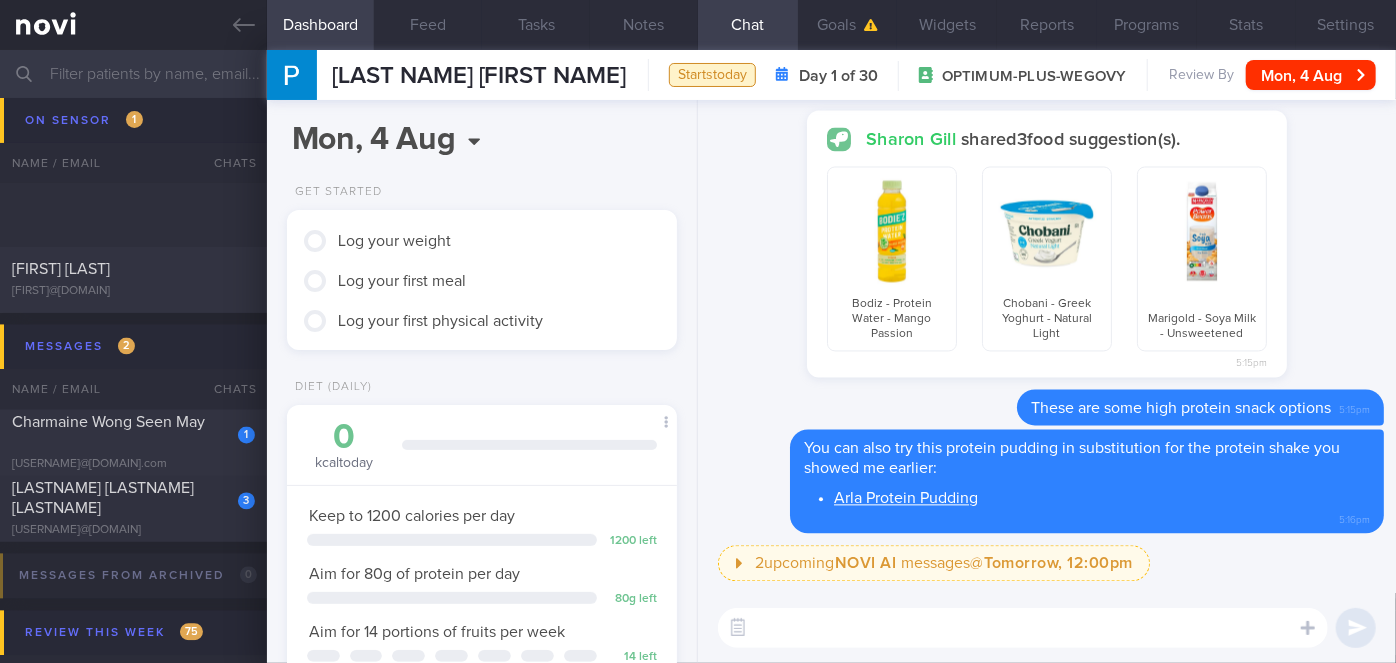 scroll, scrollTop: 5909, scrollLeft: 0, axis: vertical 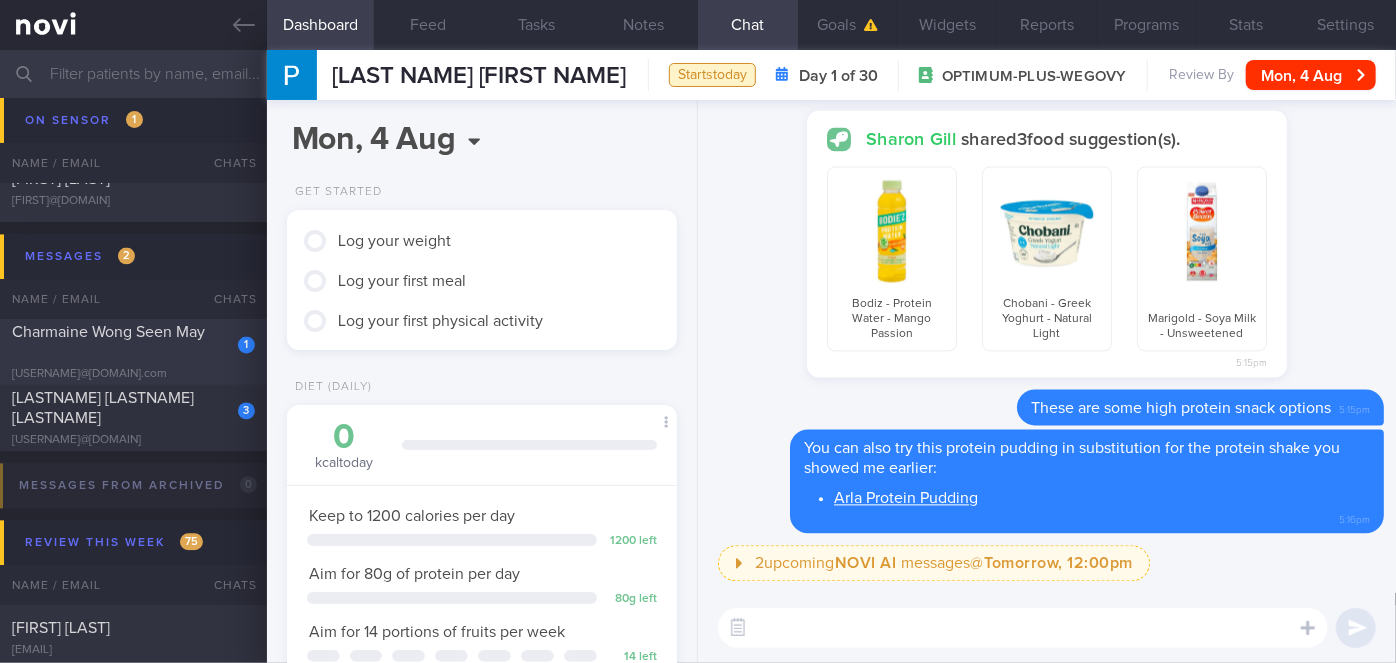 type 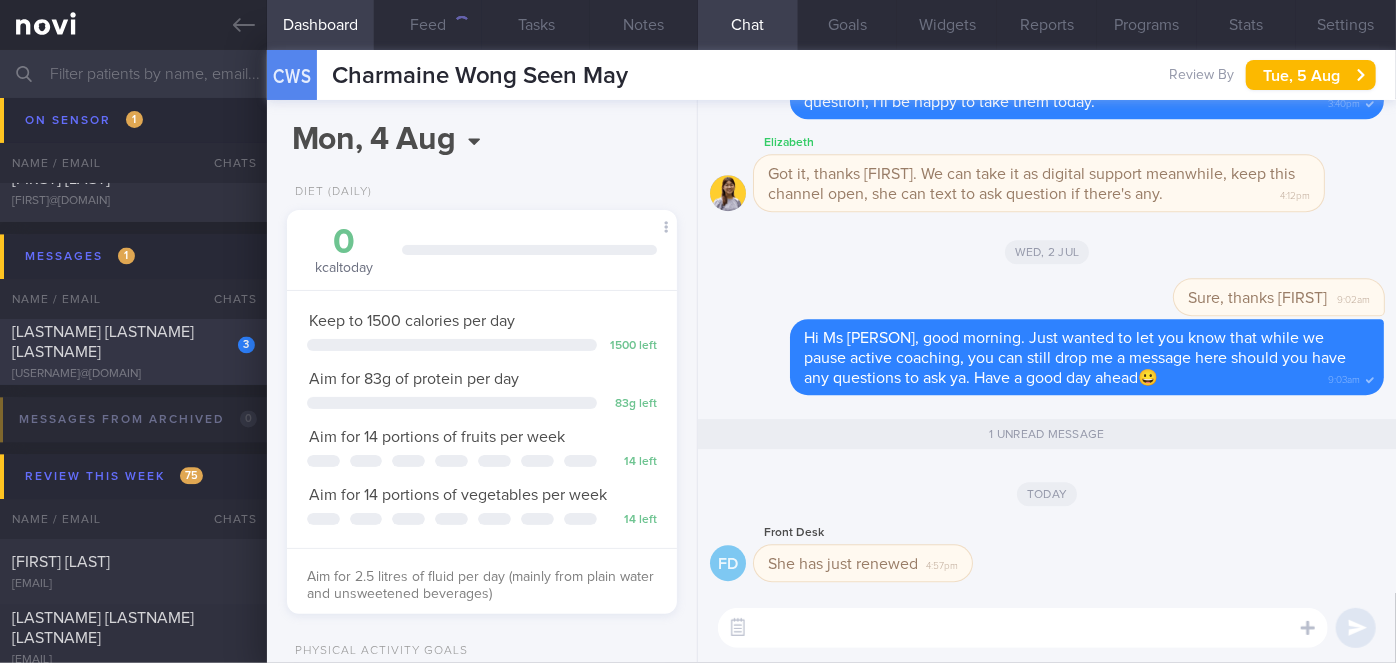 scroll, scrollTop: 999800, scrollLeft: 999658, axis: both 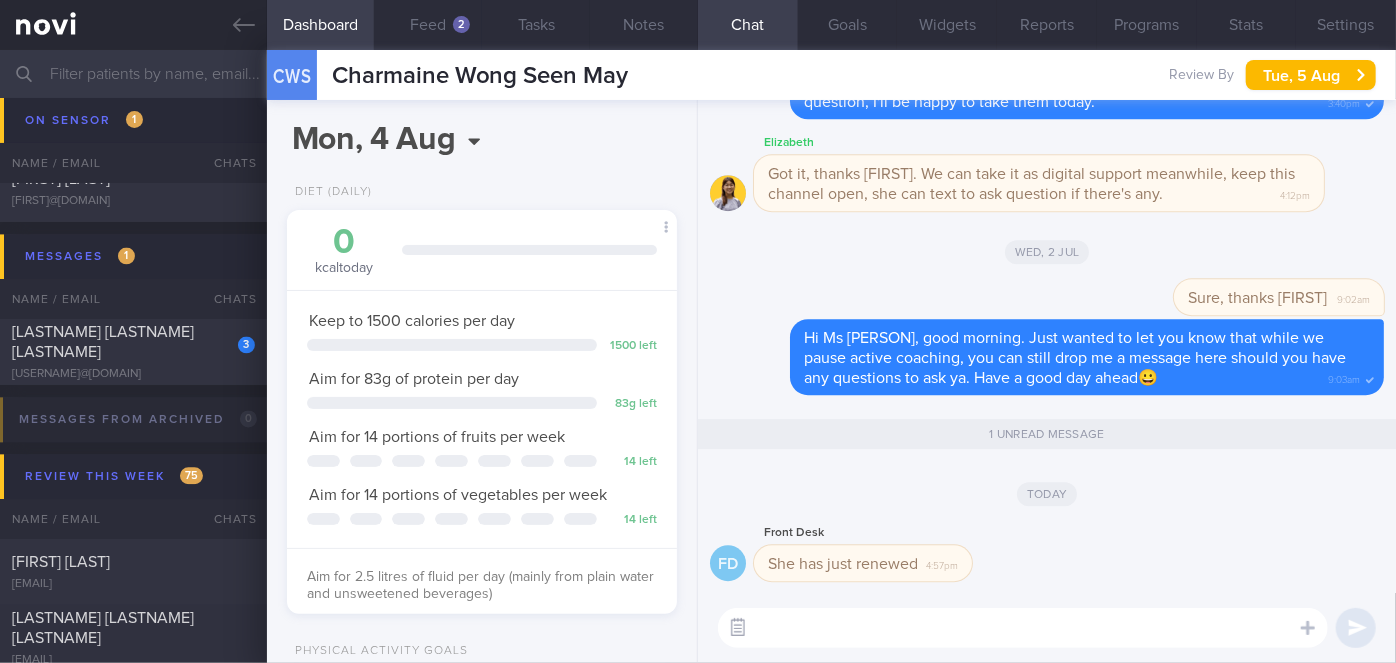 click at bounding box center [738, 628] 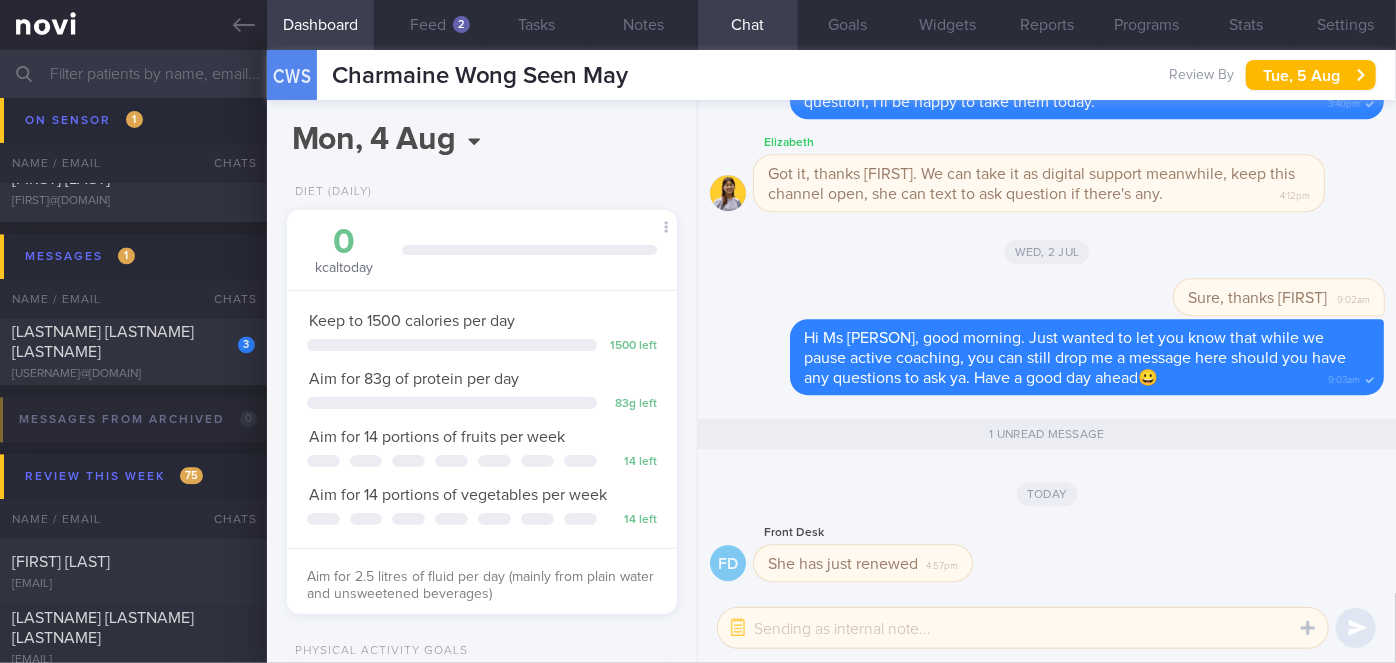 click at bounding box center (1023, 628) 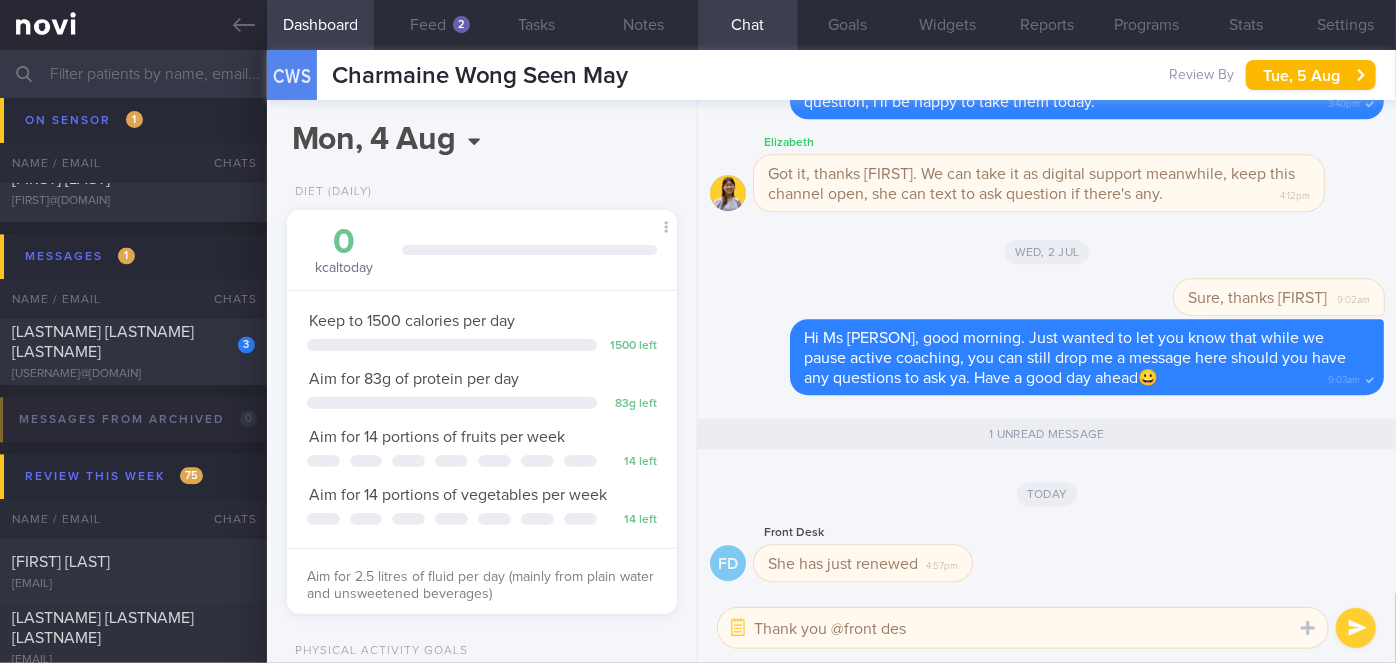 type on "Thank you @front desk" 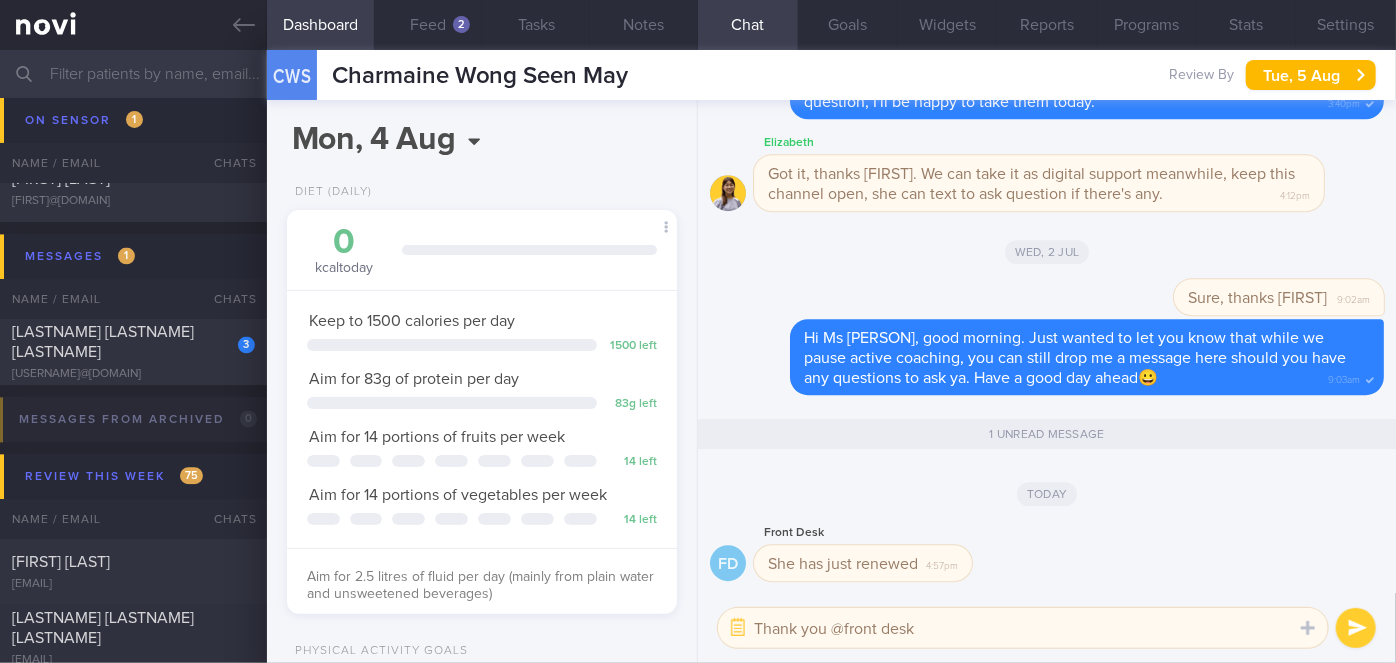 type 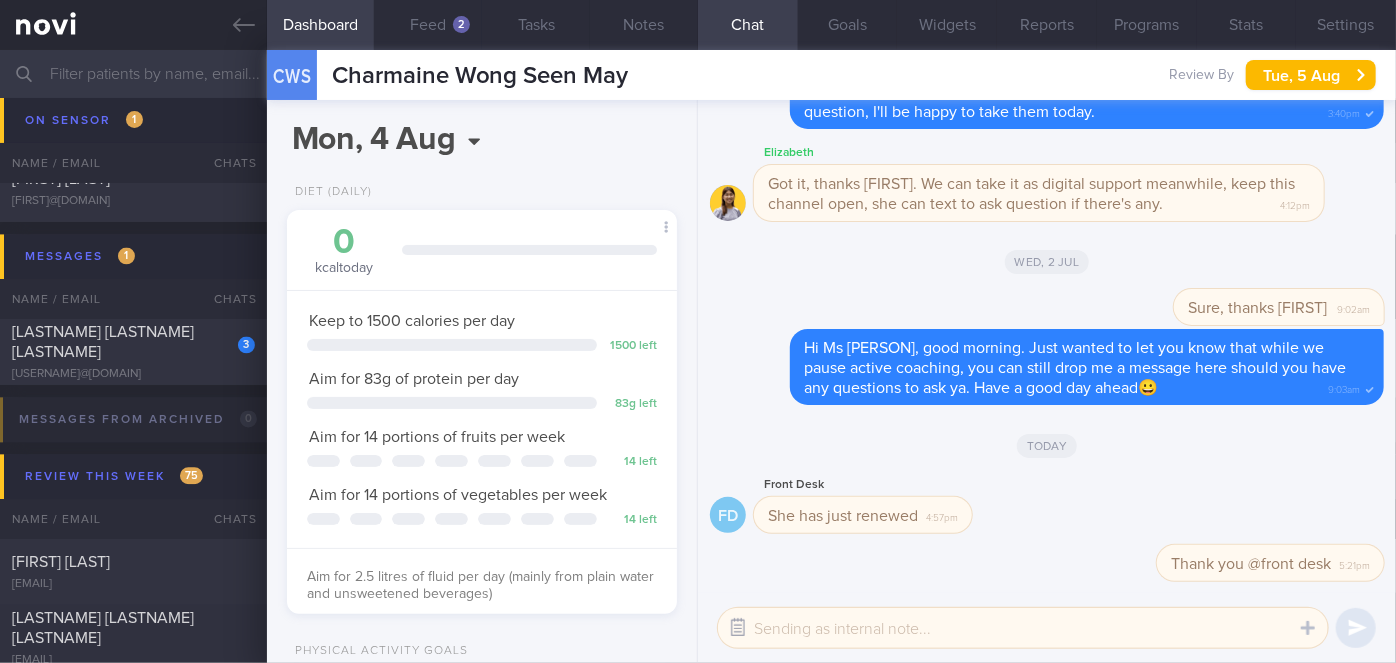 click at bounding box center [738, 628] 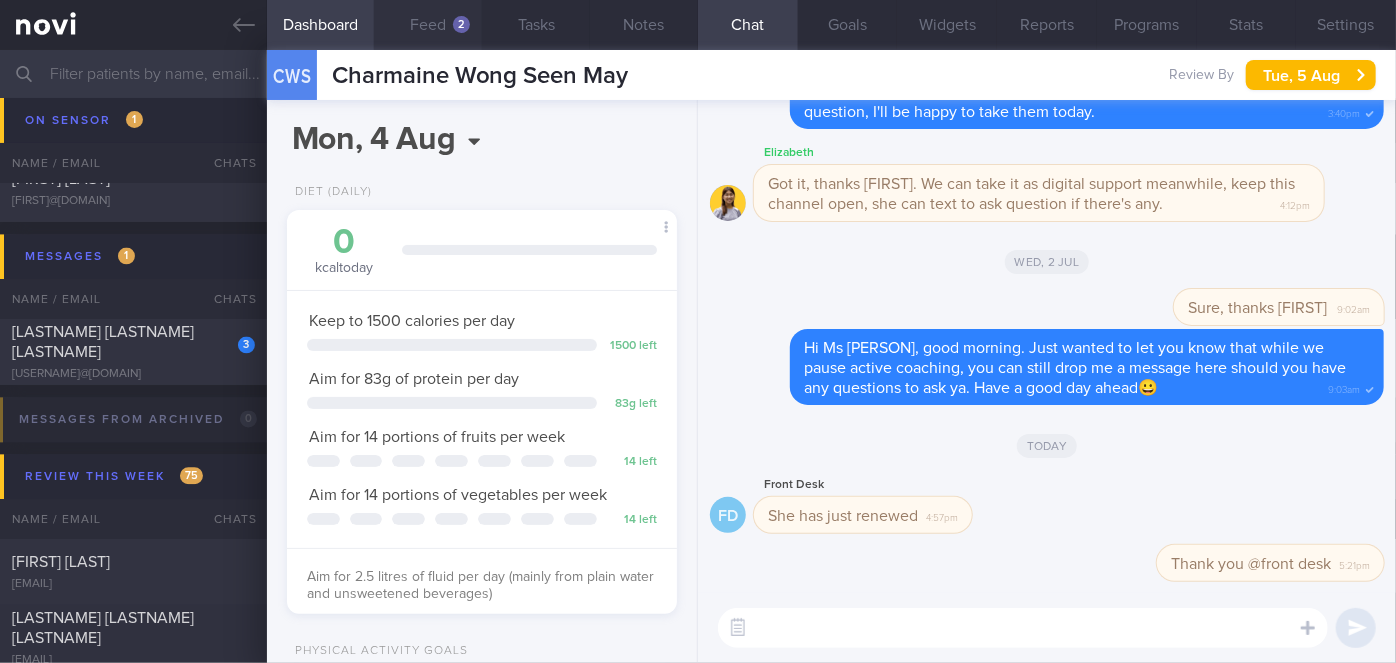 click on "Feed
2" at bounding box center [428, 25] 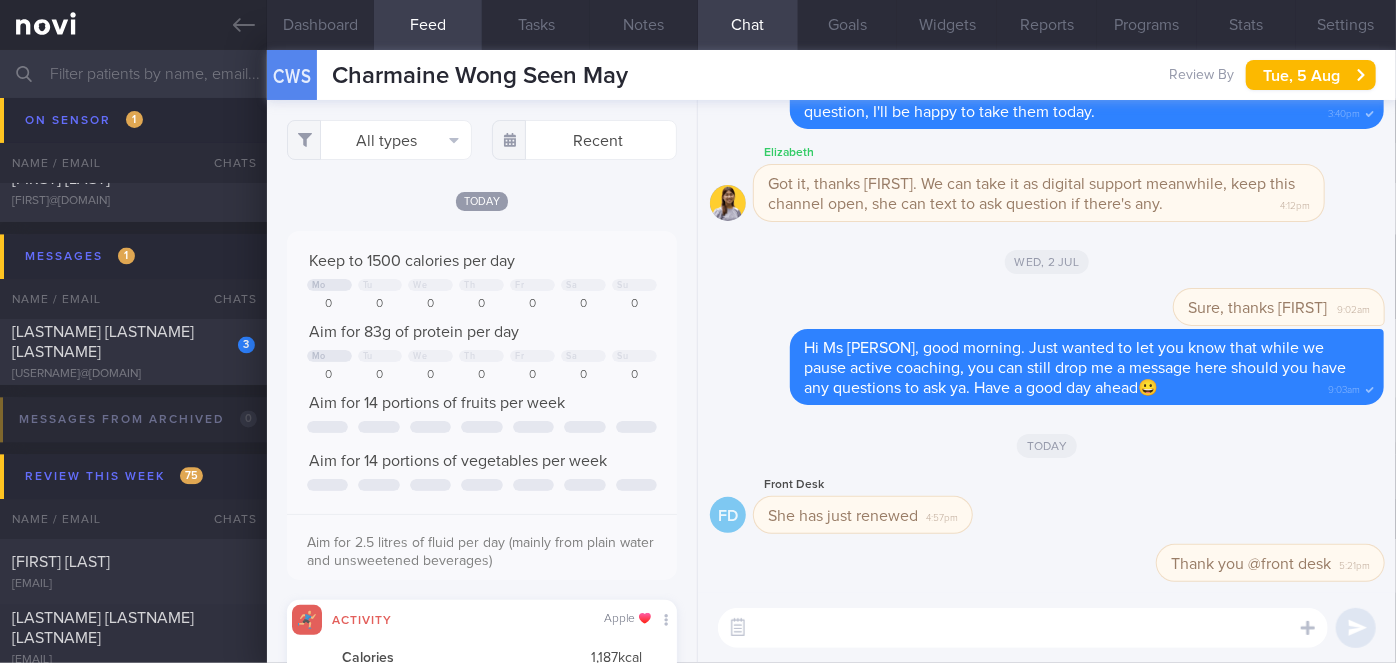 scroll, scrollTop: 999912, scrollLeft: 999648, axis: both 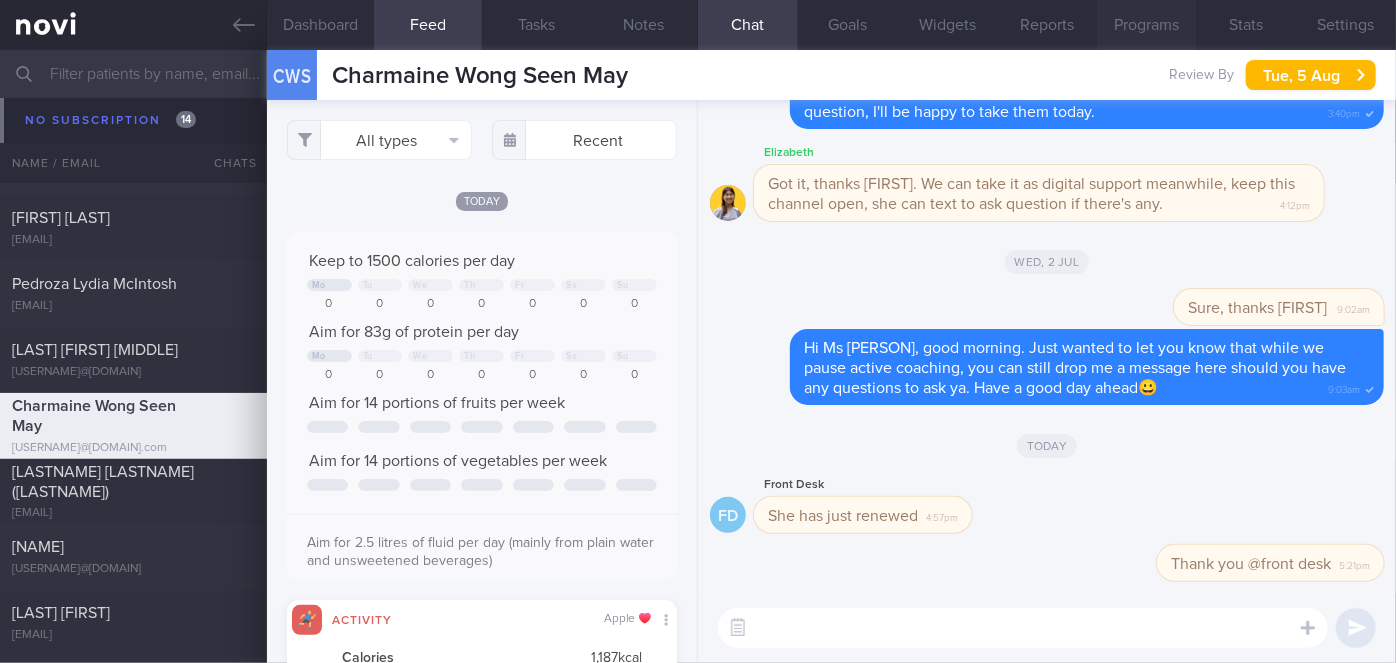click on "Programs" at bounding box center (1147, 25) 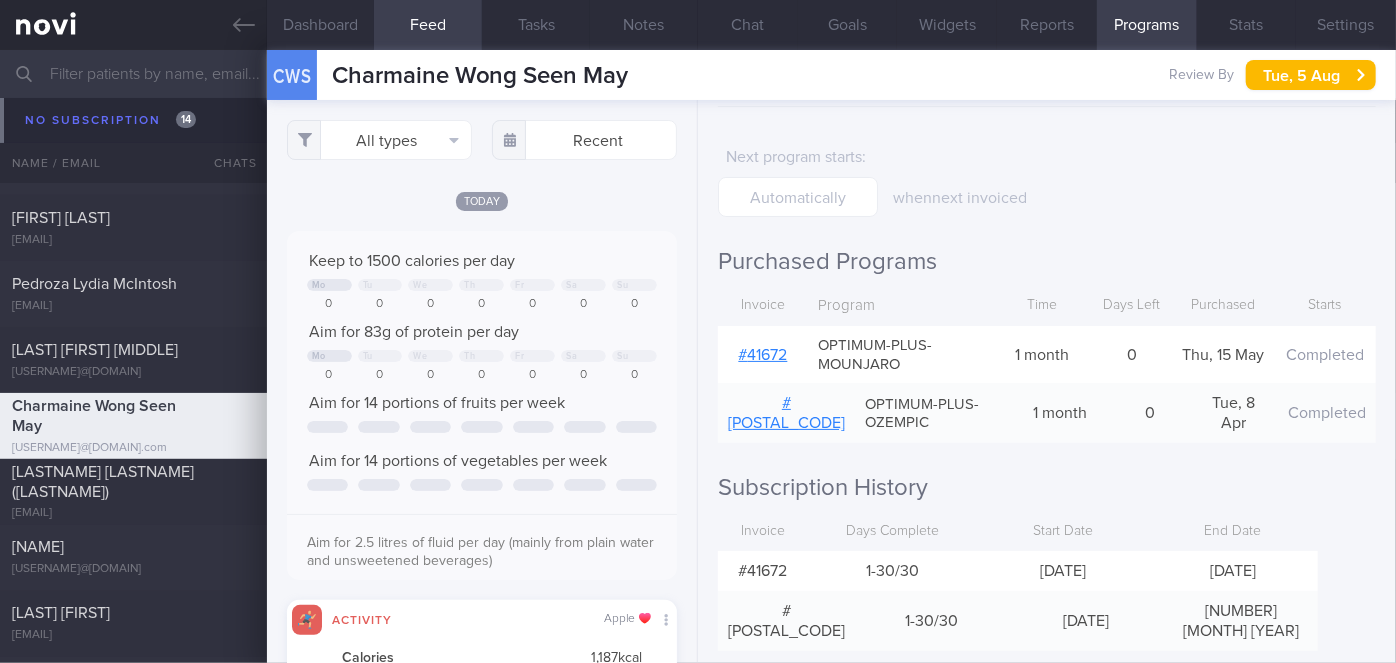 scroll, scrollTop: 75, scrollLeft: 0, axis: vertical 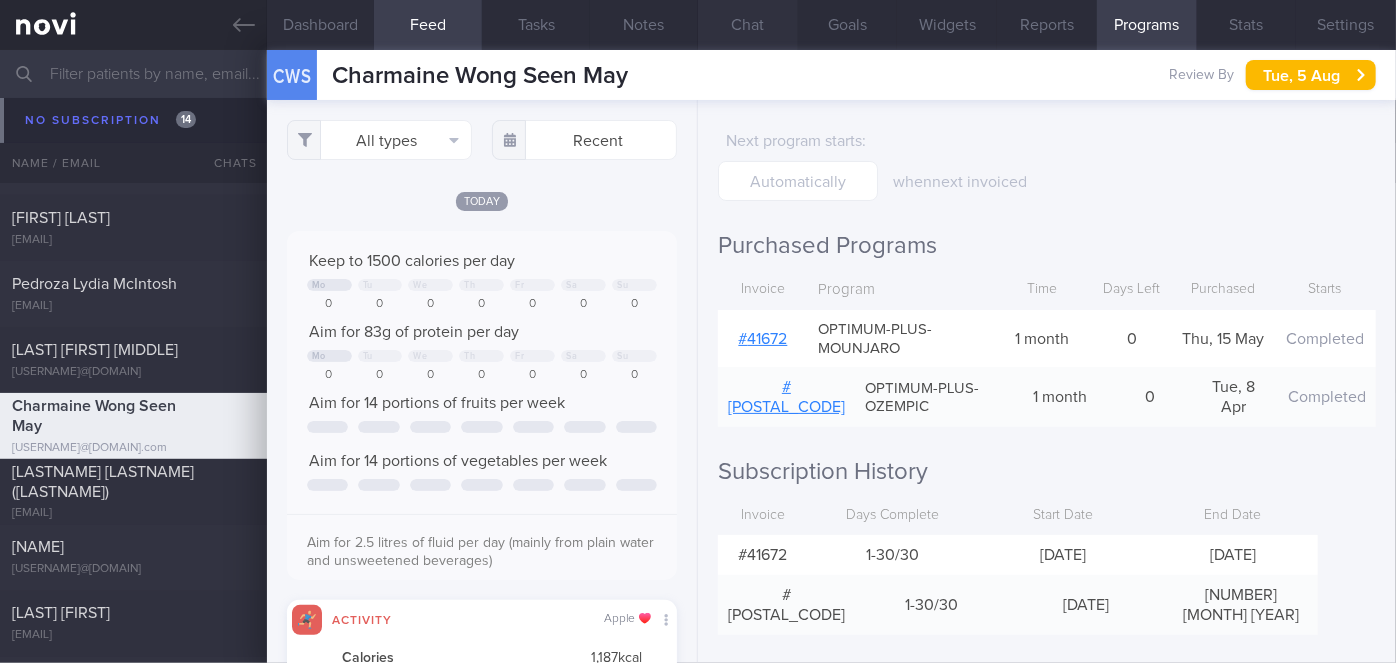 click on "Chat" at bounding box center (748, 25) 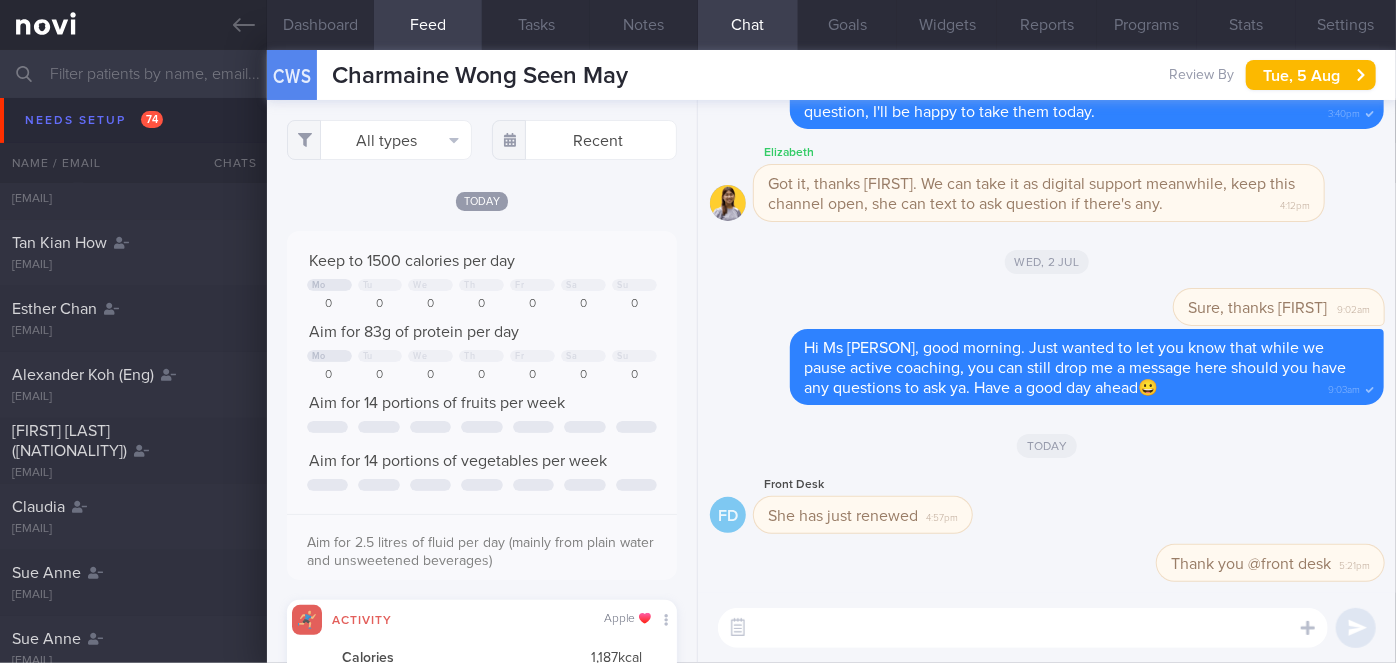scroll, scrollTop: 0, scrollLeft: 0, axis: both 